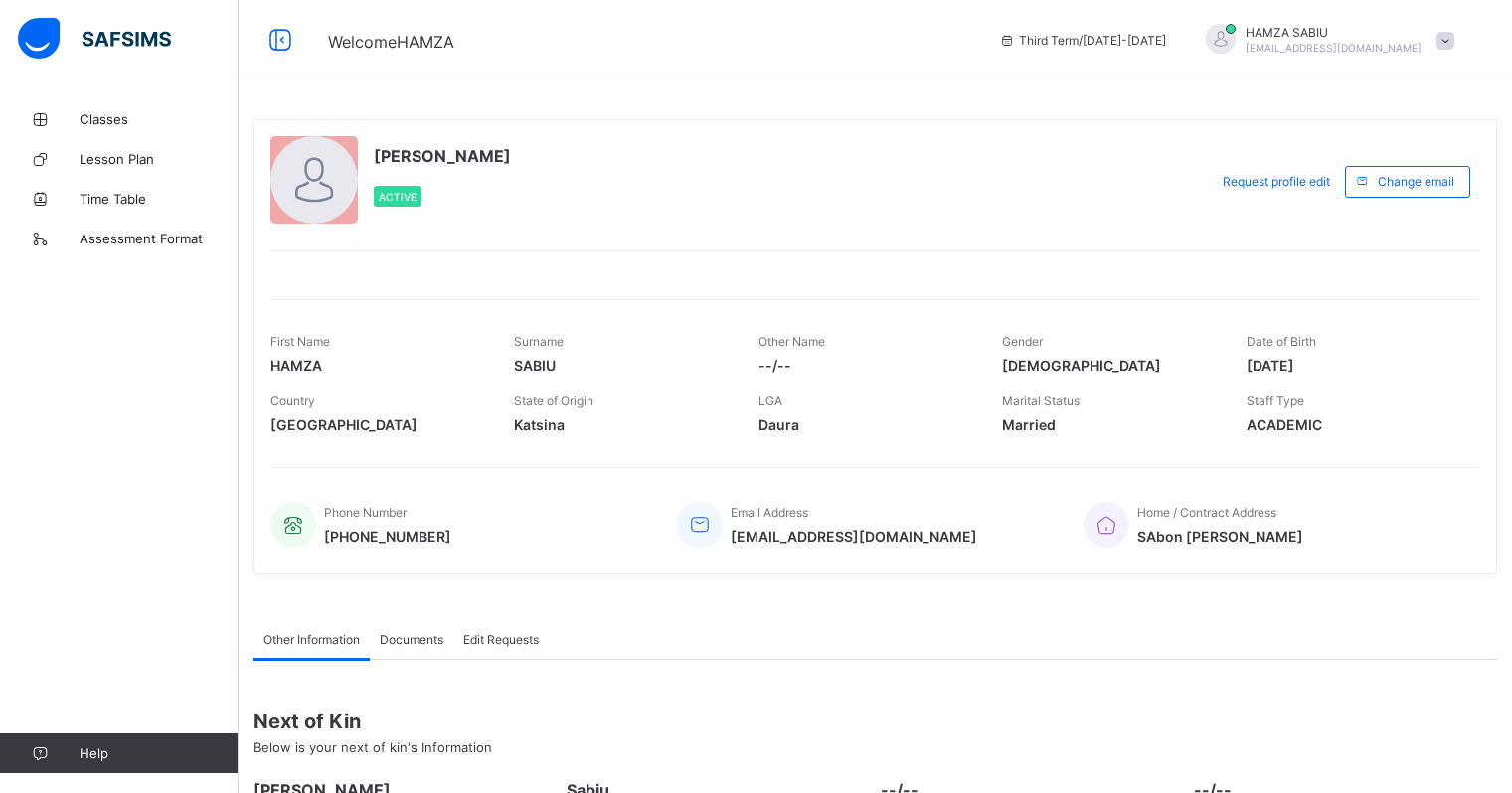 scroll, scrollTop: 198, scrollLeft: 0, axis: vertical 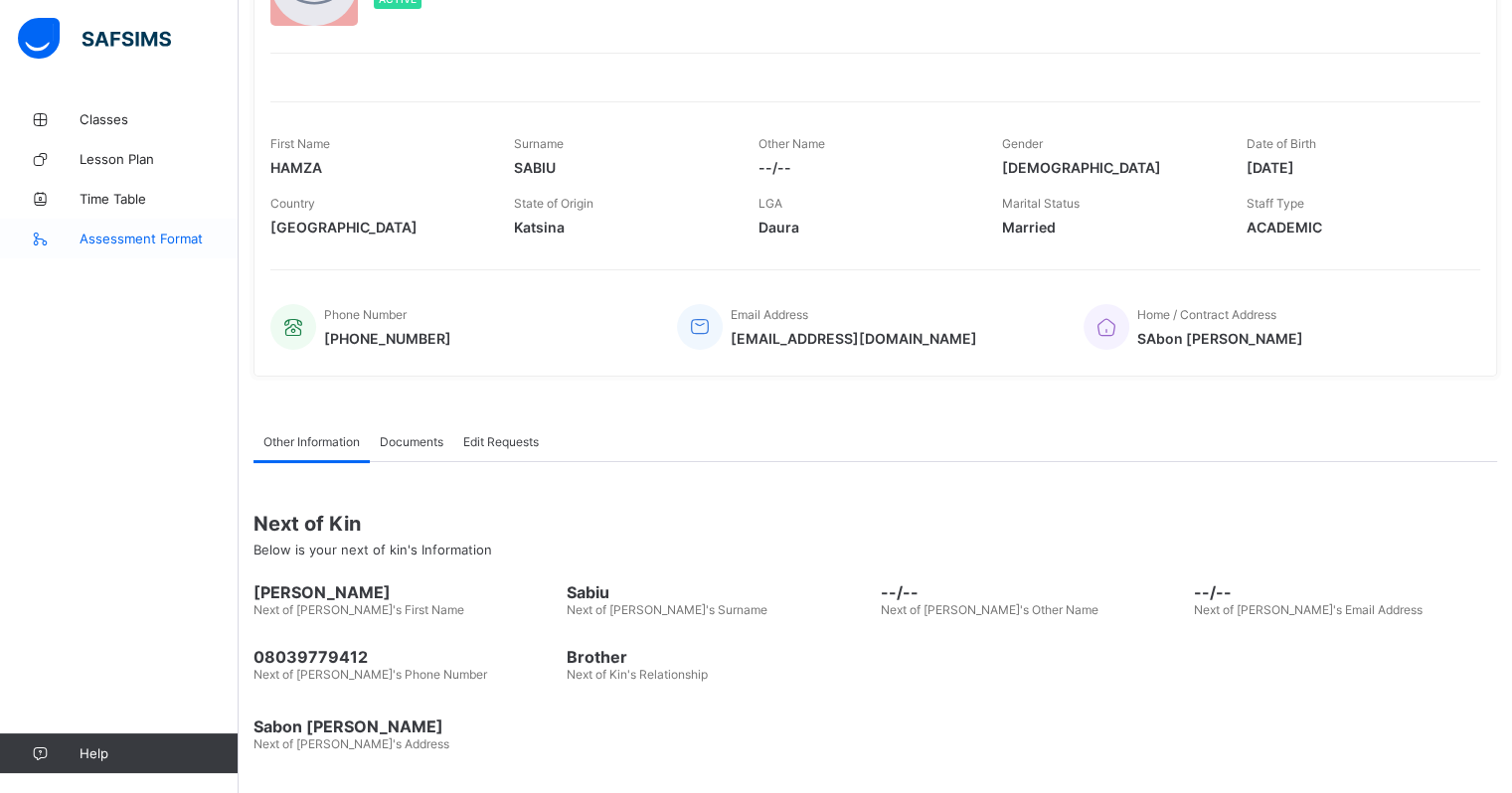 click on "Assessment Format" at bounding box center (159, 238) 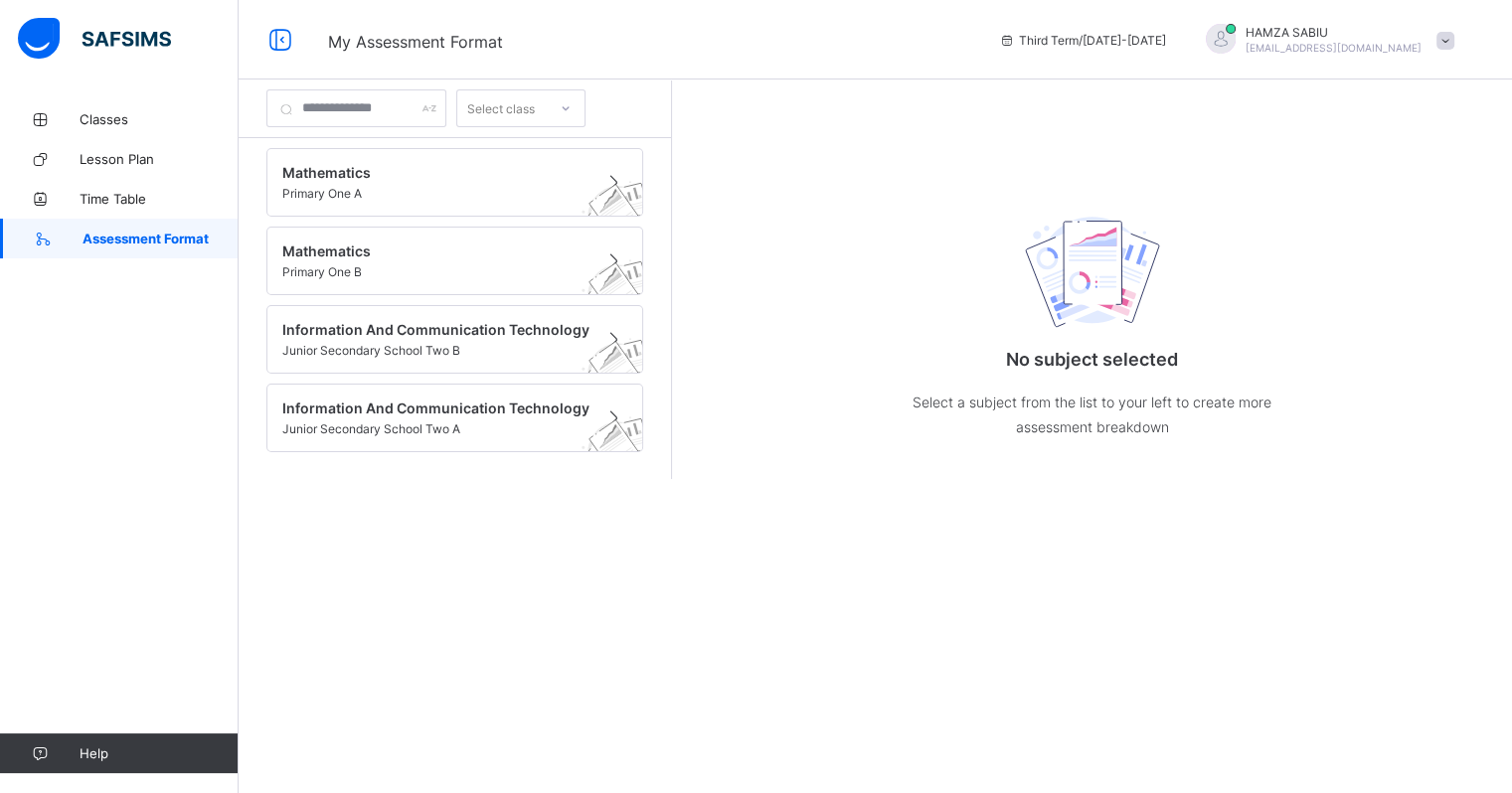 scroll, scrollTop: 0, scrollLeft: 0, axis: both 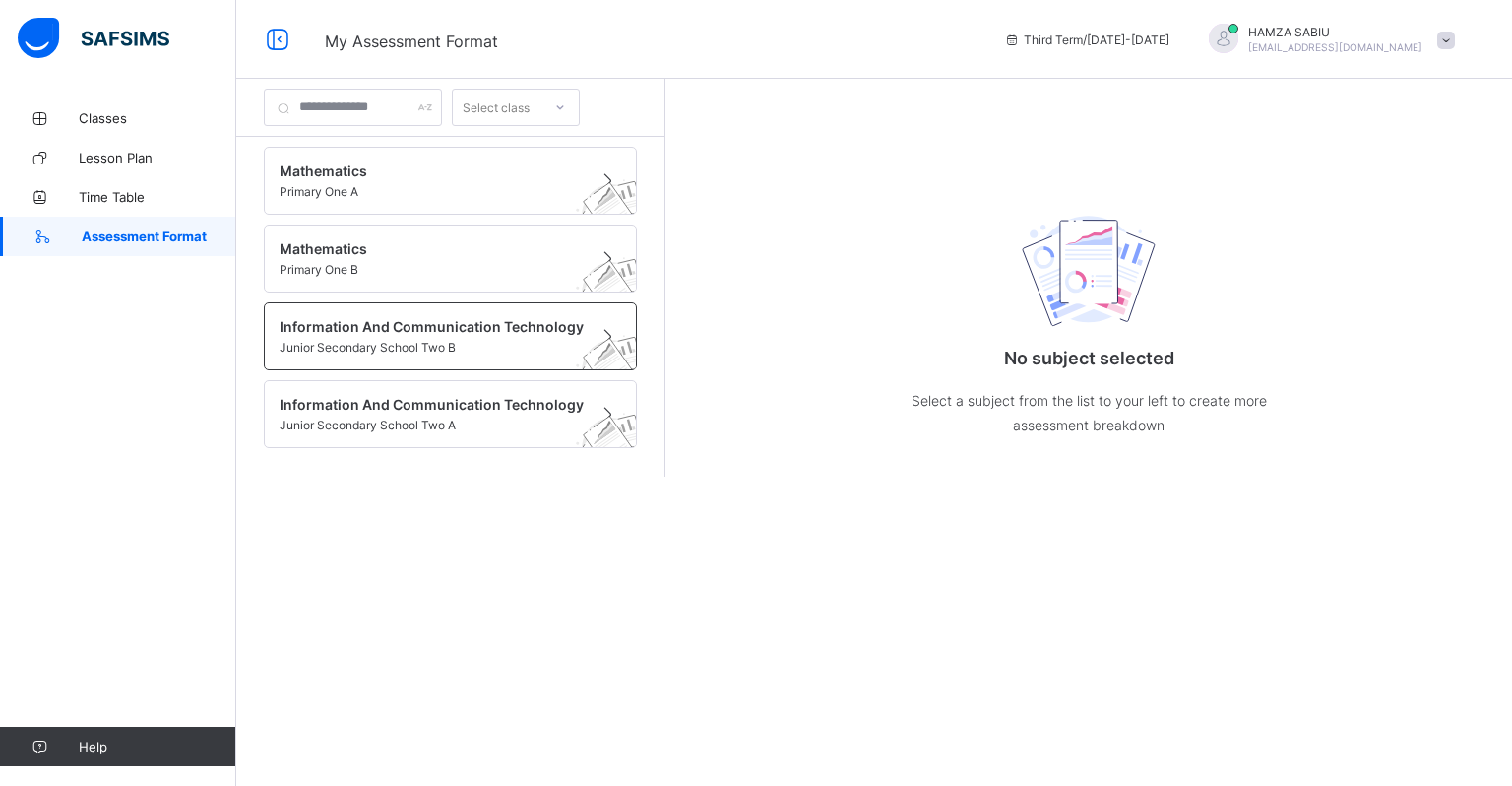click on "Information And Communication Technology" at bounding box center [431, 326] 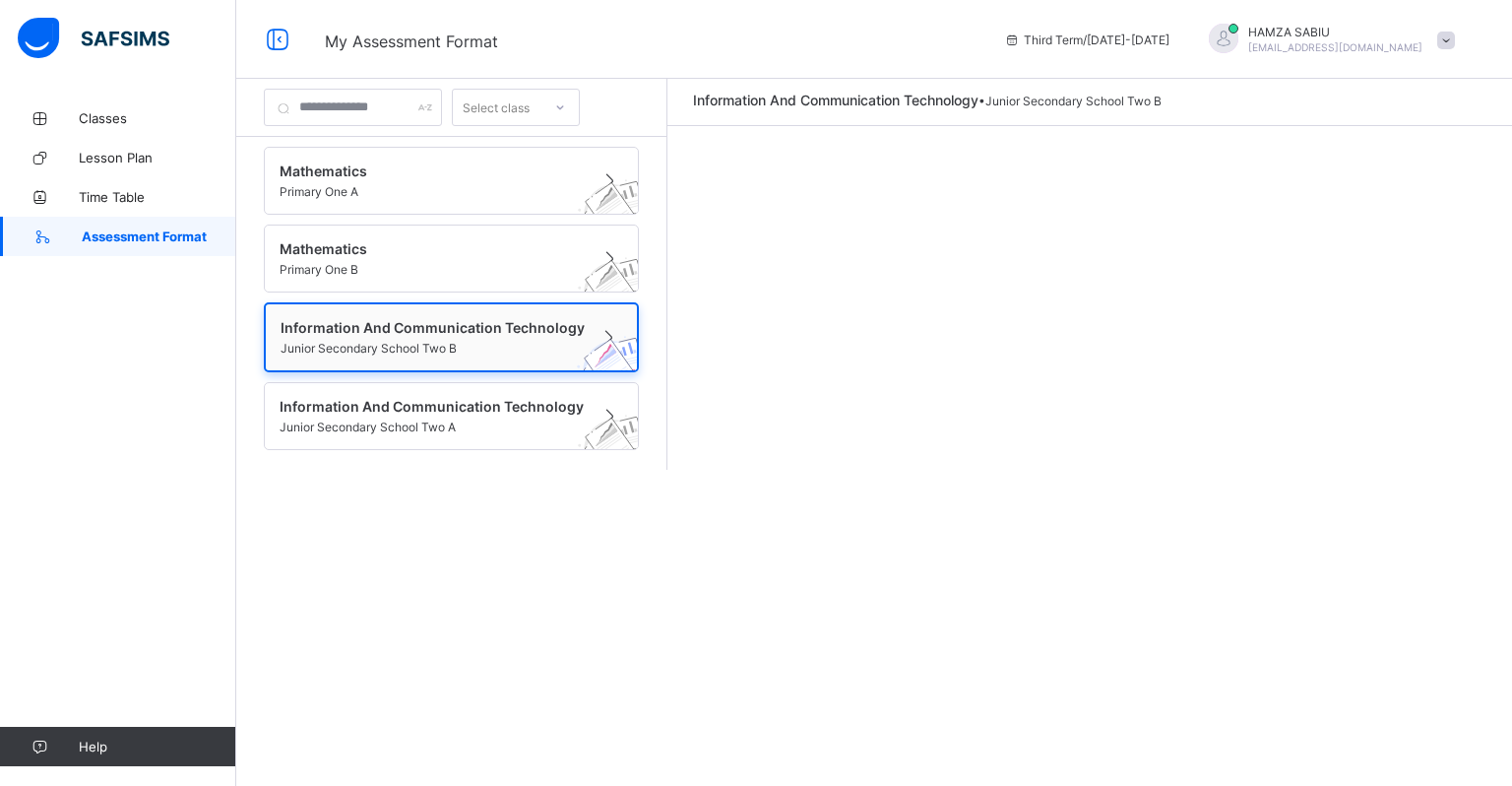 click on "Information And Communication Technology" at bounding box center [432, 327] 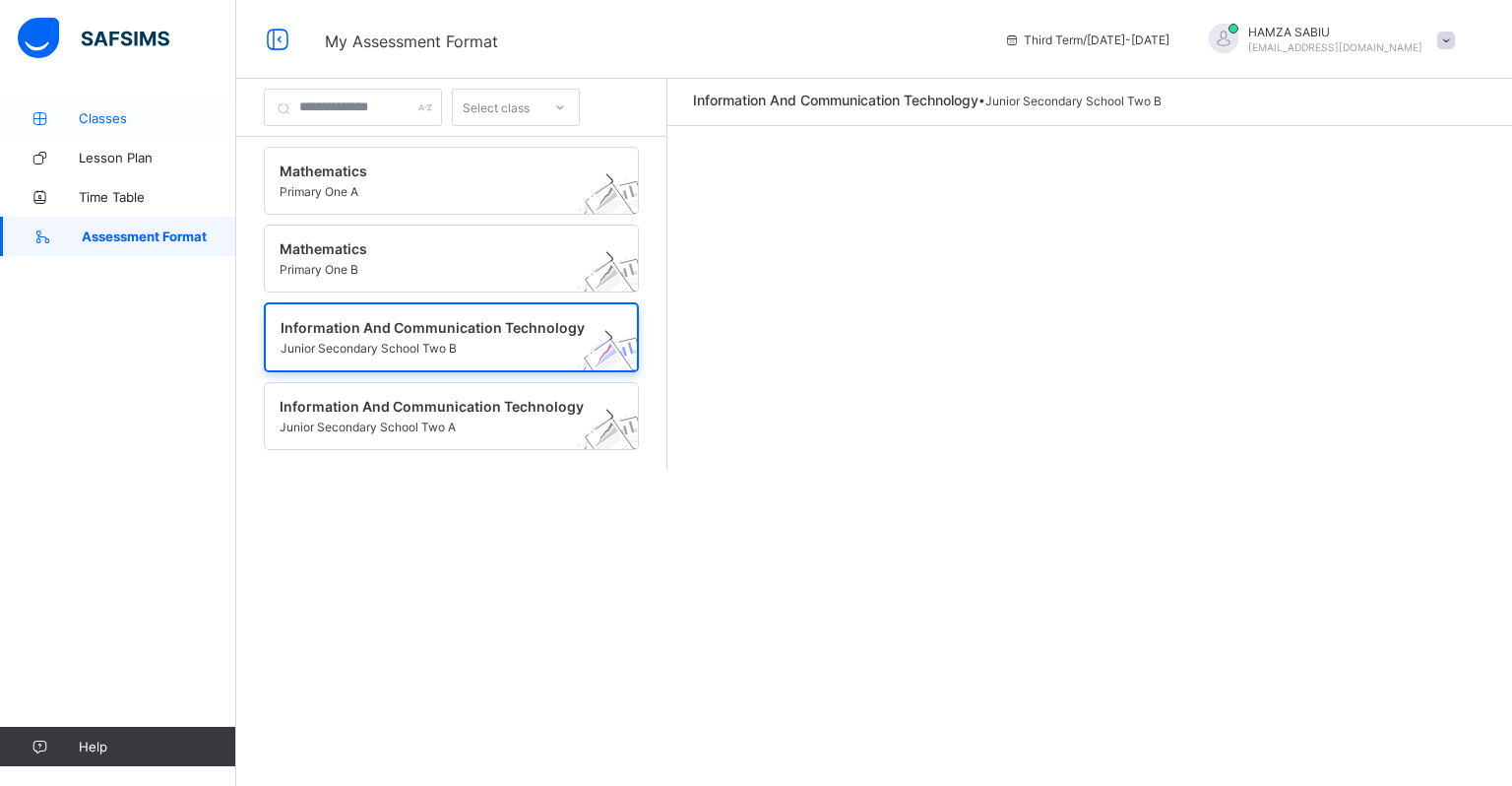 drag, startPoint x: 426, startPoint y: 324, endPoint x: 91, endPoint y: 120, distance: 392.226 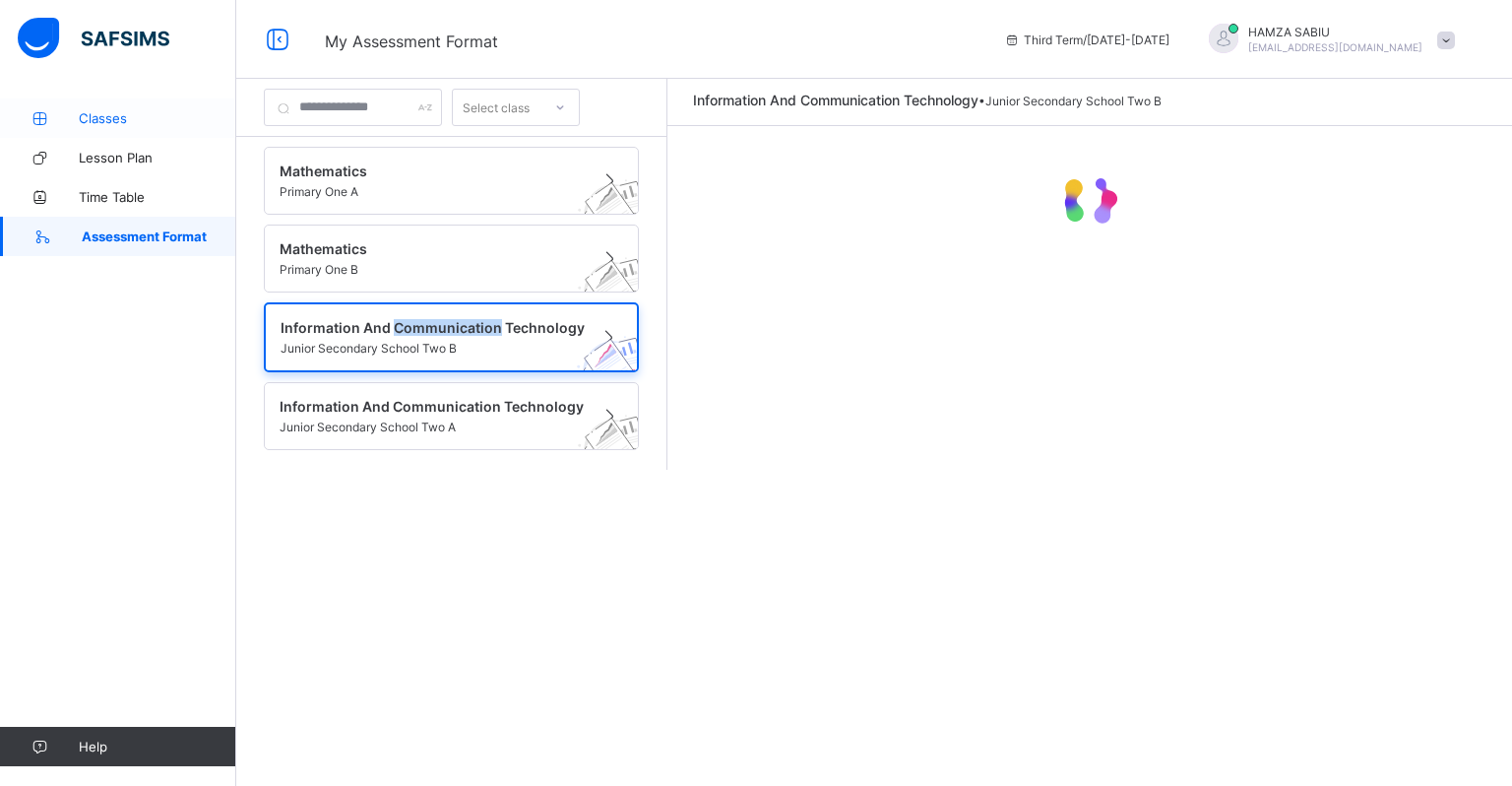click on "Classes" at bounding box center [158, 118] 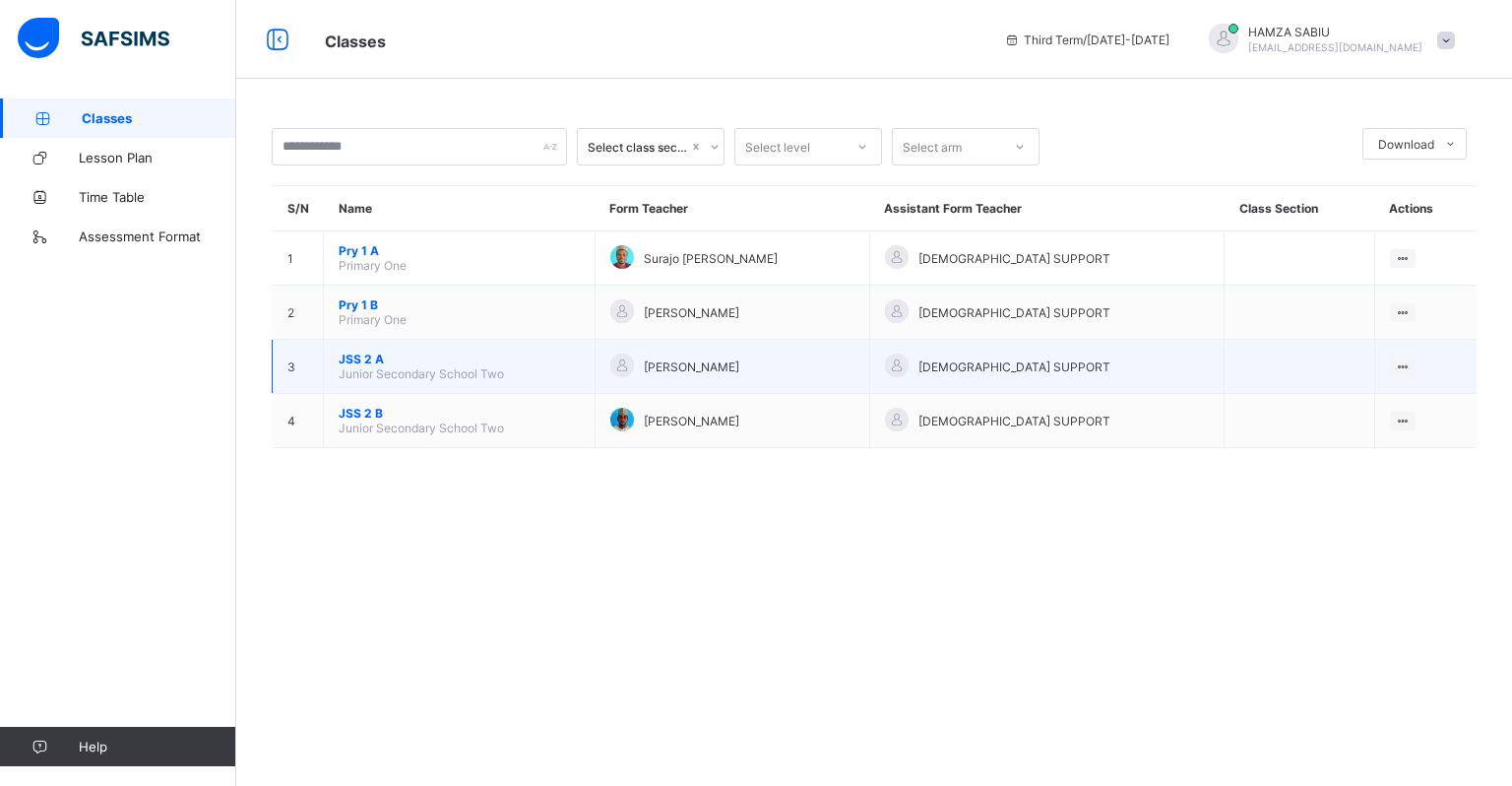 click on "Junior Secondary School Two" at bounding box center (421, 373) 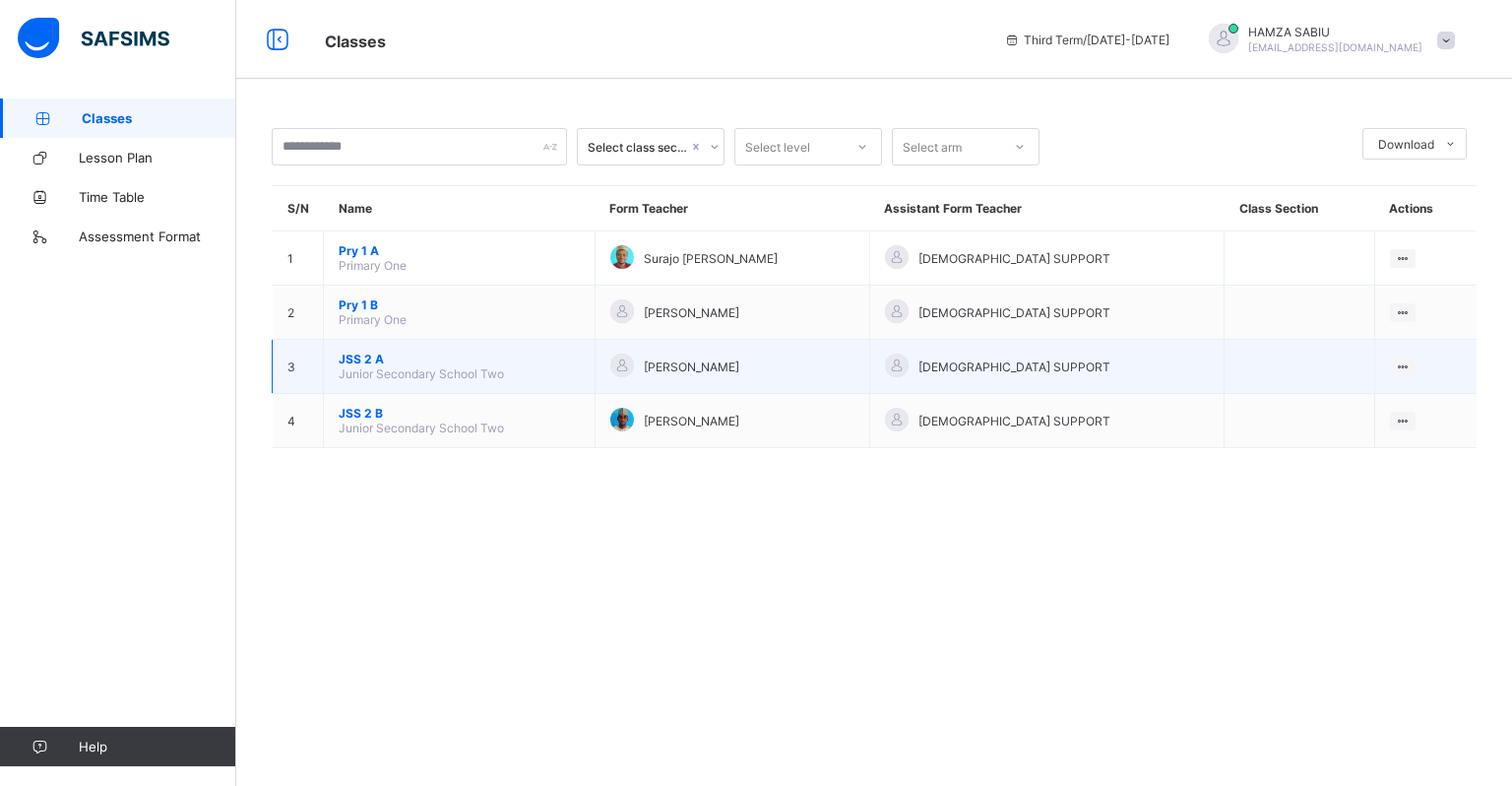 click on "Junior Secondary School Two" at bounding box center [421, 373] 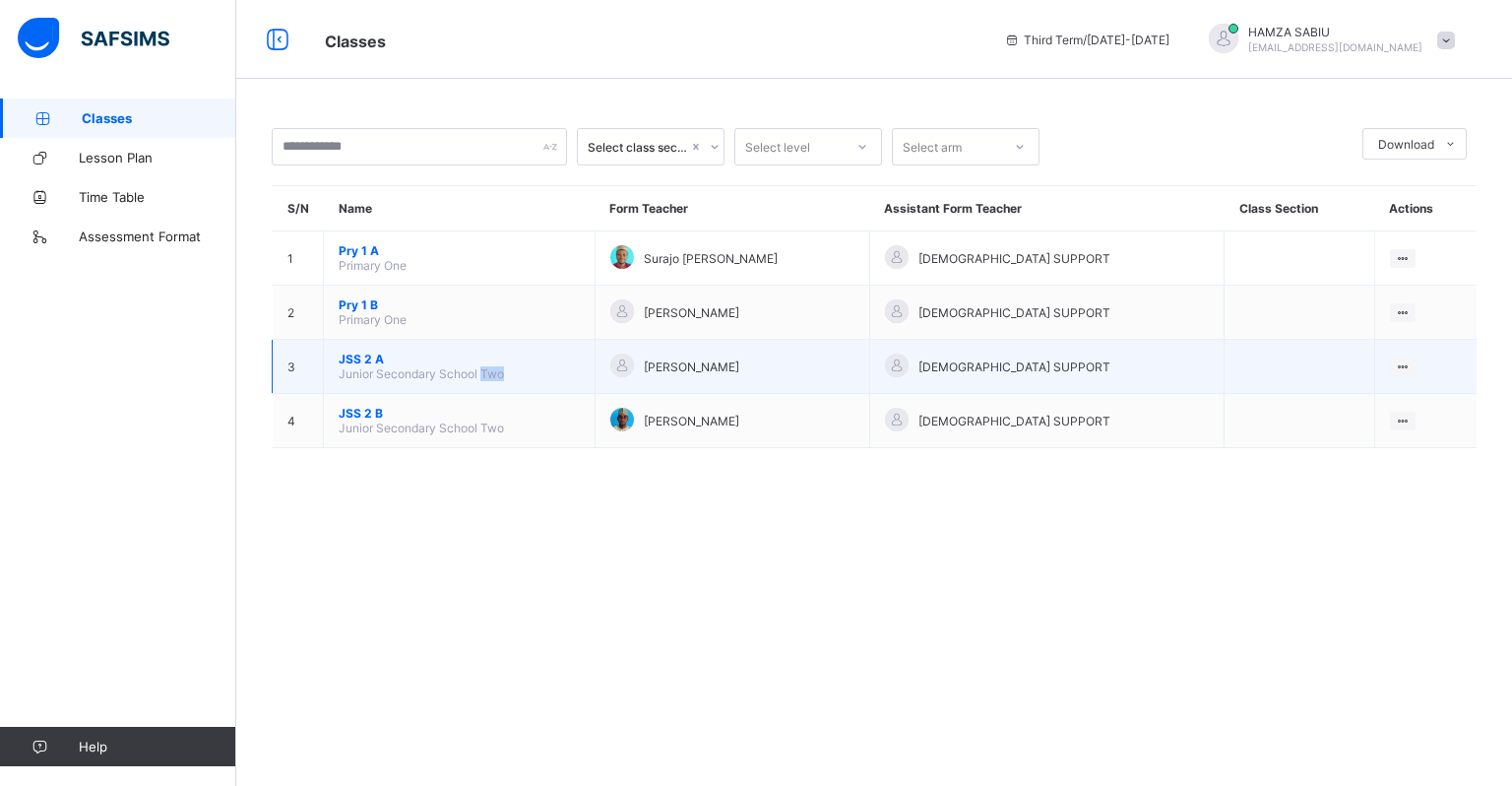 click on "Junior Secondary School Two" at bounding box center [421, 373] 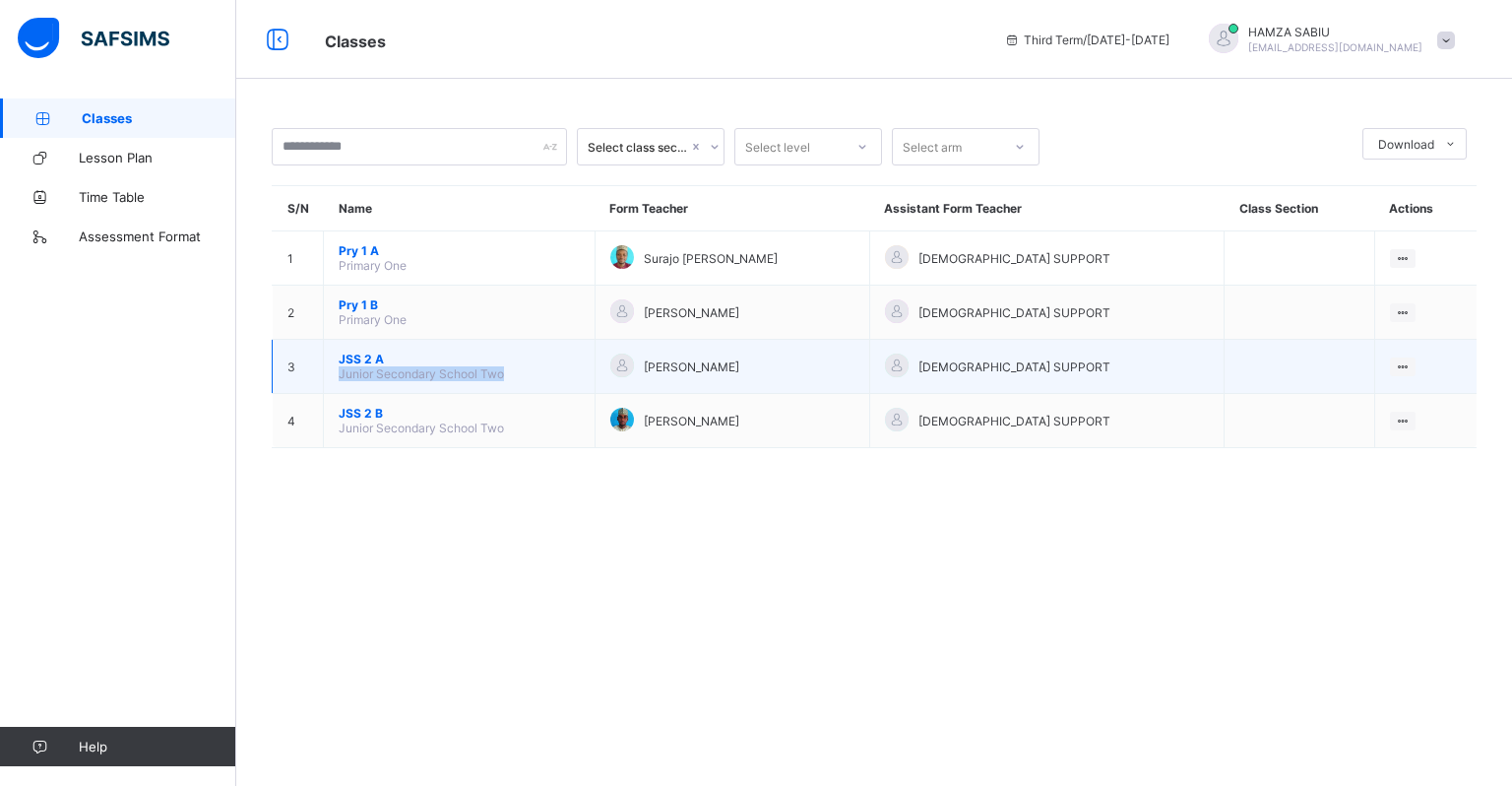 click on "JSS 2   A   Junior Secondary School Two" at bounding box center (460, 366) 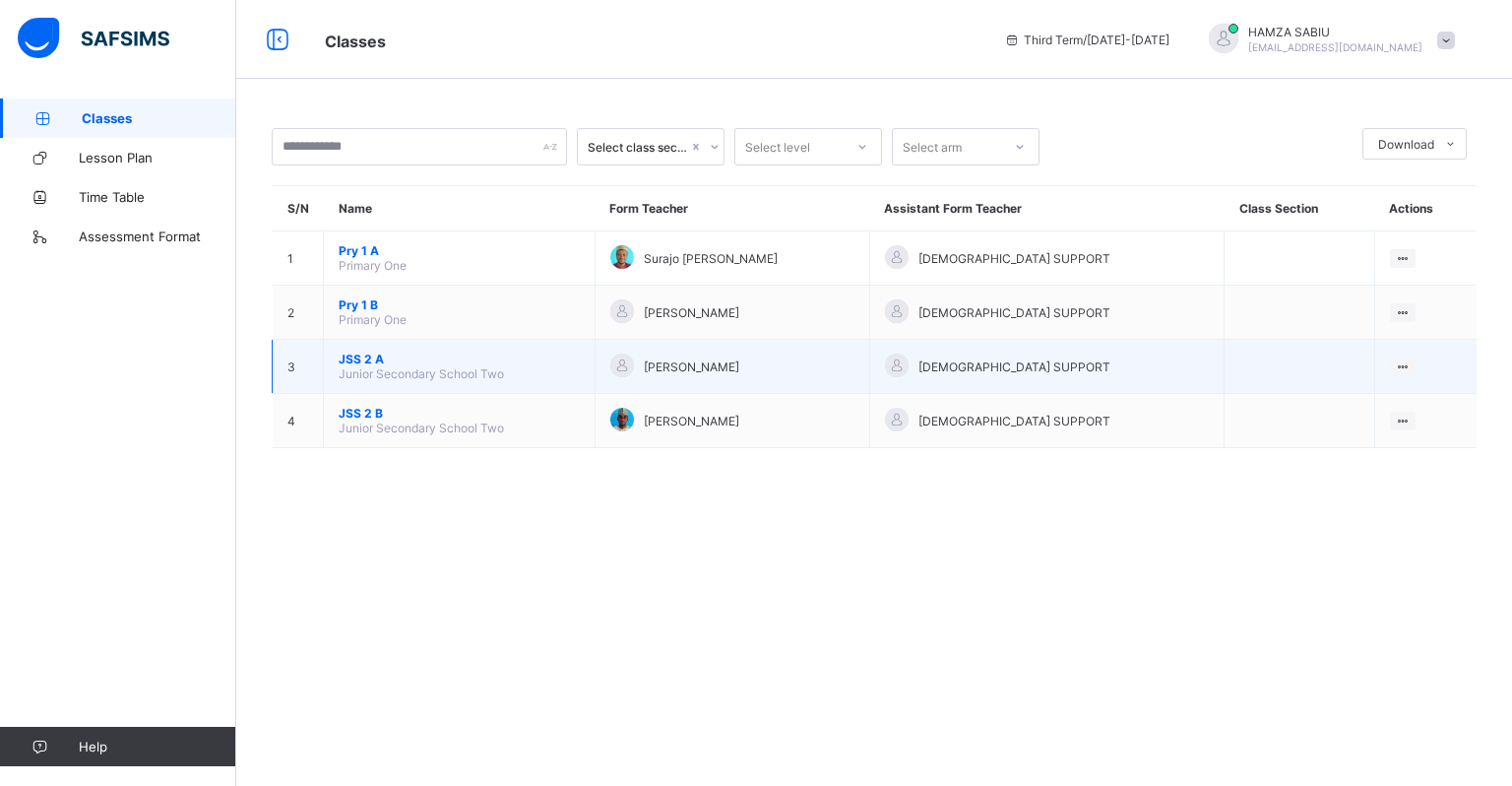 click on "JSS 2   A   Junior Secondary School Two" at bounding box center [460, 366] 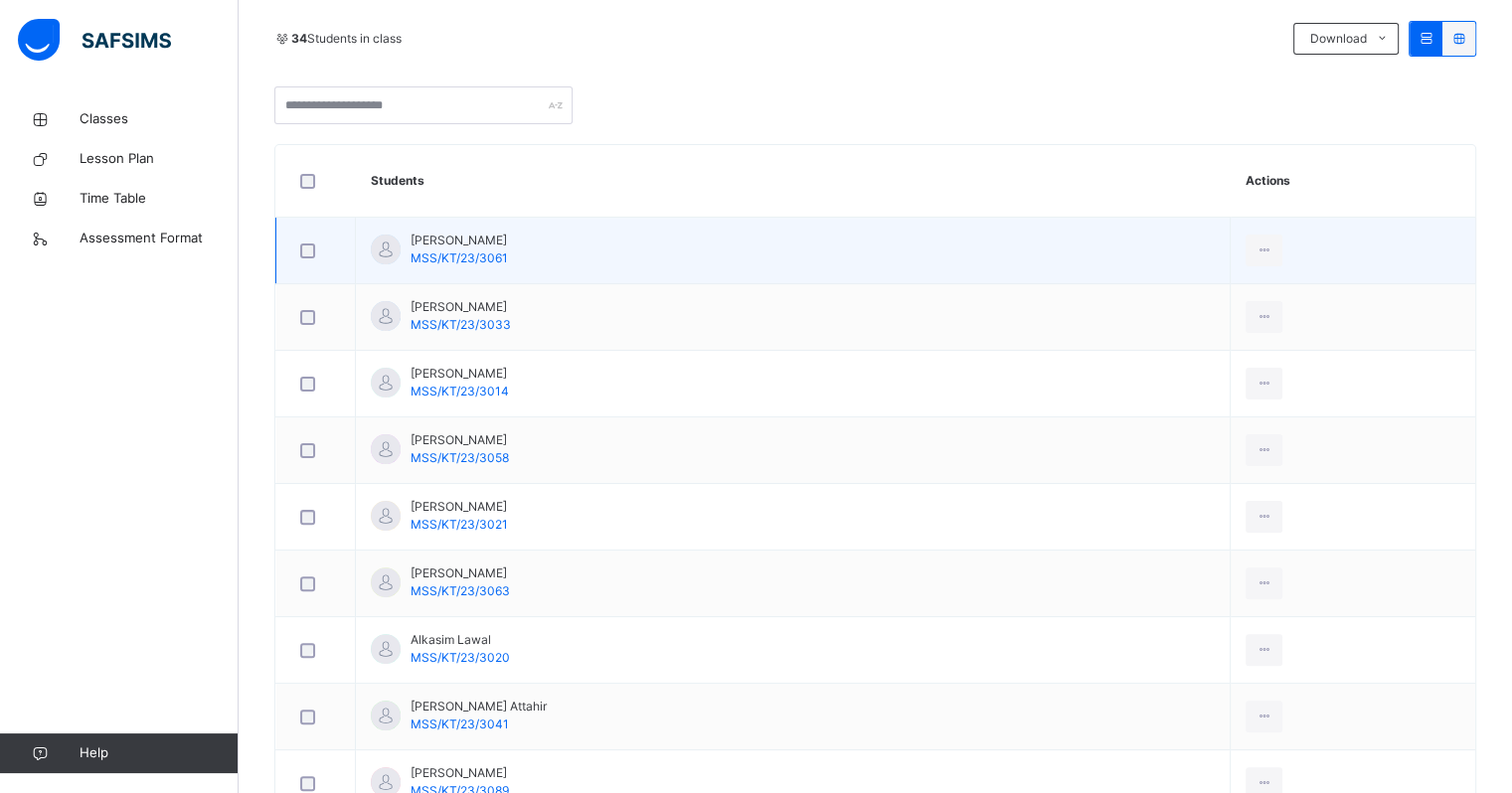 scroll, scrollTop: 135, scrollLeft: 0, axis: vertical 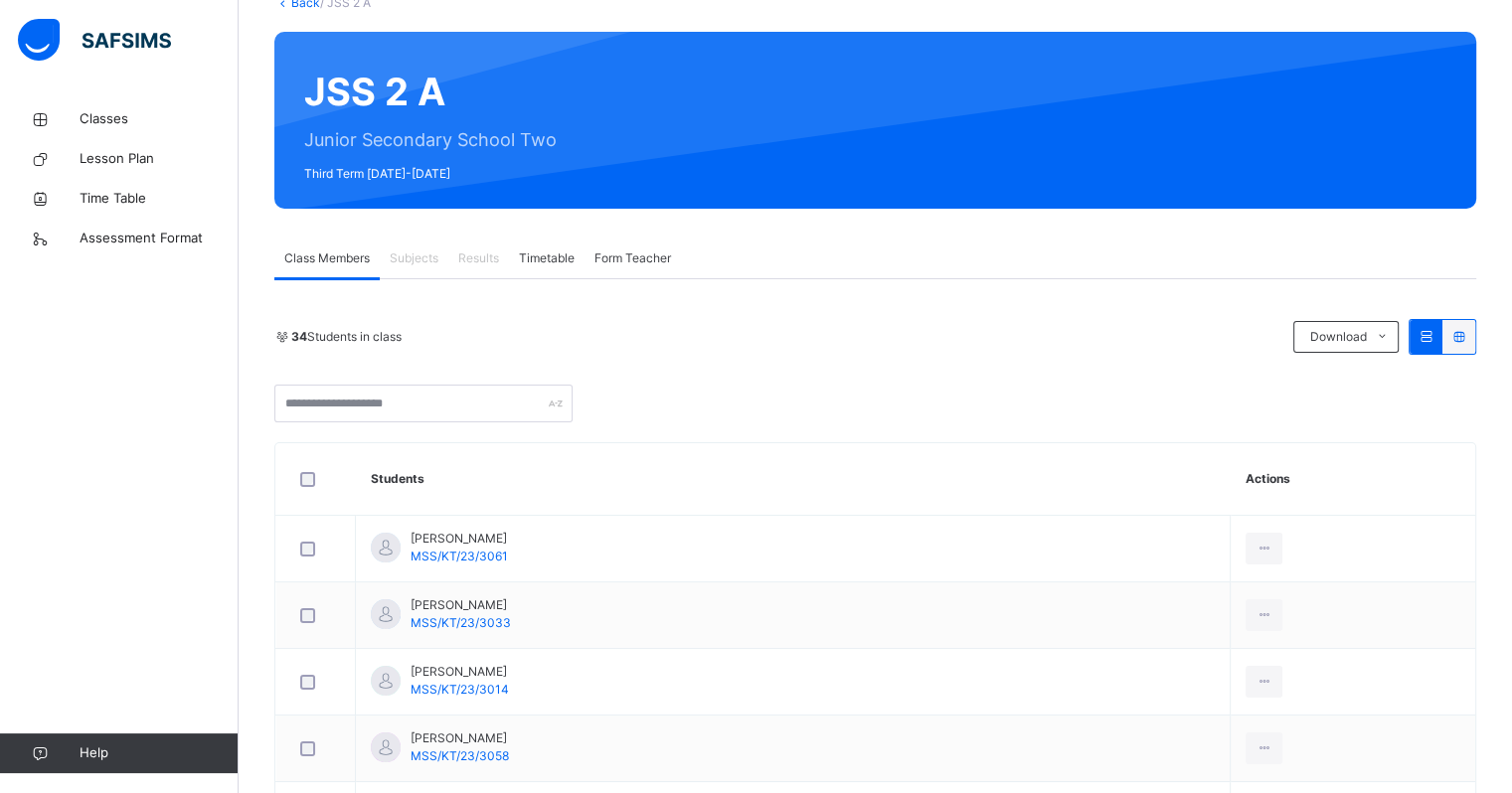 click on "Subjects" at bounding box center (414, 258) 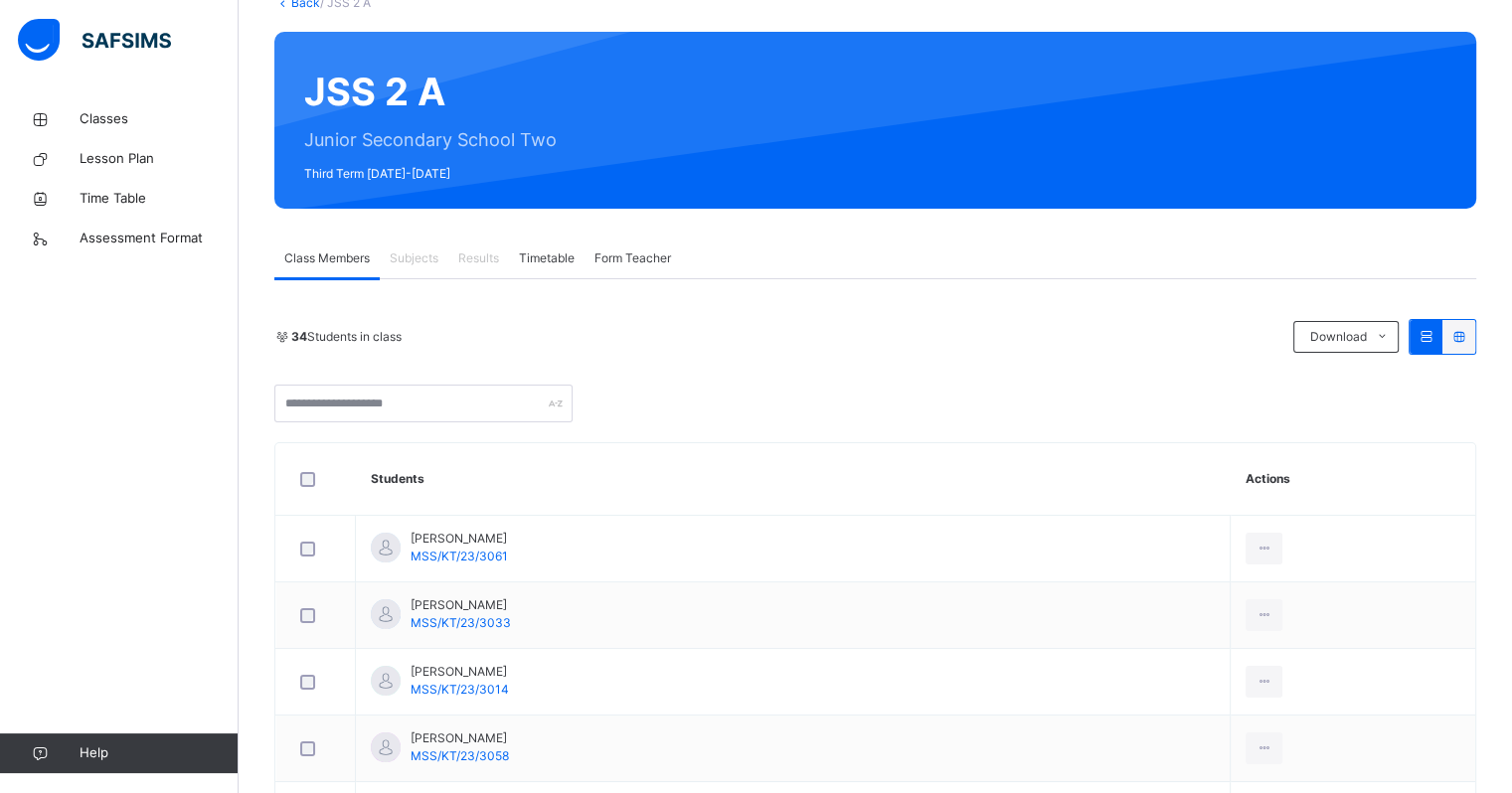 click on "Subjects" at bounding box center [414, 258] 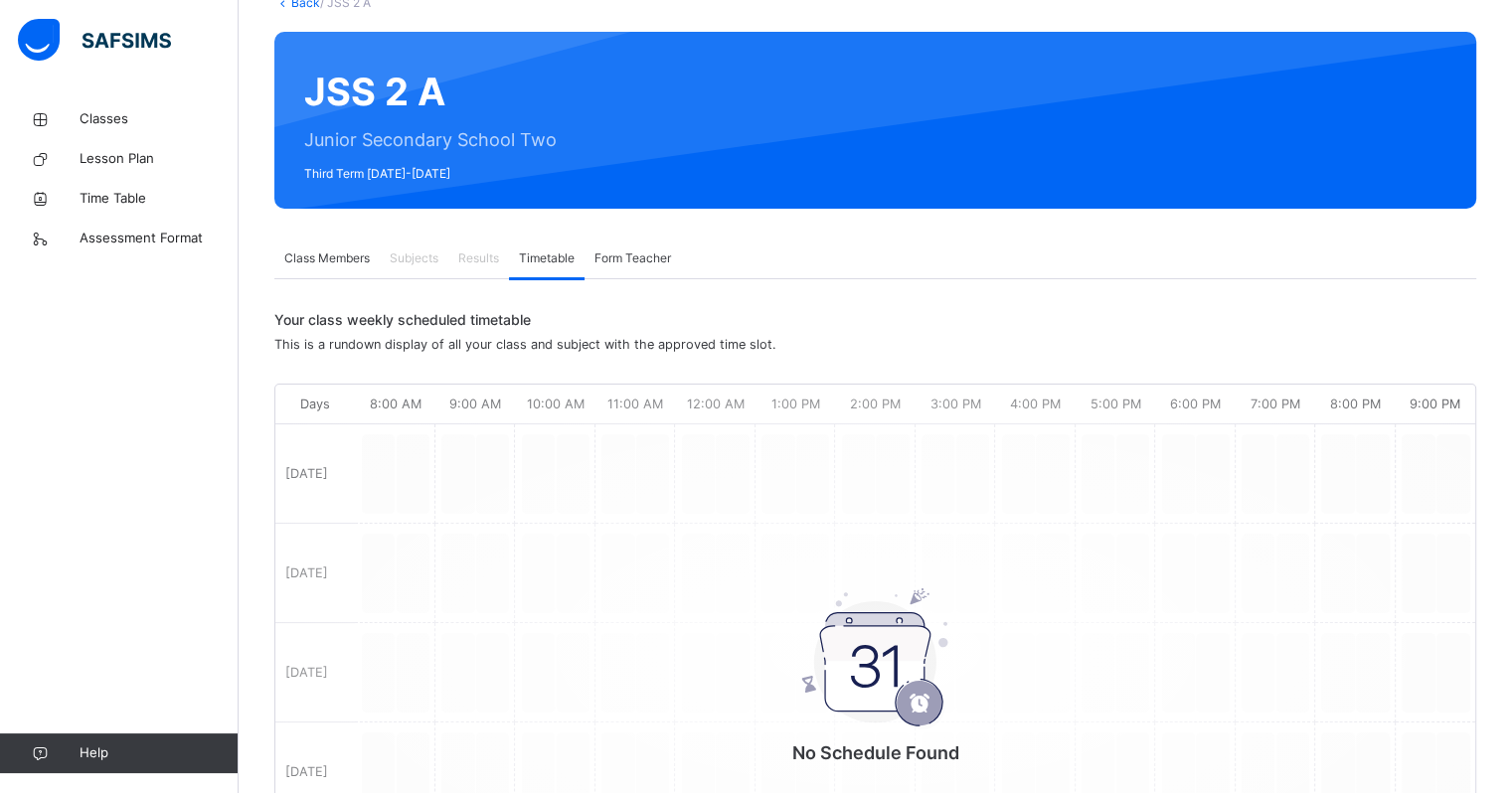 drag, startPoint x: 538, startPoint y: 252, endPoint x: 567, endPoint y: 253, distance: 29.017236 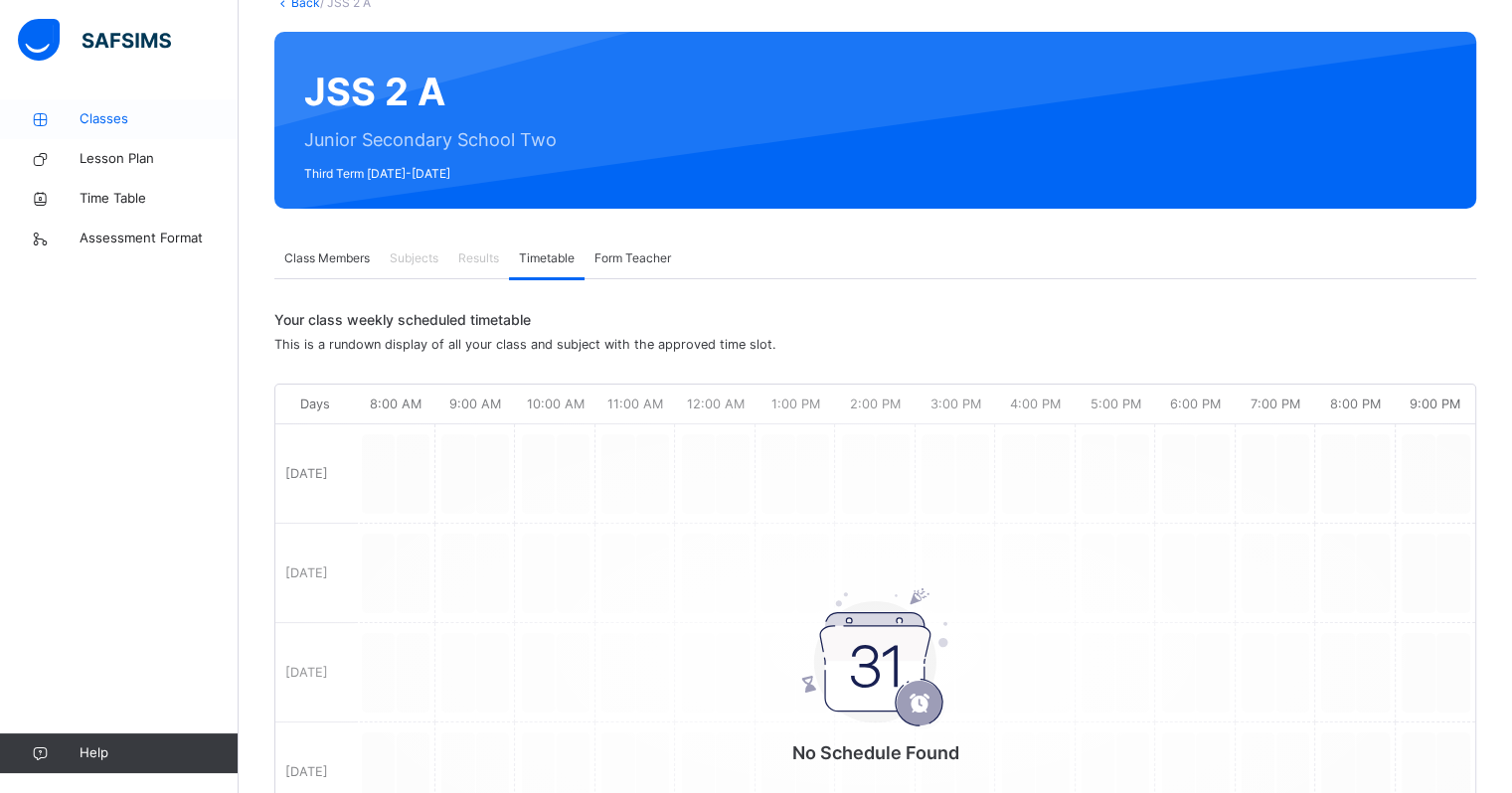 click on "Classes" at bounding box center [159, 119] 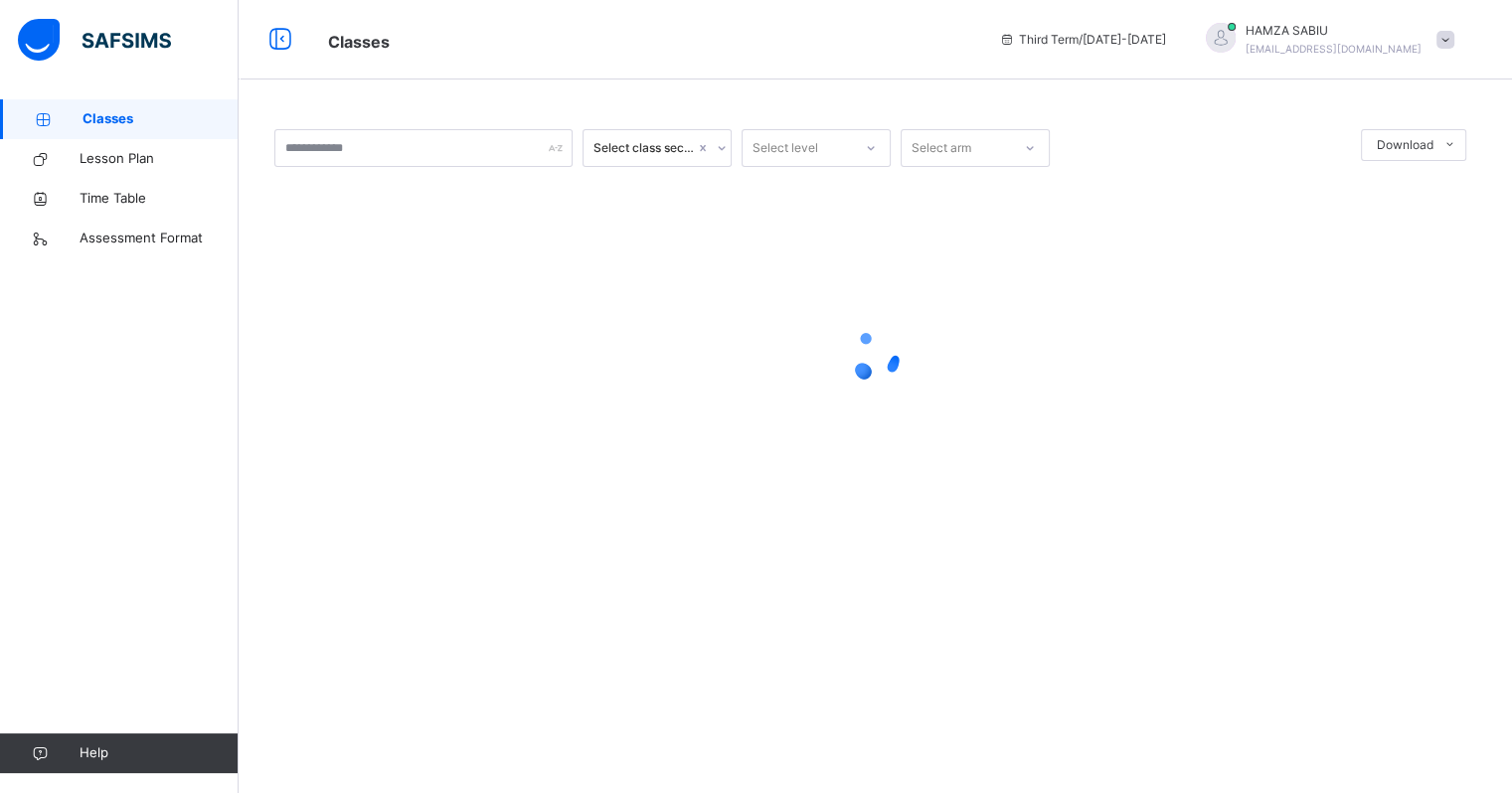 scroll, scrollTop: 0, scrollLeft: 0, axis: both 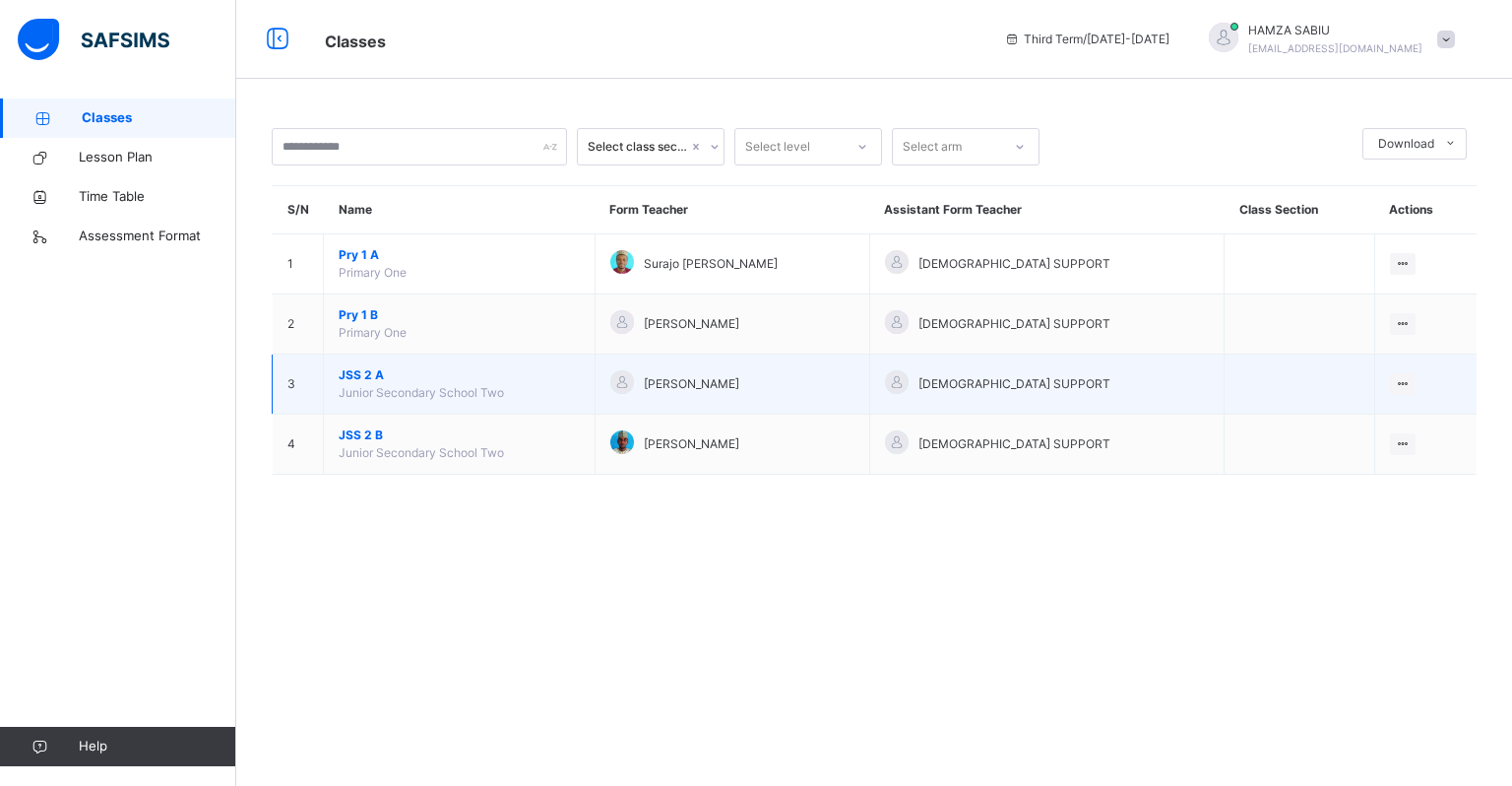click on "JSS 2   A" at bounding box center [459, 375] 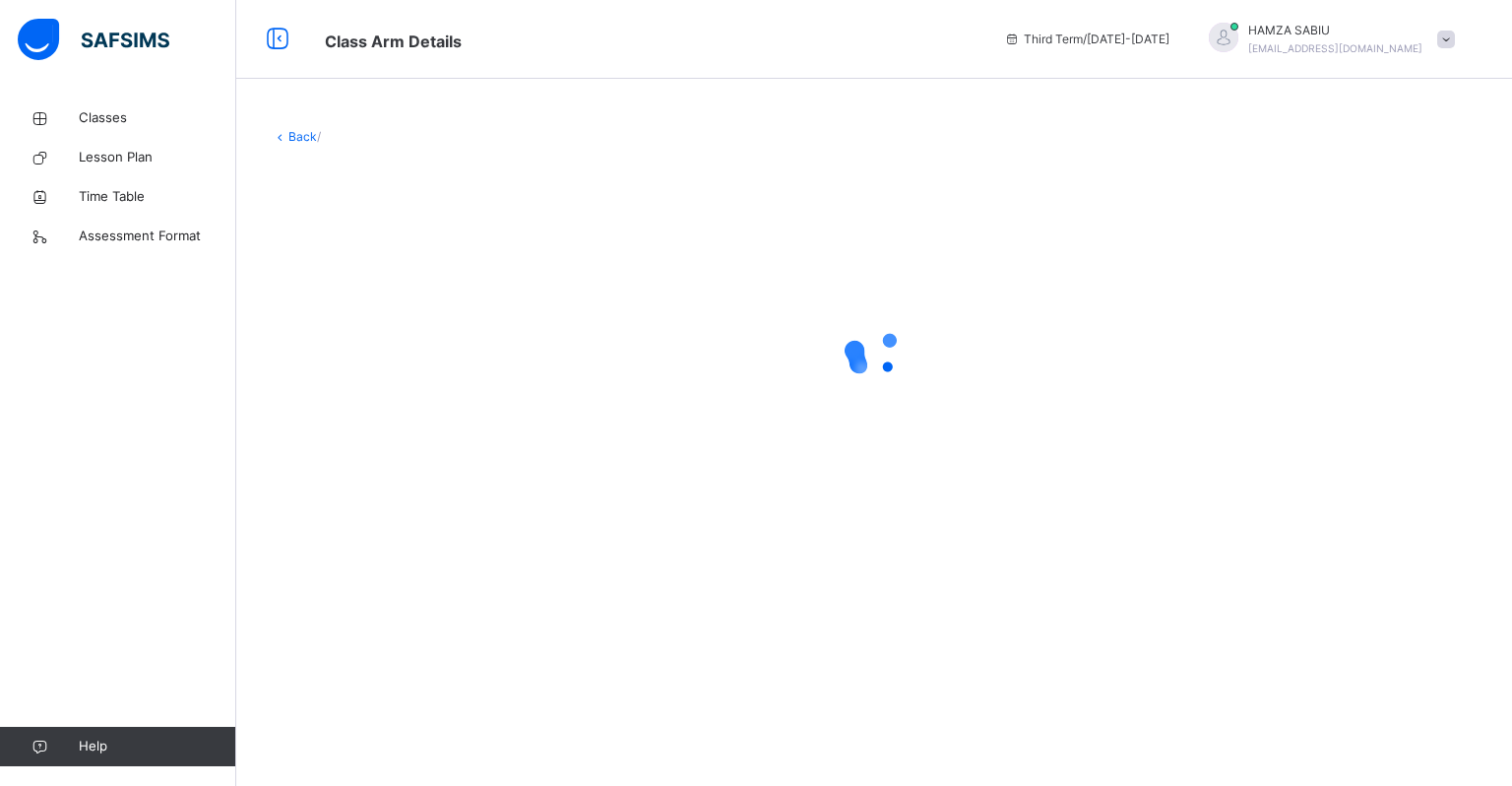 click at bounding box center [874, 353] 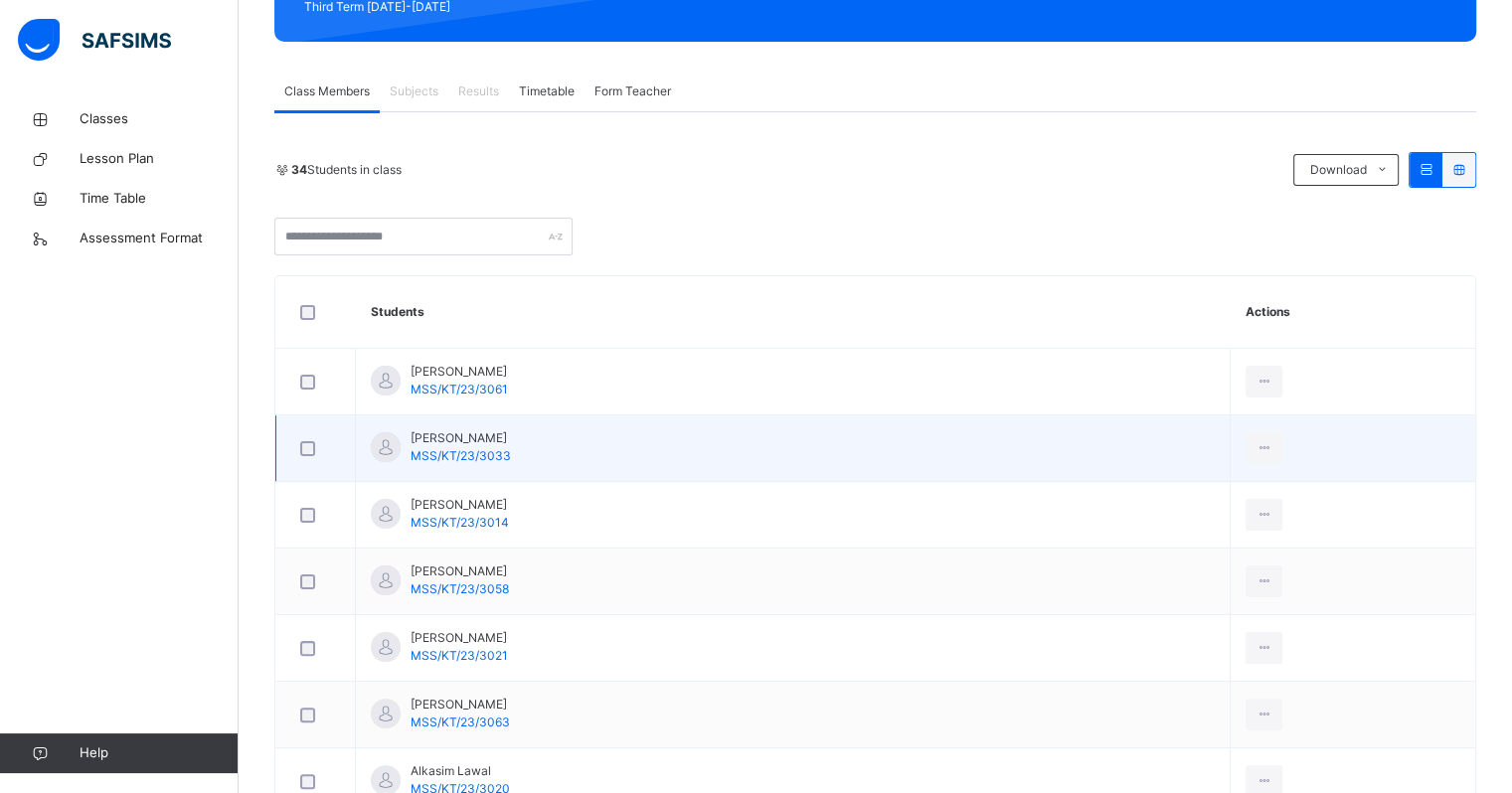 scroll, scrollTop: 0, scrollLeft: 0, axis: both 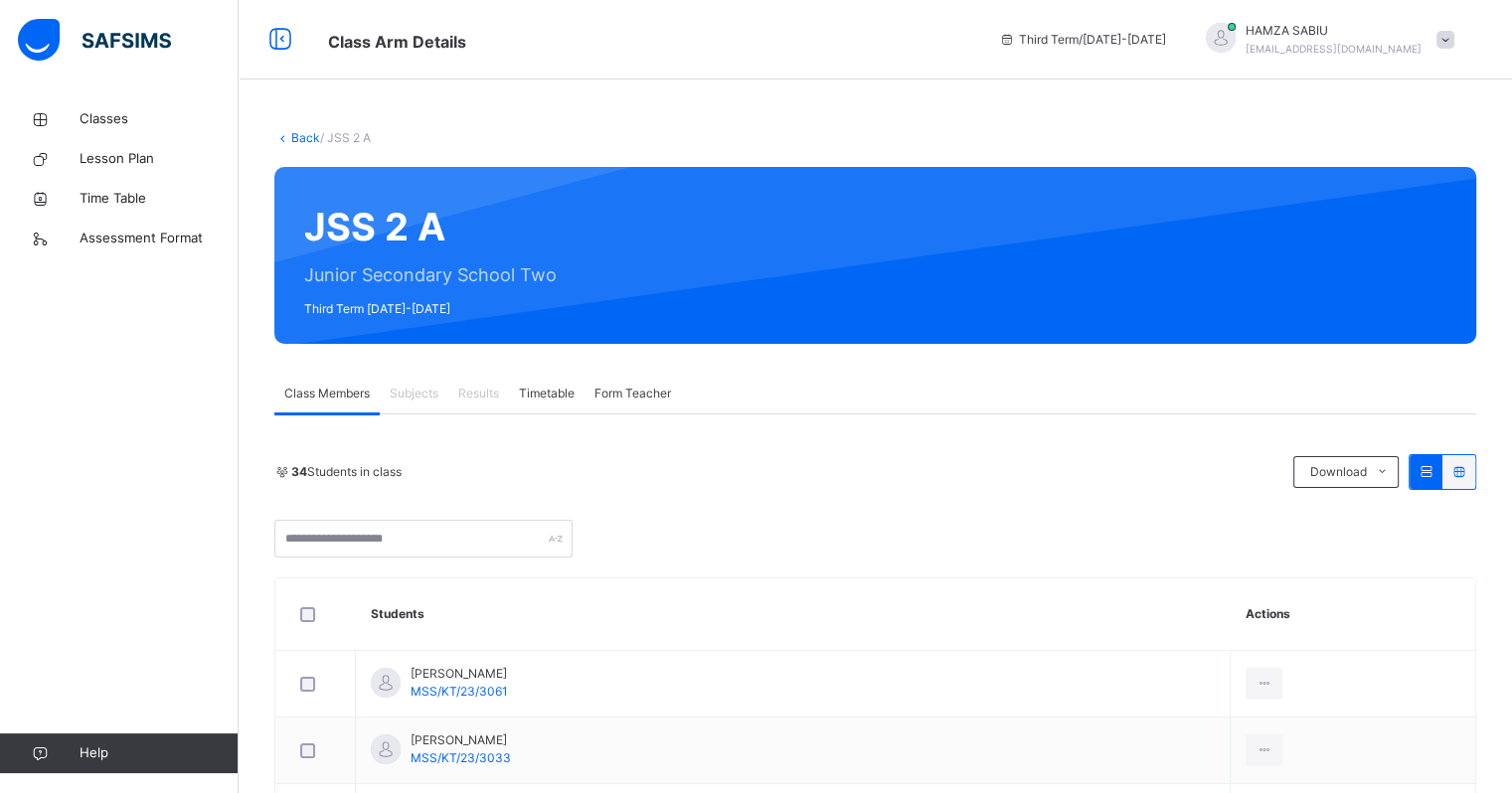 click on "Subjects" at bounding box center [414, 394] 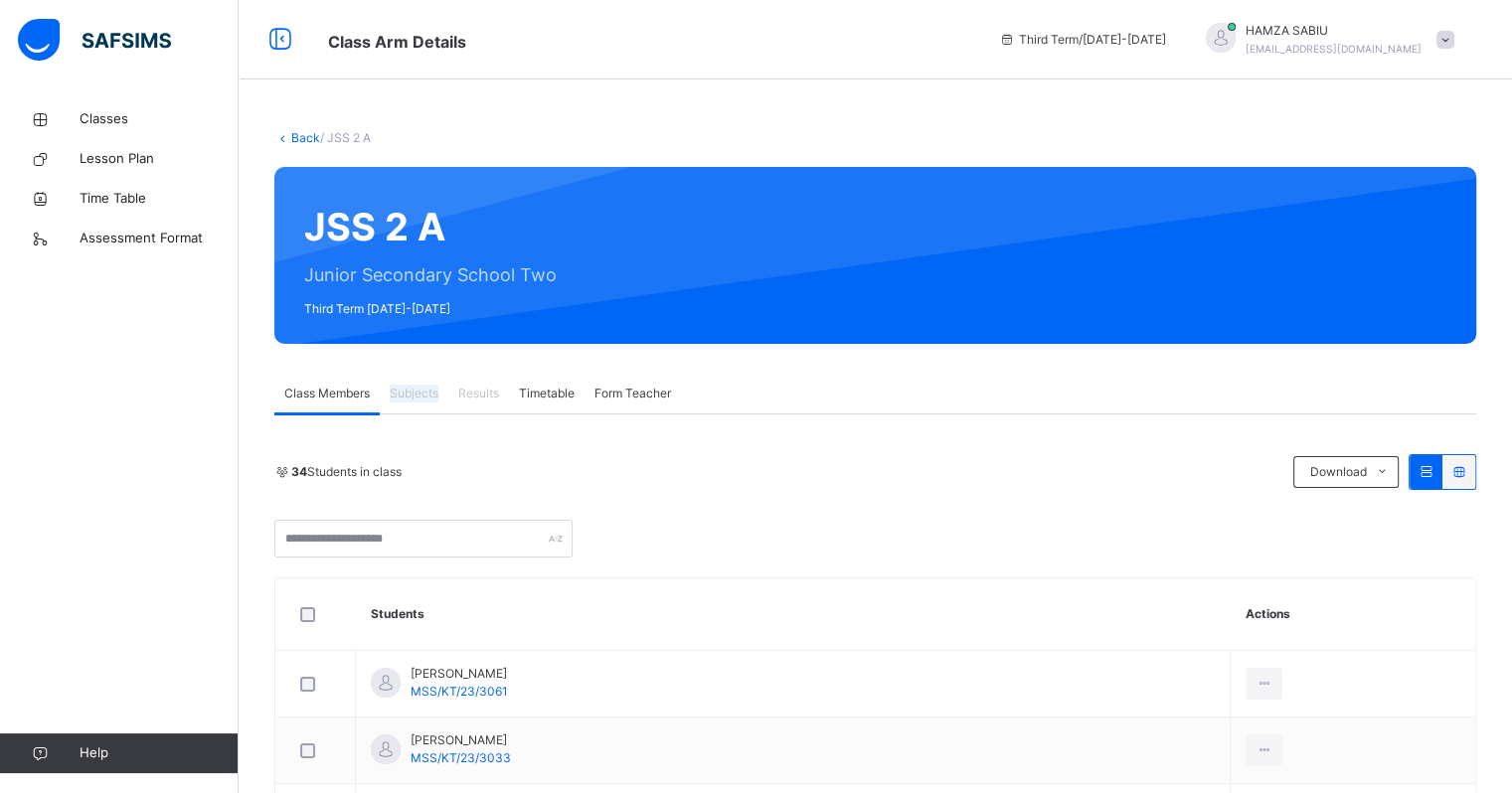 click on "Subjects" at bounding box center [414, 394] 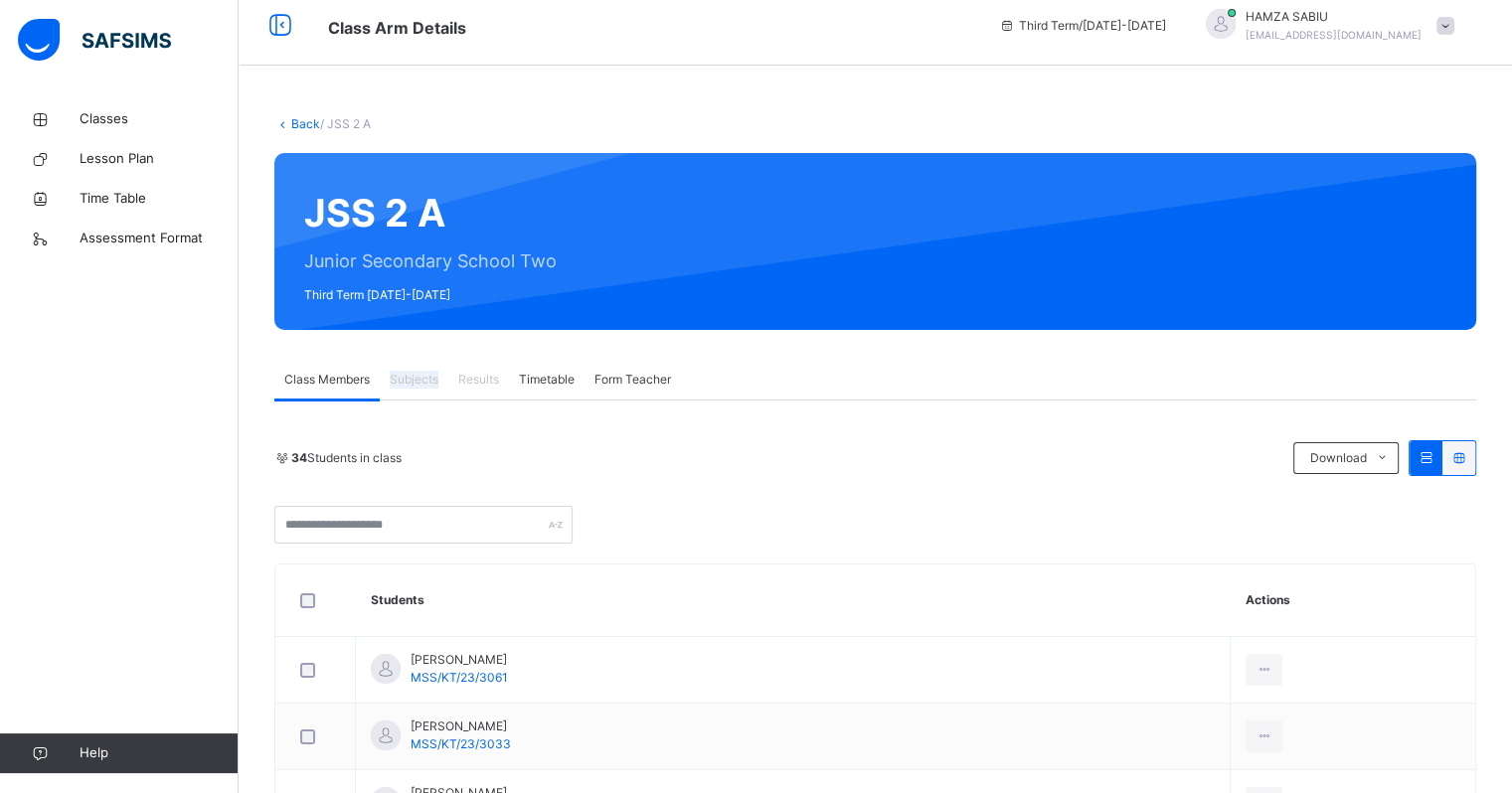 scroll, scrollTop: 0, scrollLeft: 0, axis: both 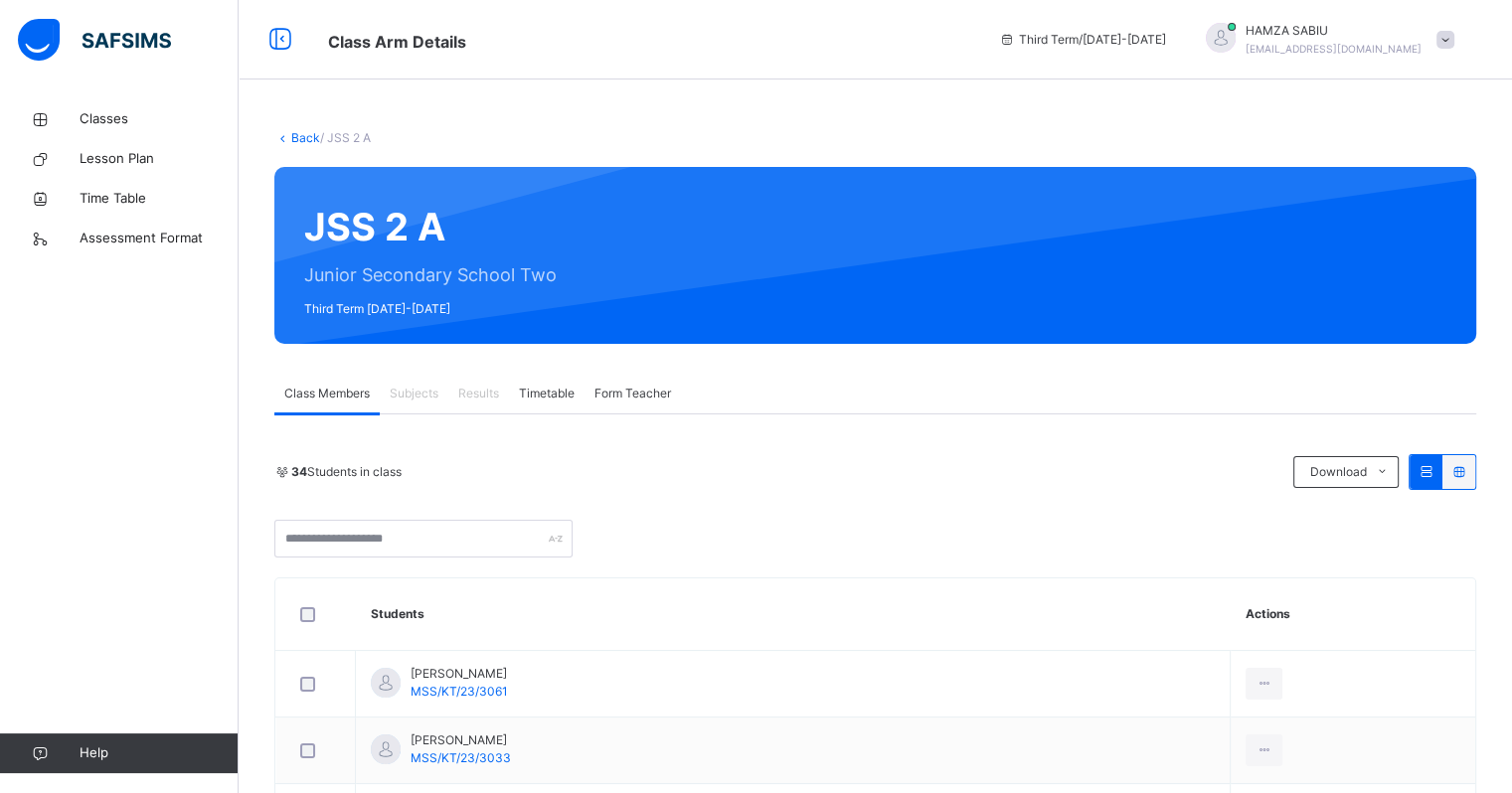 click at bounding box center [282, 137] 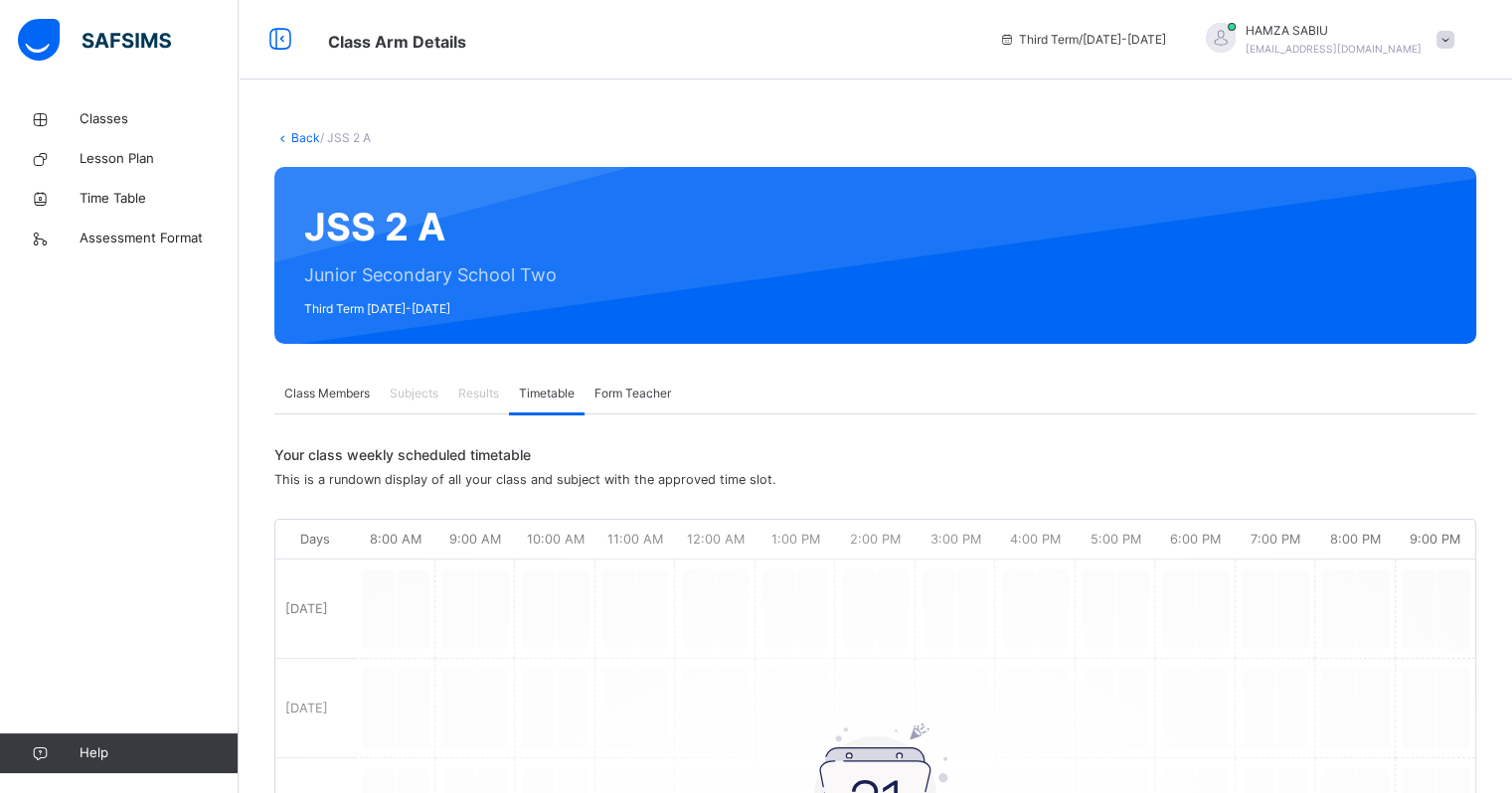 click on "Form Teacher" at bounding box center (632, 394) 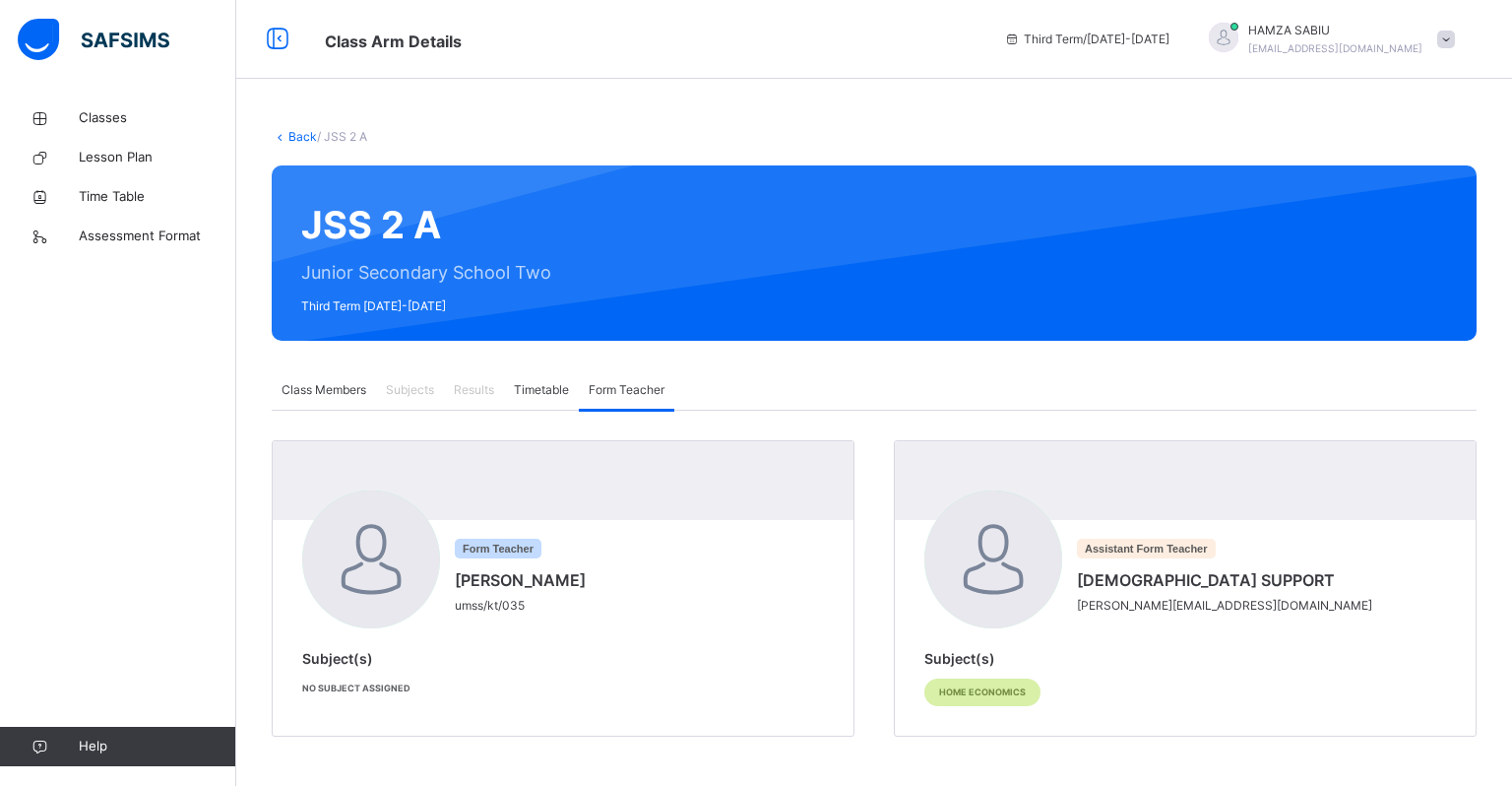 click on "Classes Lesson Plan Time Table Assessment Format   Help" at bounding box center [118, 432] 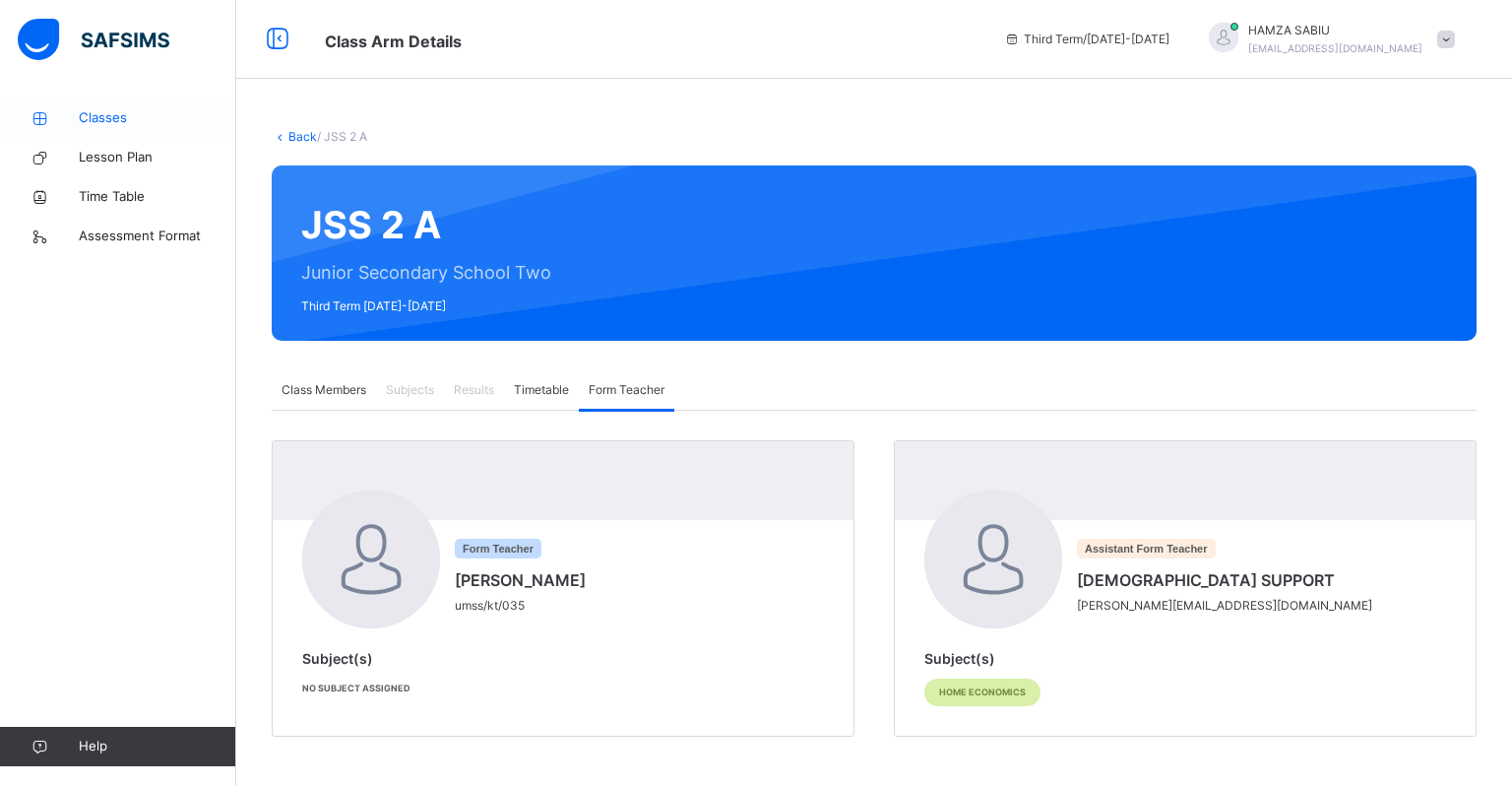 click on "Classes" at bounding box center [158, 118] 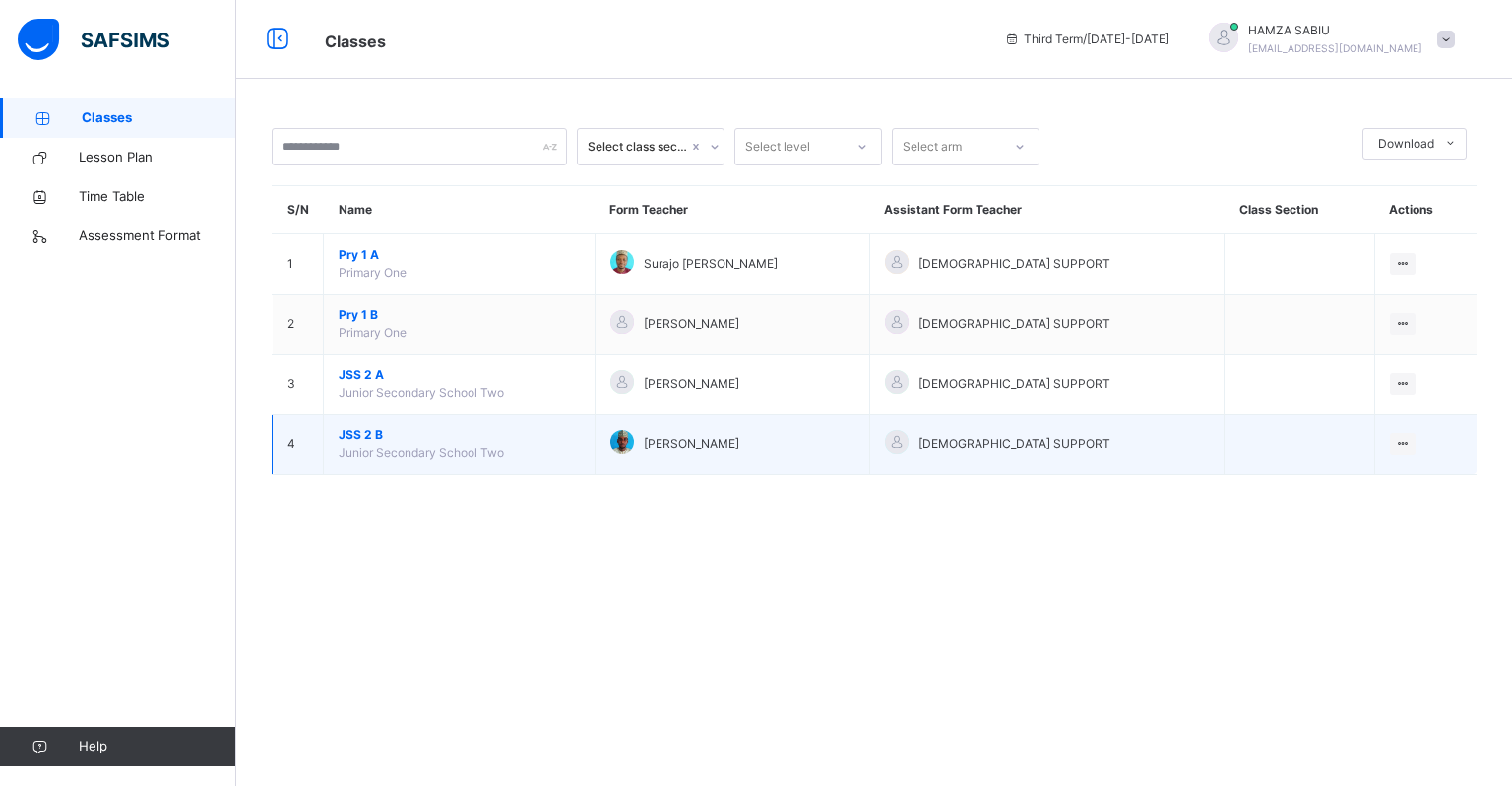 click on "Junior Secondary School Two" at bounding box center [421, 452] 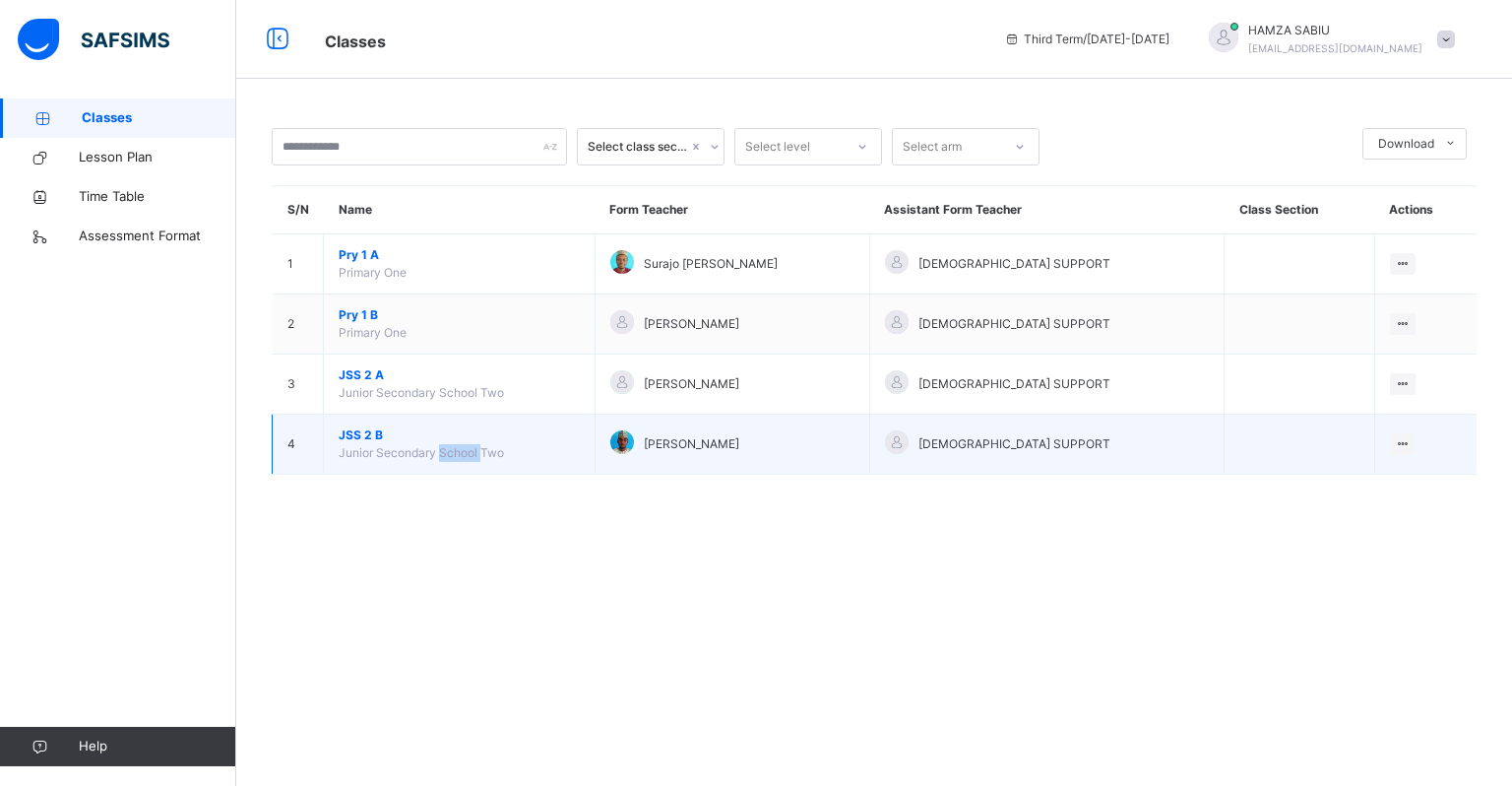 click on "Junior Secondary School Two" at bounding box center [421, 452] 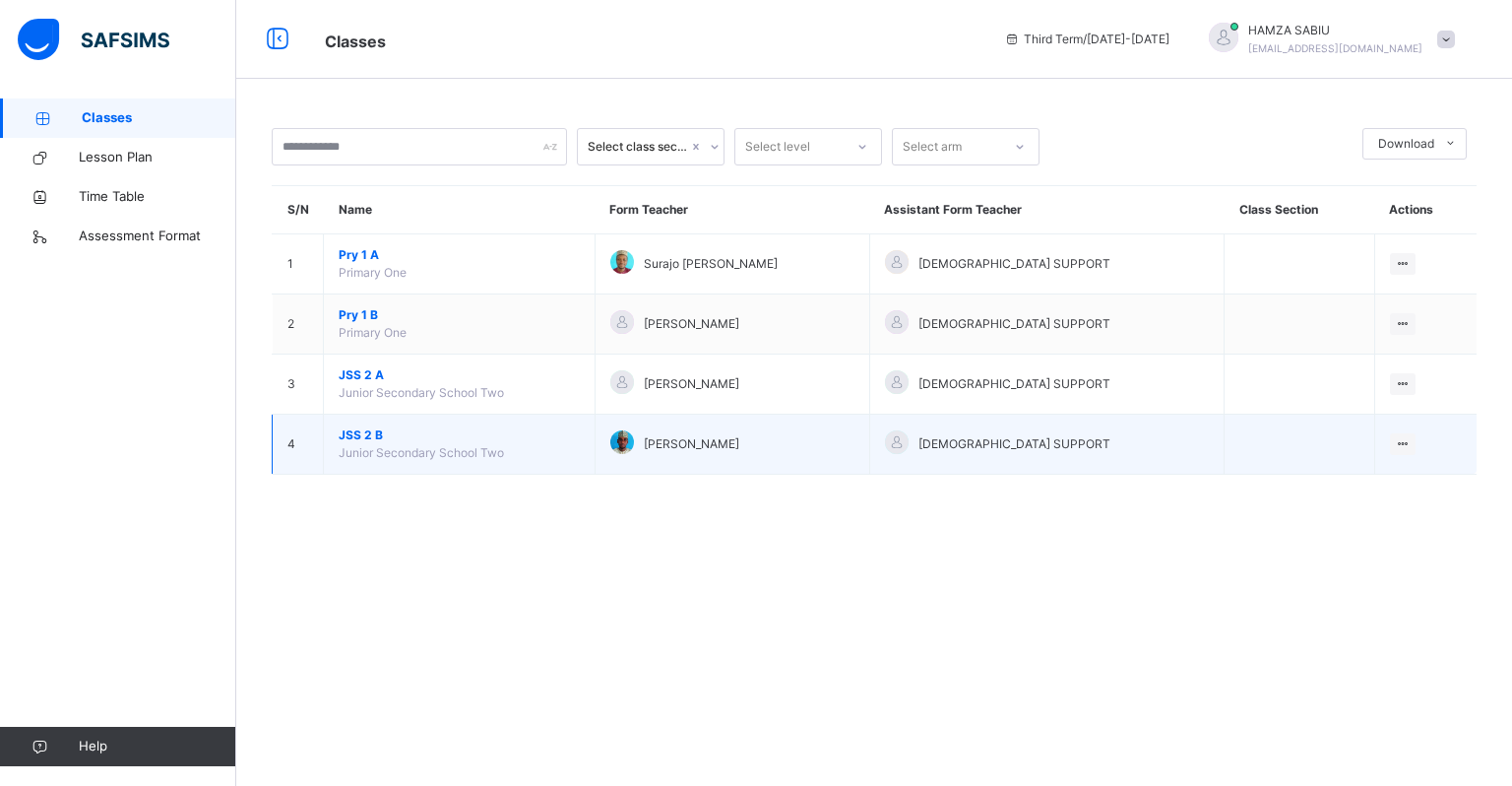 click on "JSS 2   B   Junior Secondary School Two" at bounding box center (460, 444) 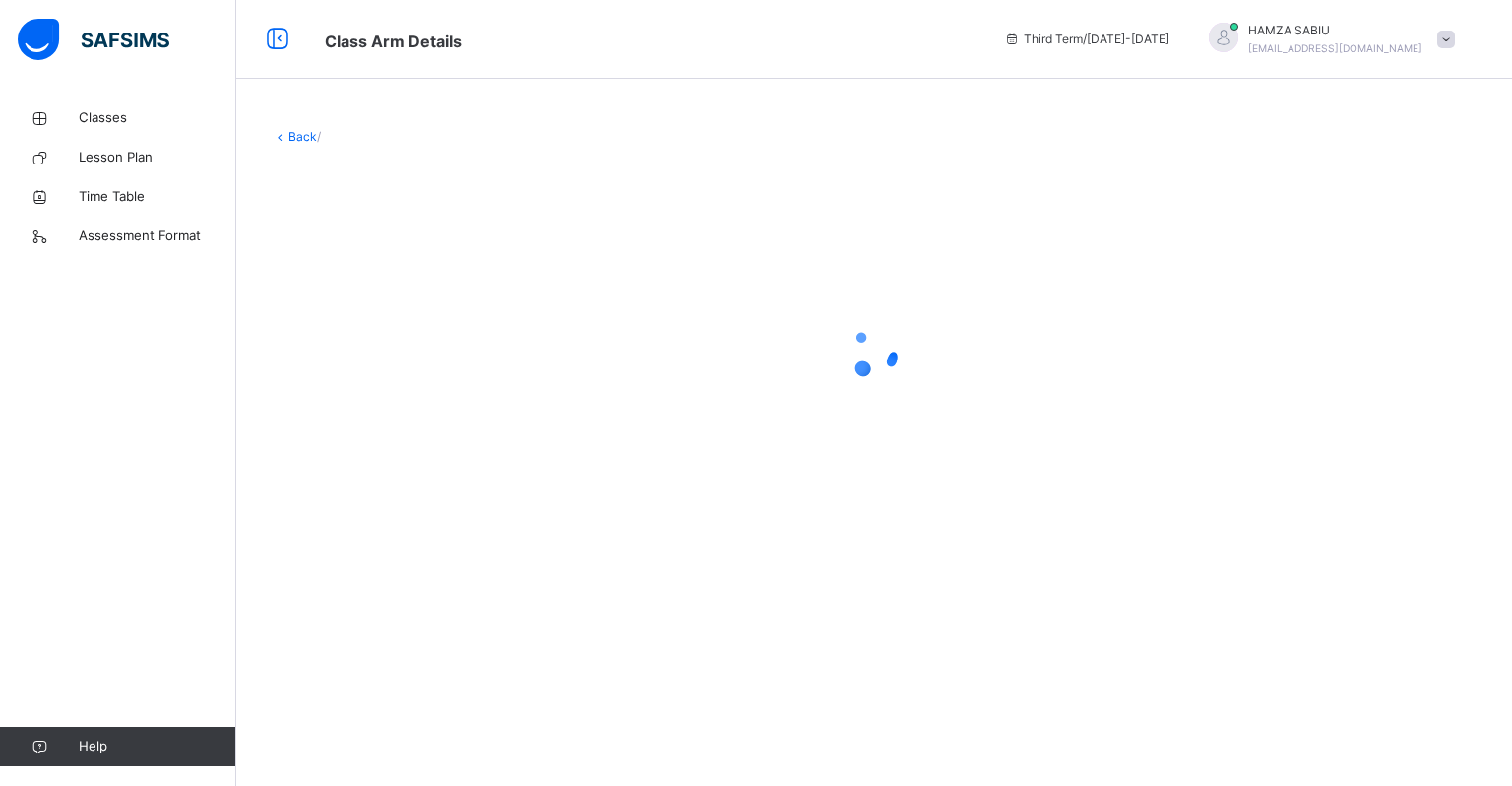 click at bounding box center (874, 353) 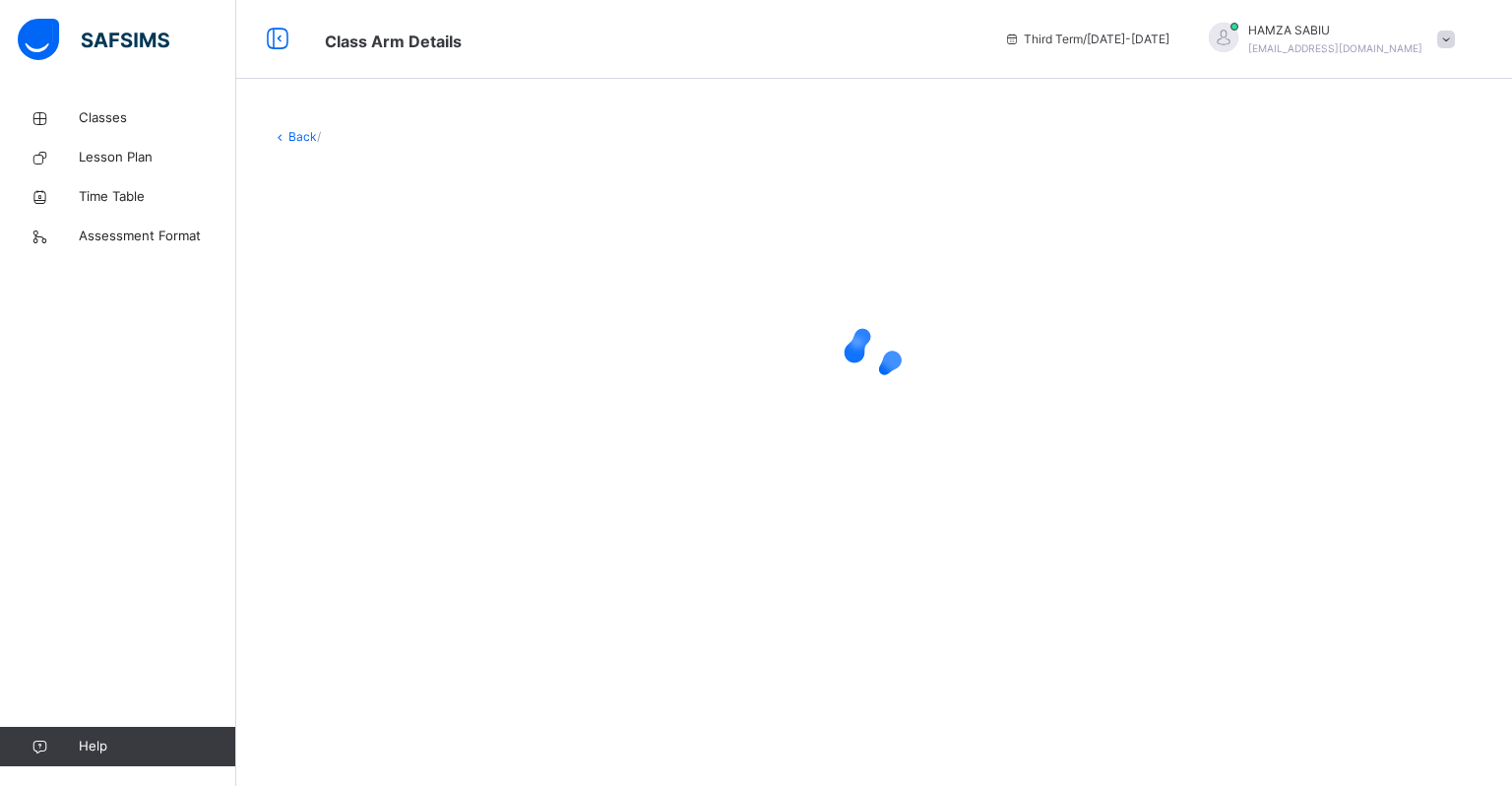 click at bounding box center [874, 353] 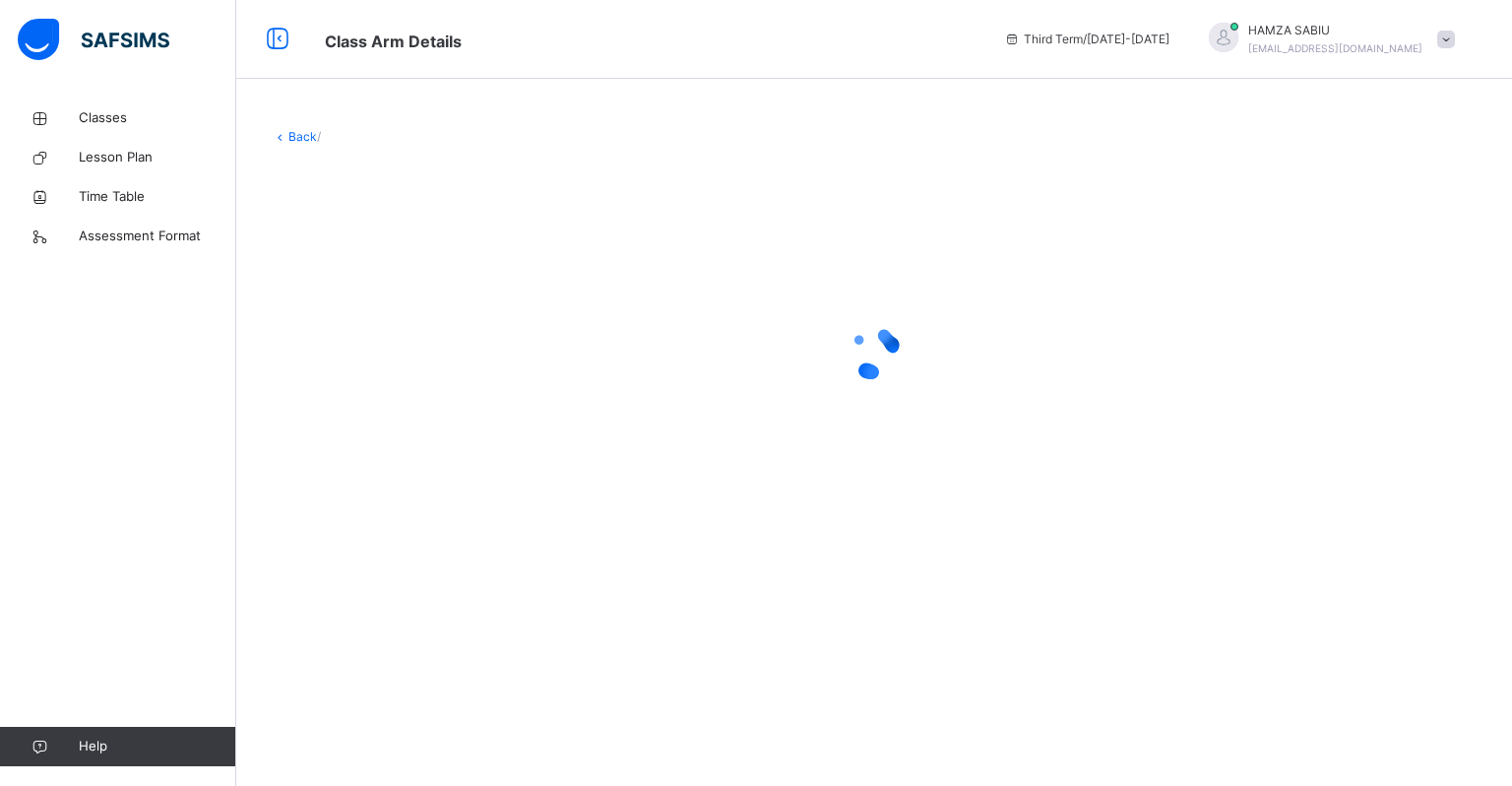 click at bounding box center (874, 353) 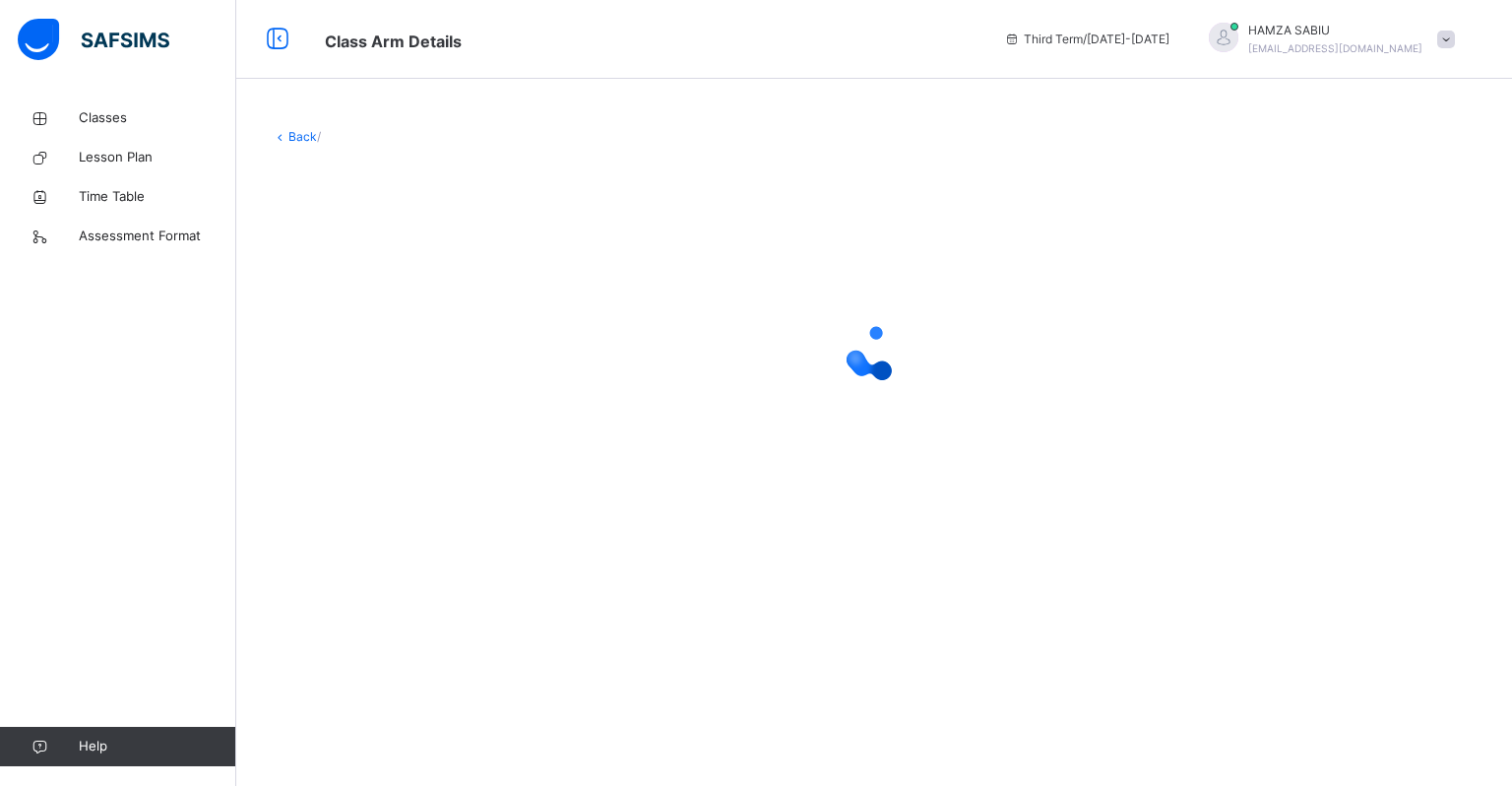 click at bounding box center [874, 353] 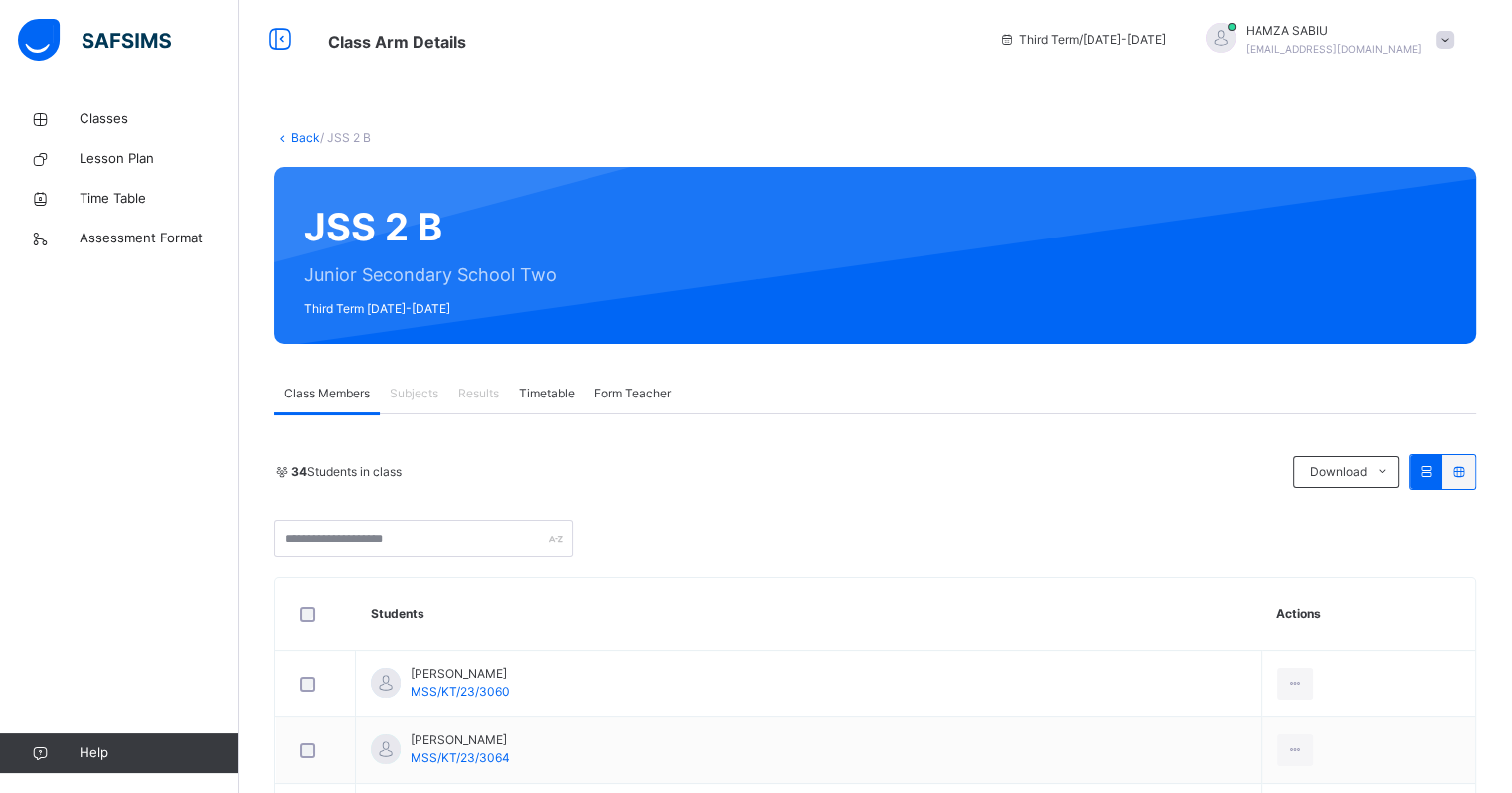 click on "Subjects" at bounding box center (414, 394) 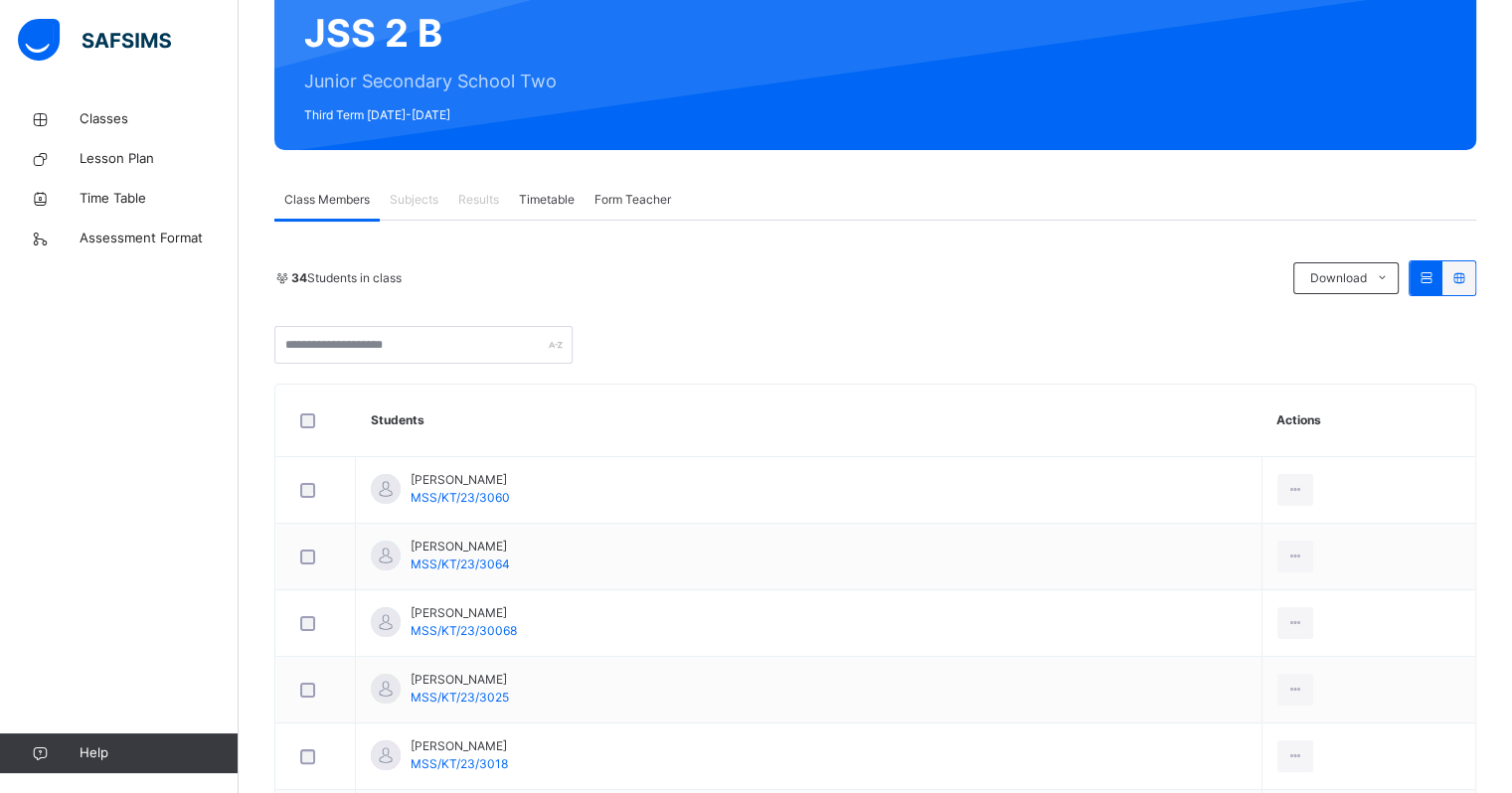scroll, scrollTop: 0, scrollLeft: 0, axis: both 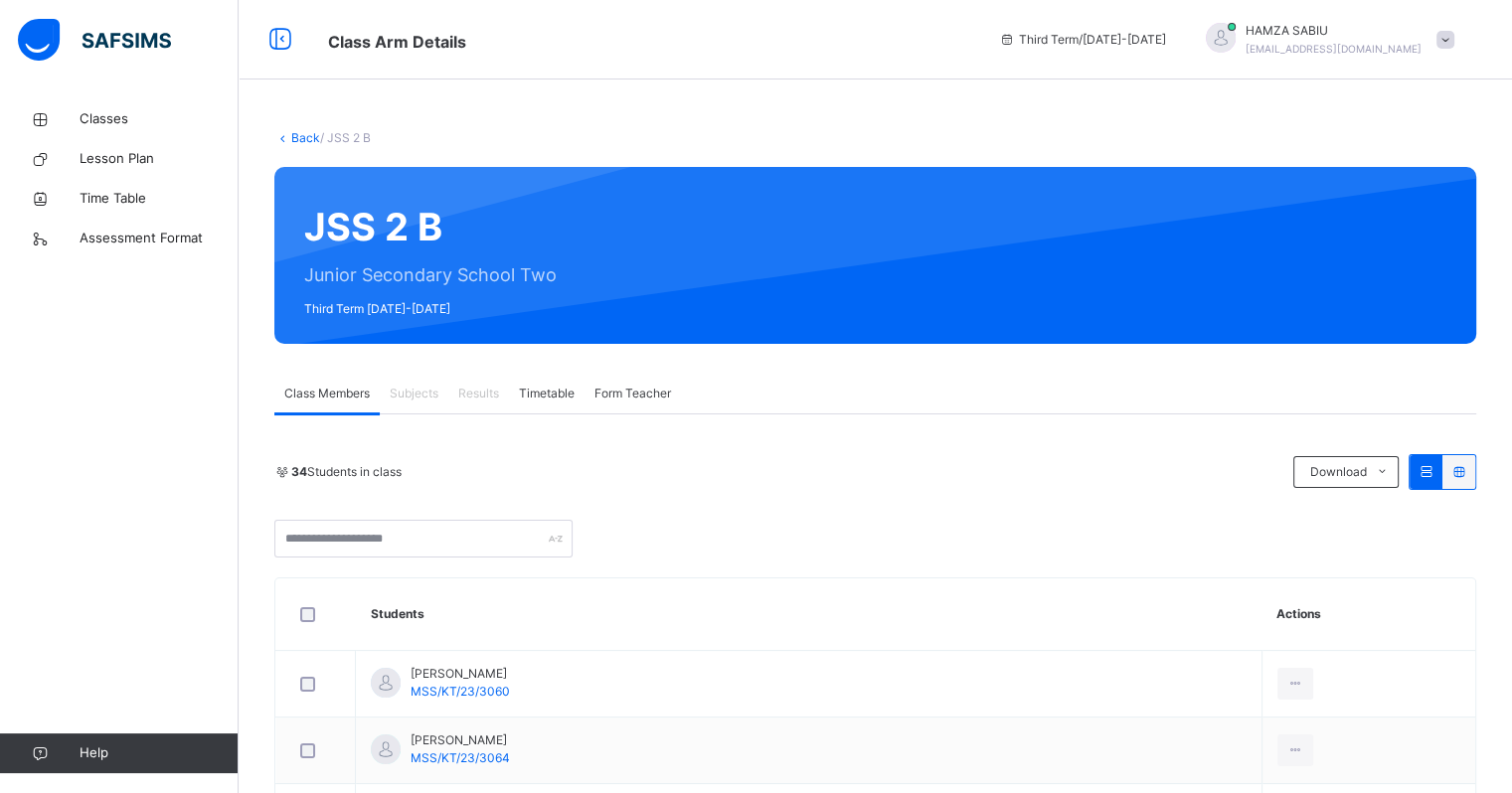 click on "Subjects" at bounding box center [414, 394] 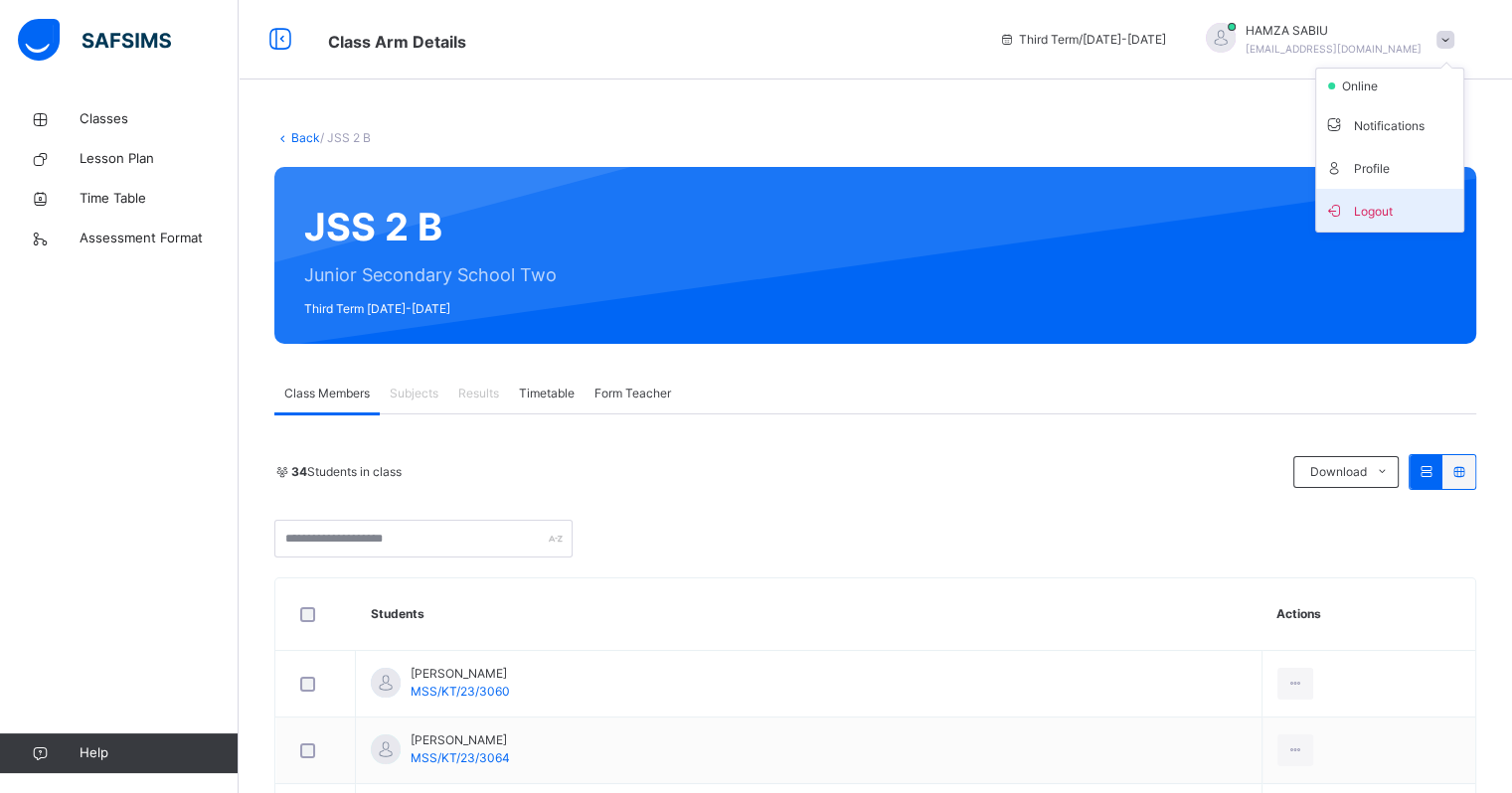 click on "Logout" at bounding box center [1390, 210] 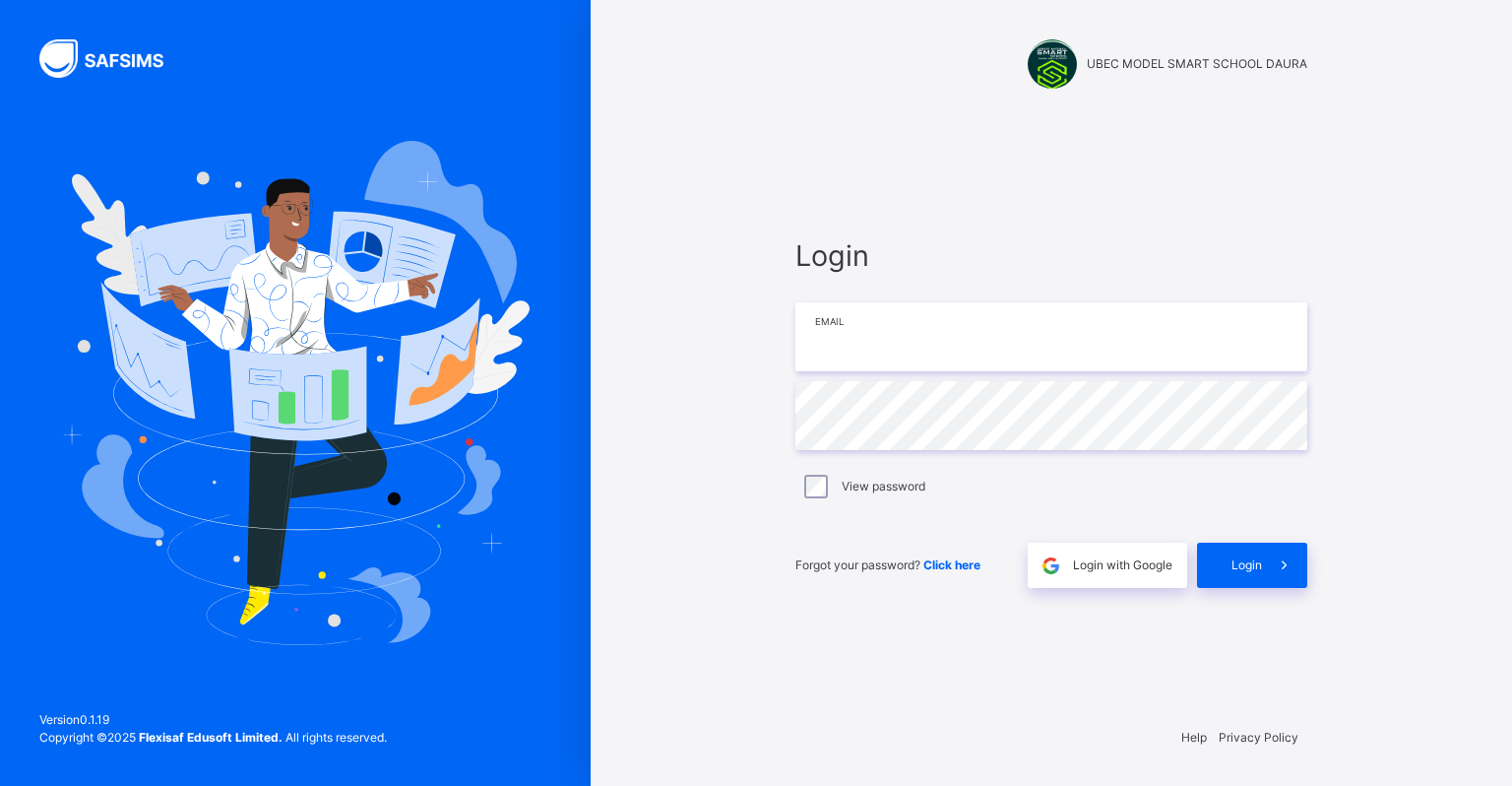 type on "**********" 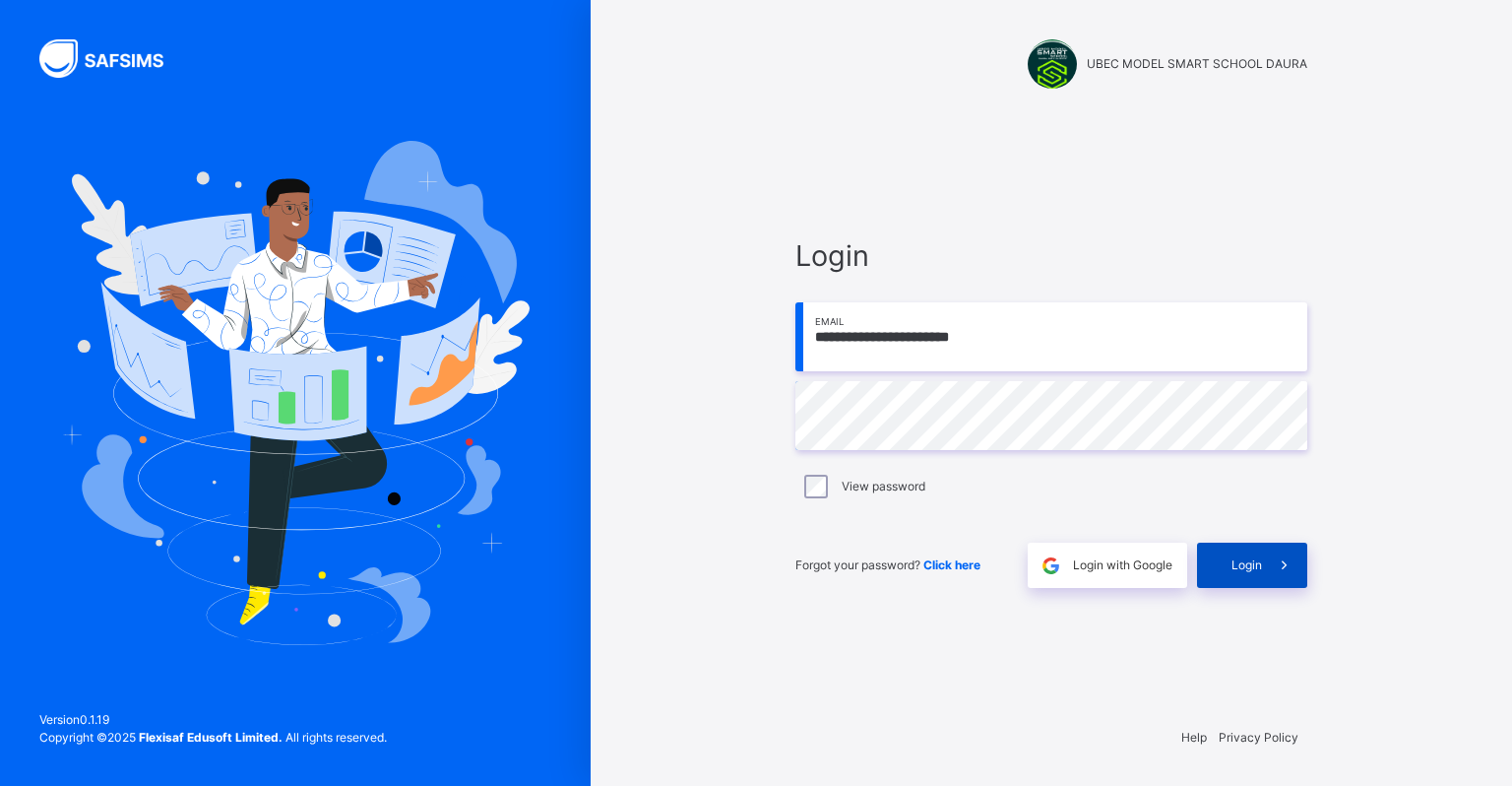 click on "Login" at bounding box center (1246, 565) 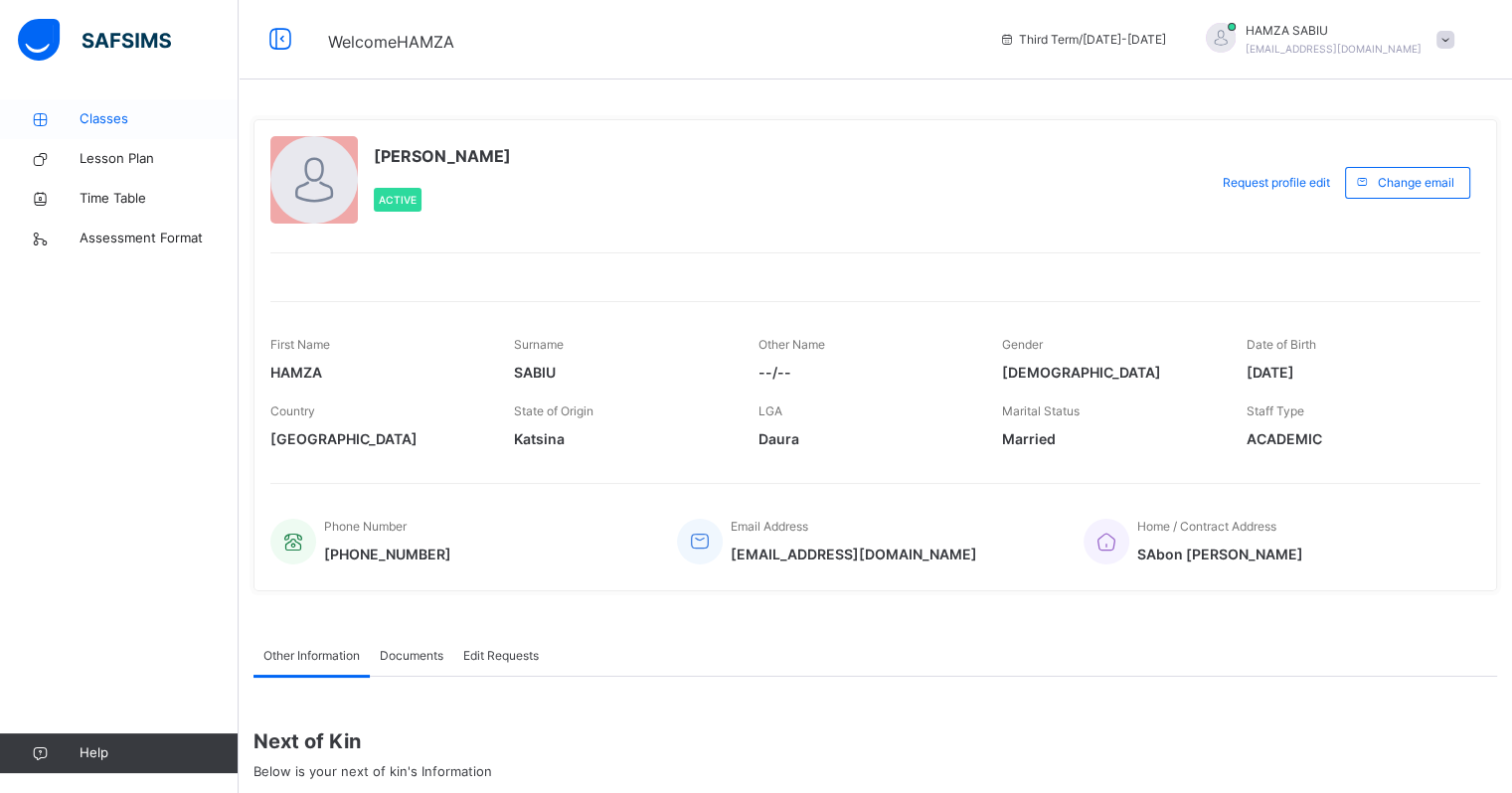 click on "Classes" at bounding box center (159, 119) 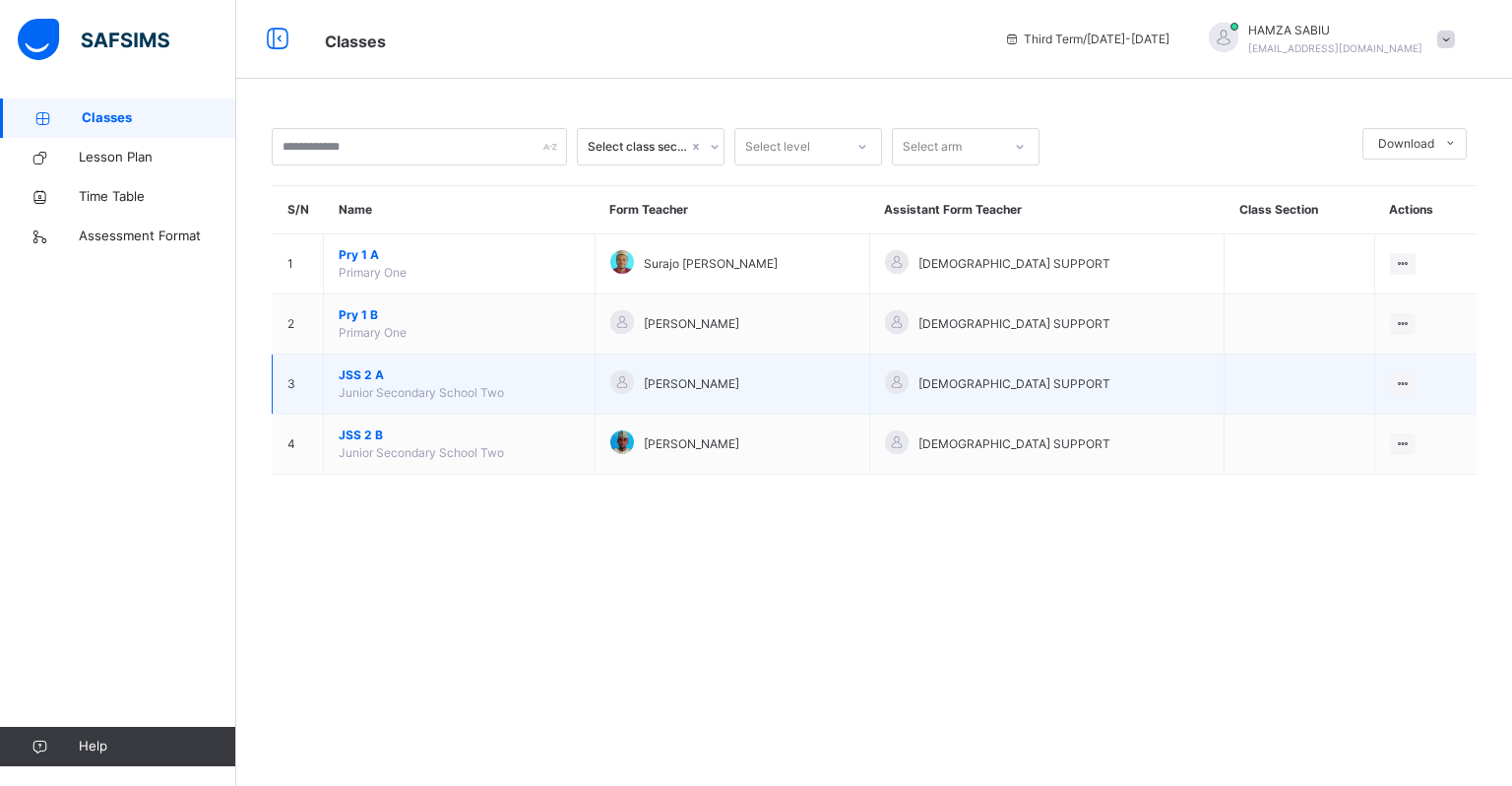 click on "Junior Secondary School Two" at bounding box center (421, 392) 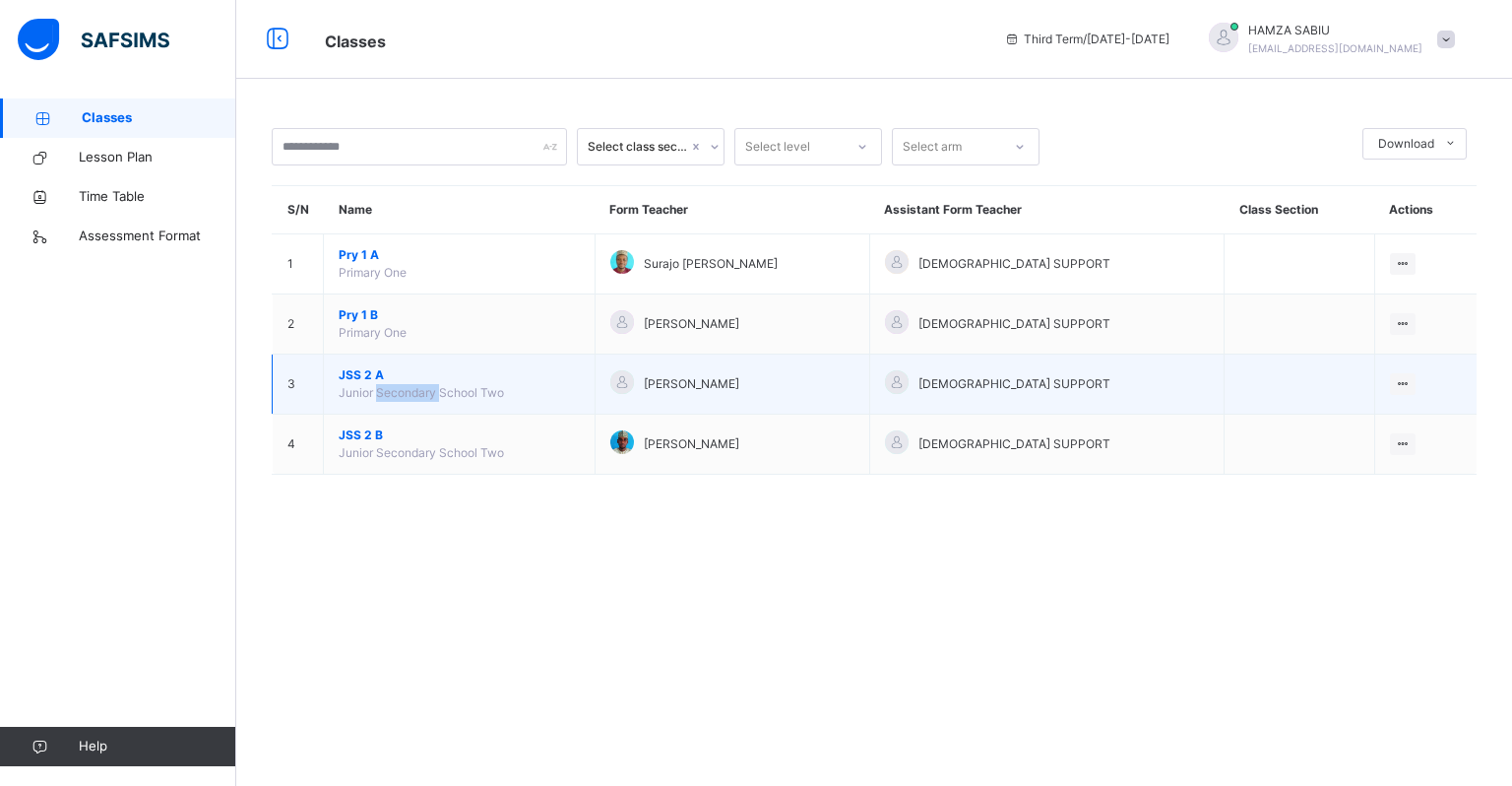click on "Junior Secondary School Two" at bounding box center [421, 392] 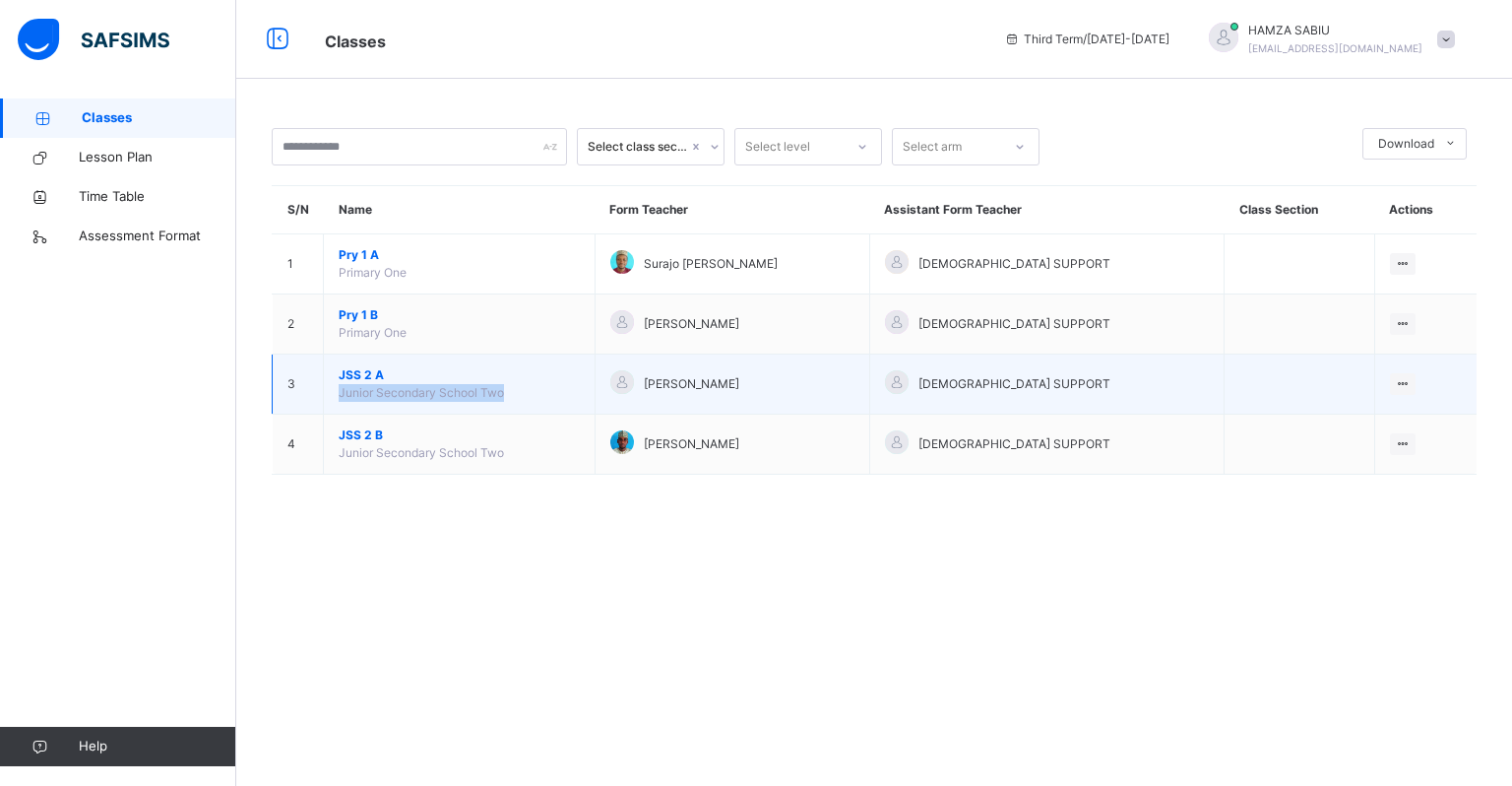 click on "Junior Secondary School Two" at bounding box center (421, 392) 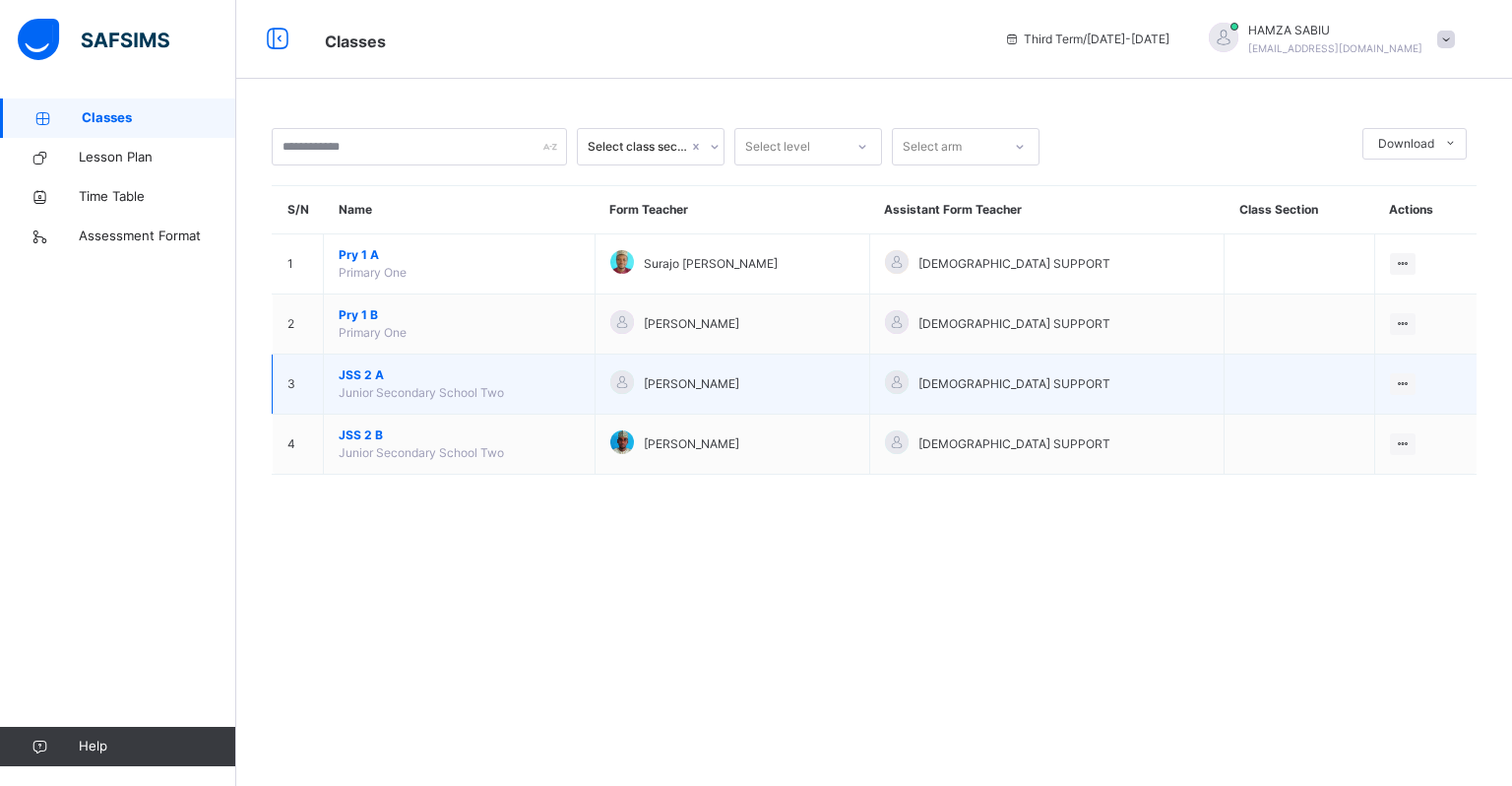 click on "JSS 2   A   Junior Secondary School Two" at bounding box center [460, 384] 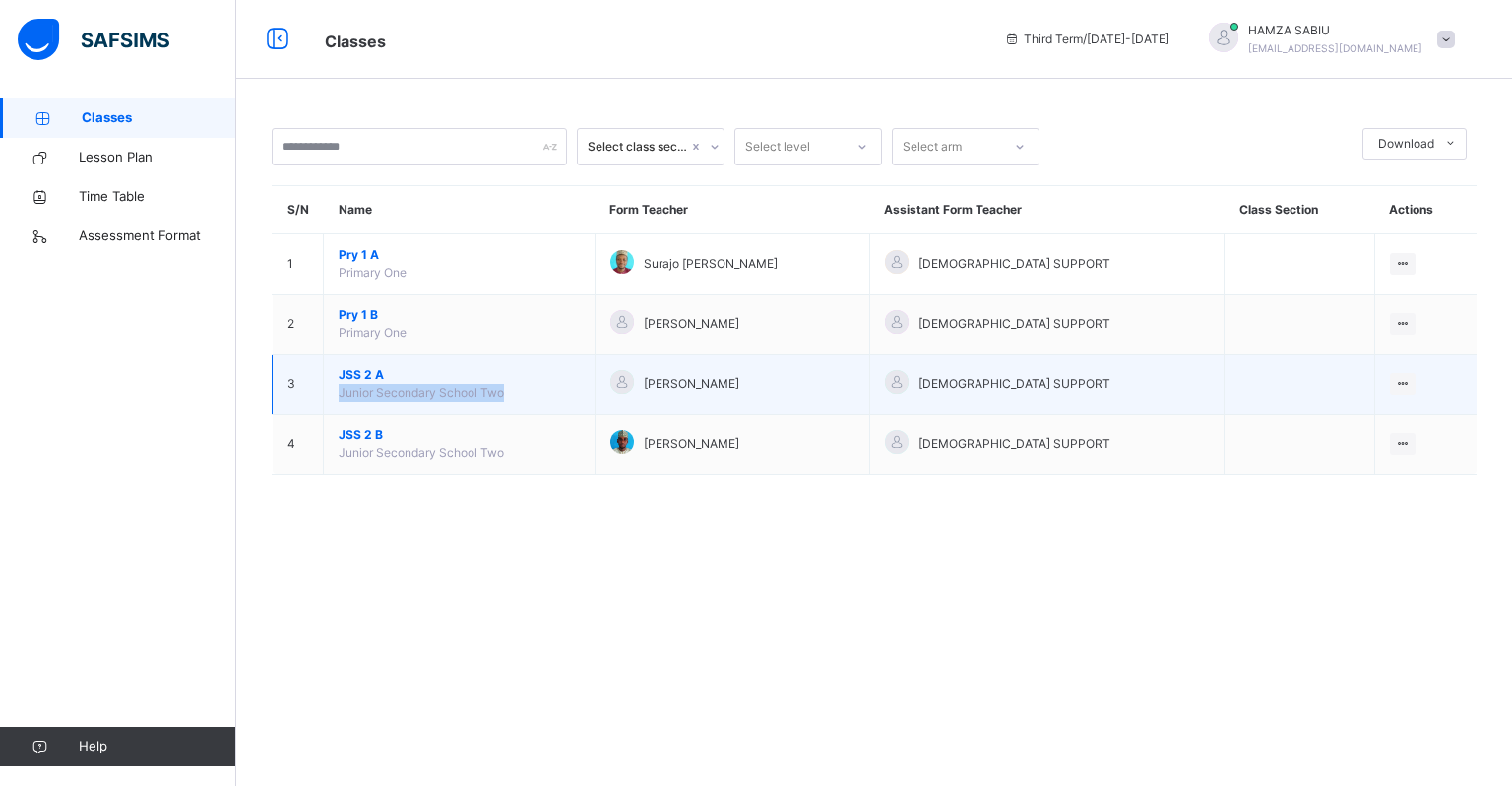 click on "JSS 2   A   Junior Secondary School Two" at bounding box center (460, 384) 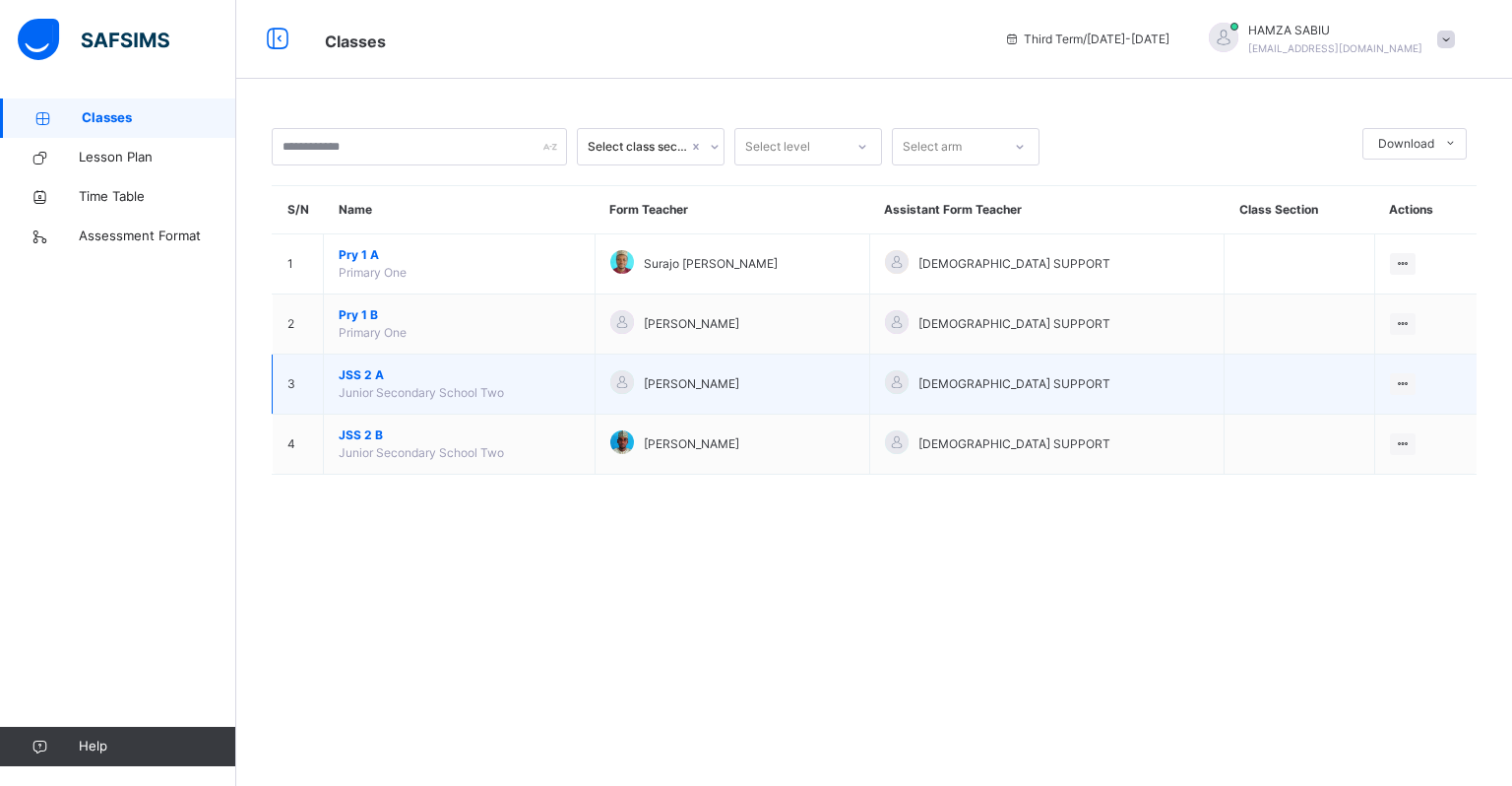 click on "JSS 2   A   Junior Secondary School Two" at bounding box center (460, 384) 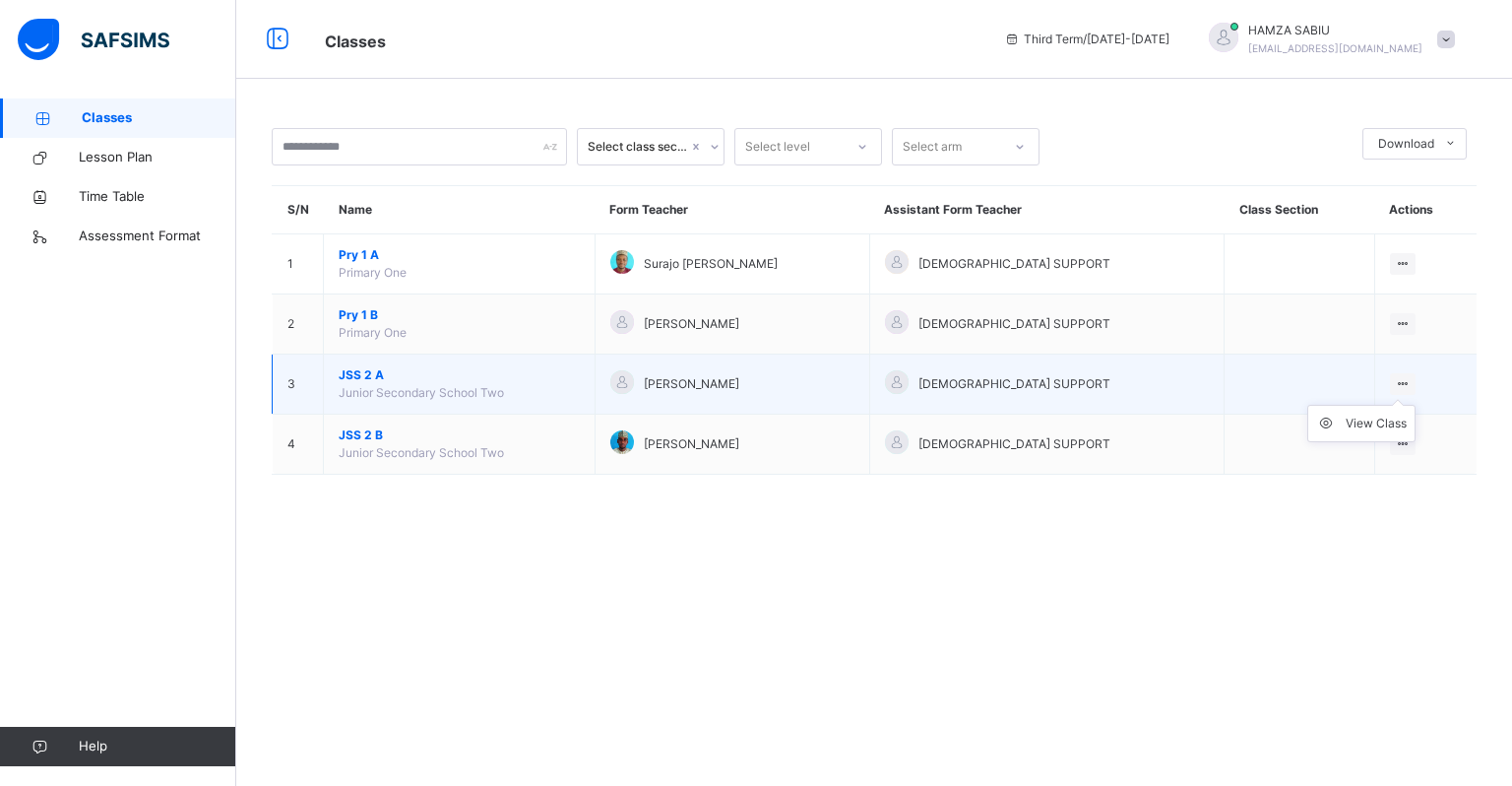 click at bounding box center [1403, 383] 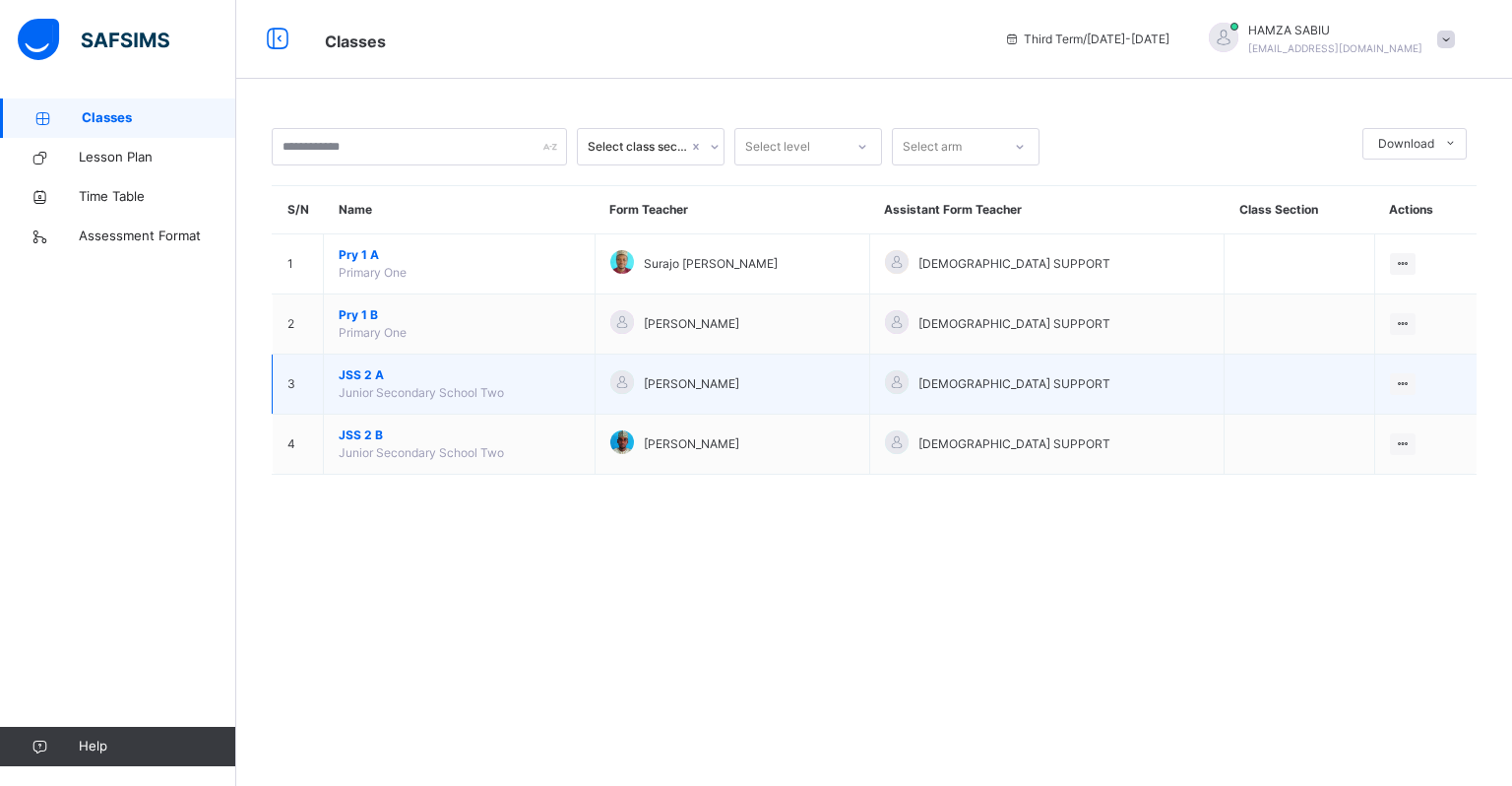 click on "[DEMOGRAPHIC_DATA] SUPPORT" at bounding box center [1046, 384] 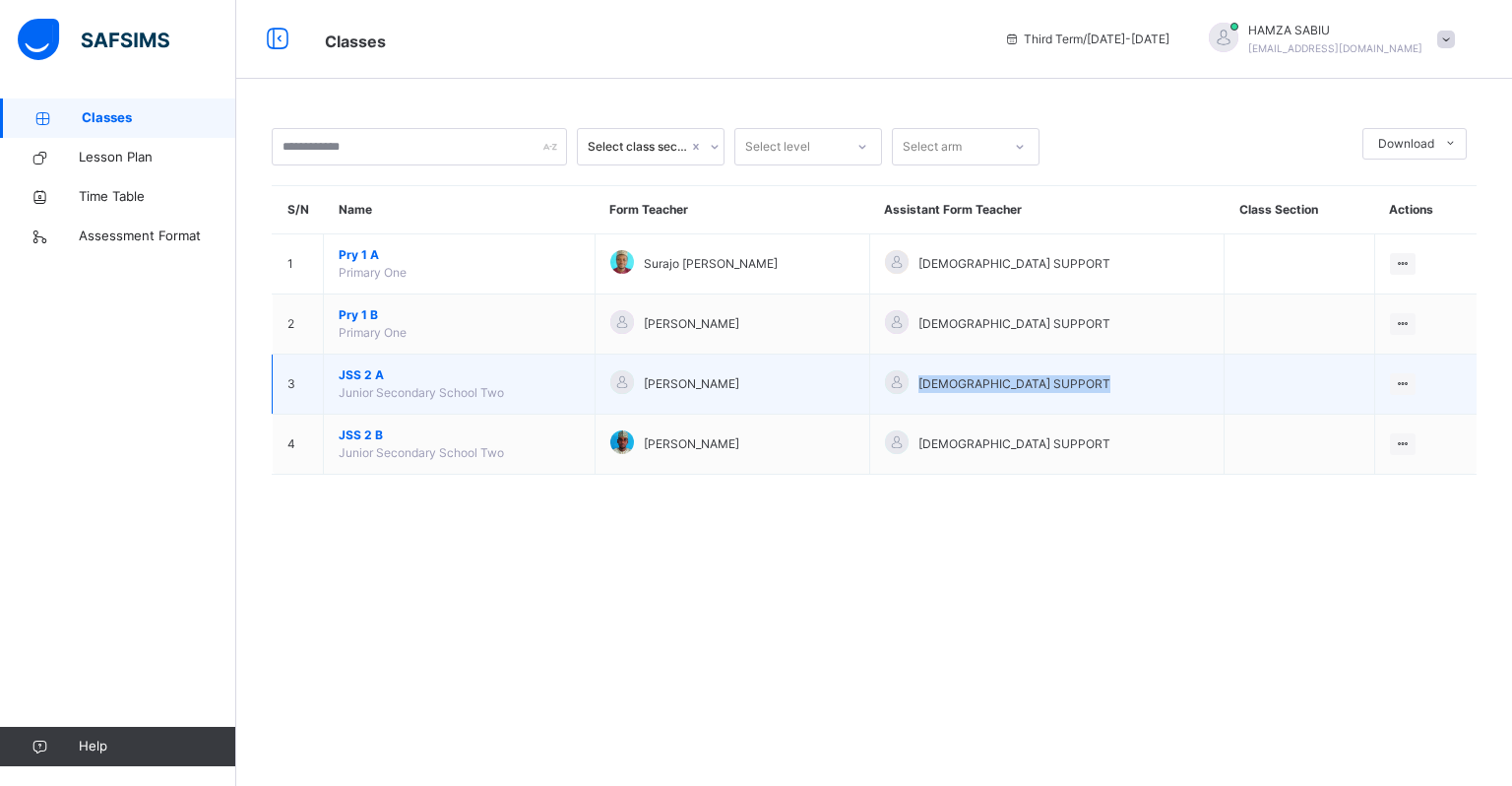 drag, startPoint x: 1100, startPoint y: 397, endPoint x: 1083, endPoint y: 396, distance: 17.029386 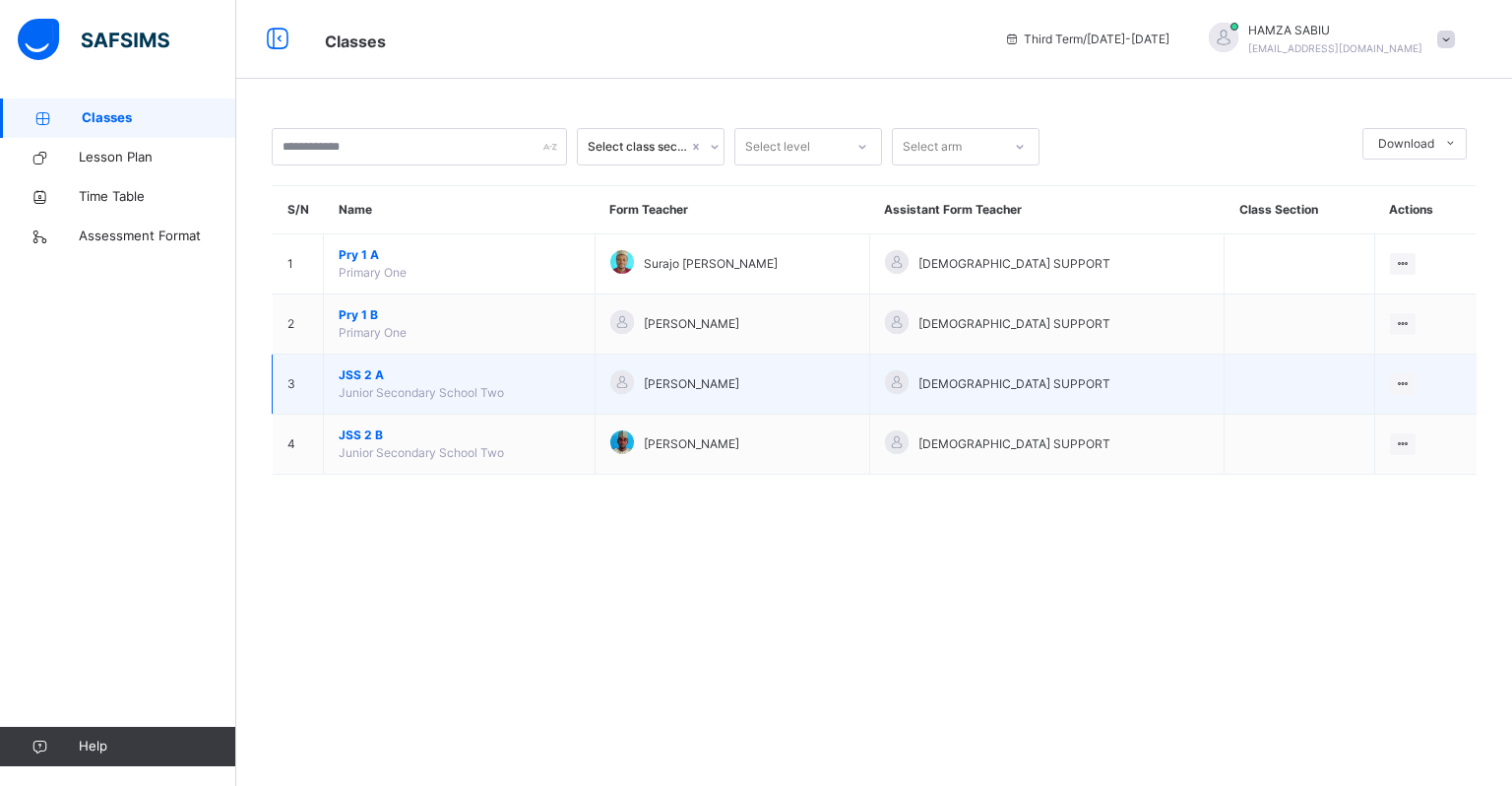 click on "JSS 2   A" at bounding box center [459, 375] 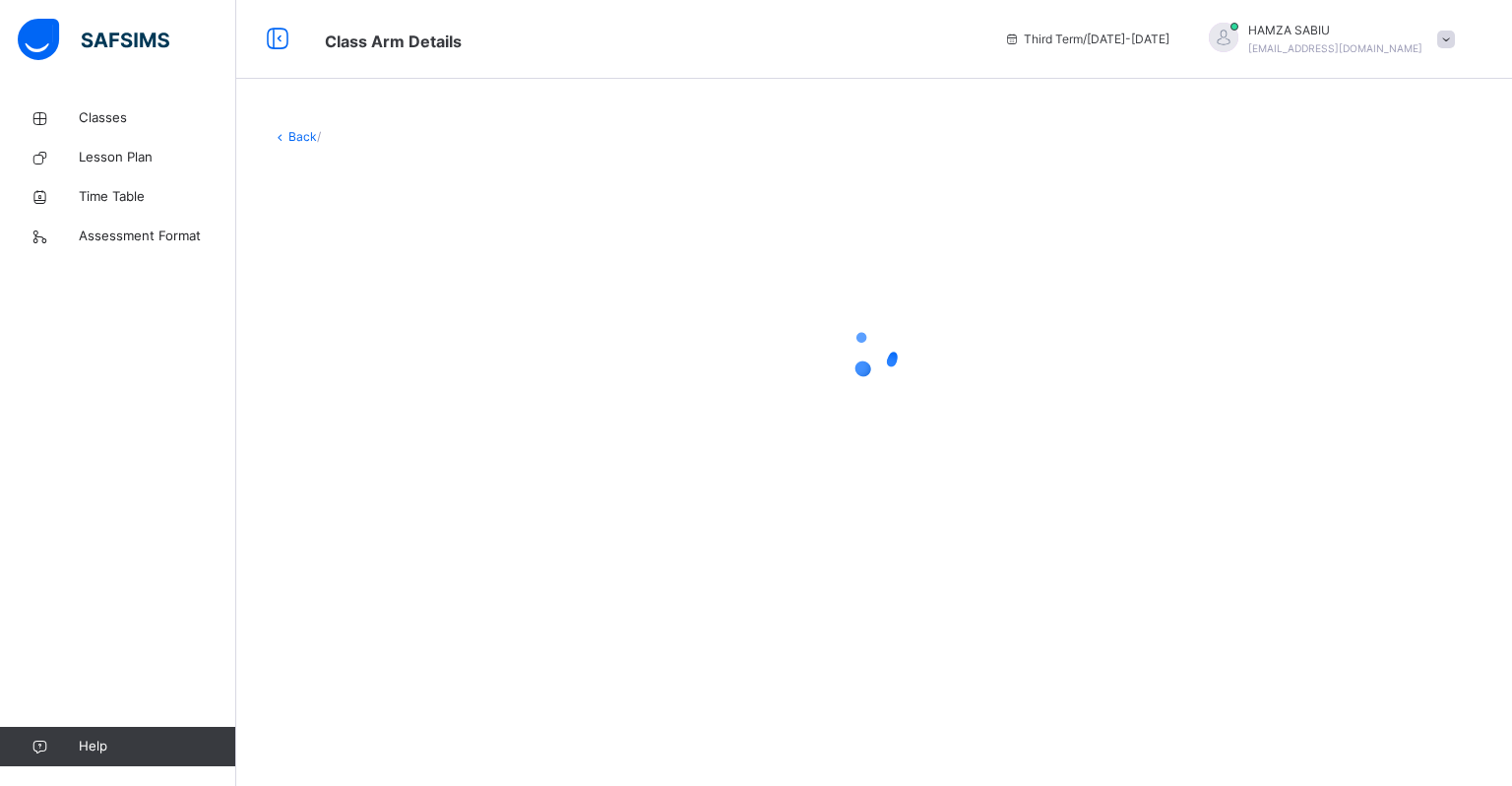 click at bounding box center [874, 353] 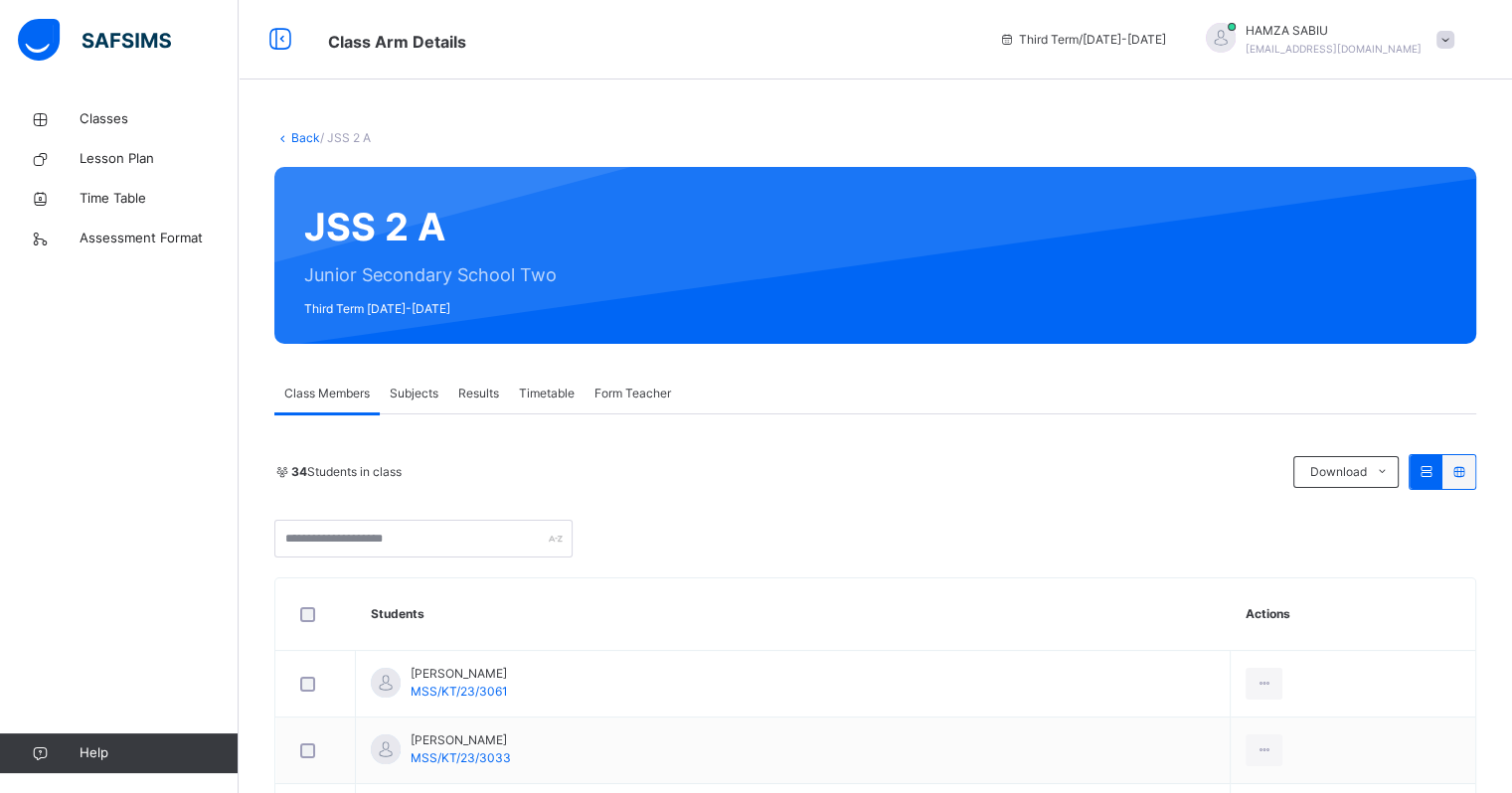 click on "Subjects" at bounding box center (414, 394) 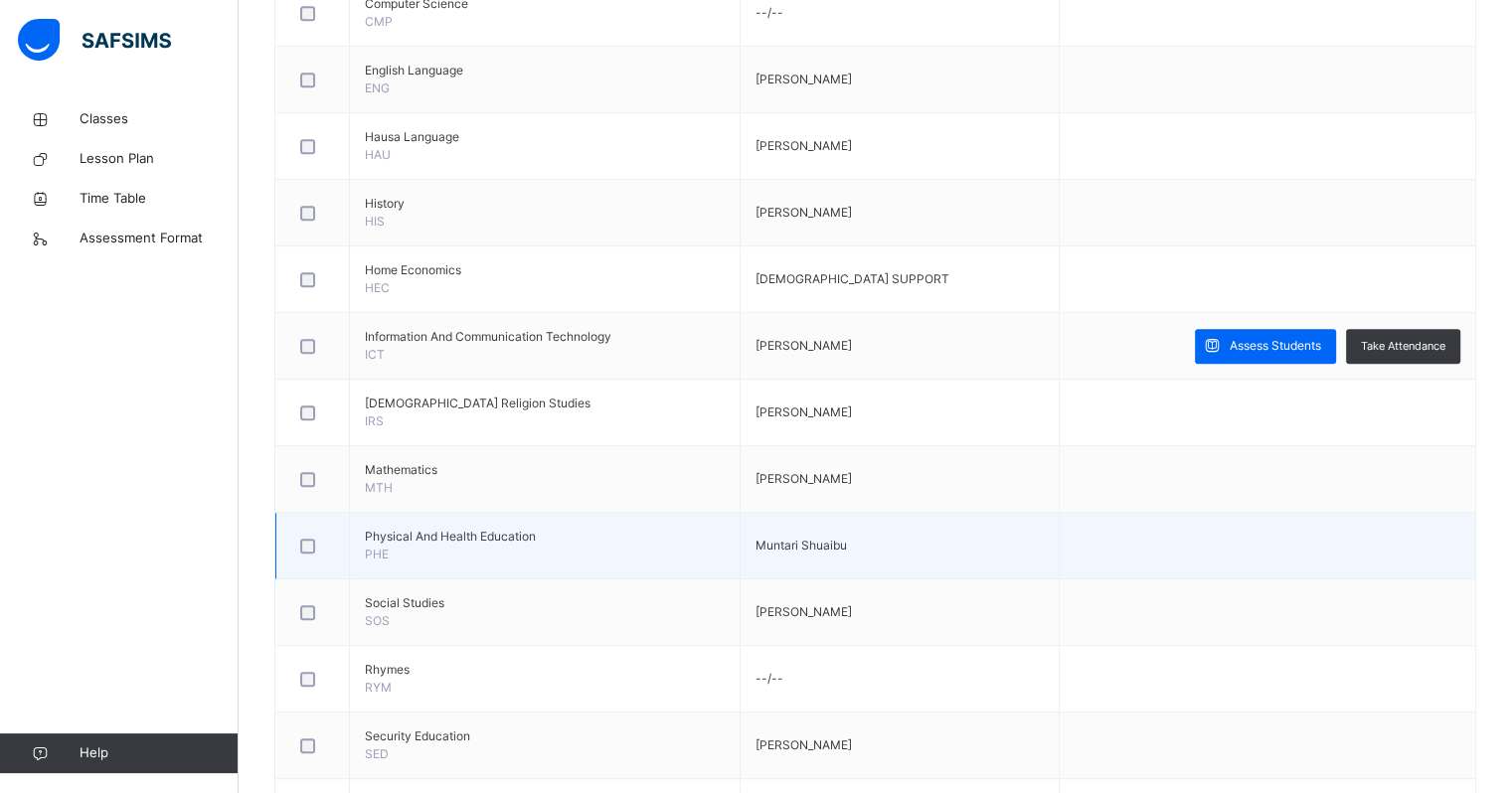 scroll, scrollTop: 1219, scrollLeft: 0, axis: vertical 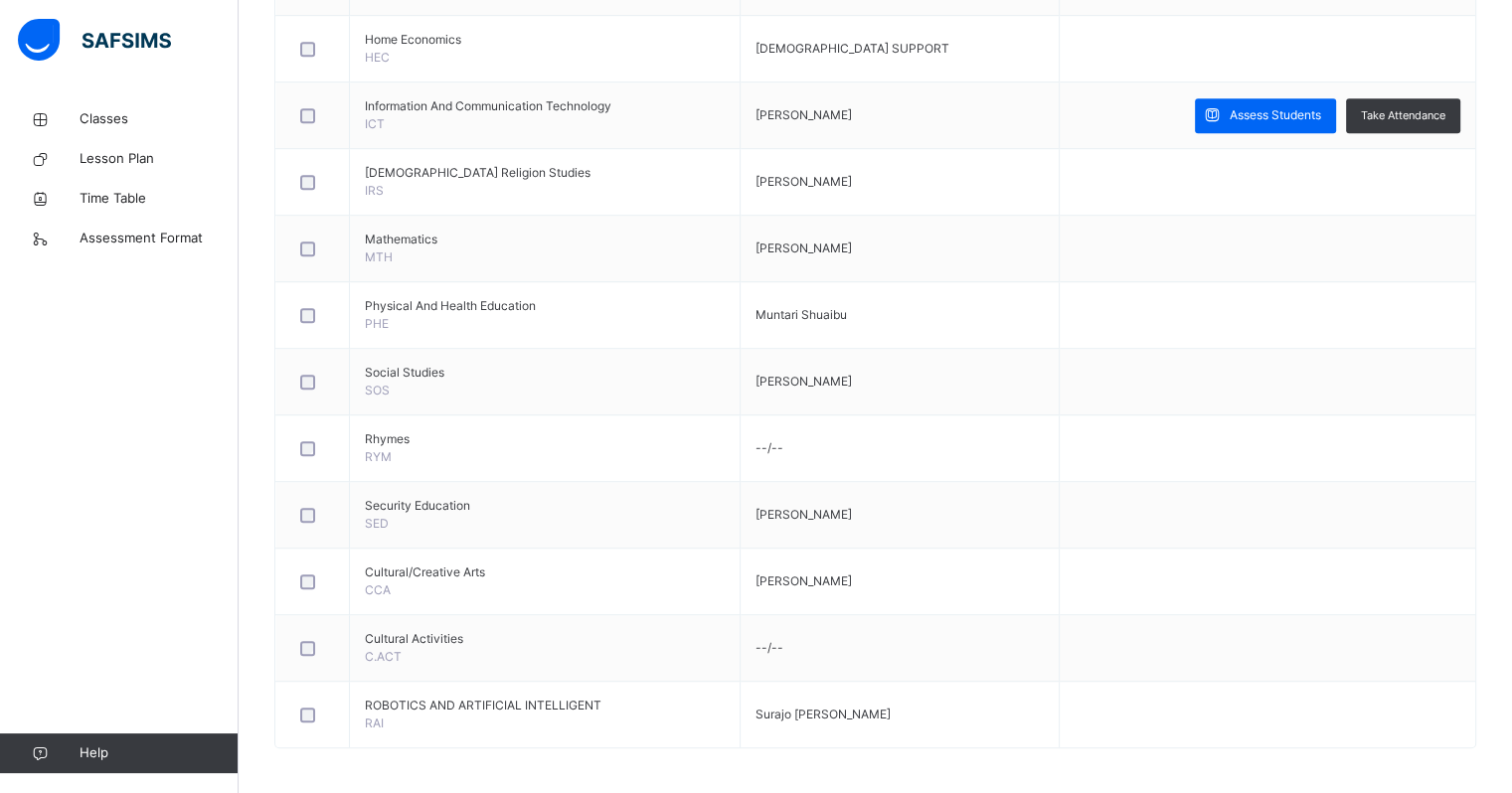 click on "Assess Students" at bounding box center (1275, 115) 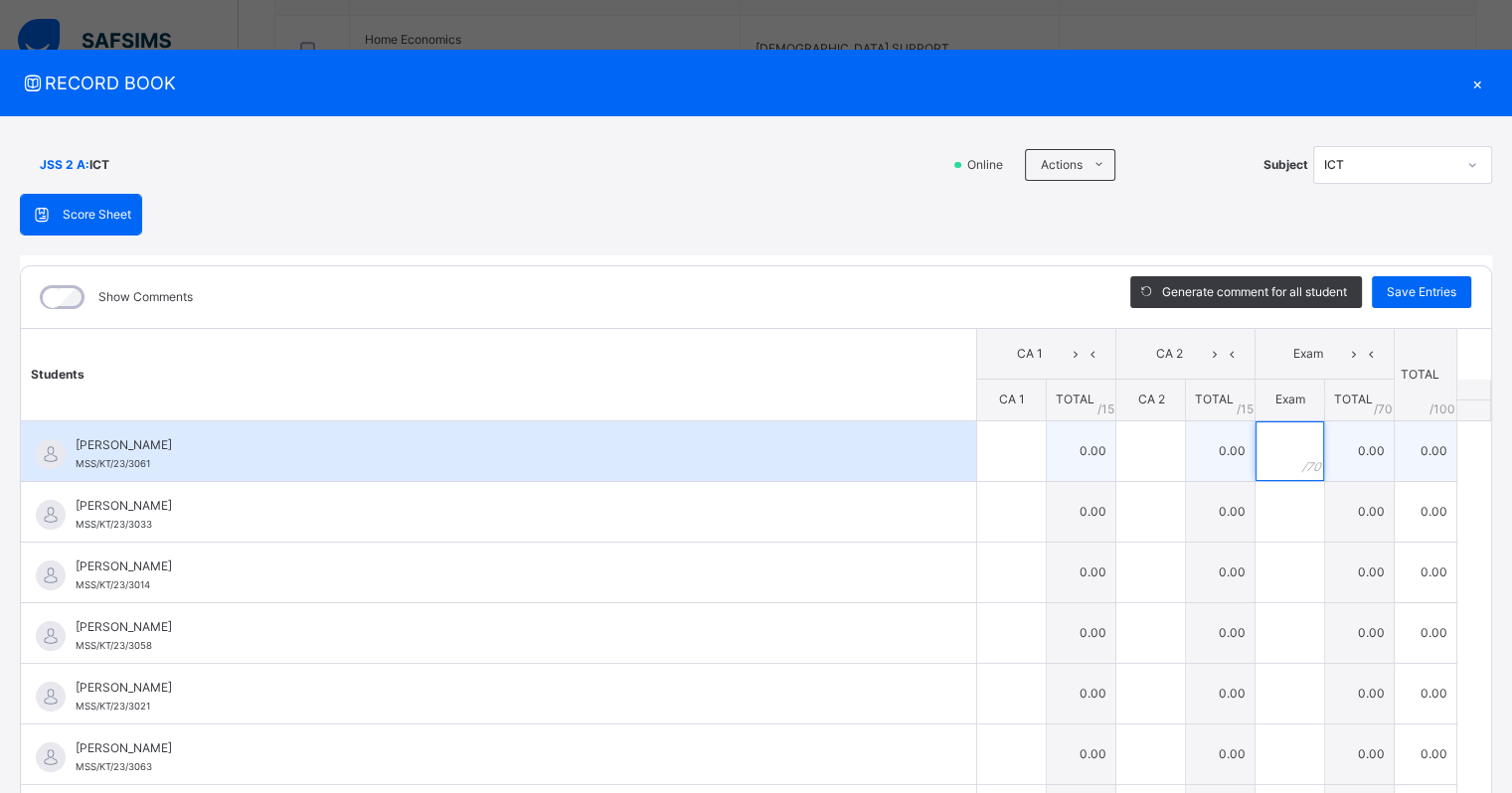 click at bounding box center [1289, 451] 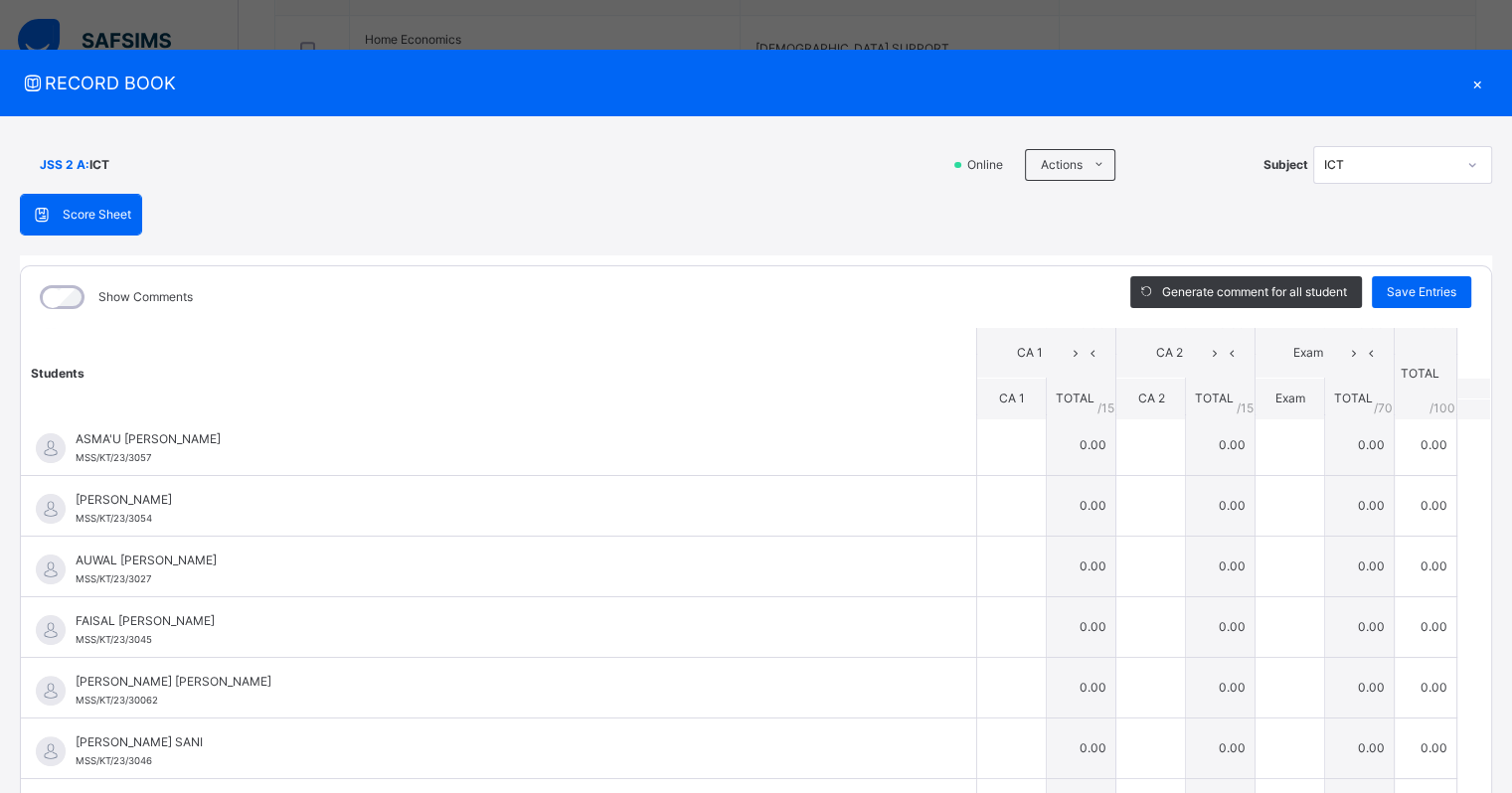 scroll, scrollTop: 0, scrollLeft: 0, axis: both 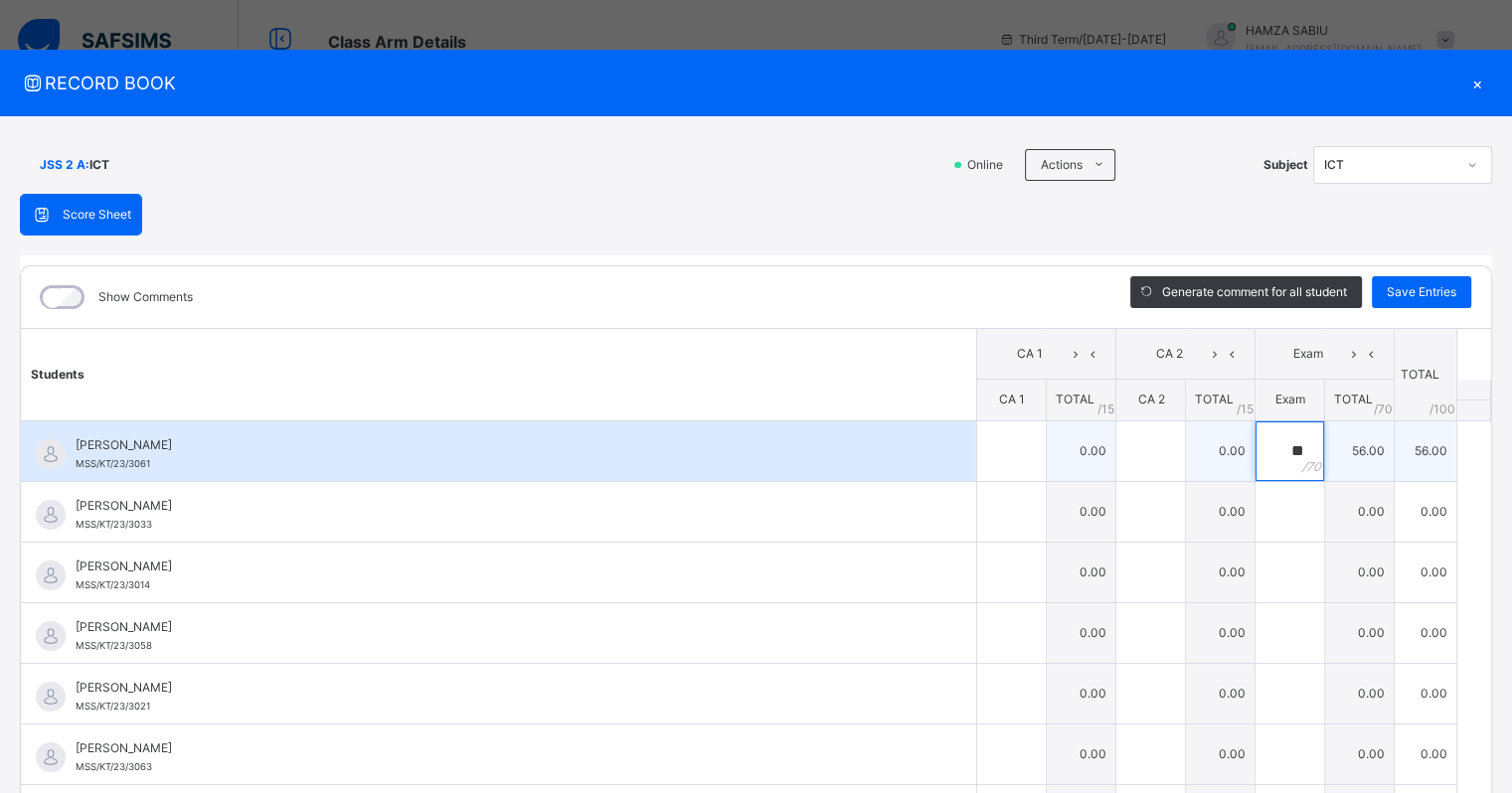 type on "**" 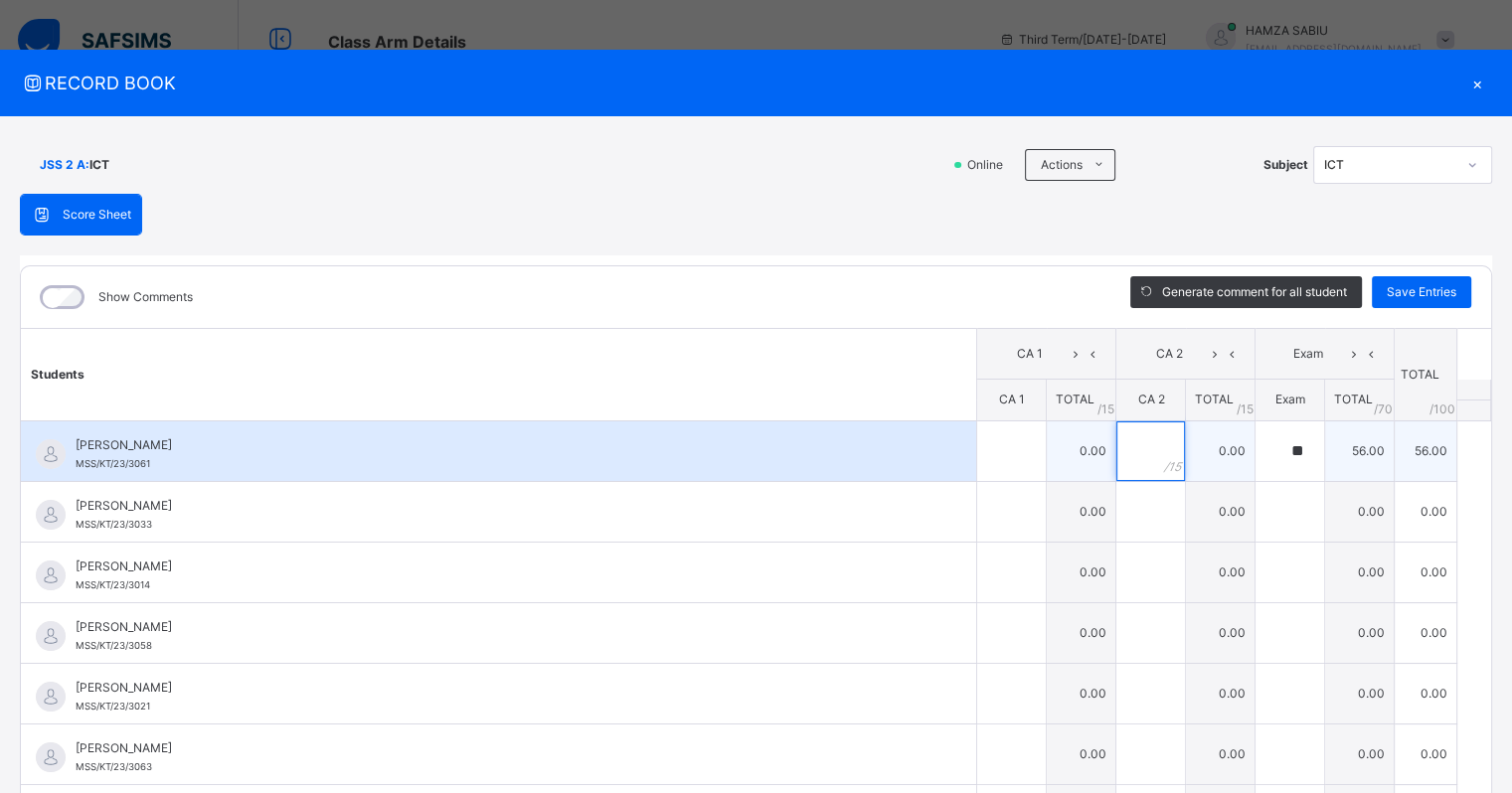 click at bounding box center (1150, 451) 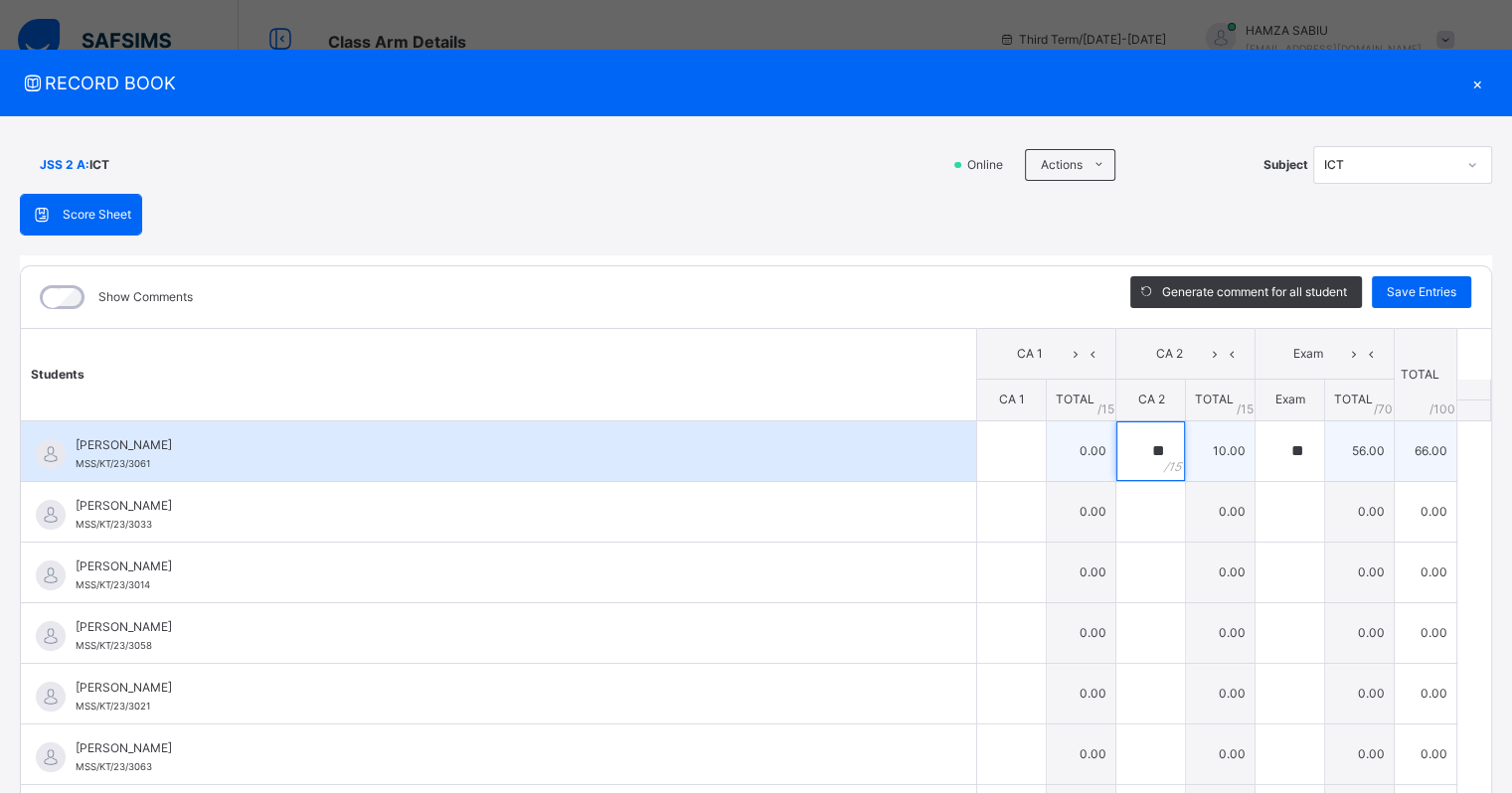 type on "**" 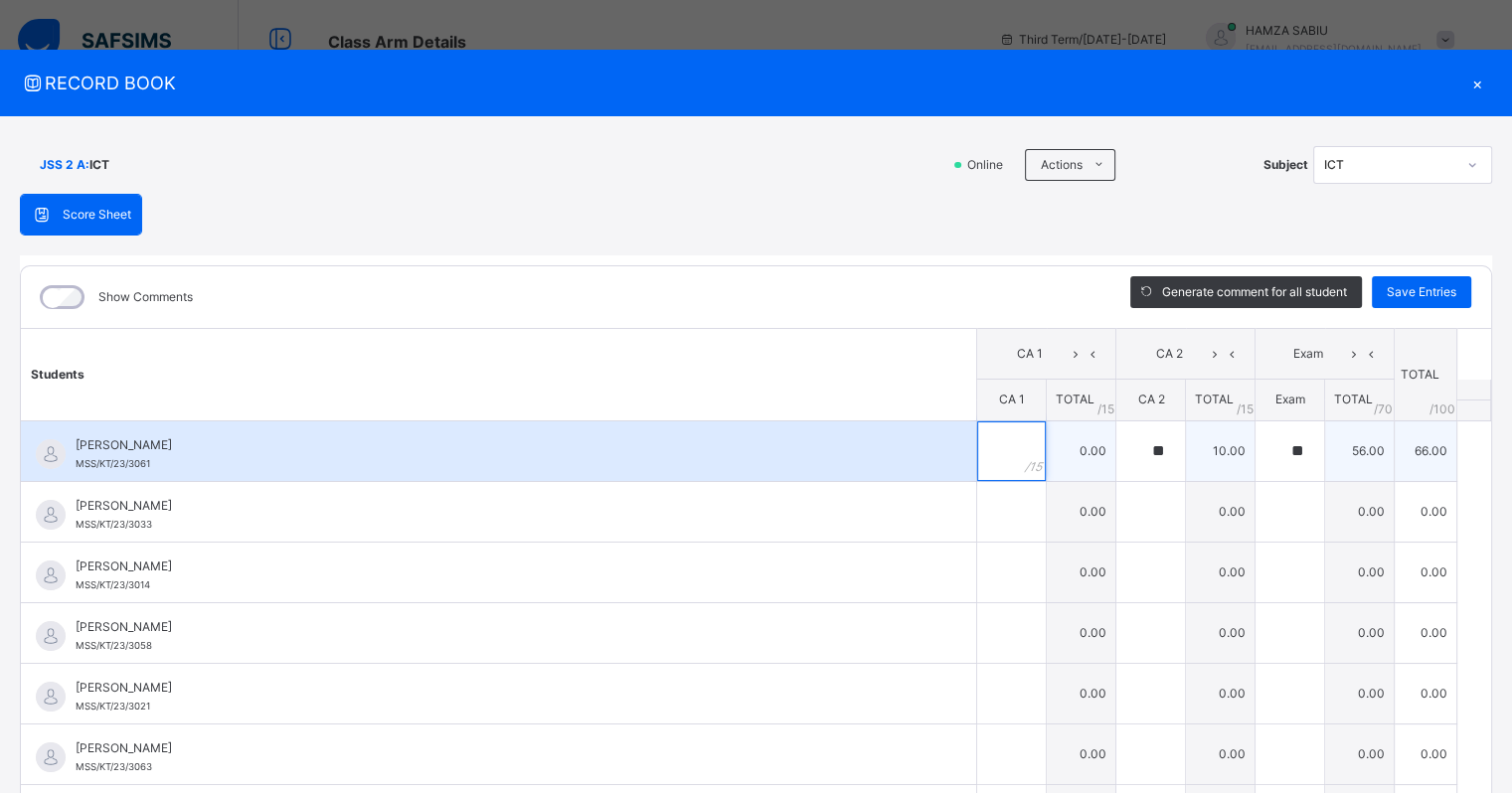 click at bounding box center (1011, 451) 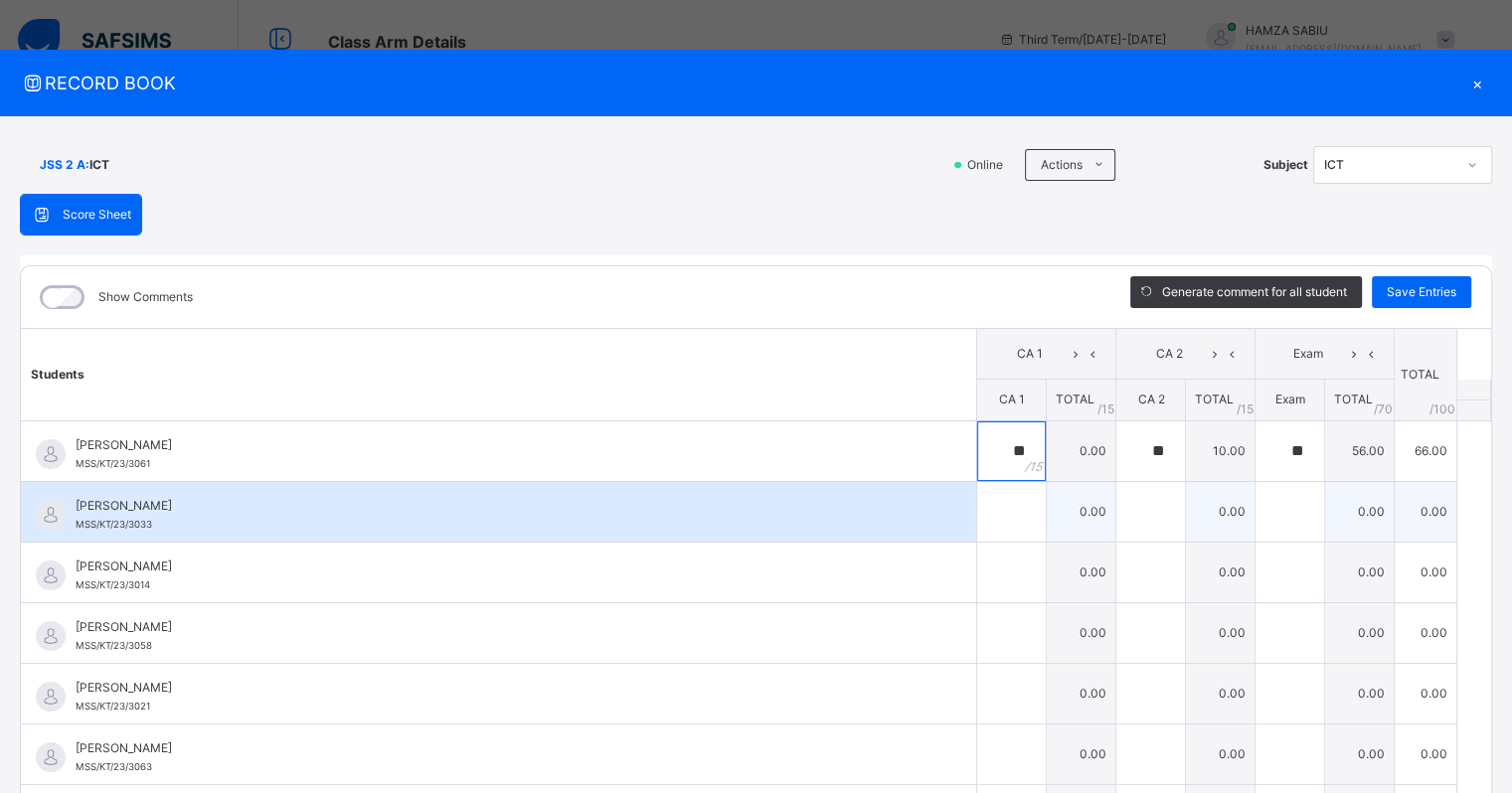 type on "**" 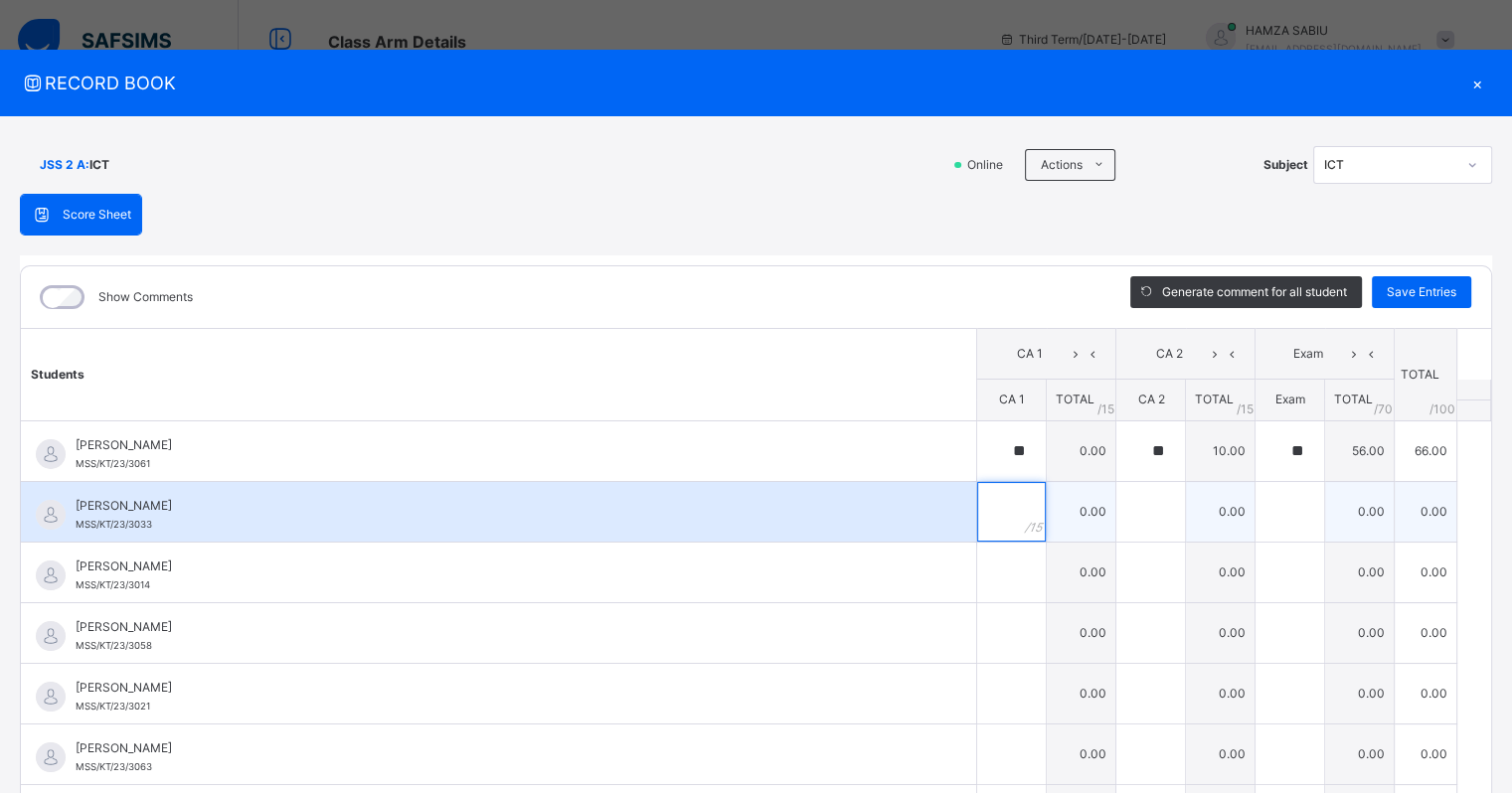 click at bounding box center (1011, 512) 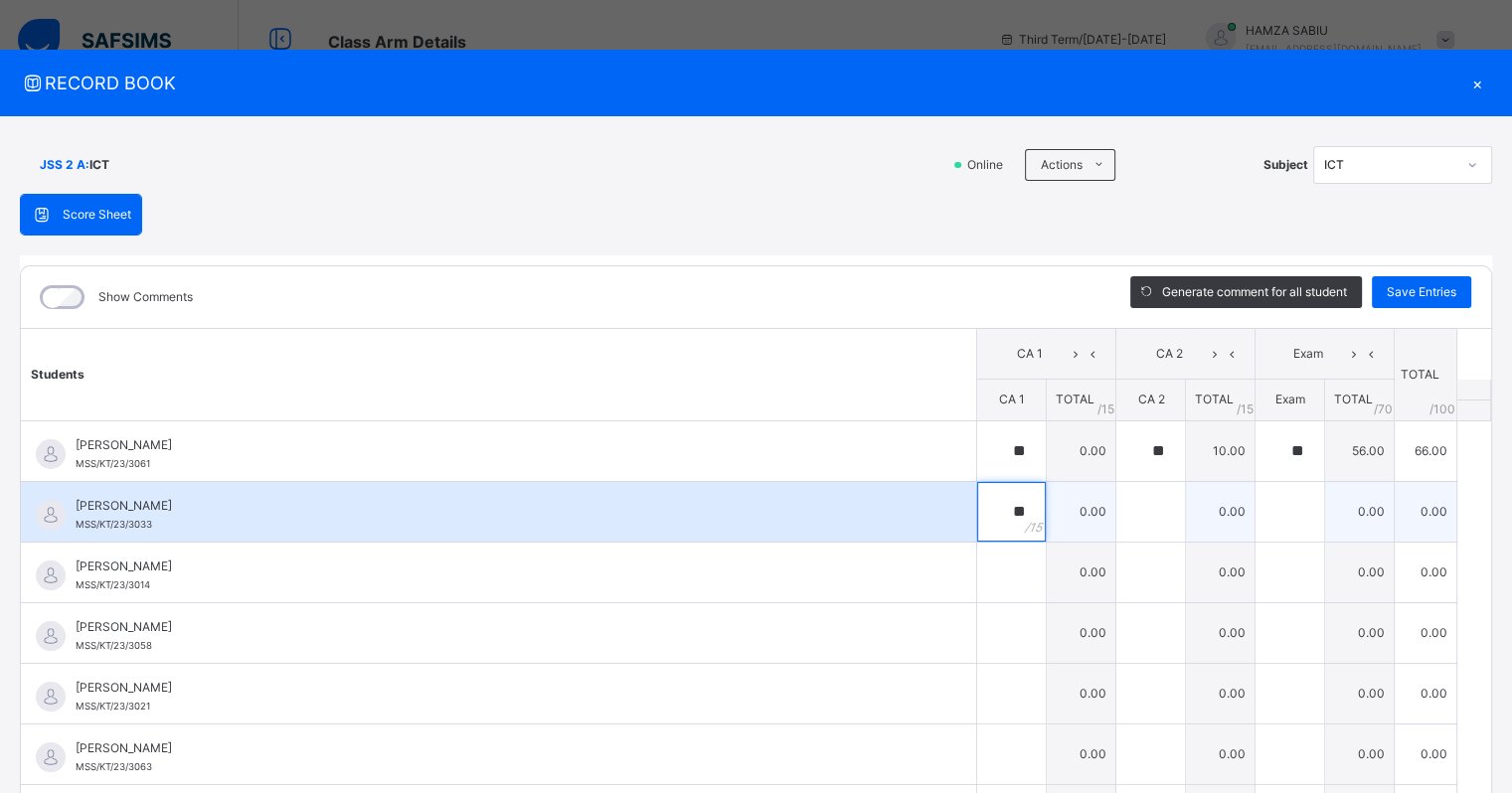 type on "**" 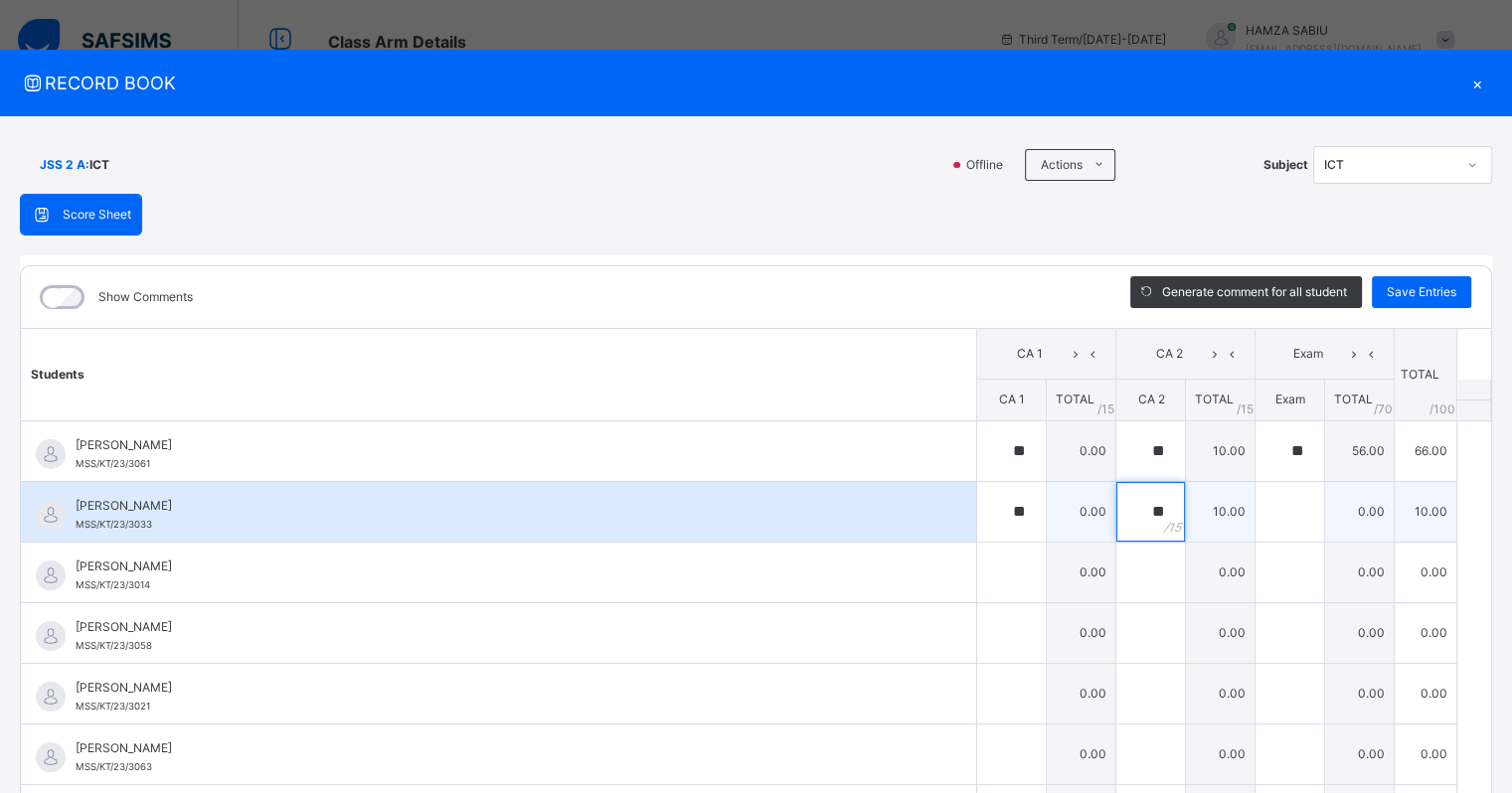 type on "*" 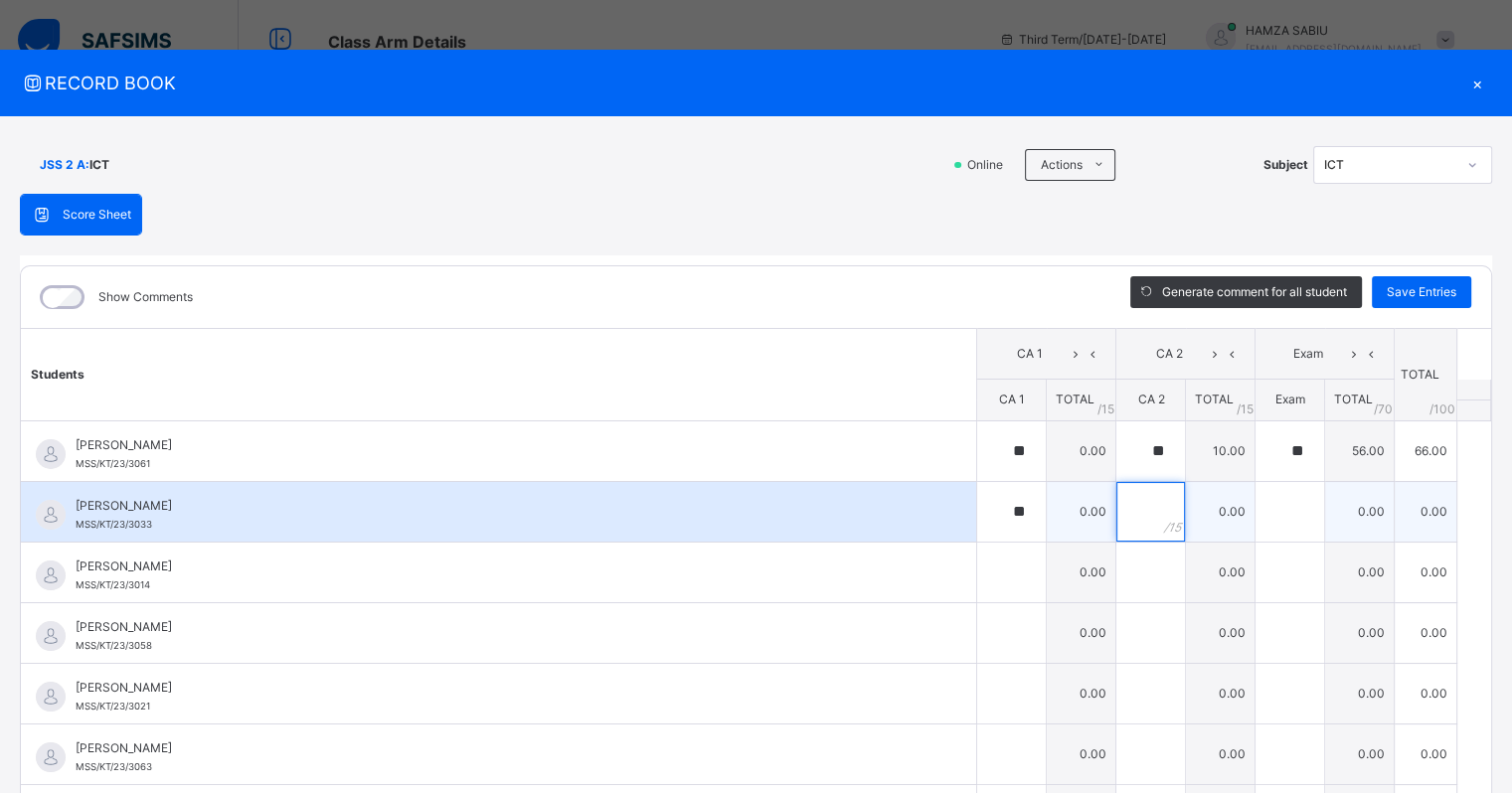 click at bounding box center [1150, 512] 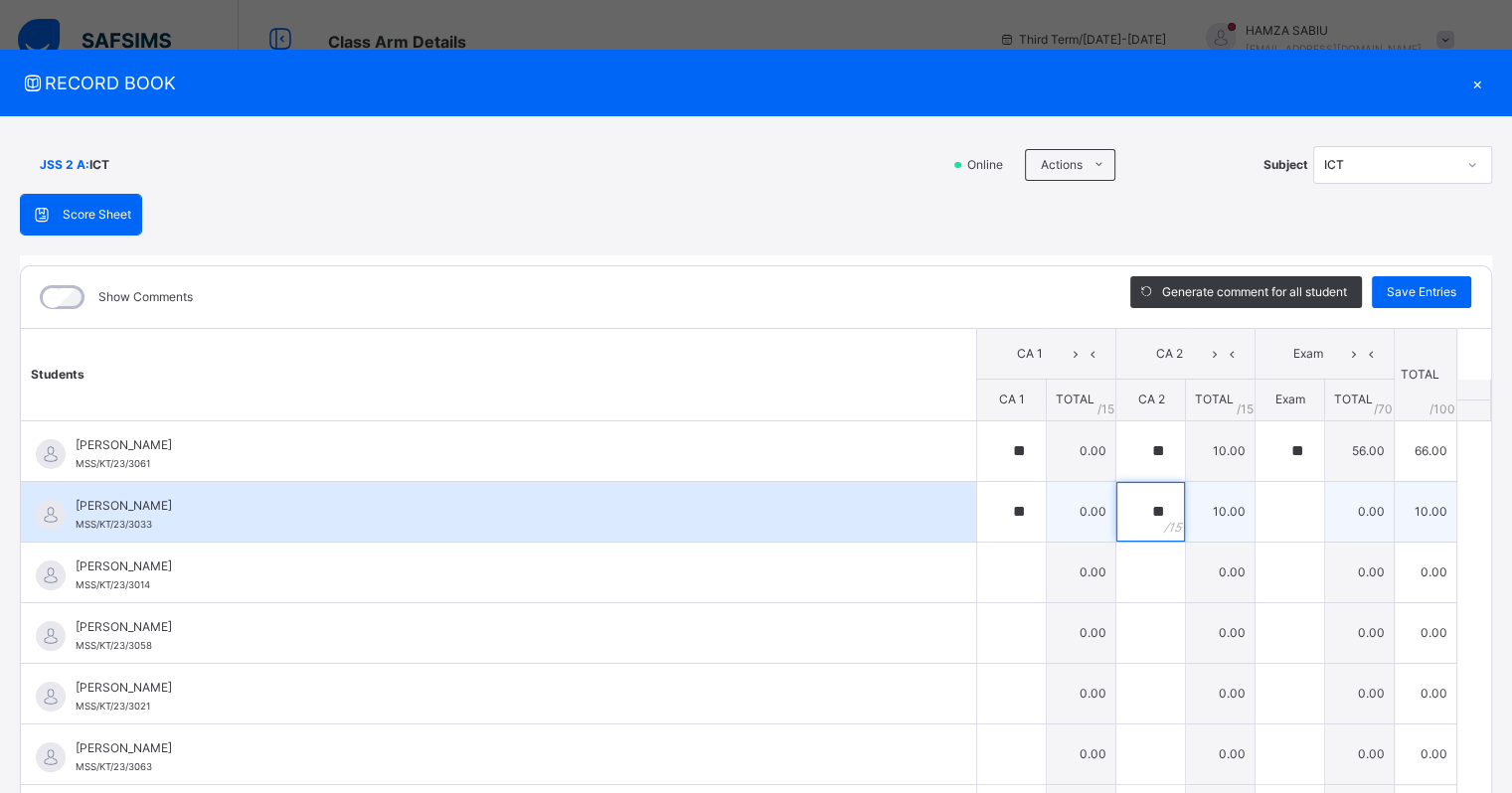 type on "**" 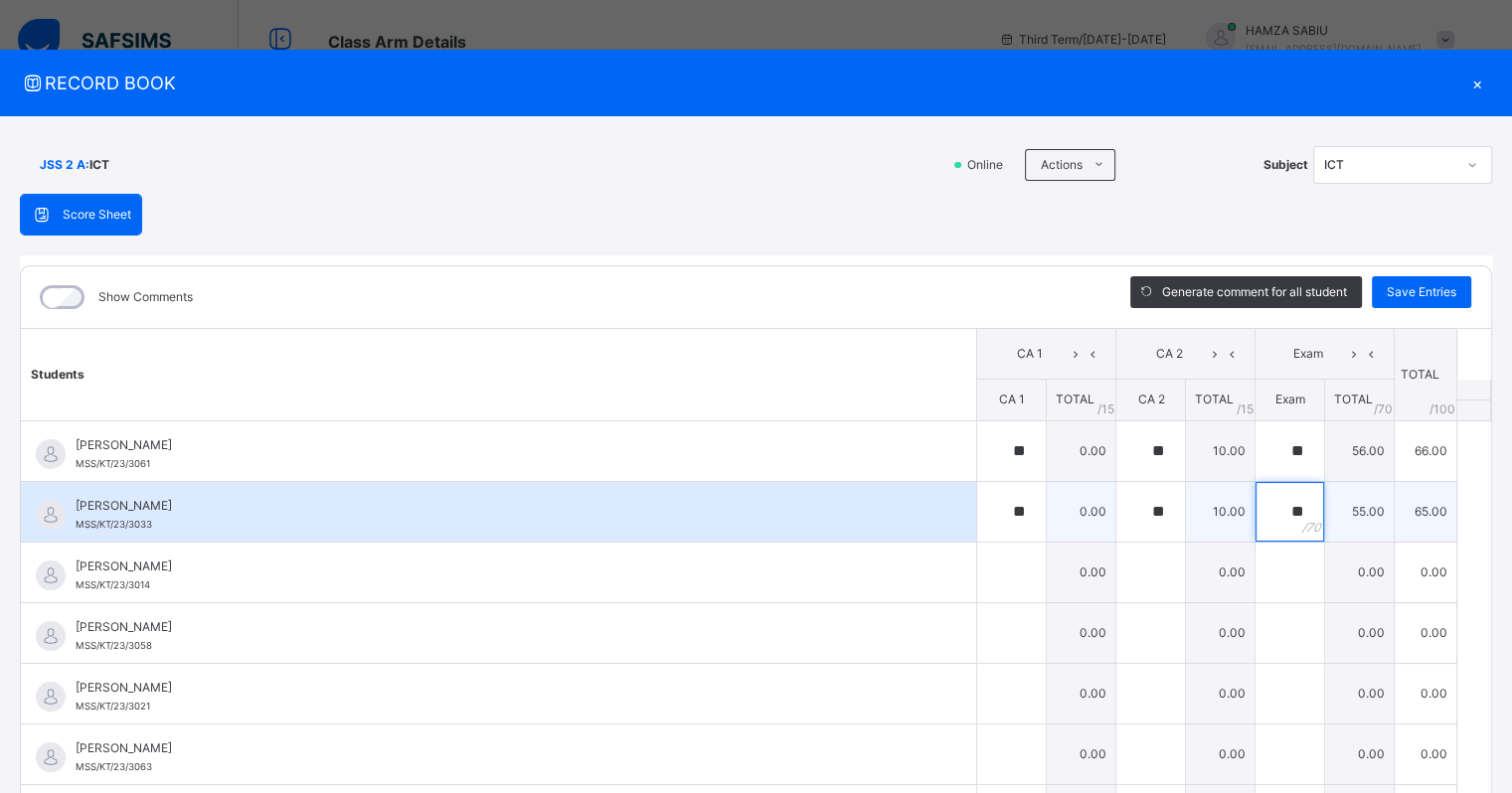 type on "**" 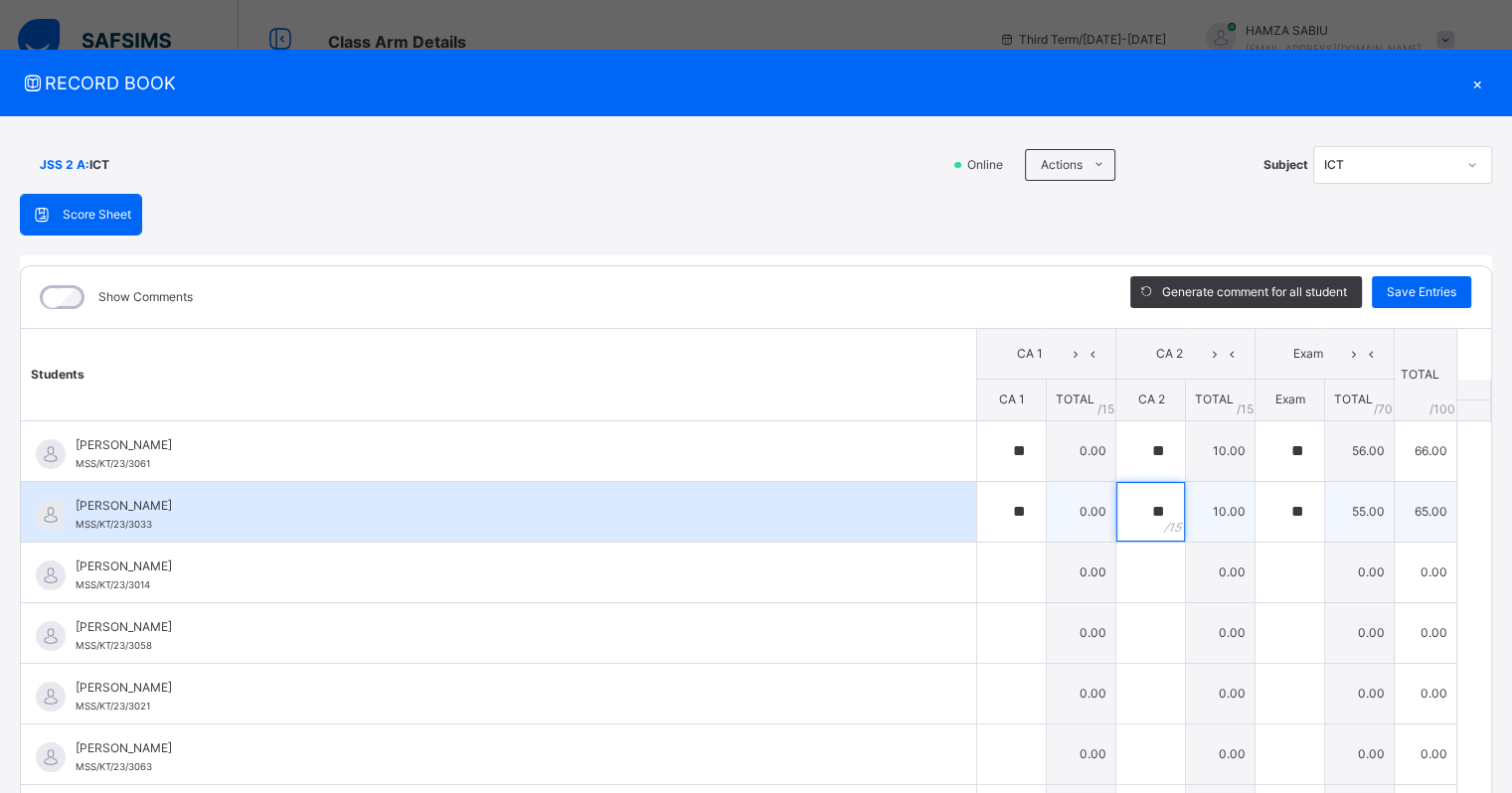 click on "**" at bounding box center (1150, 512) 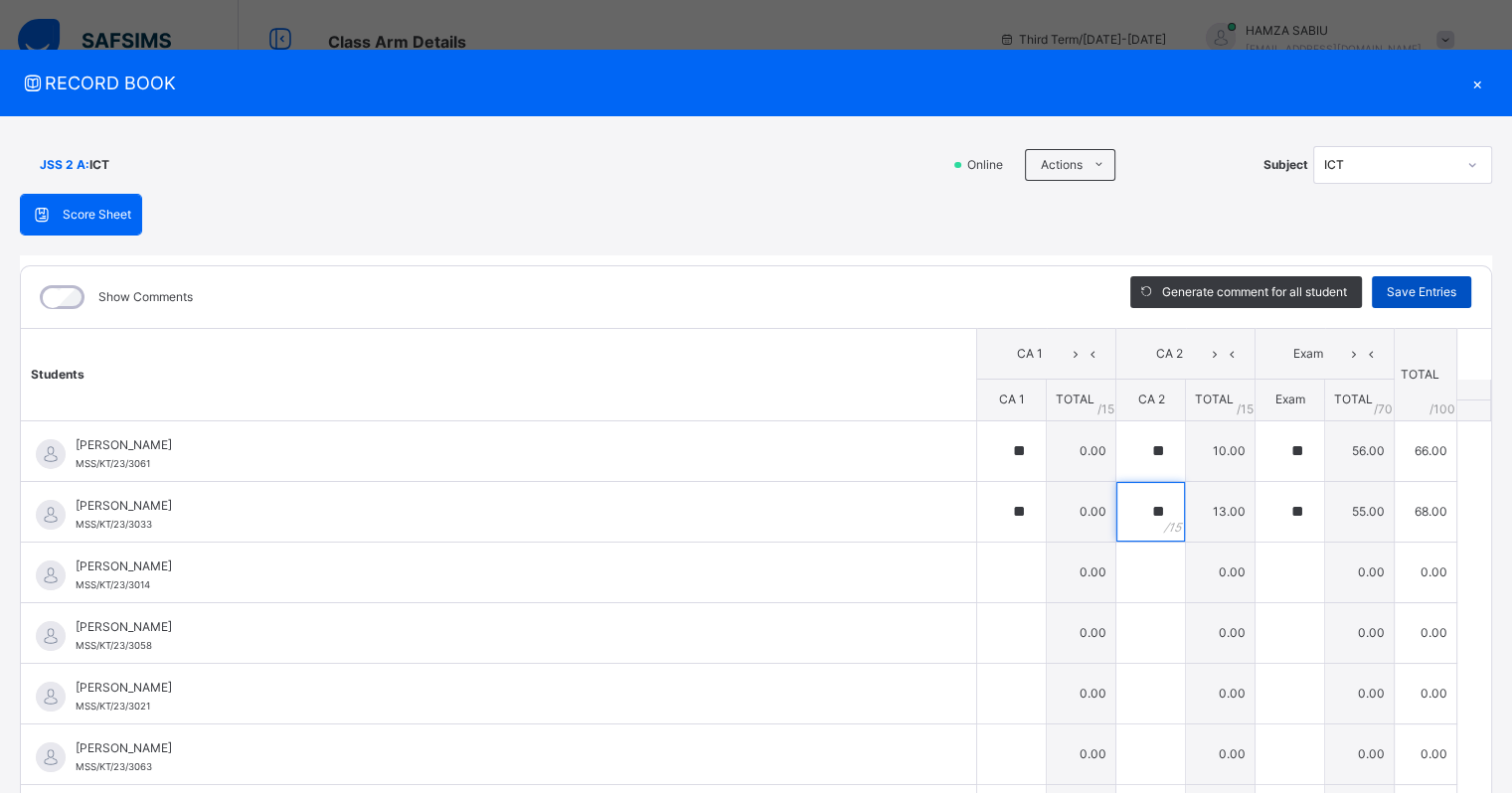 type on "**" 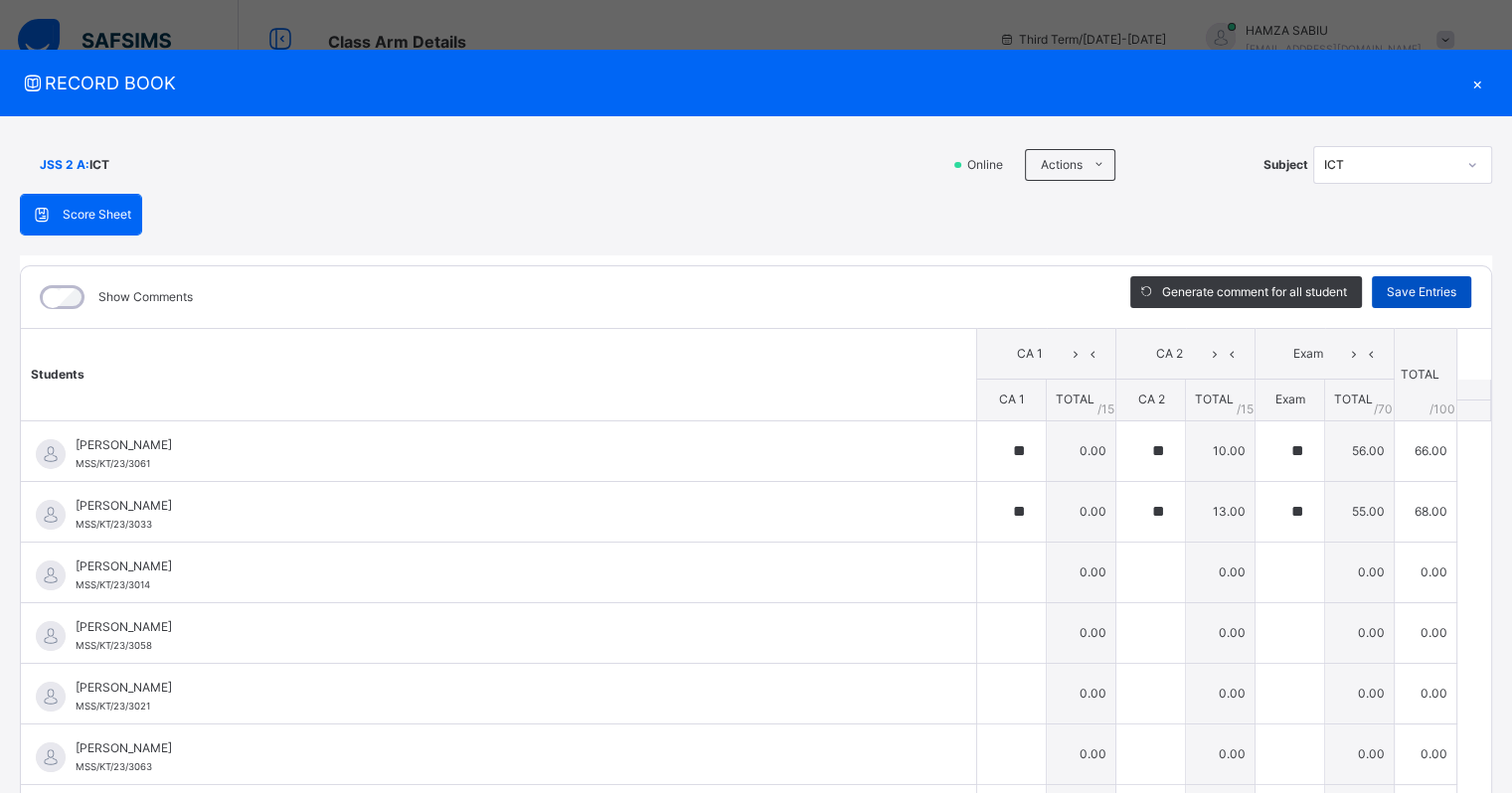 click on "Save Entries" at bounding box center (1422, 292) 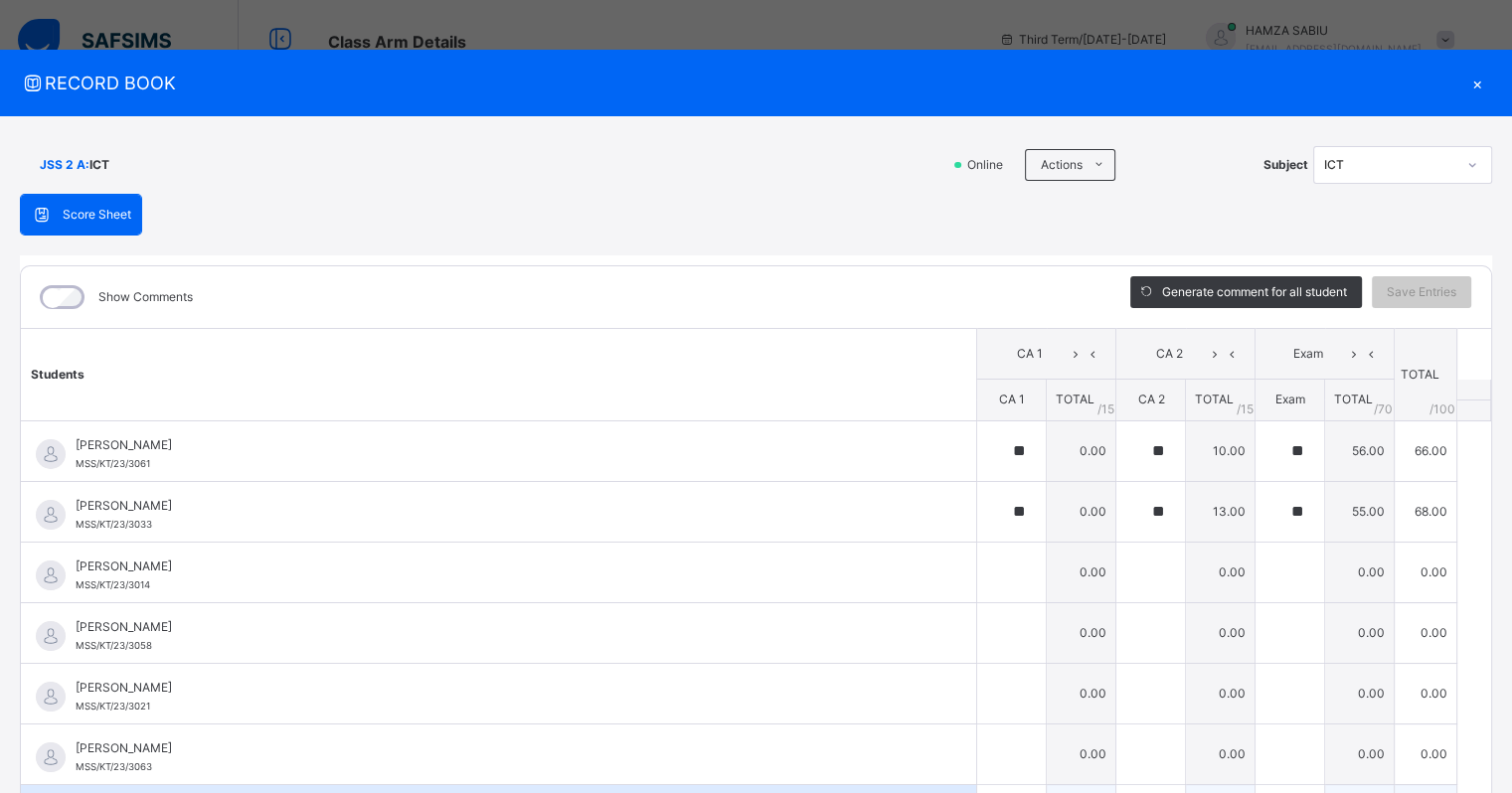 scroll, scrollTop: 0, scrollLeft: 0, axis: both 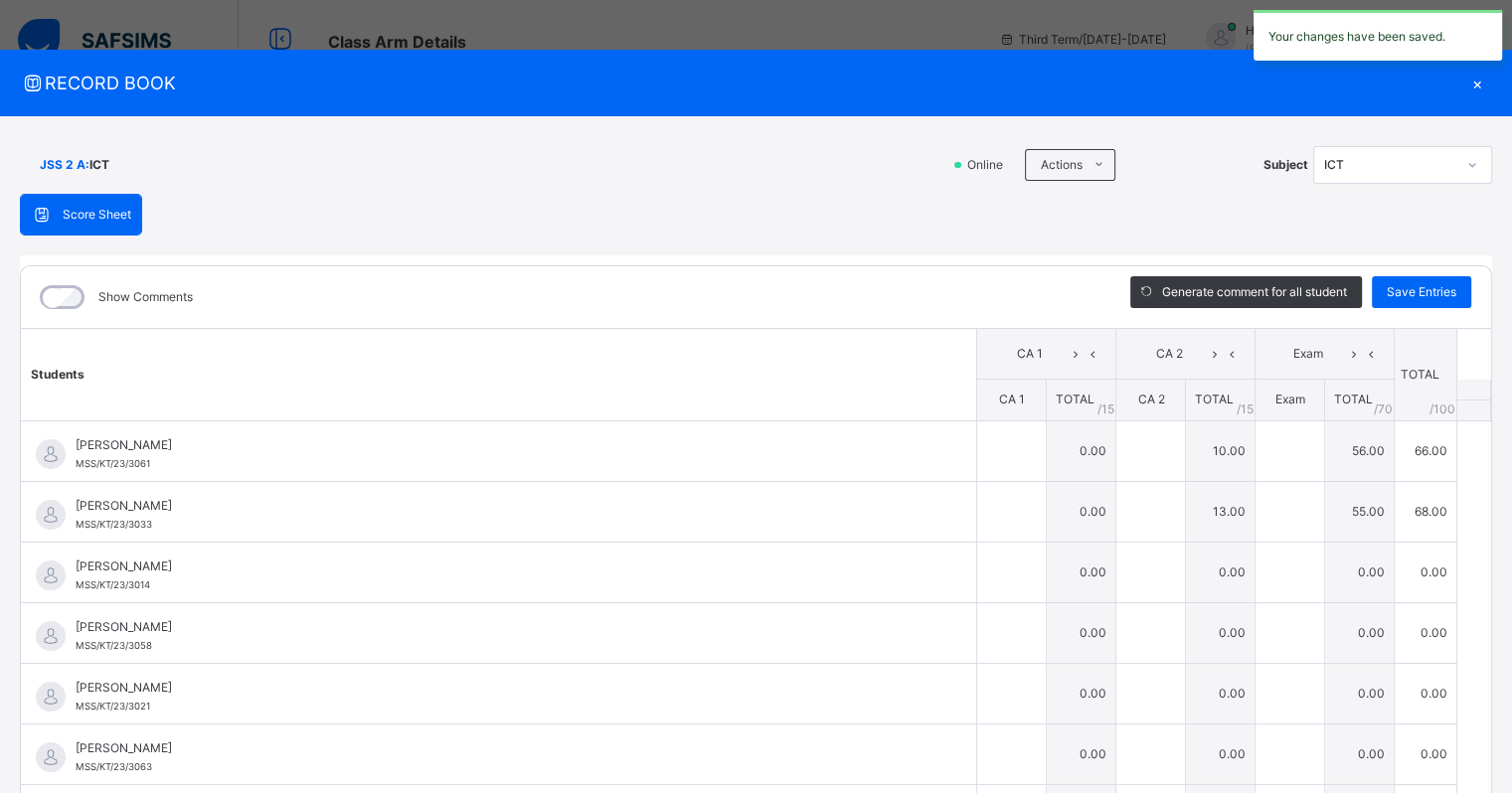 type on "**" 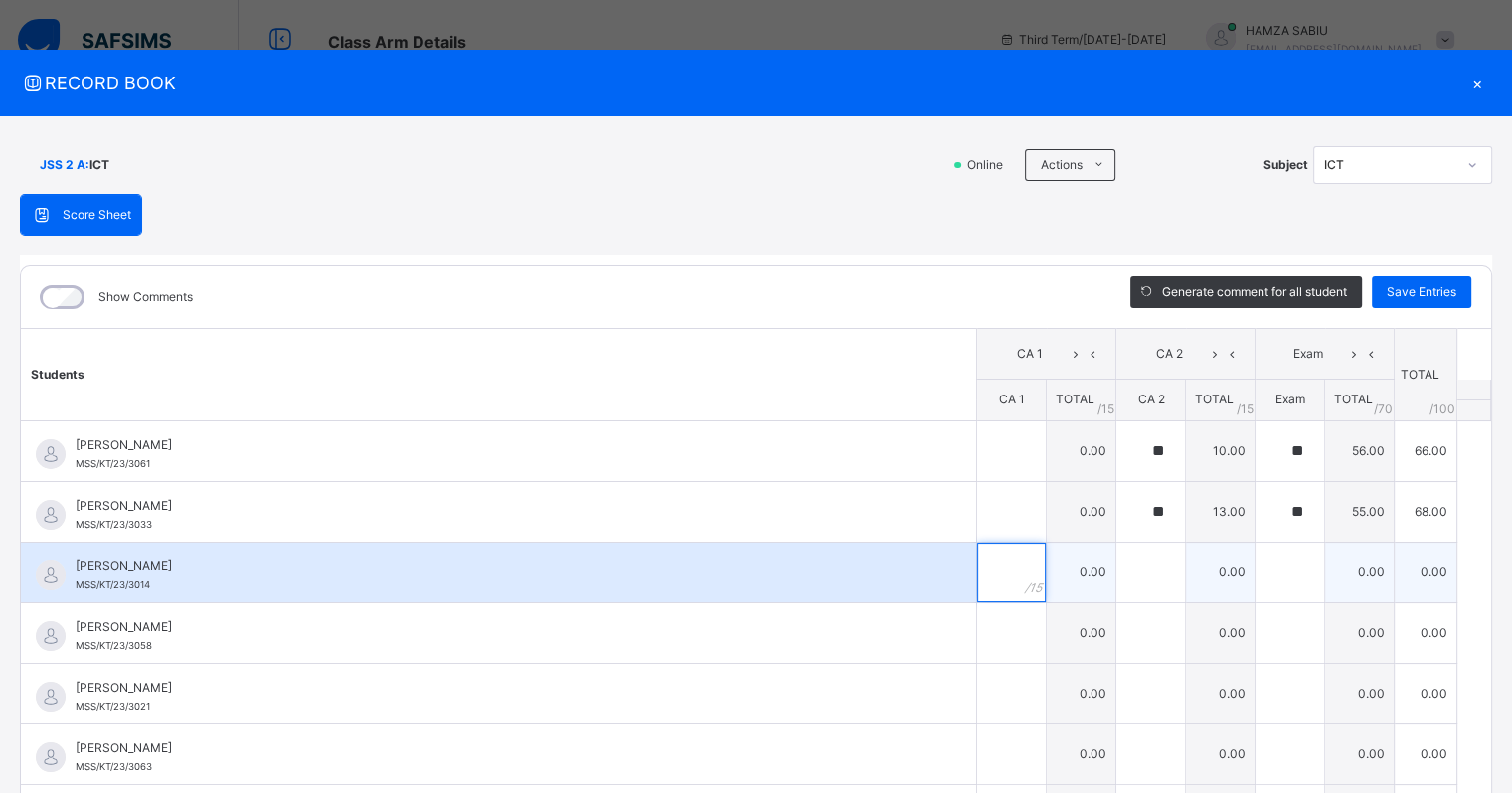 click at bounding box center (1011, 572) 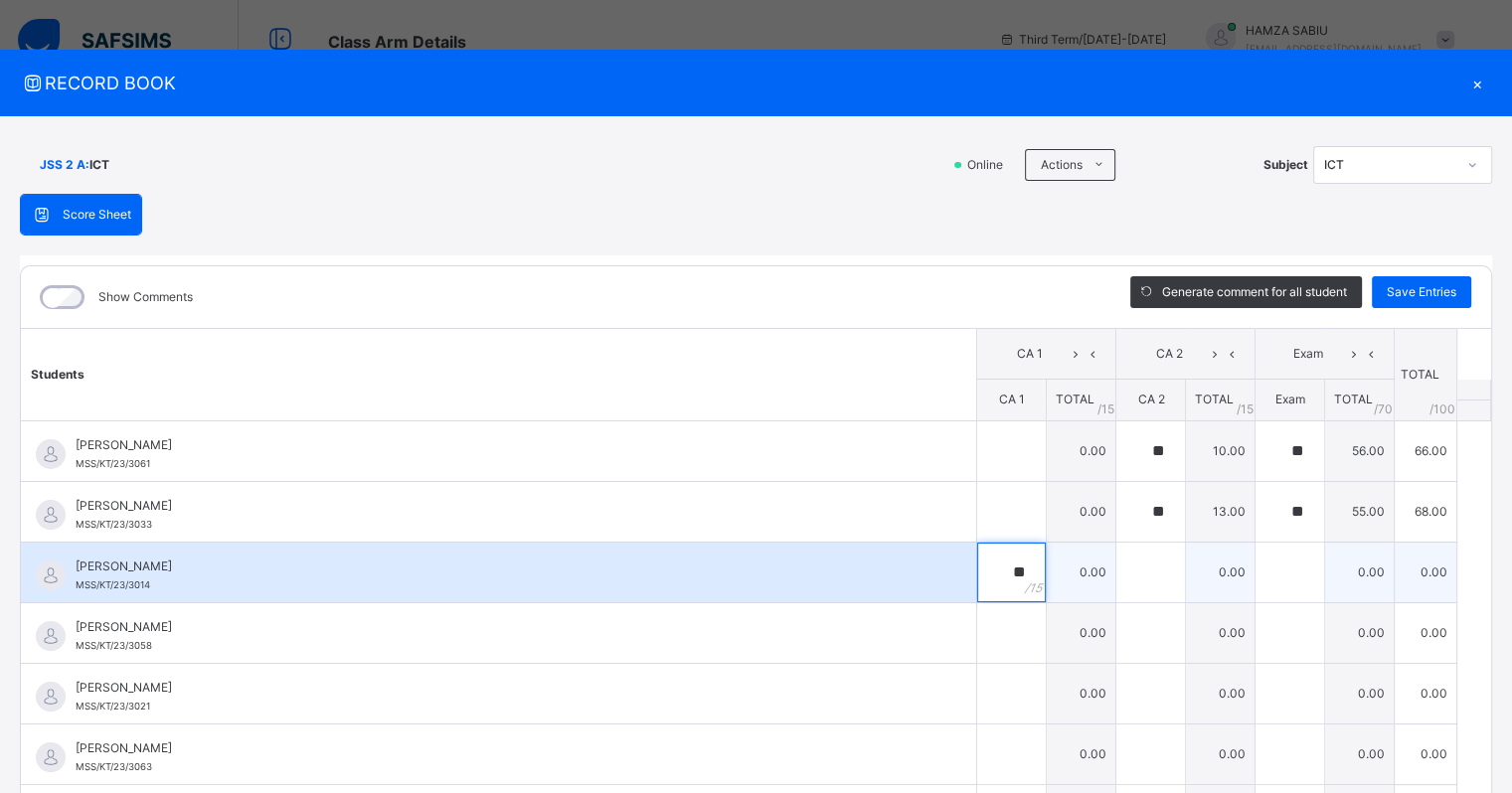 type on "**" 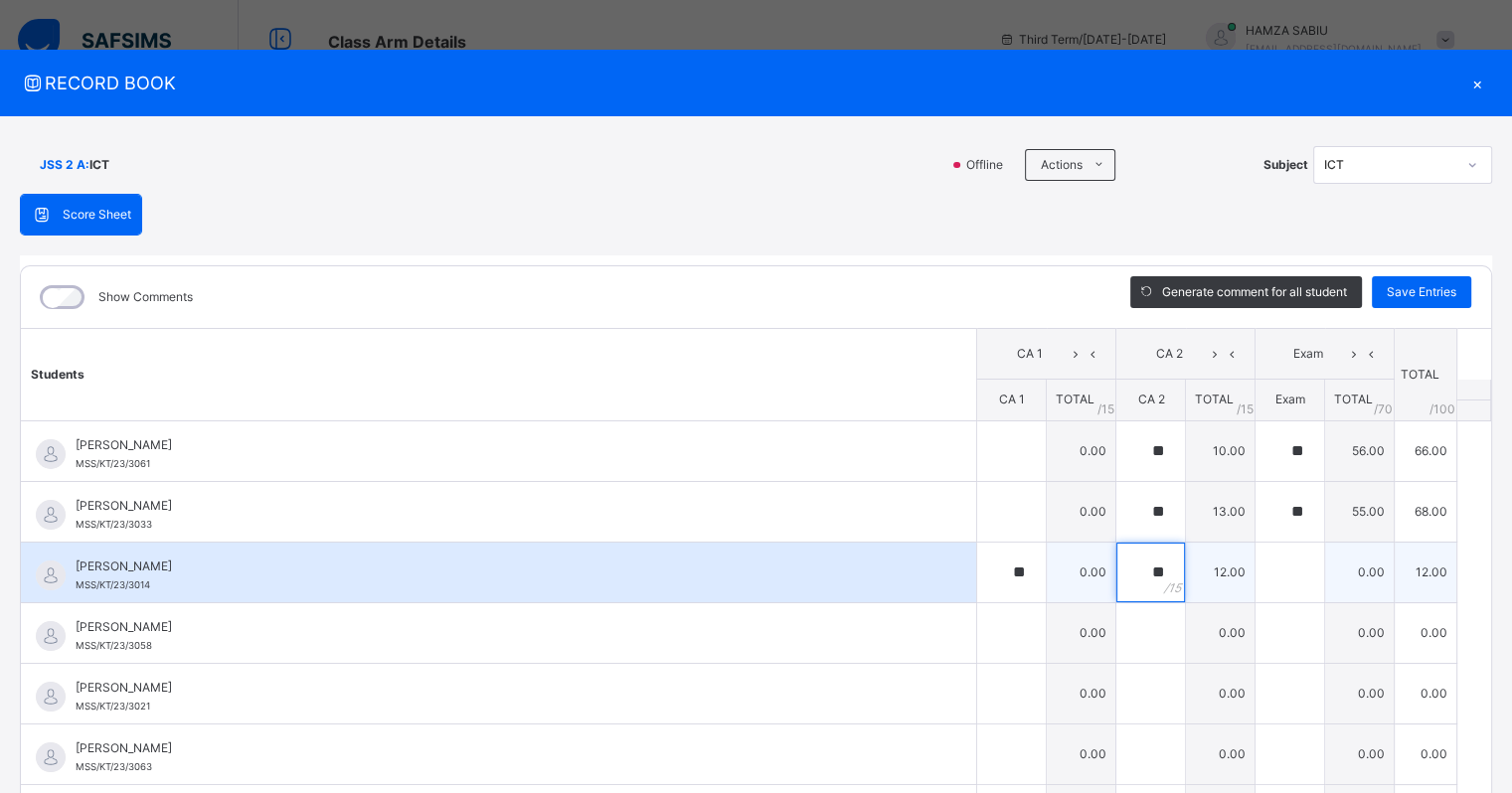 type on "**" 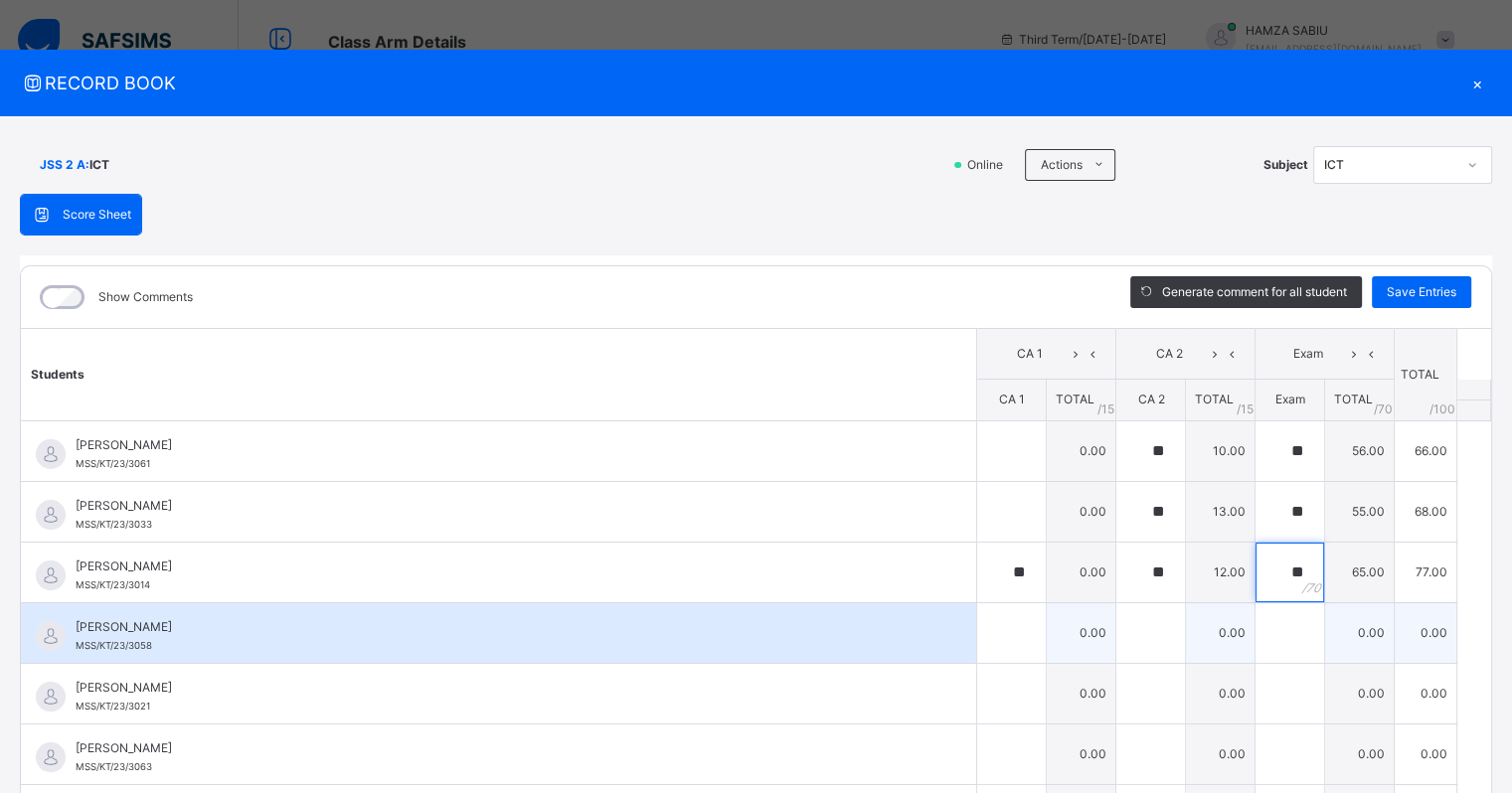 type on "**" 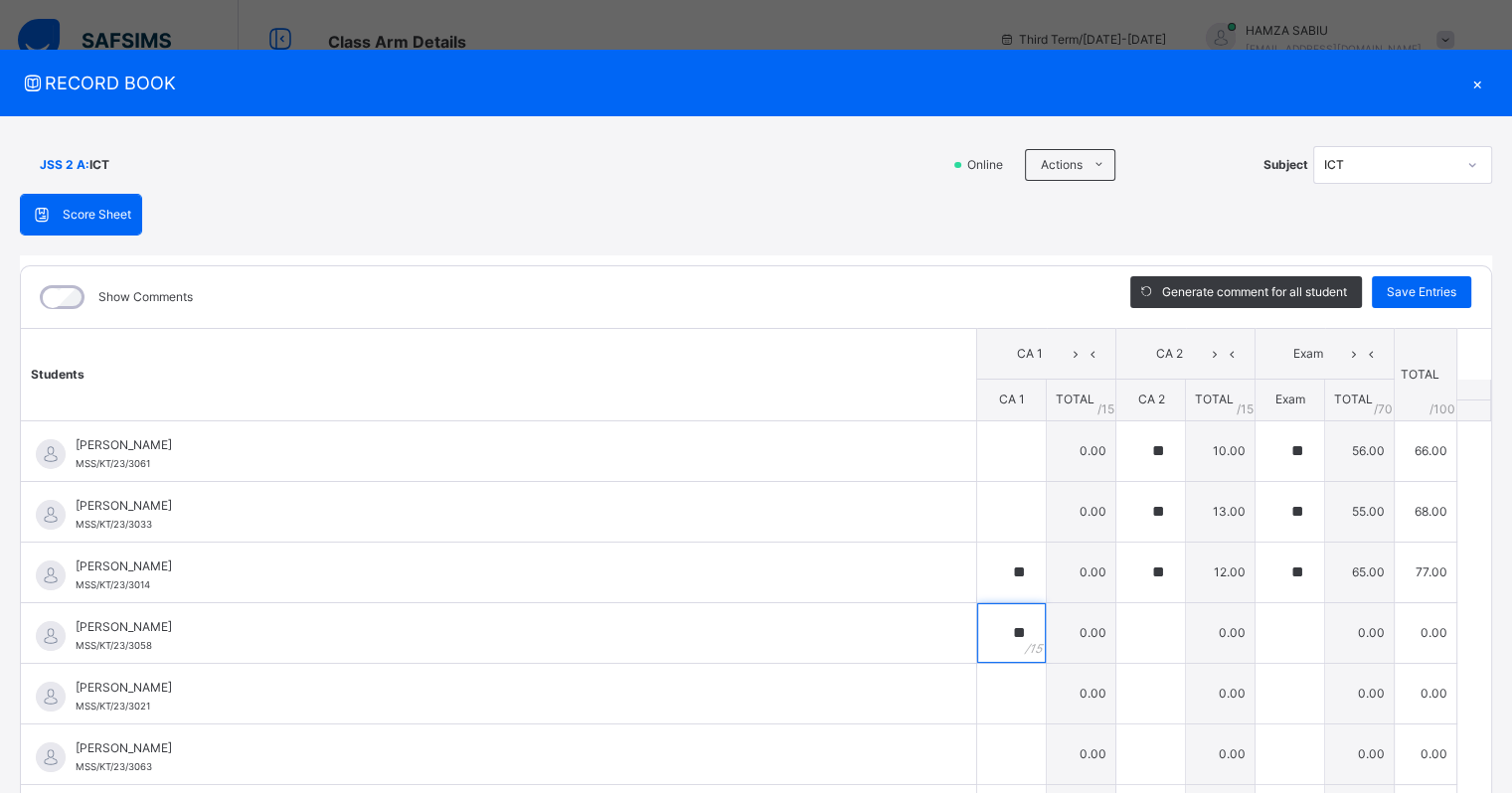 type on "**" 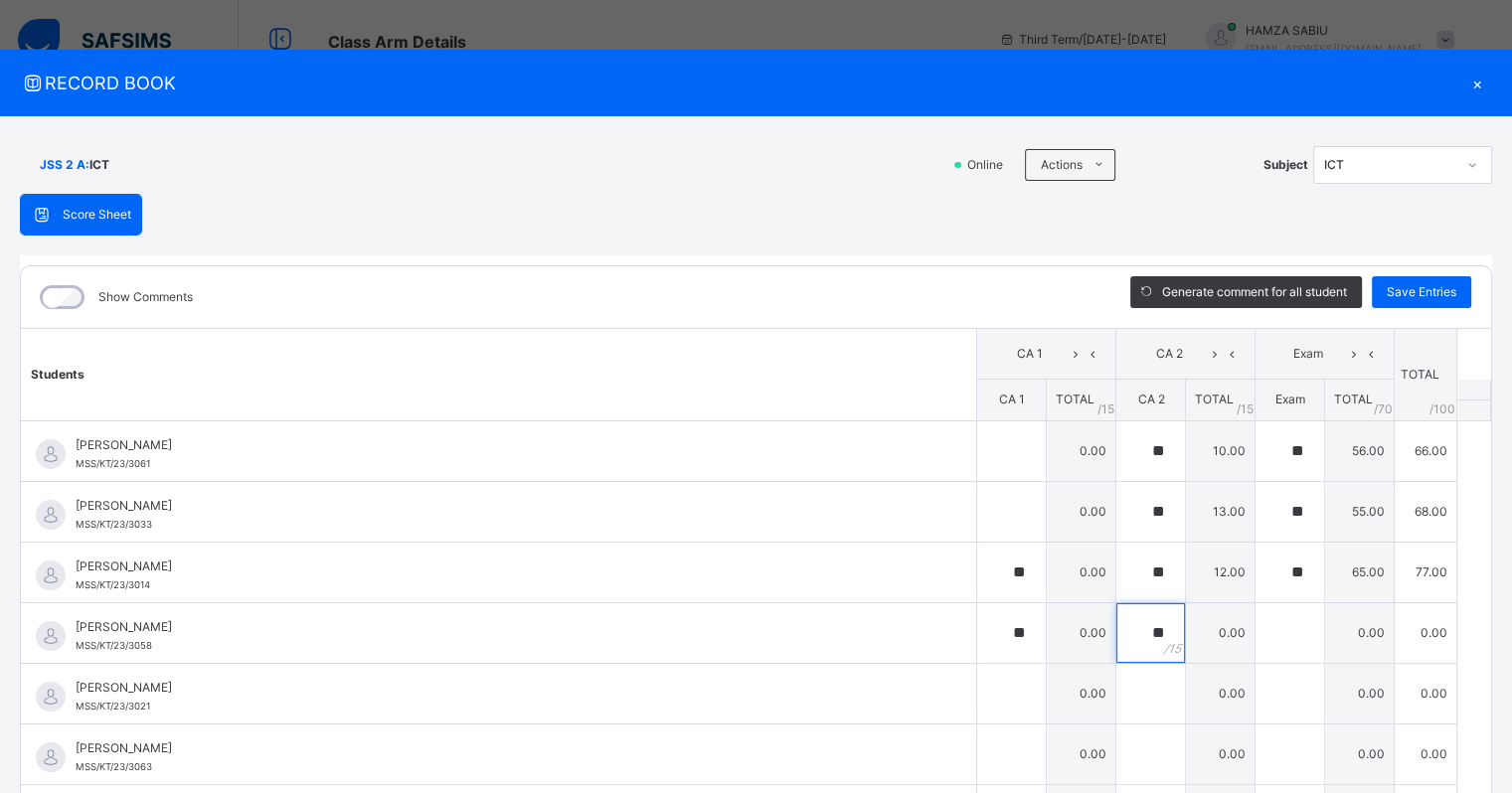 type on "**" 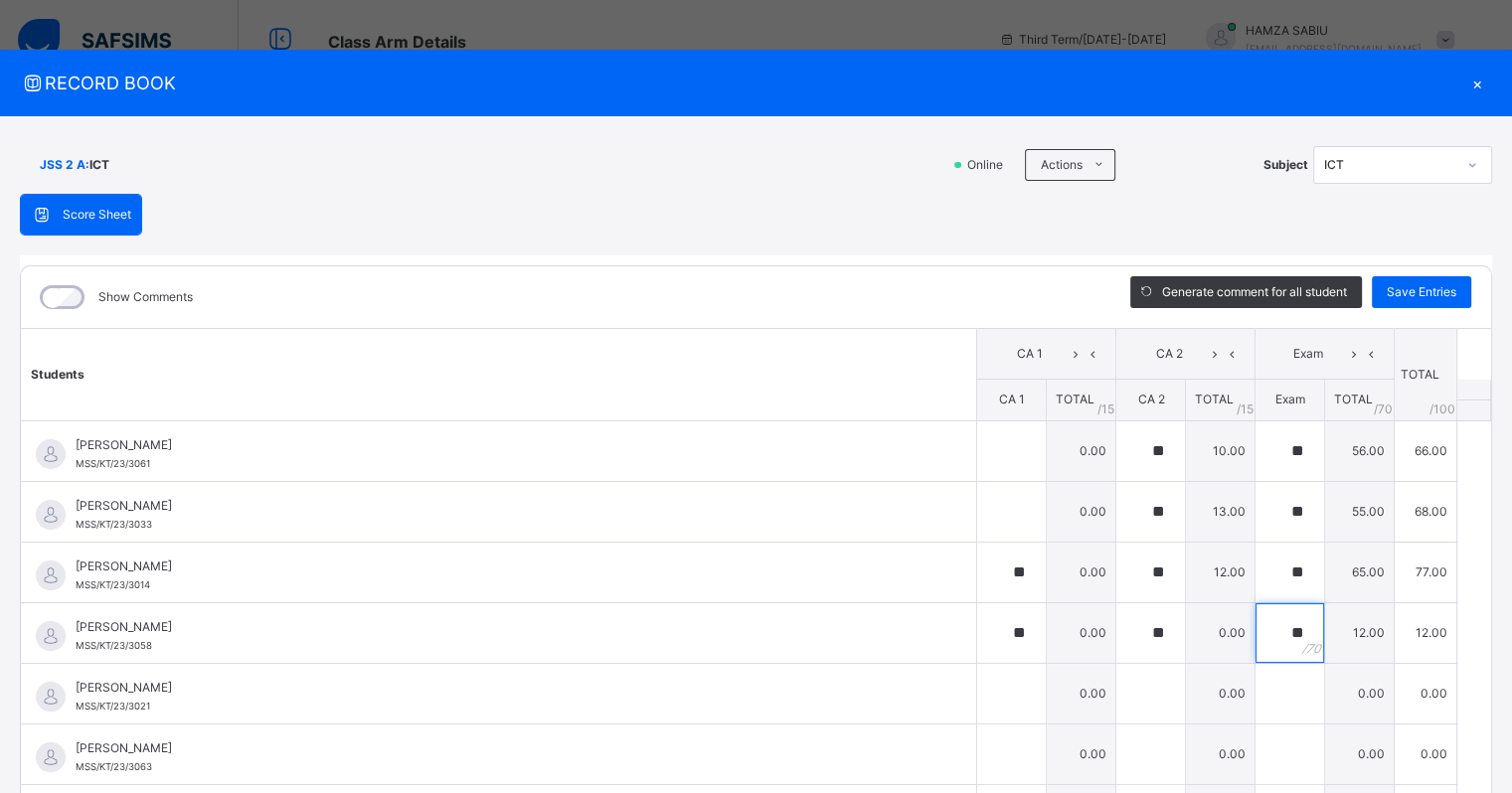 type on "**" 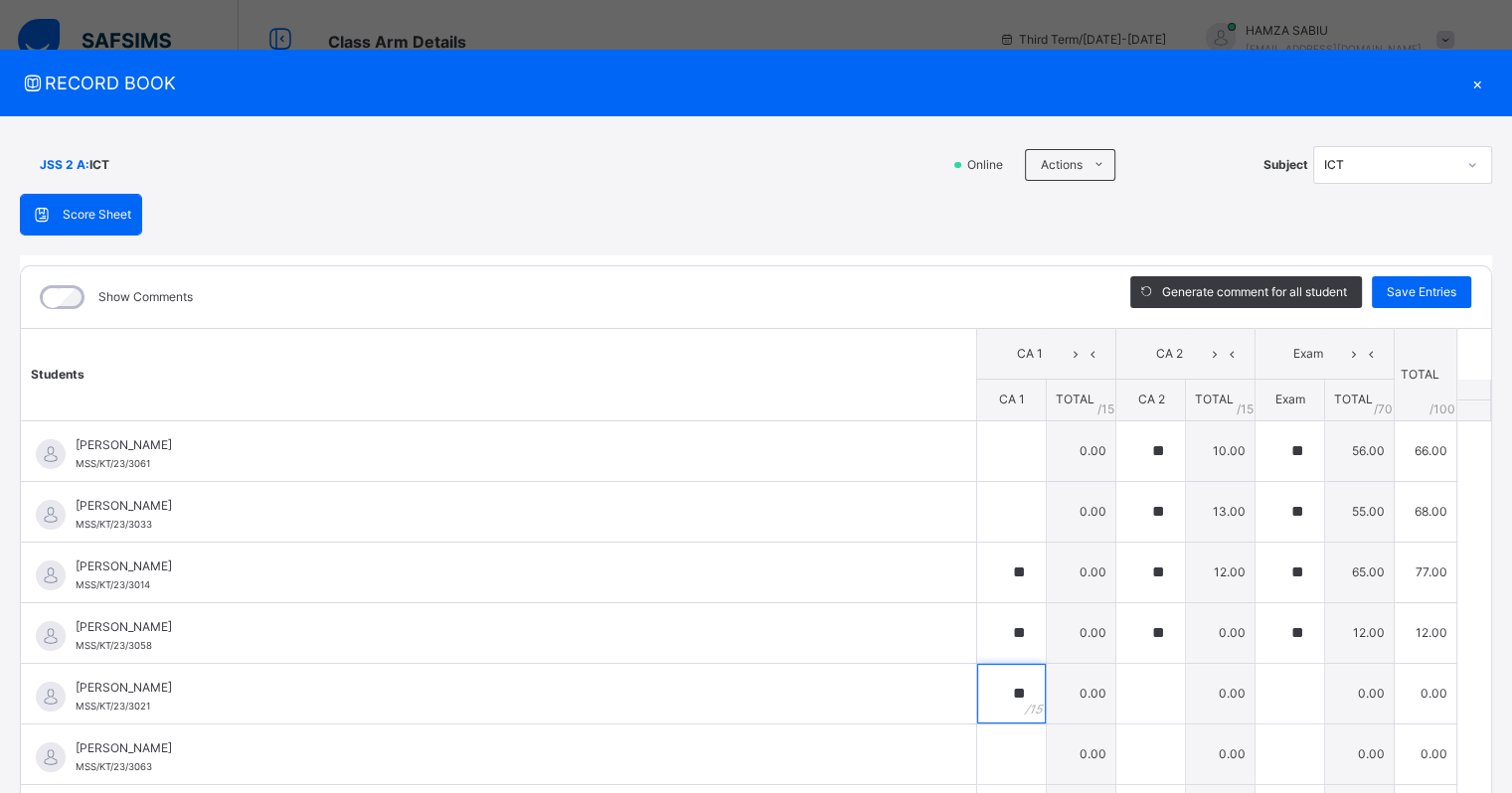 type on "**" 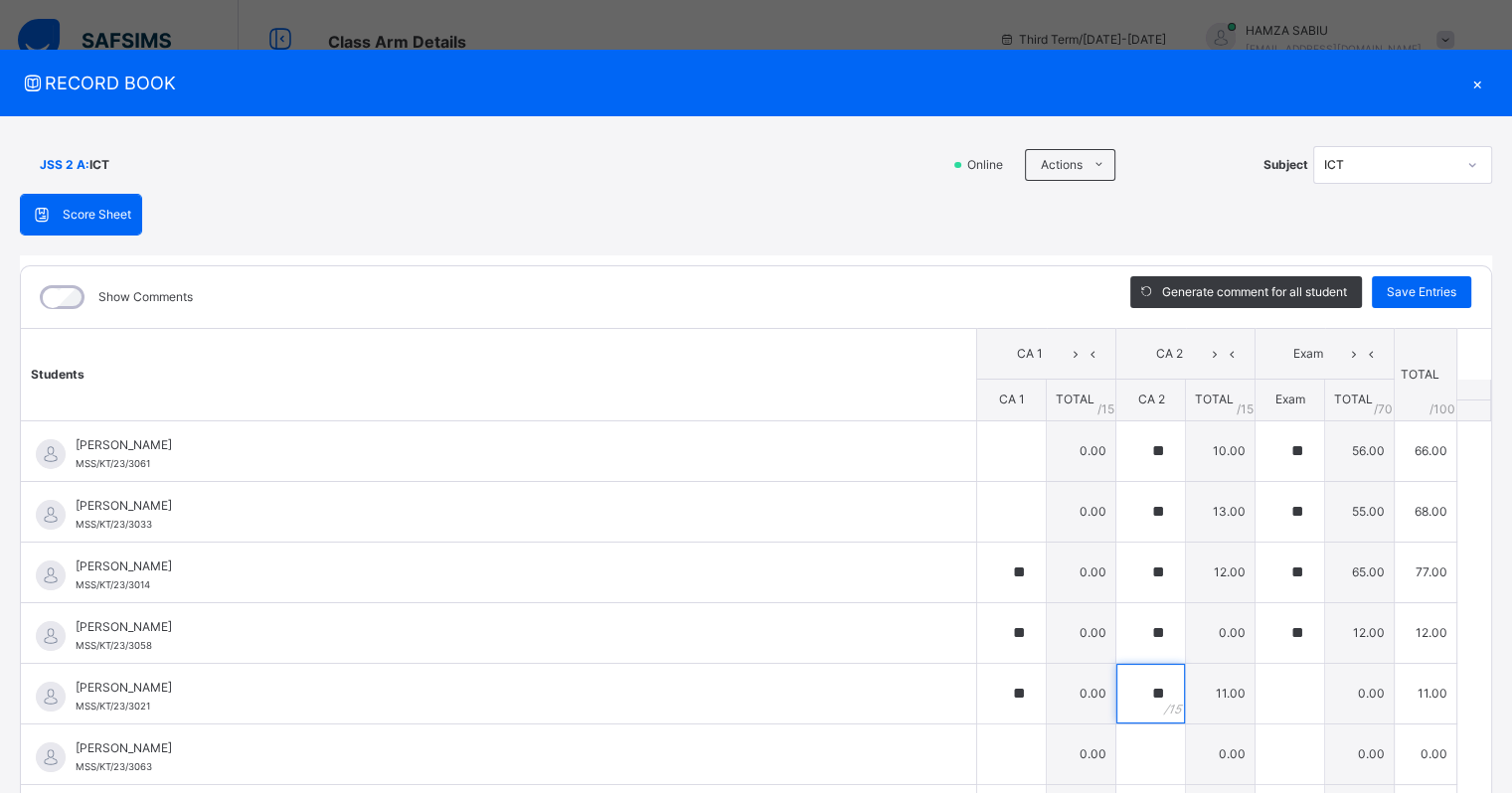 type on "**" 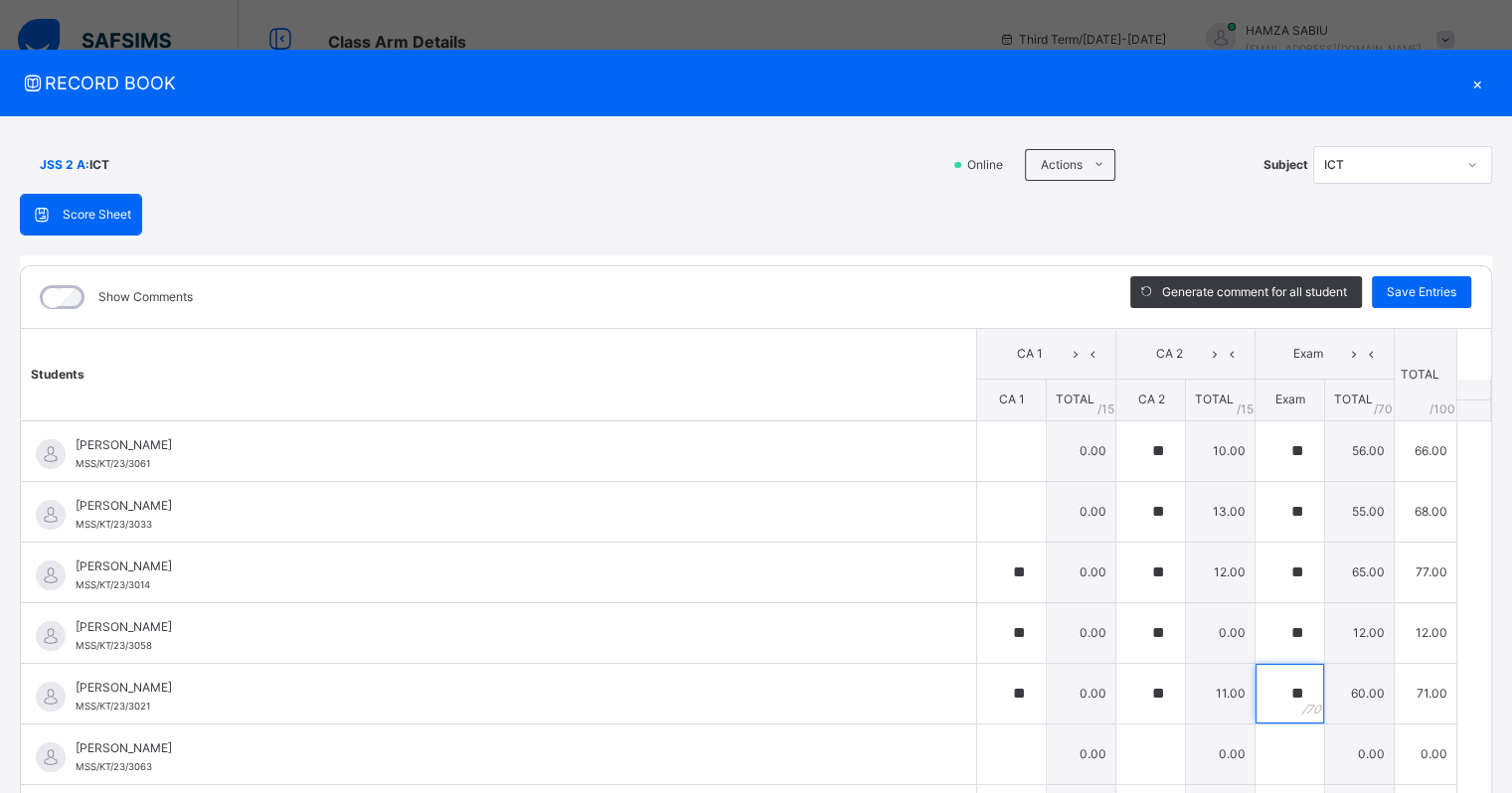 type on "**" 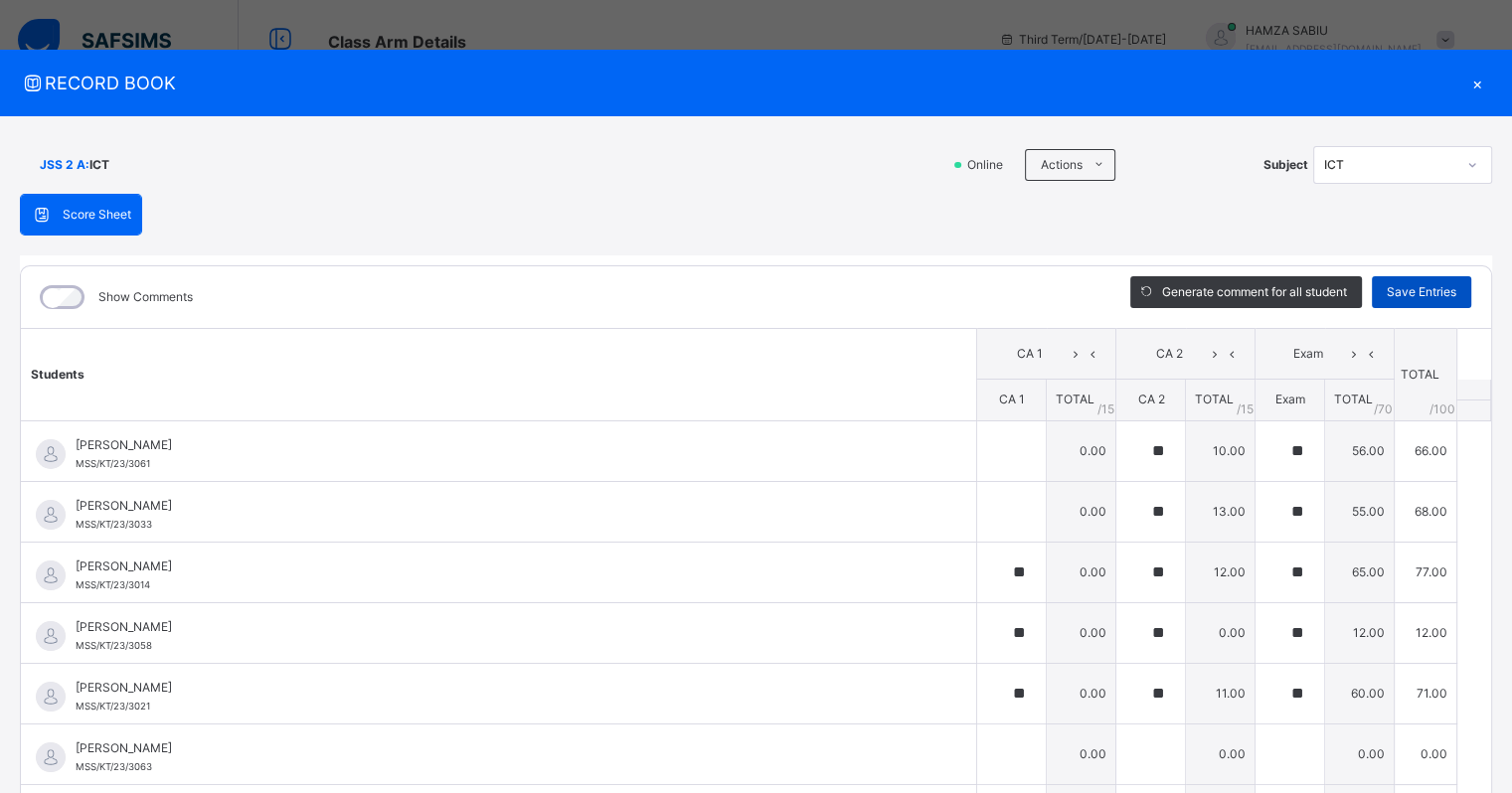 click on "Save Entries" at bounding box center [1422, 292] 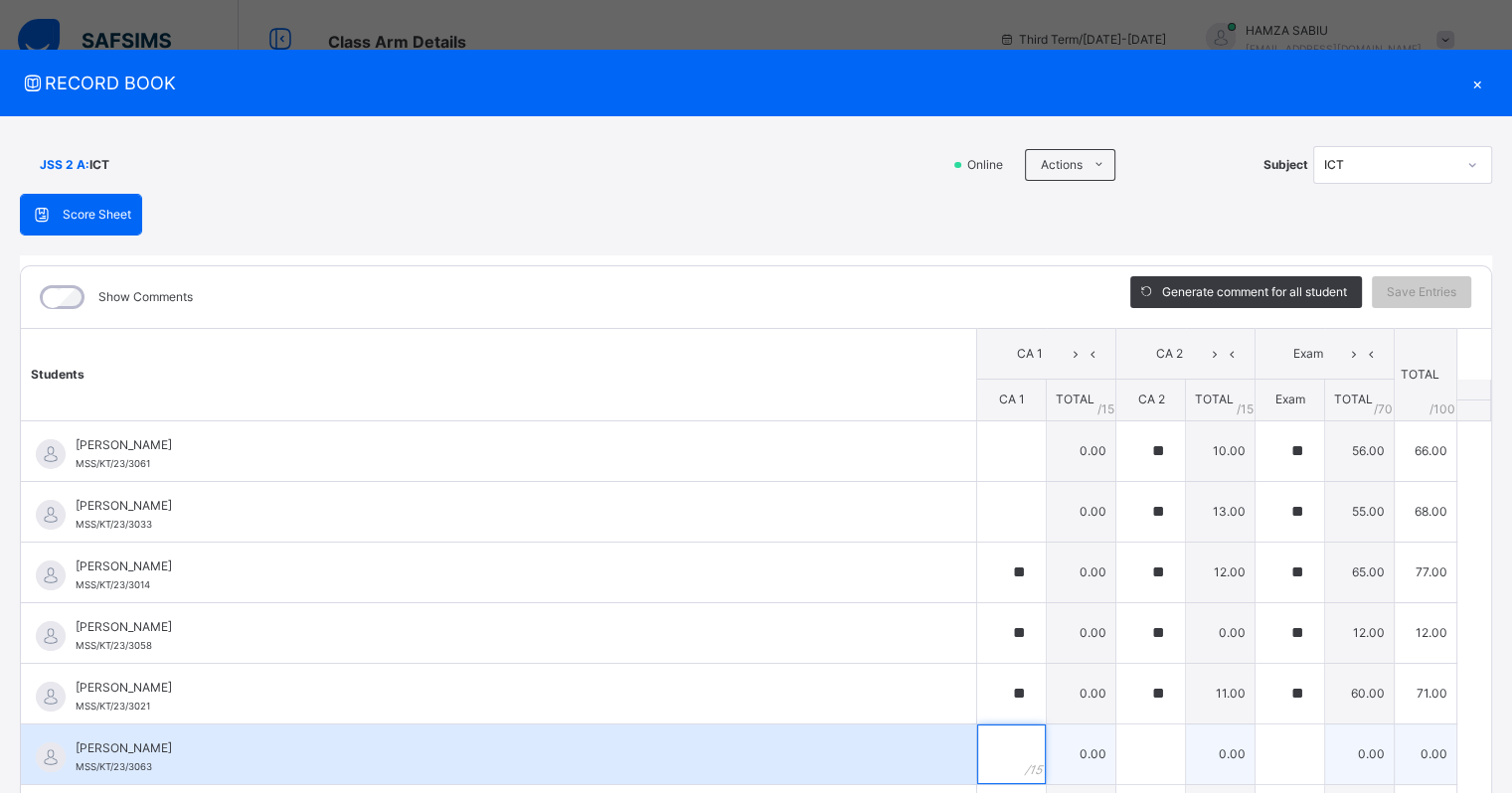 click at bounding box center (1011, 754) 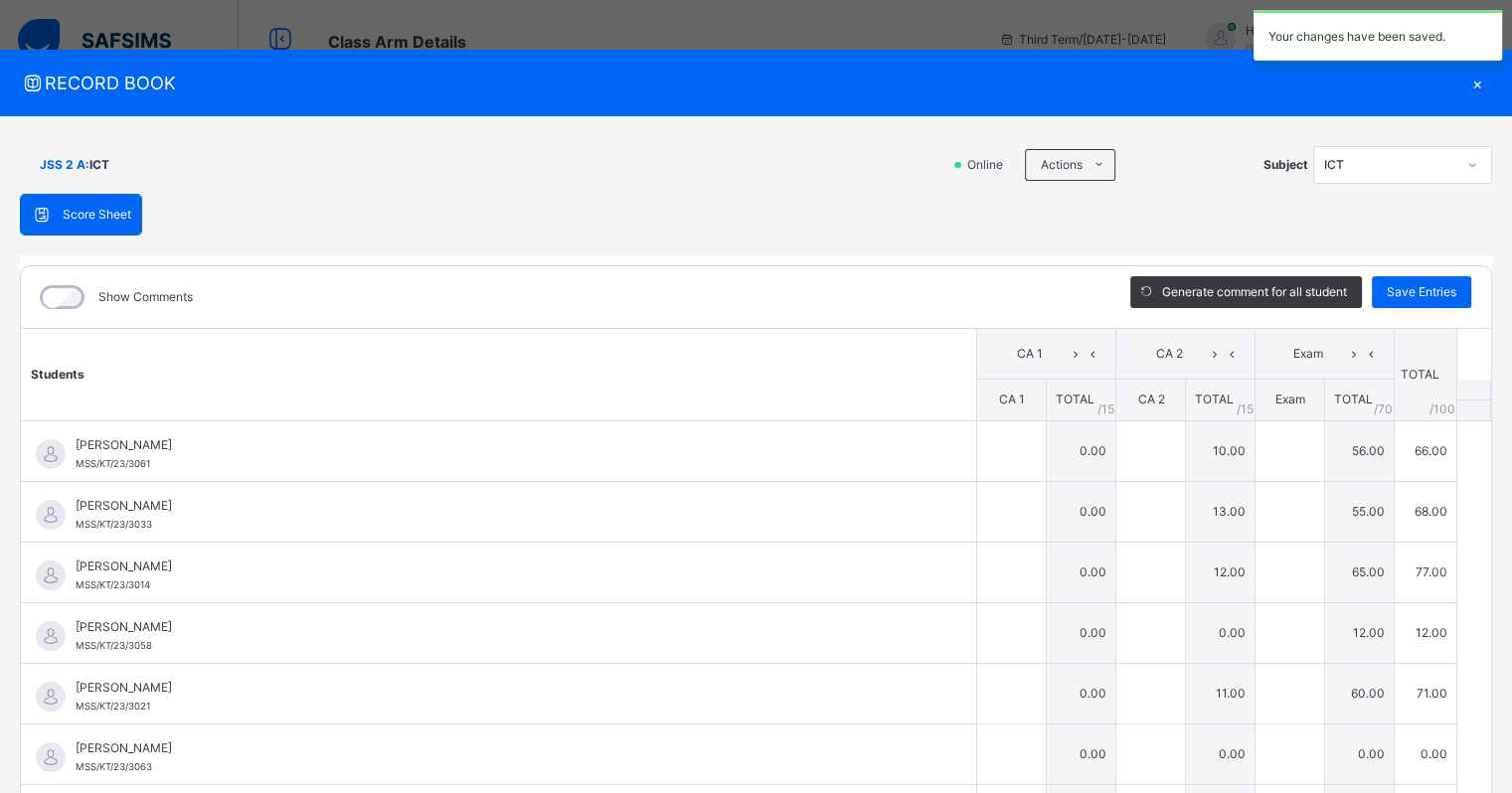 type on "**" 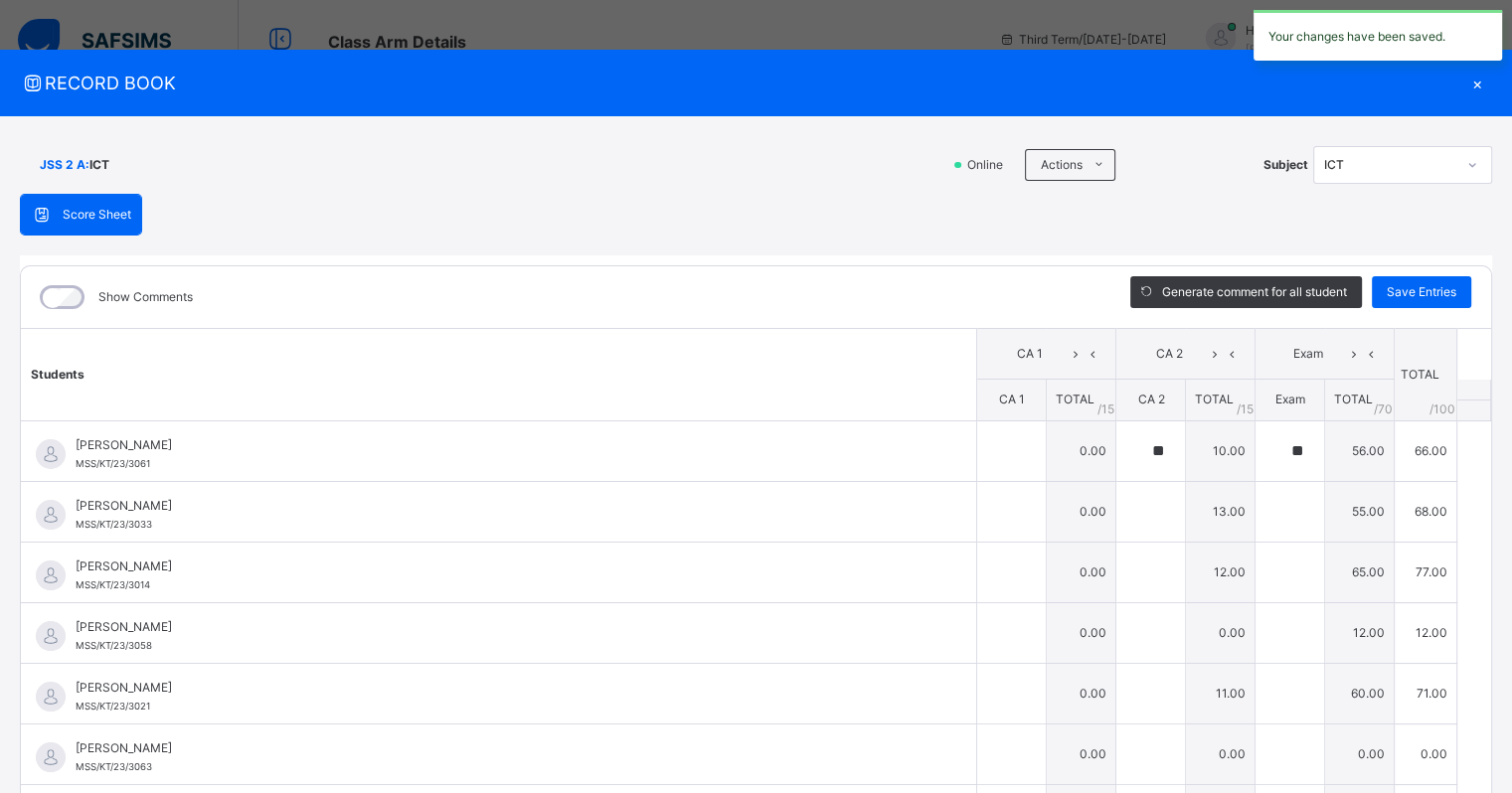 type on "**" 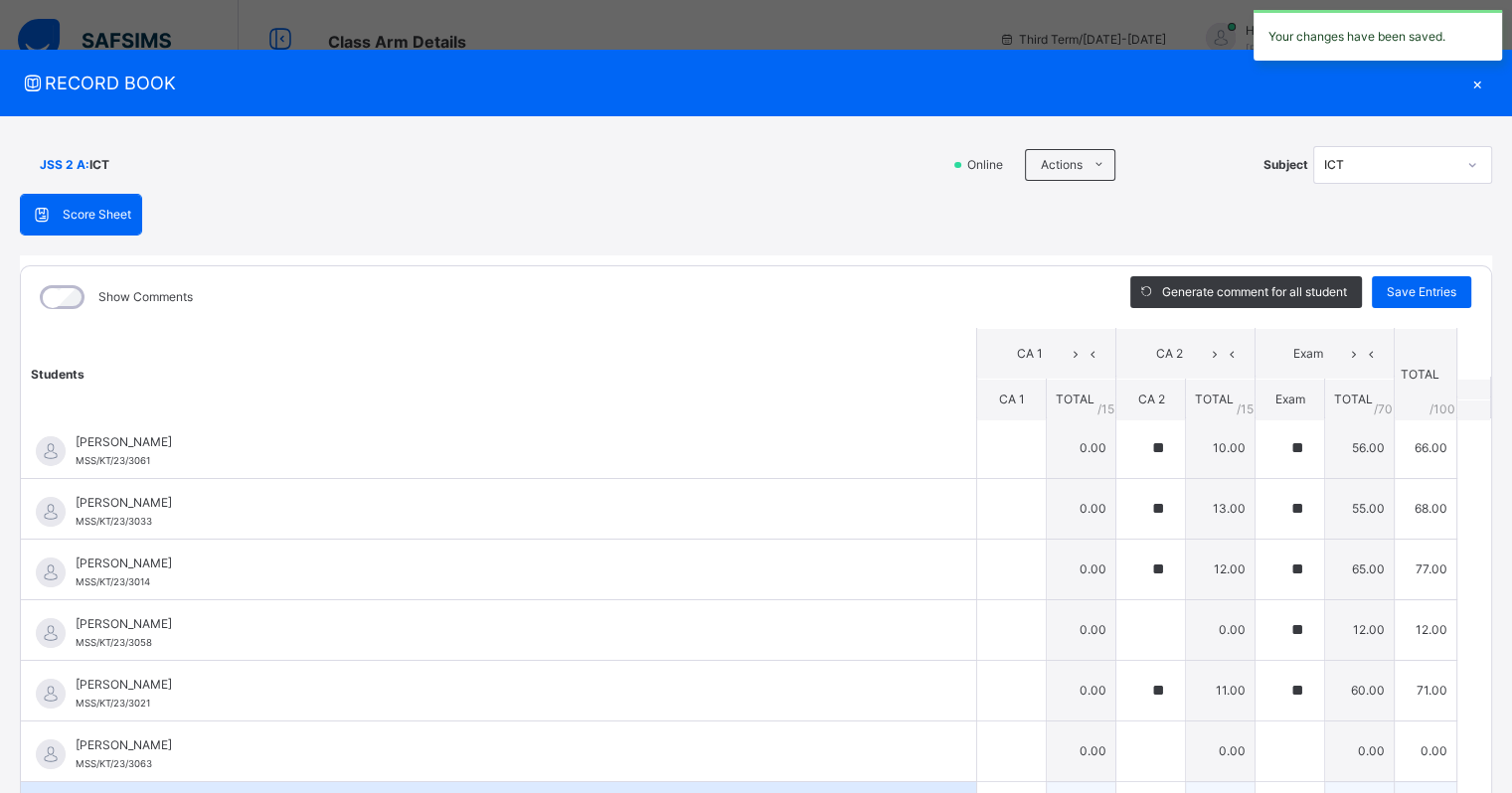 scroll, scrollTop: 0, scrollLeft: 0, axis: both 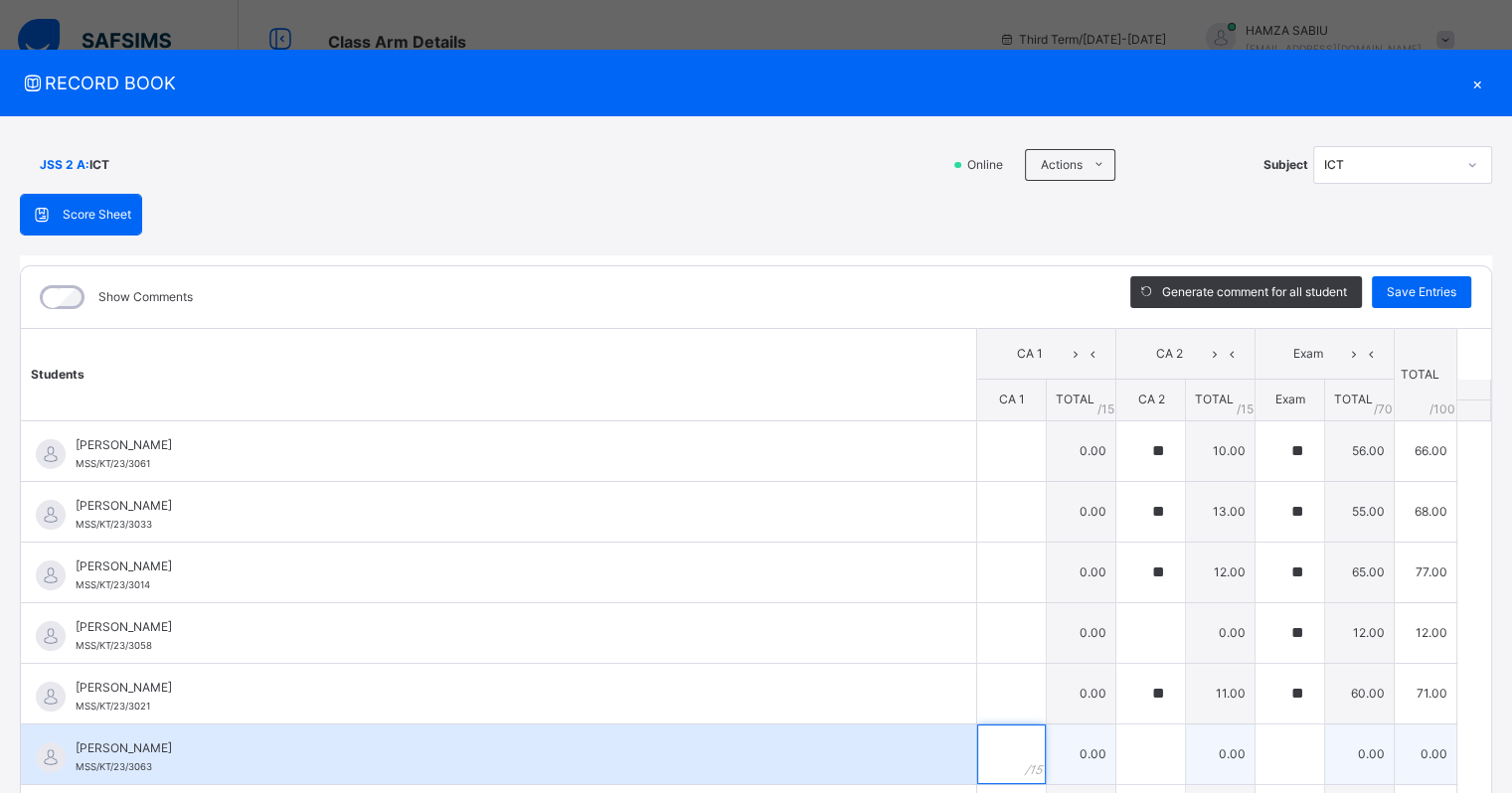 click at bounding box center (1011, 754) 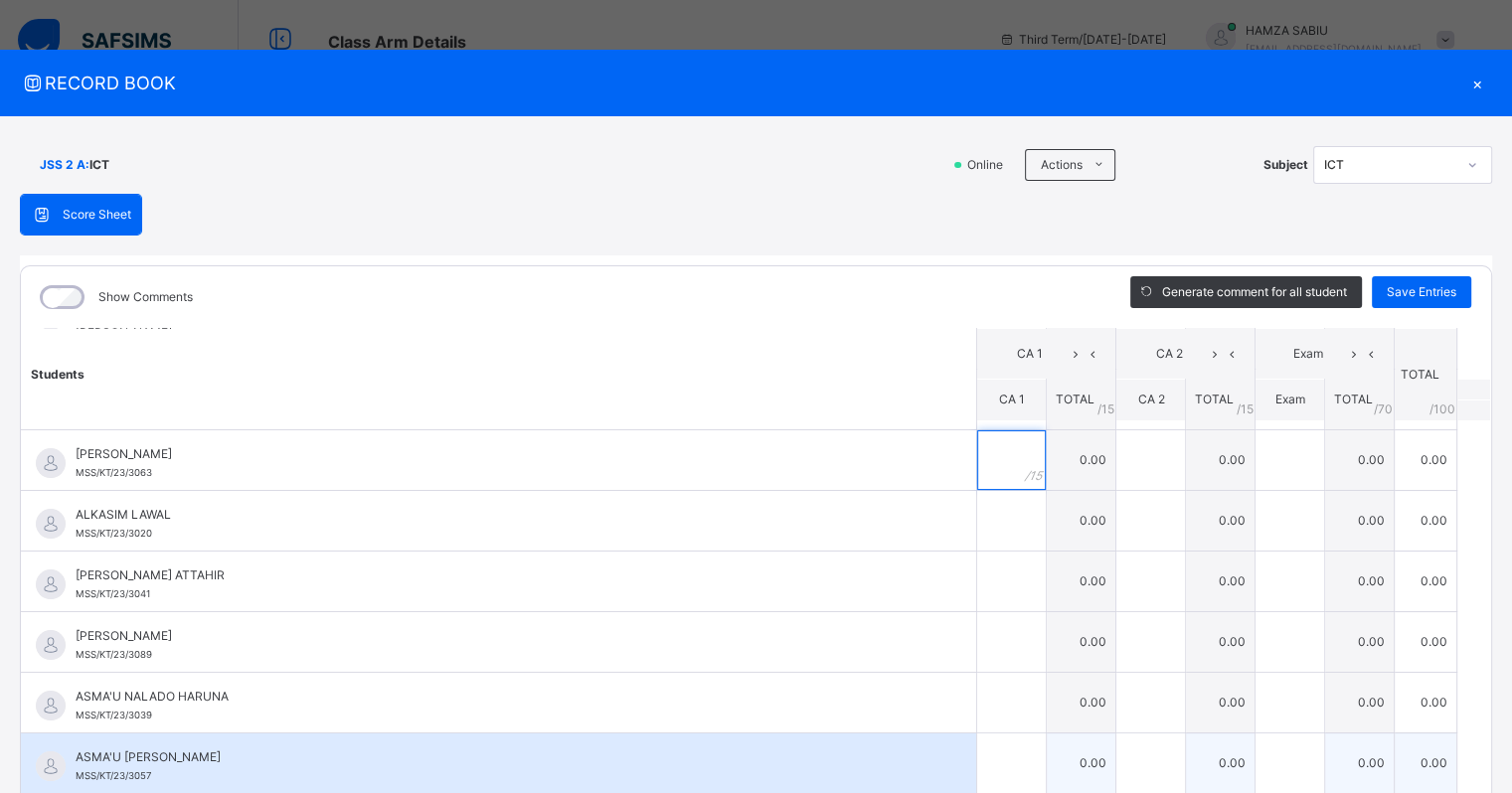 scroll, scrollTop: 298, scrollLeft: 0, axis: vertical 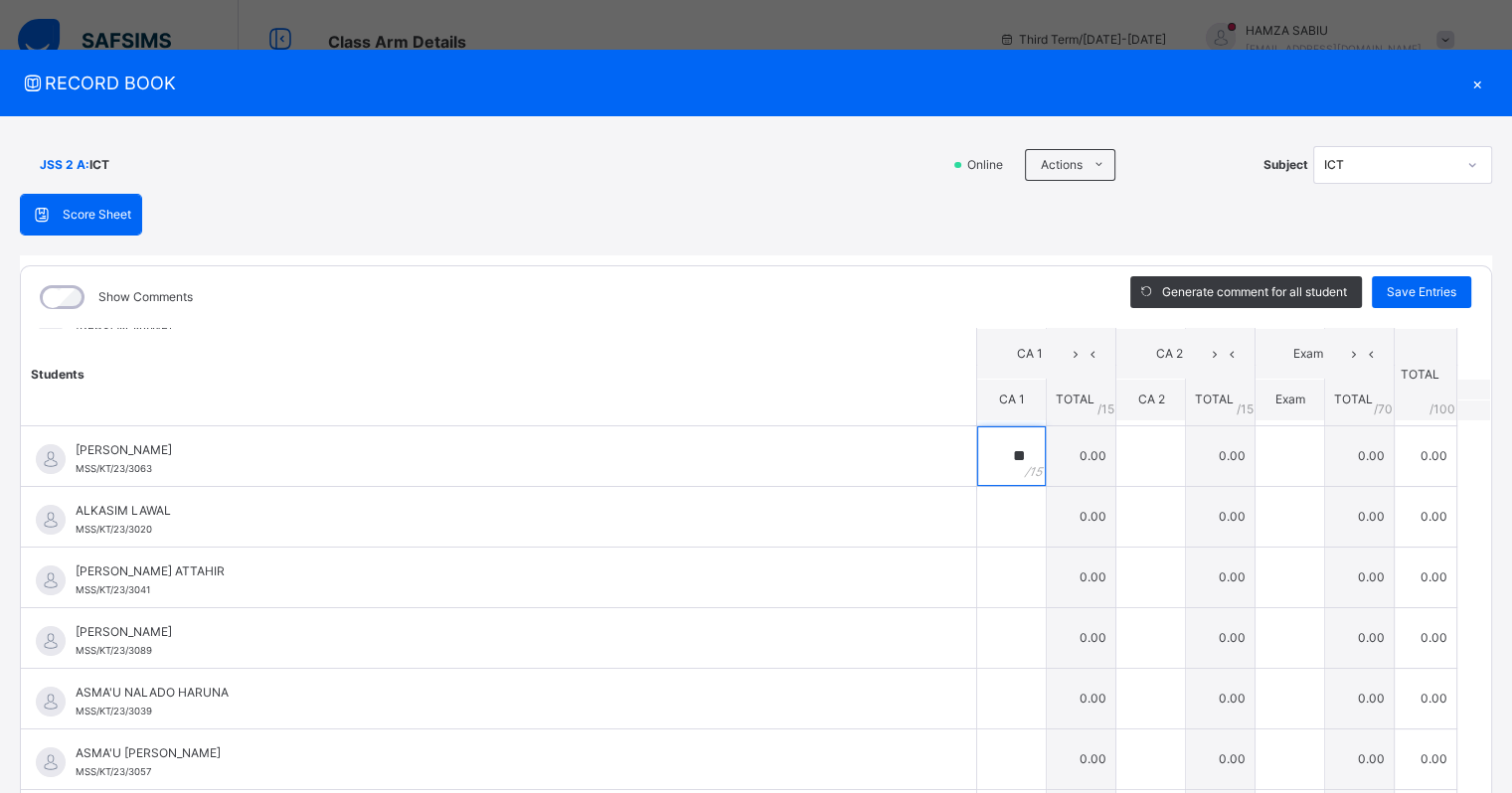 type on "**" 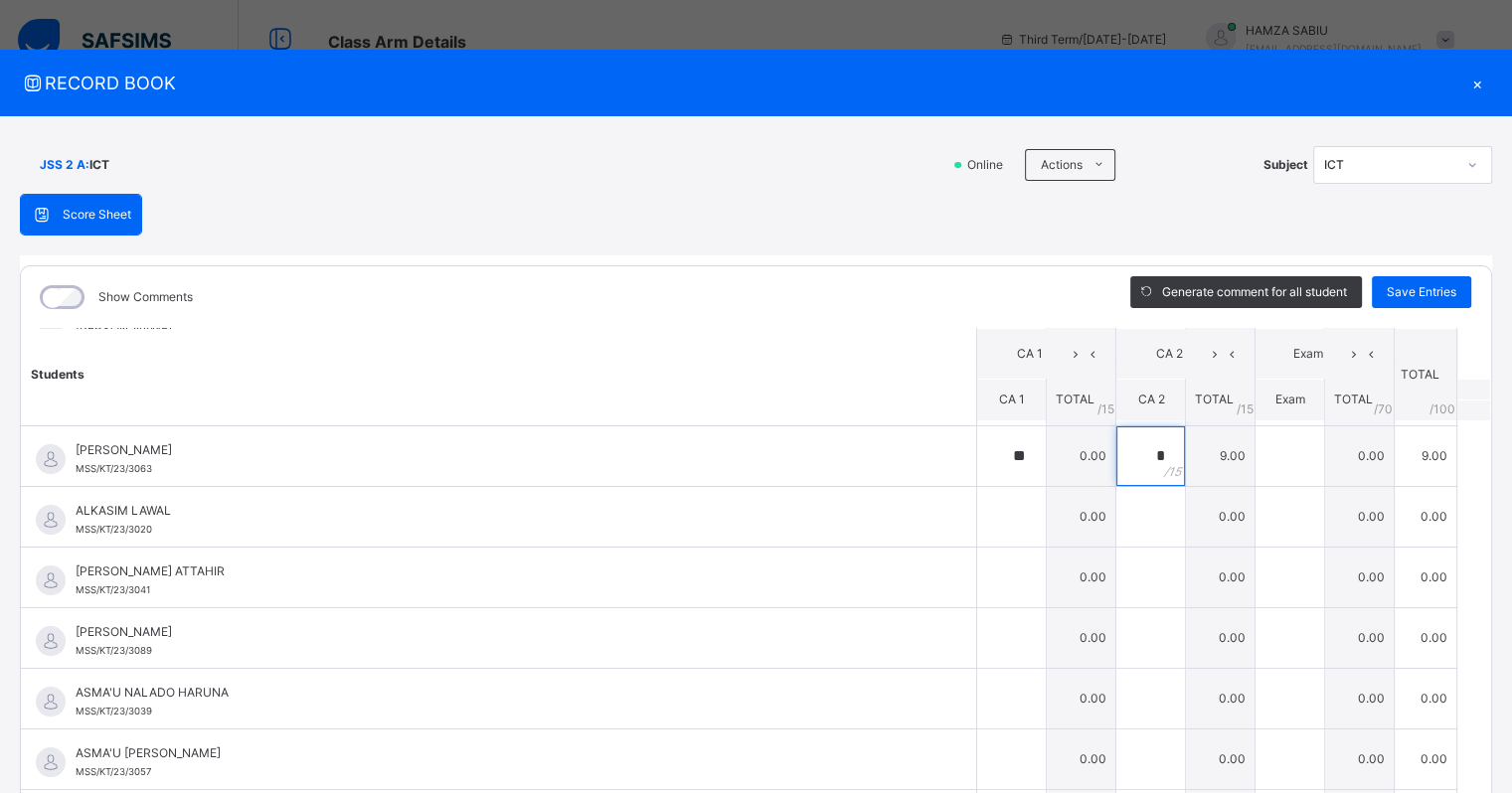 type on "*" 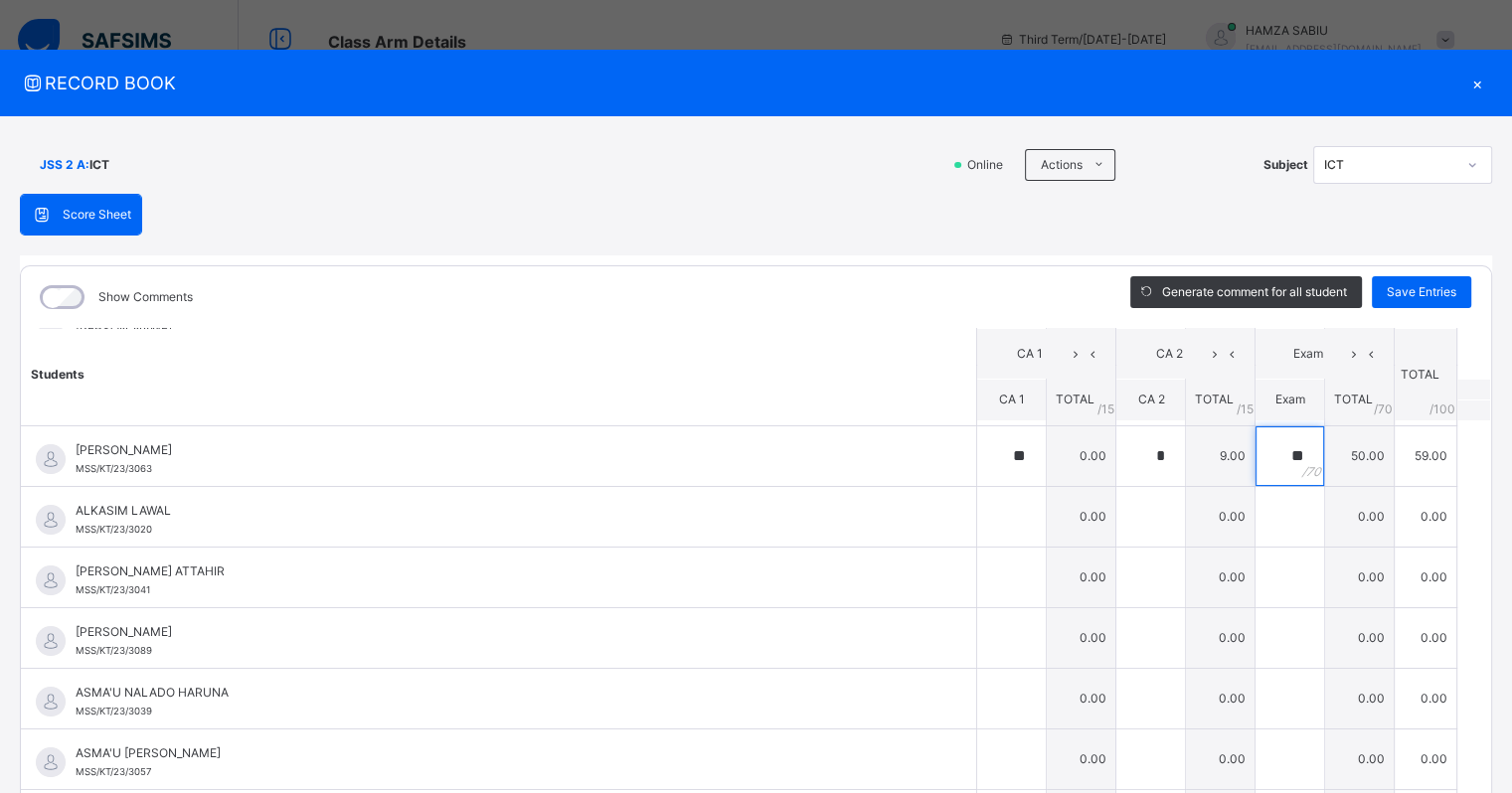 type on "**" 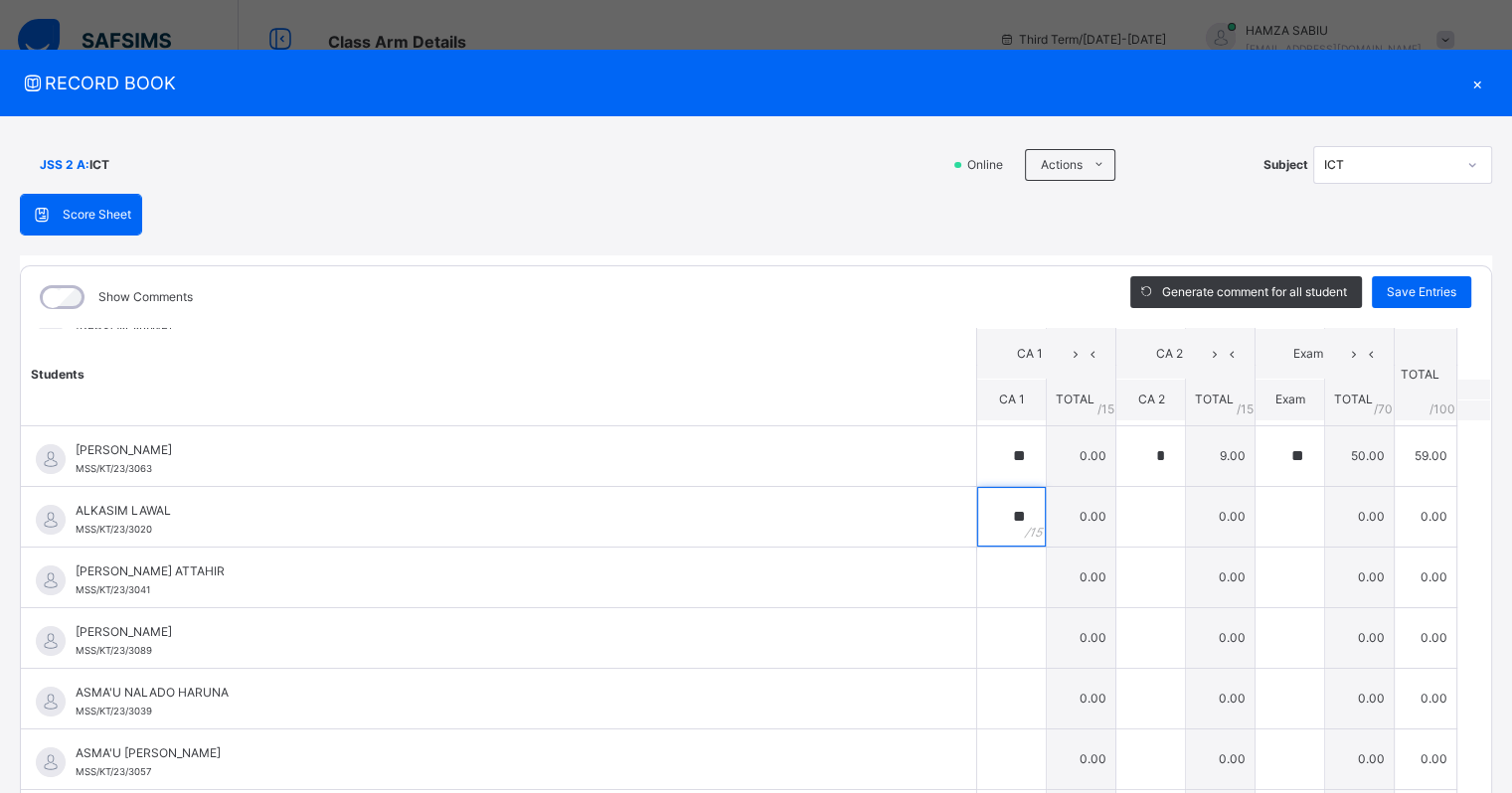 type on "**" 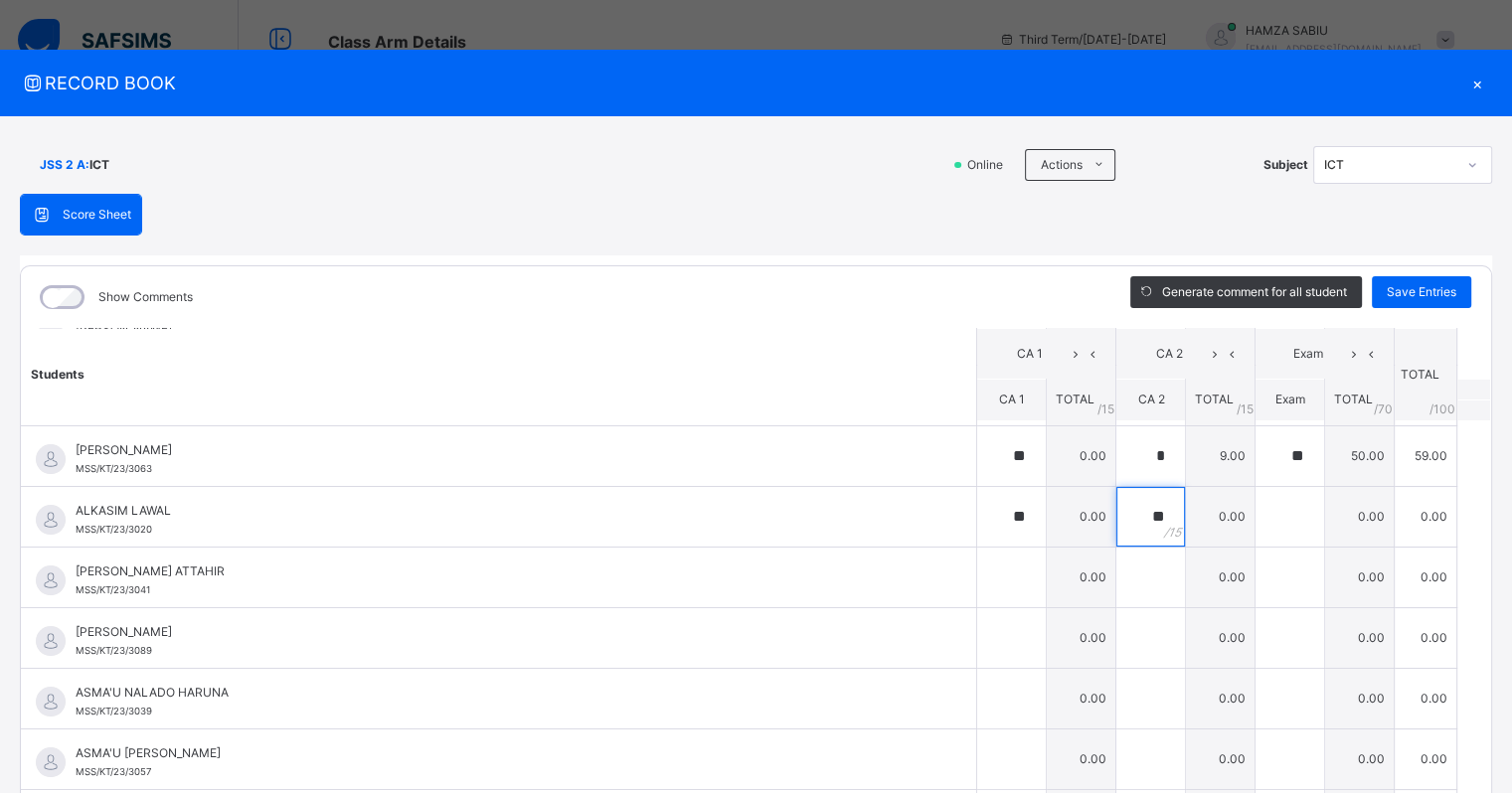 type on "**" 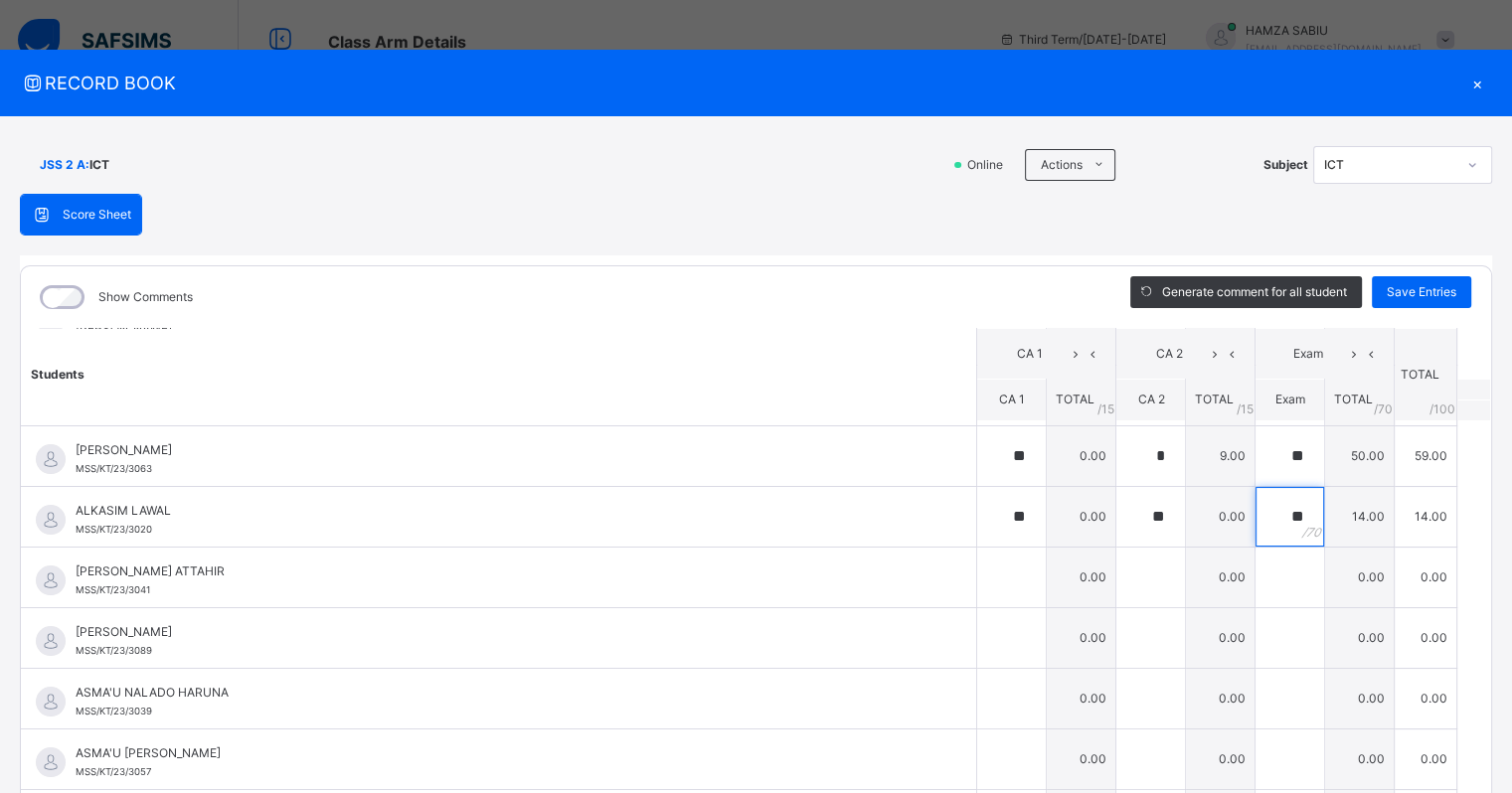 type on "**" 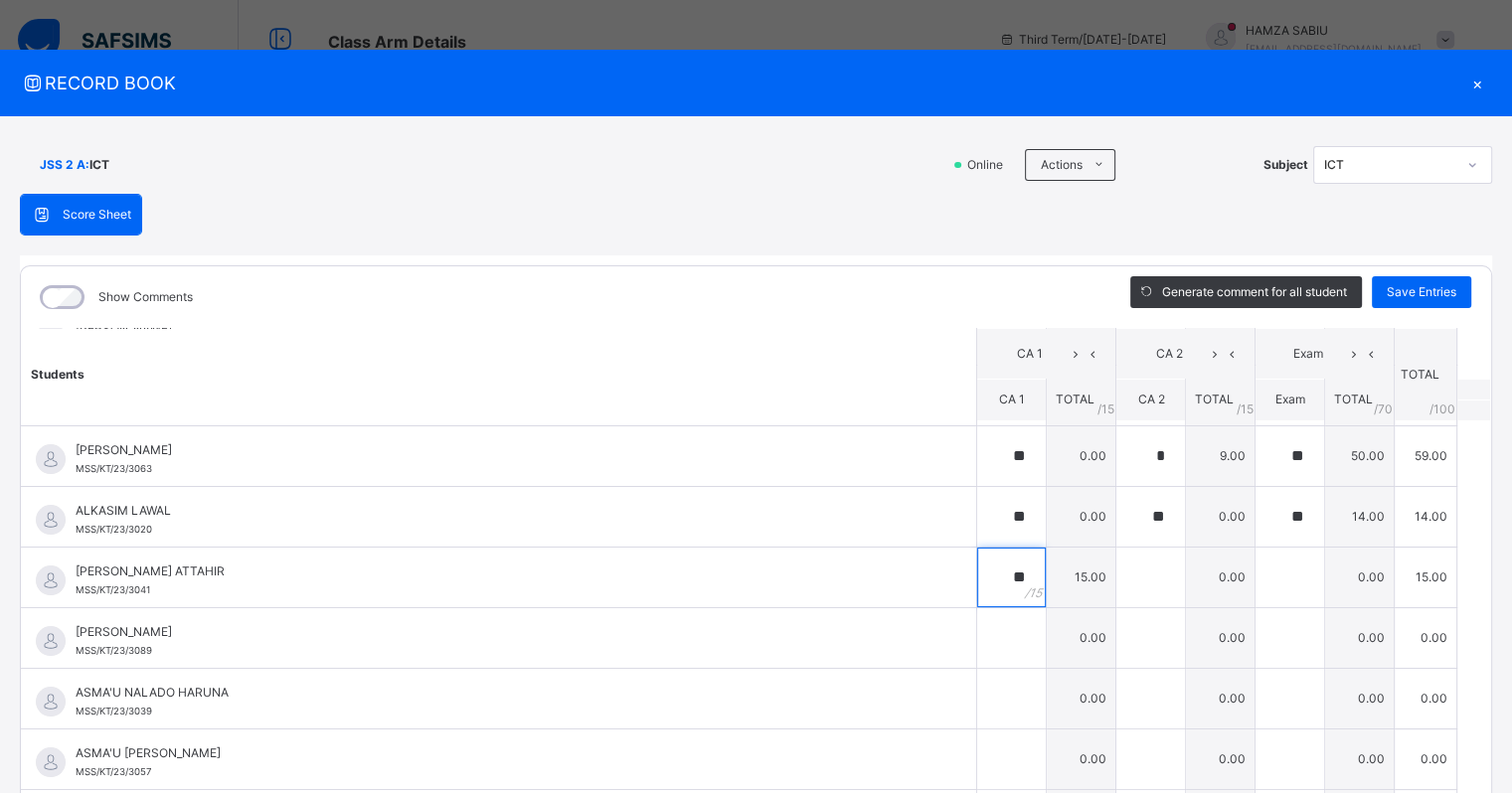 type on "**" 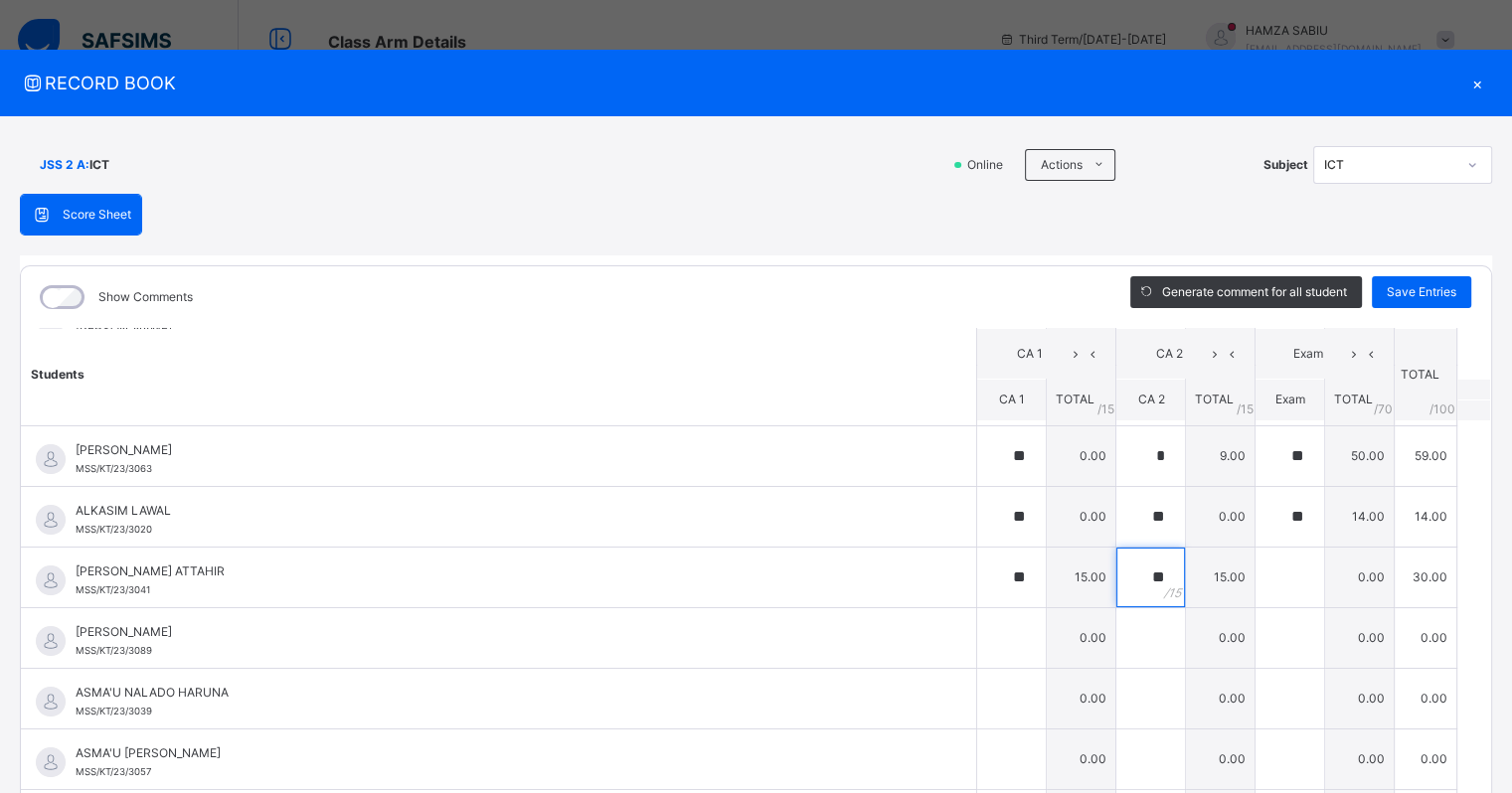 type on "**" 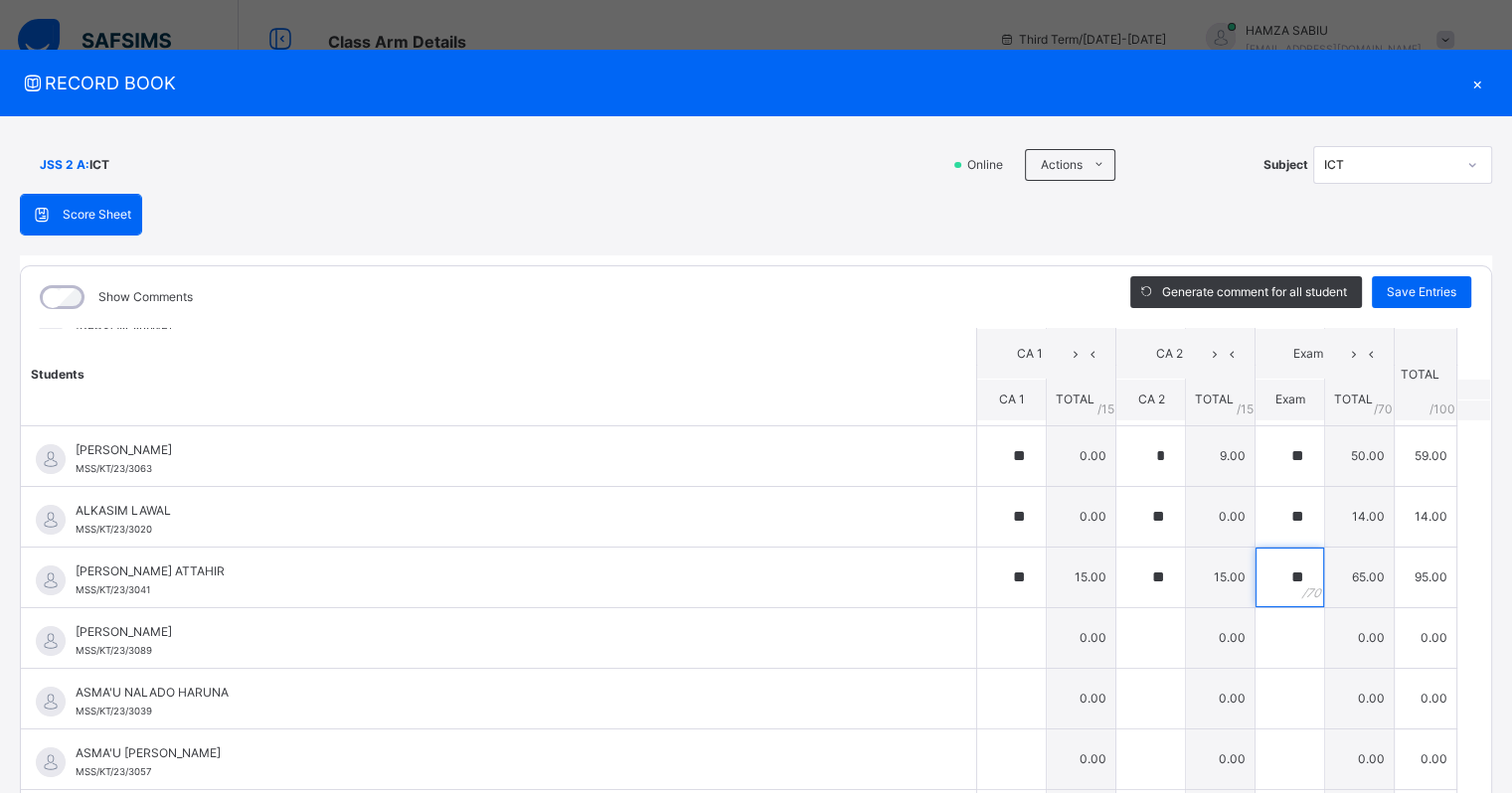 type on "**" 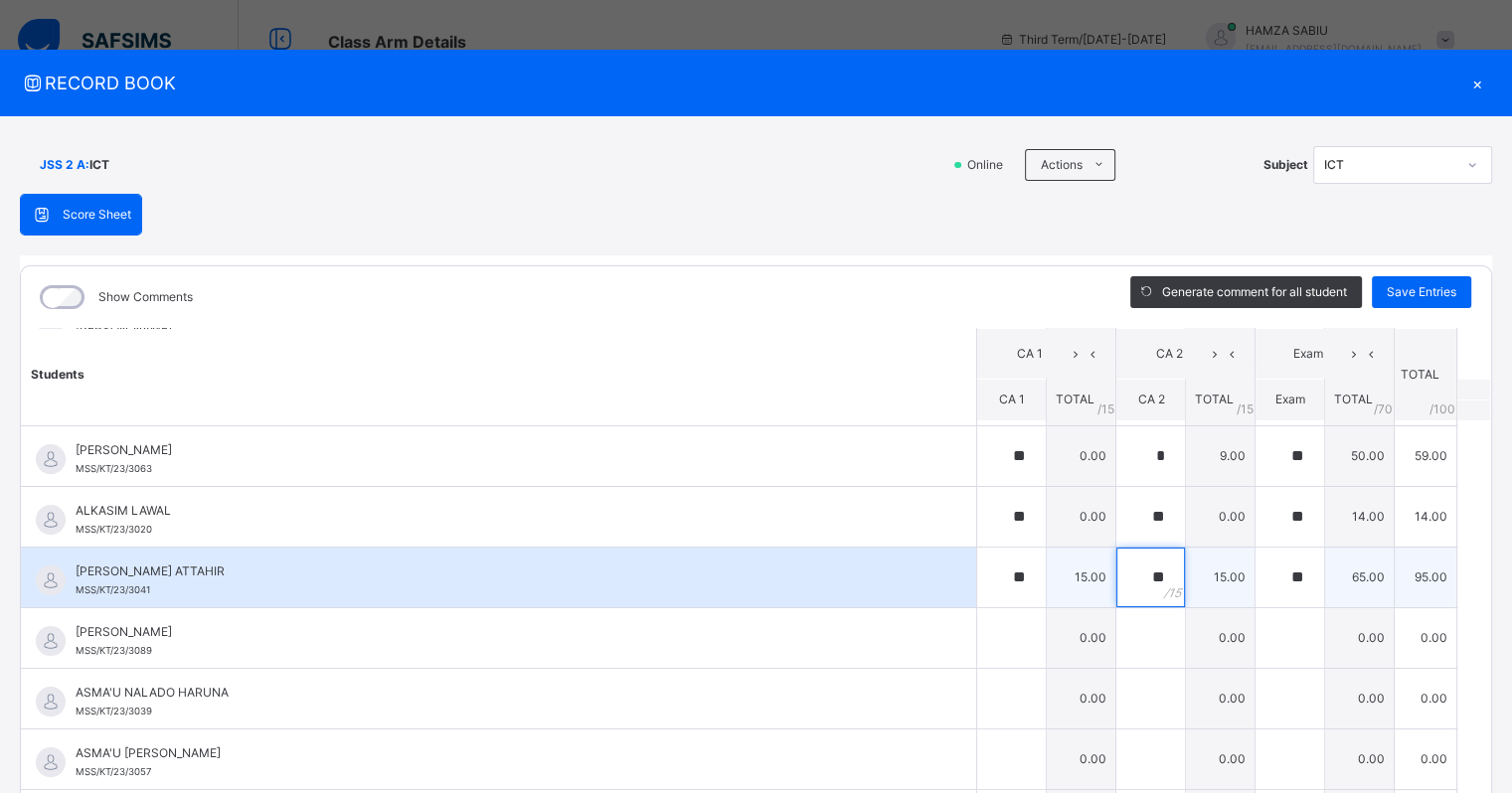 click on "**" at bounding box center (1150, 577) 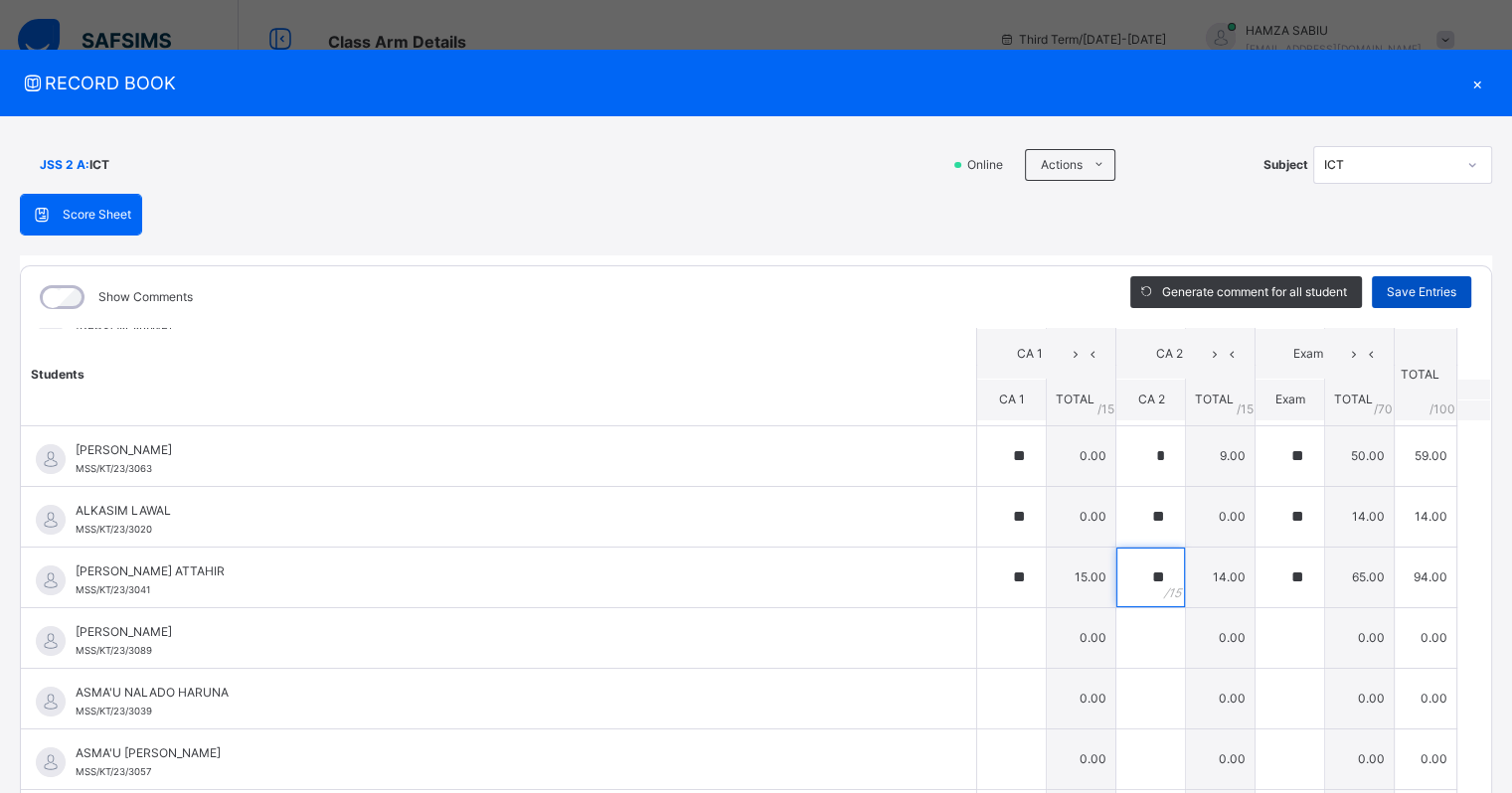 type on "**" 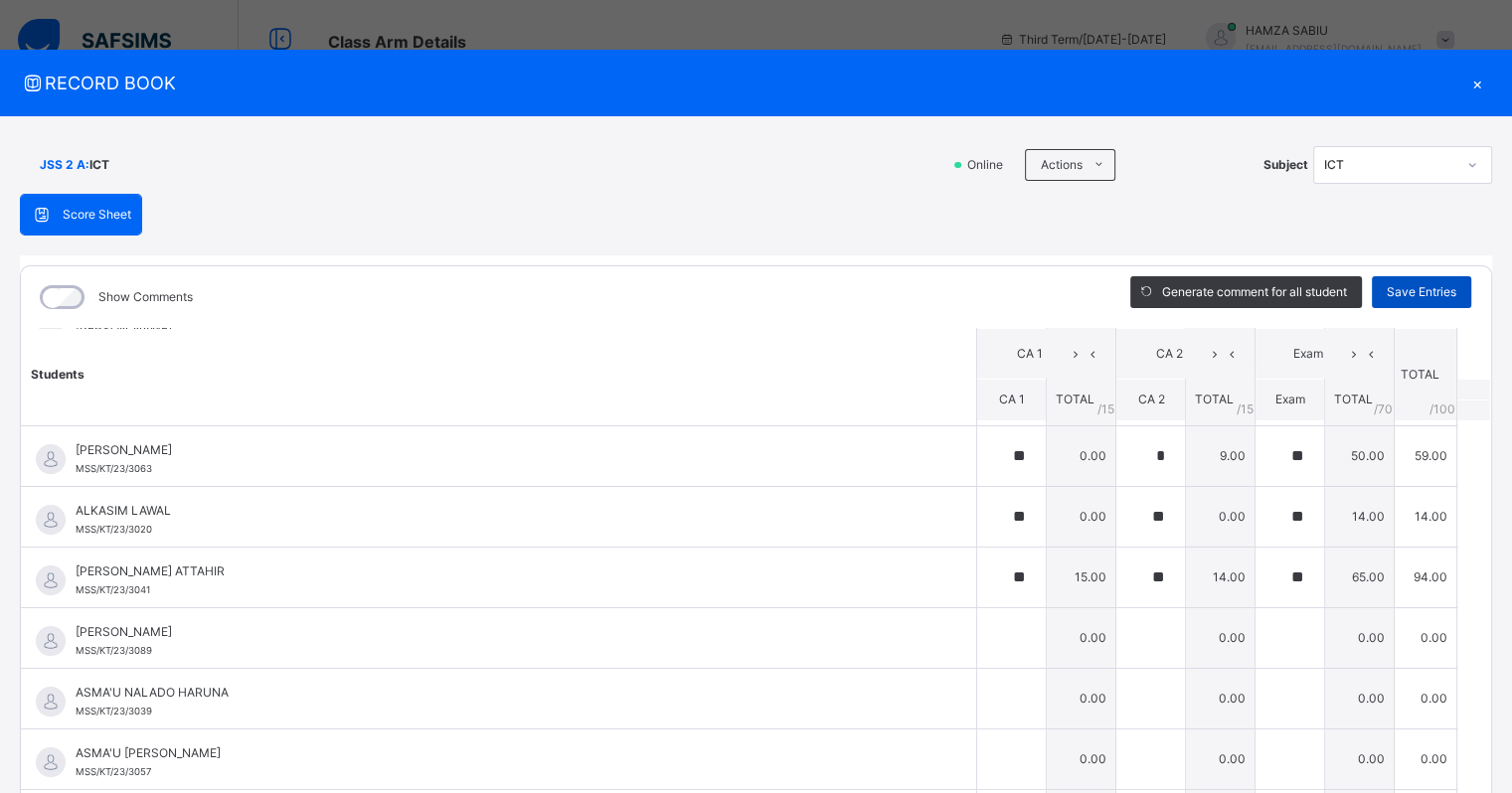 click on "Save Entries" at bounding box center (1422, 292) 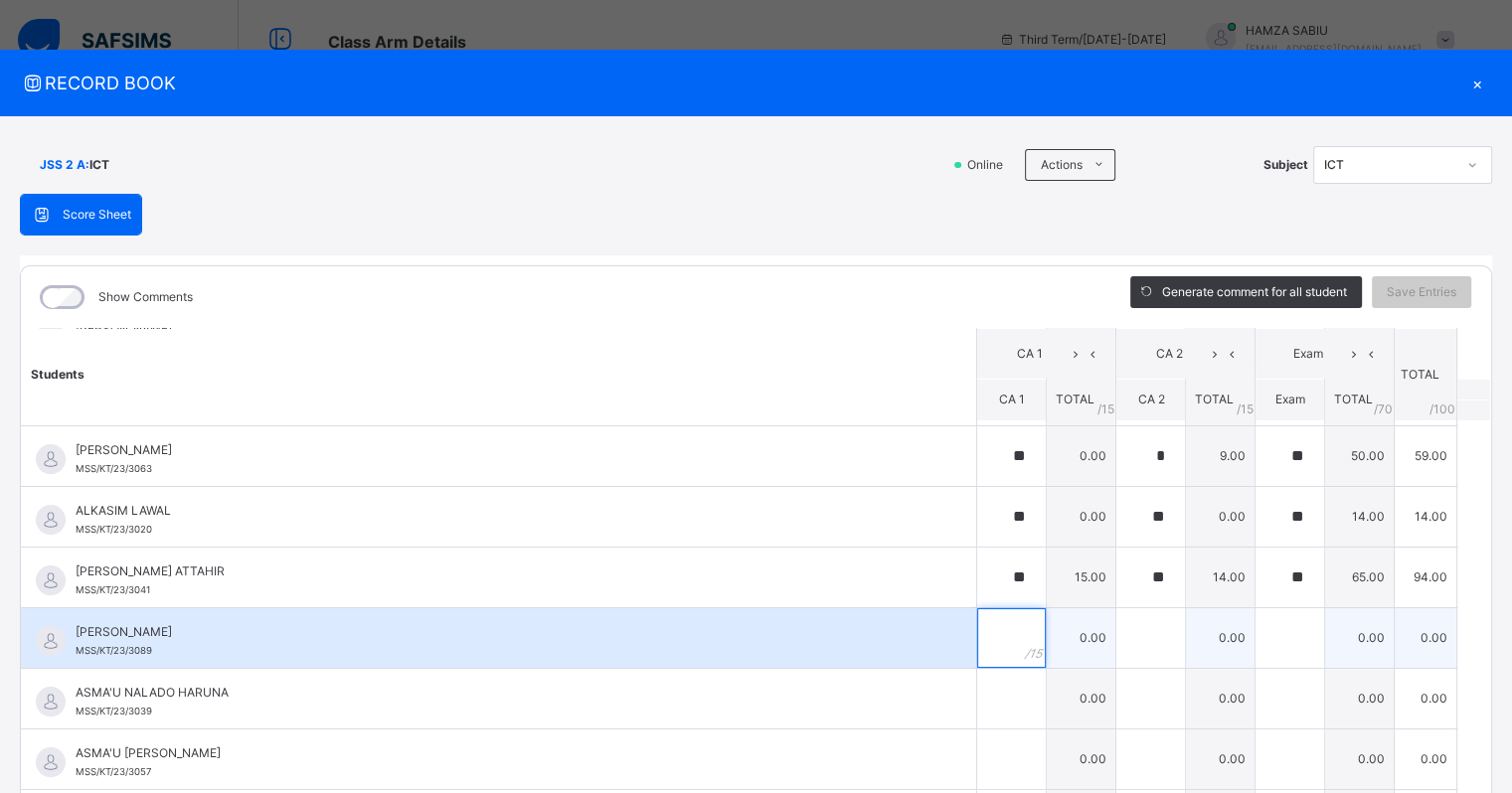 click at bounding box center [1011, 638] 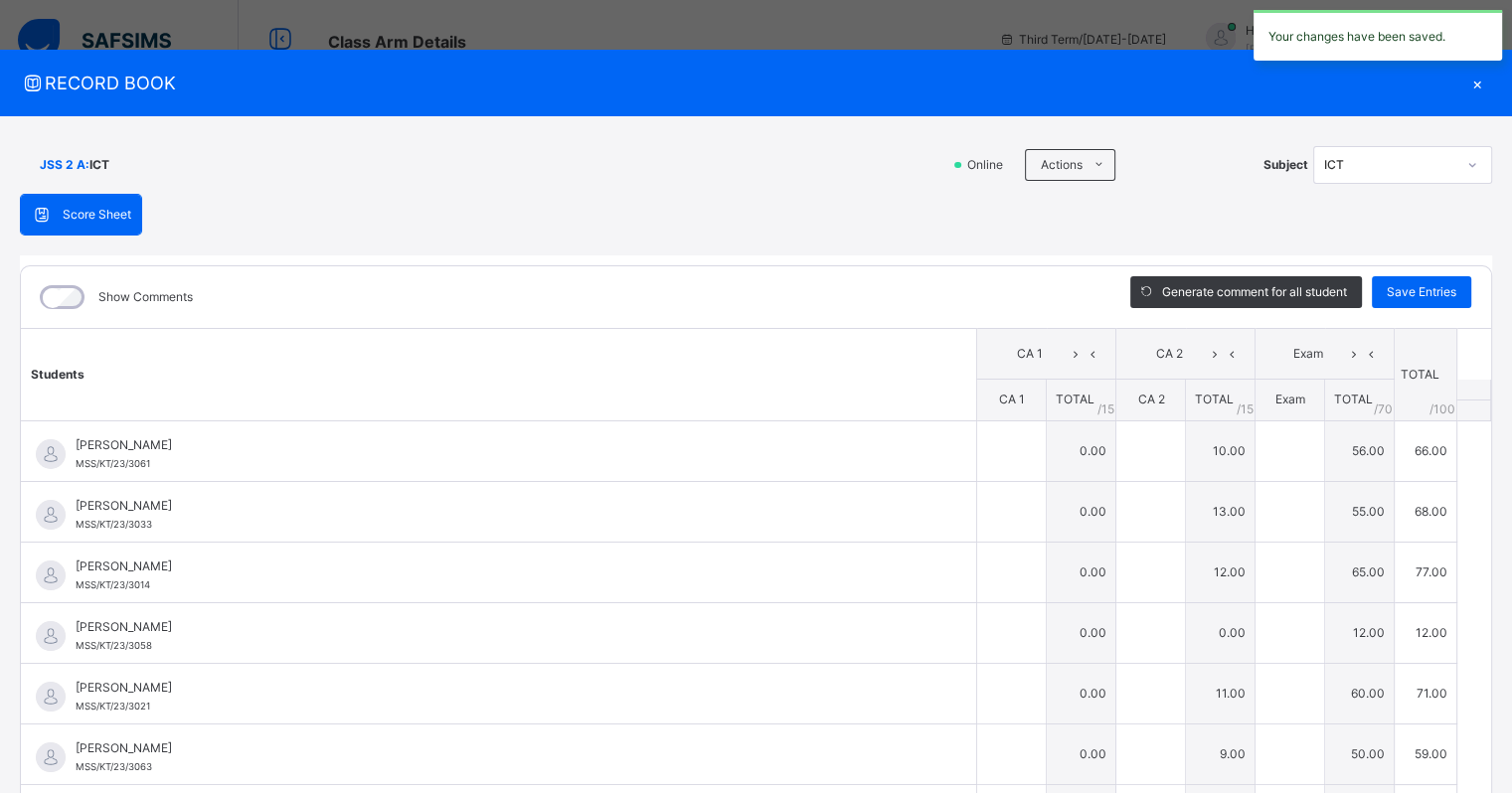 type on "**" 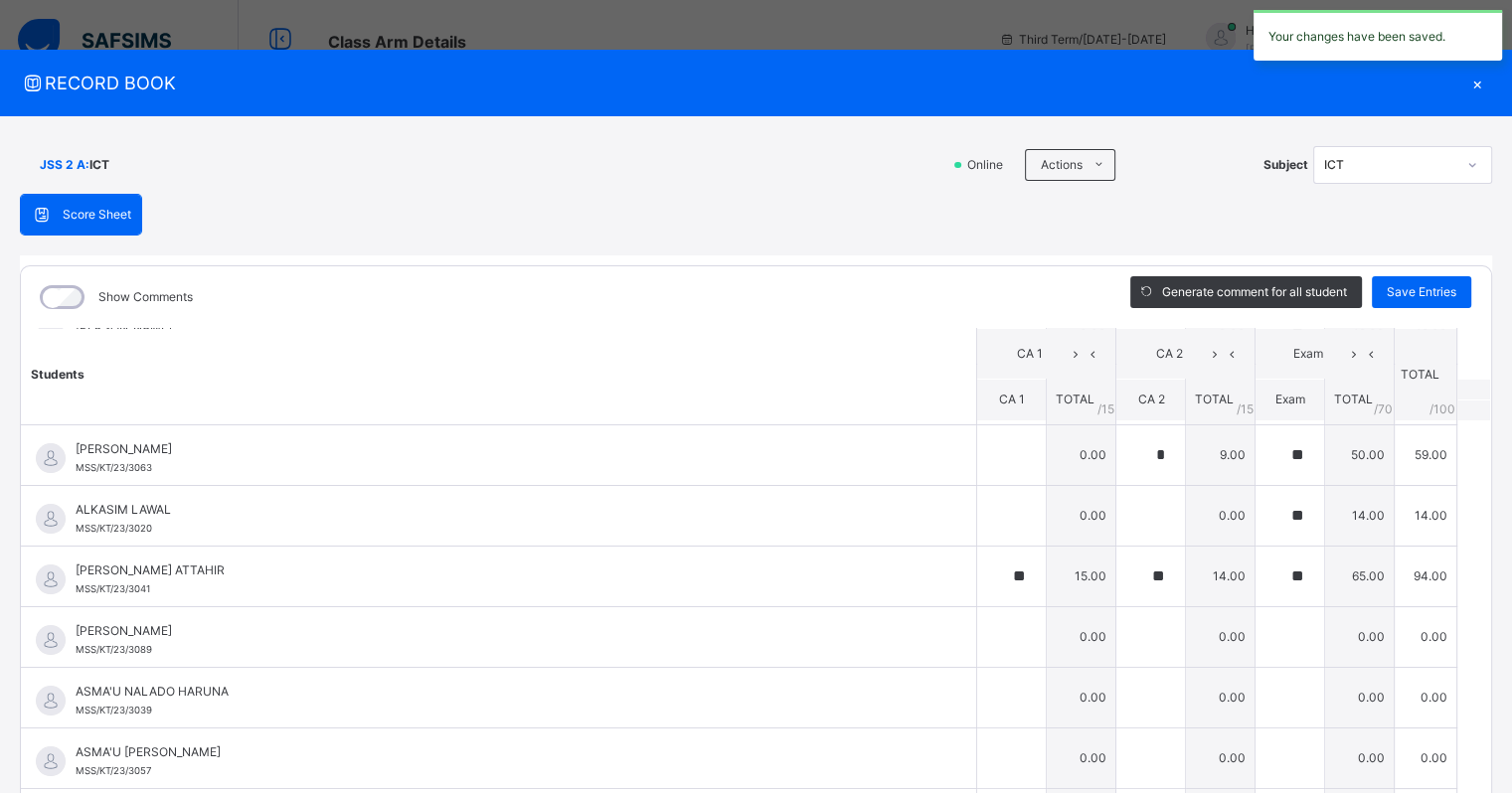scroll, scrollTop: 298, scrollLeft: 0, axis: vertical 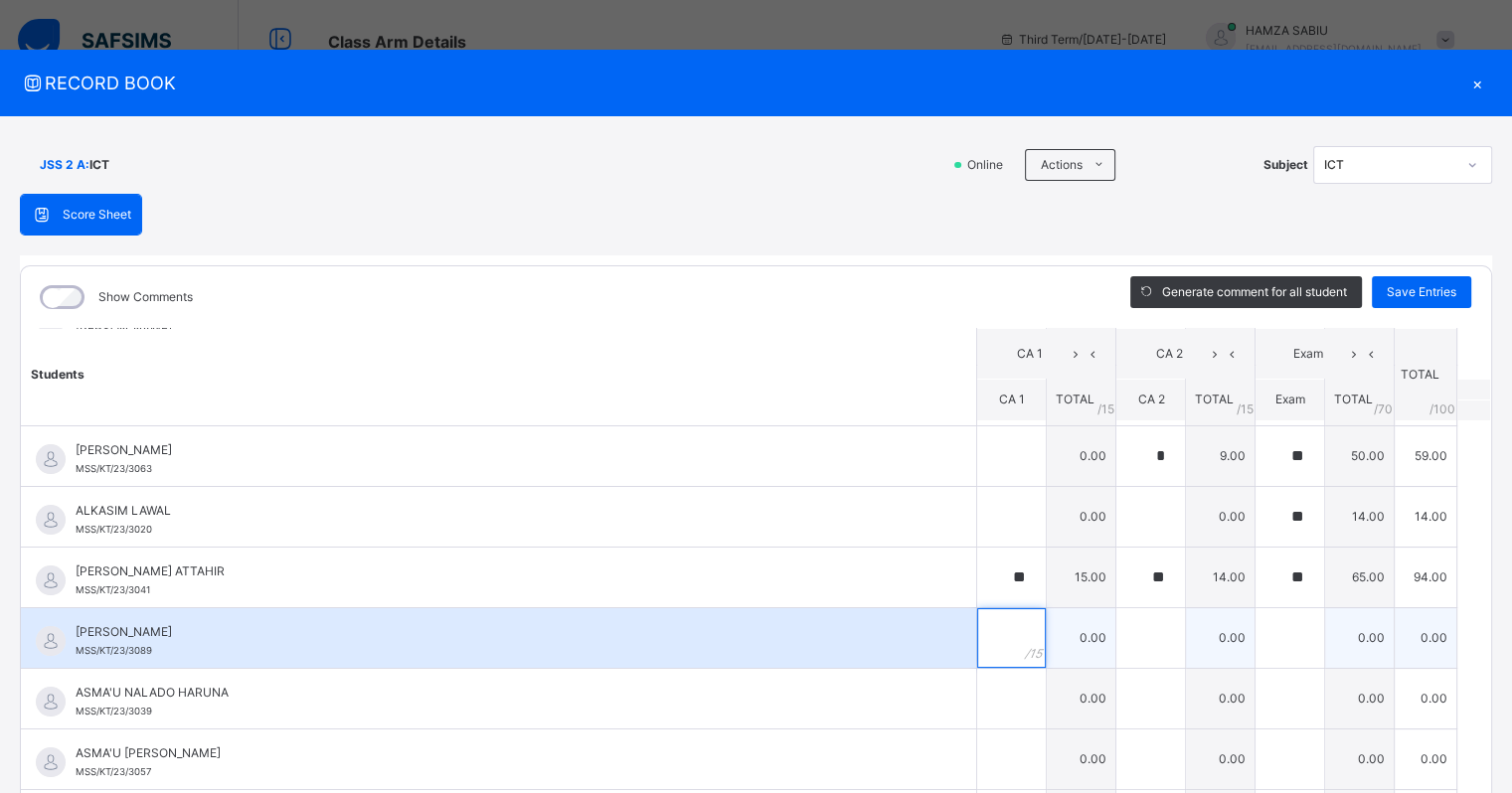 click at bounding box center [1011, 638] 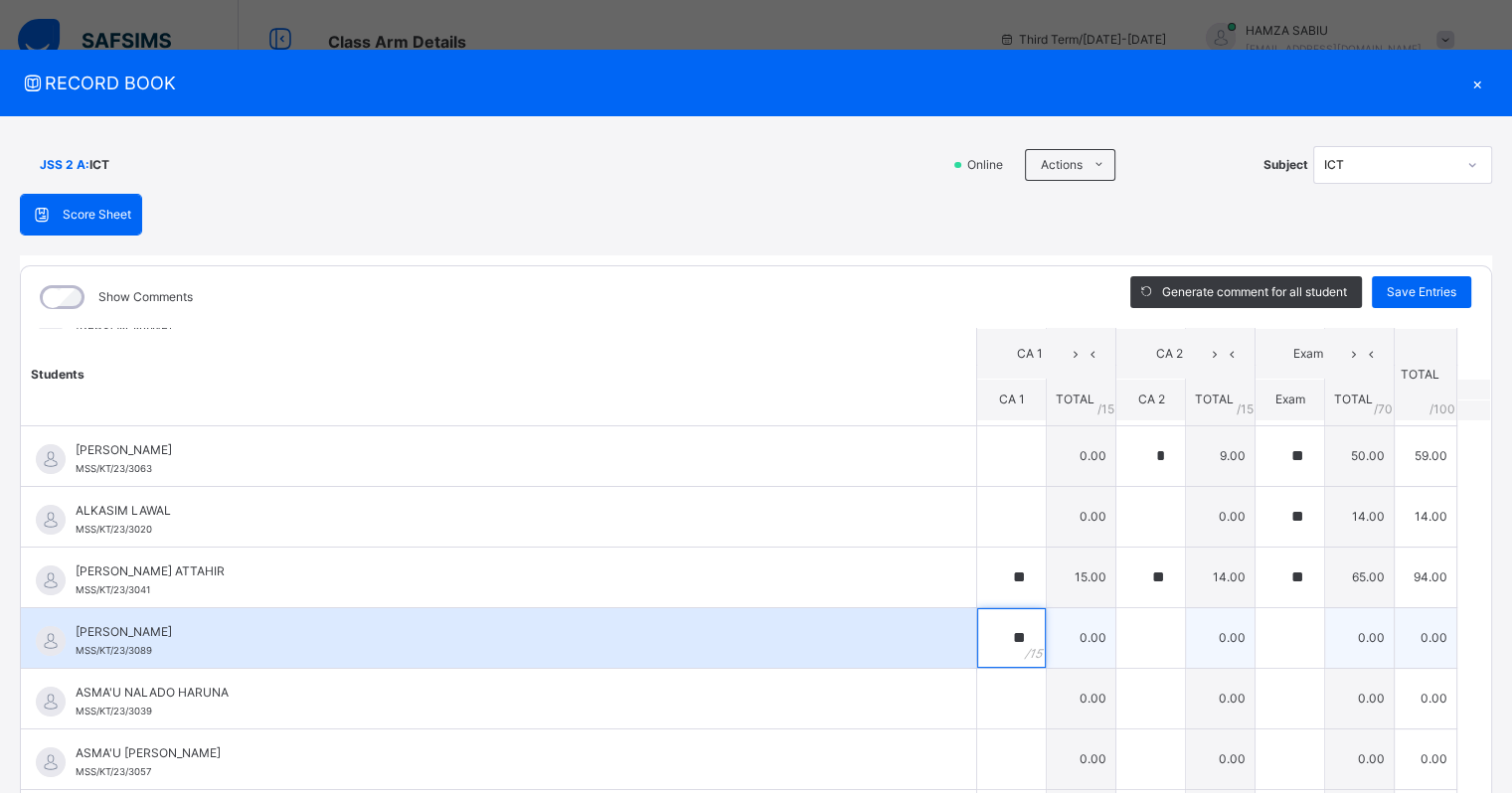 type on "**" 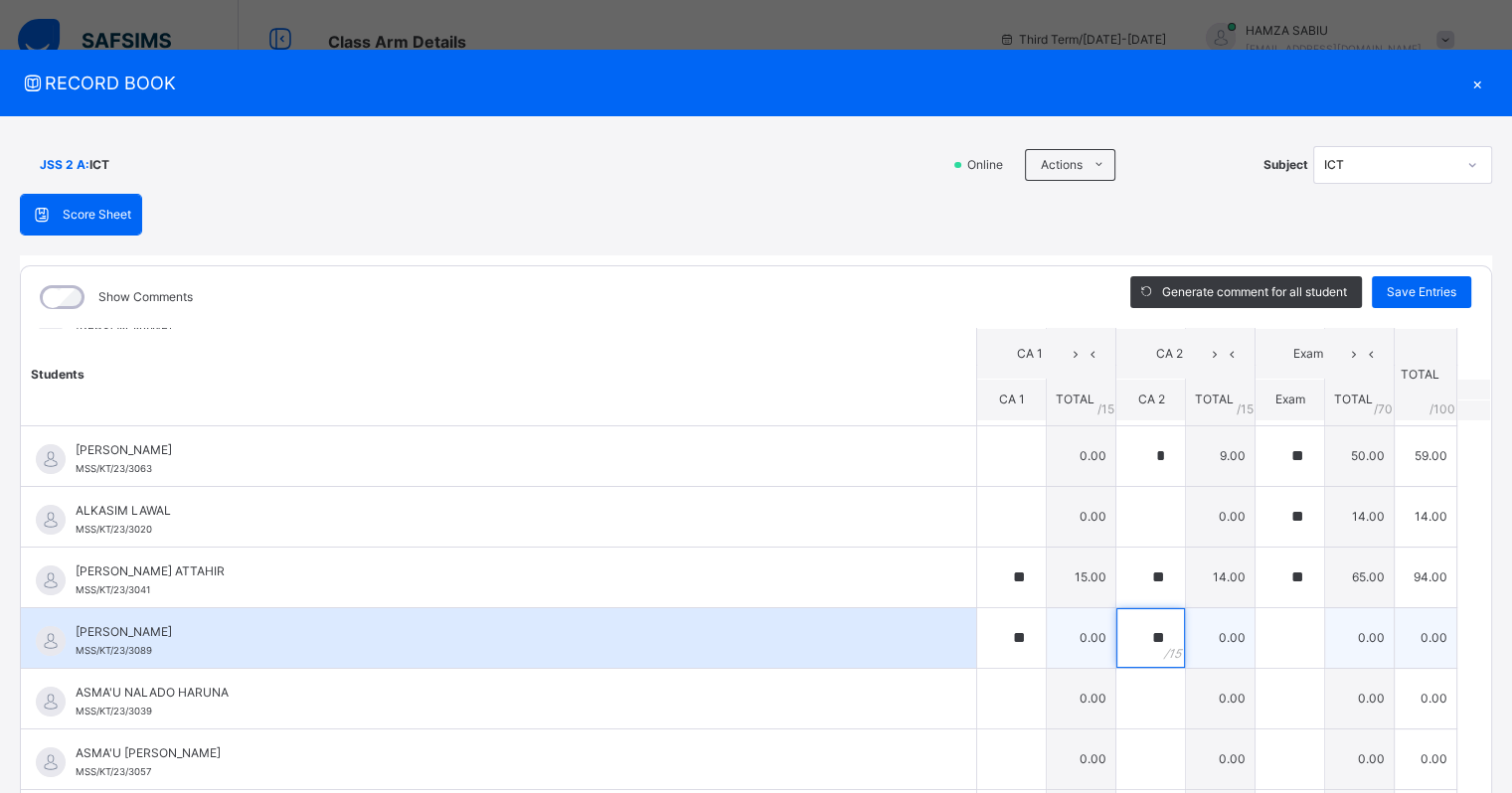 type on "**" 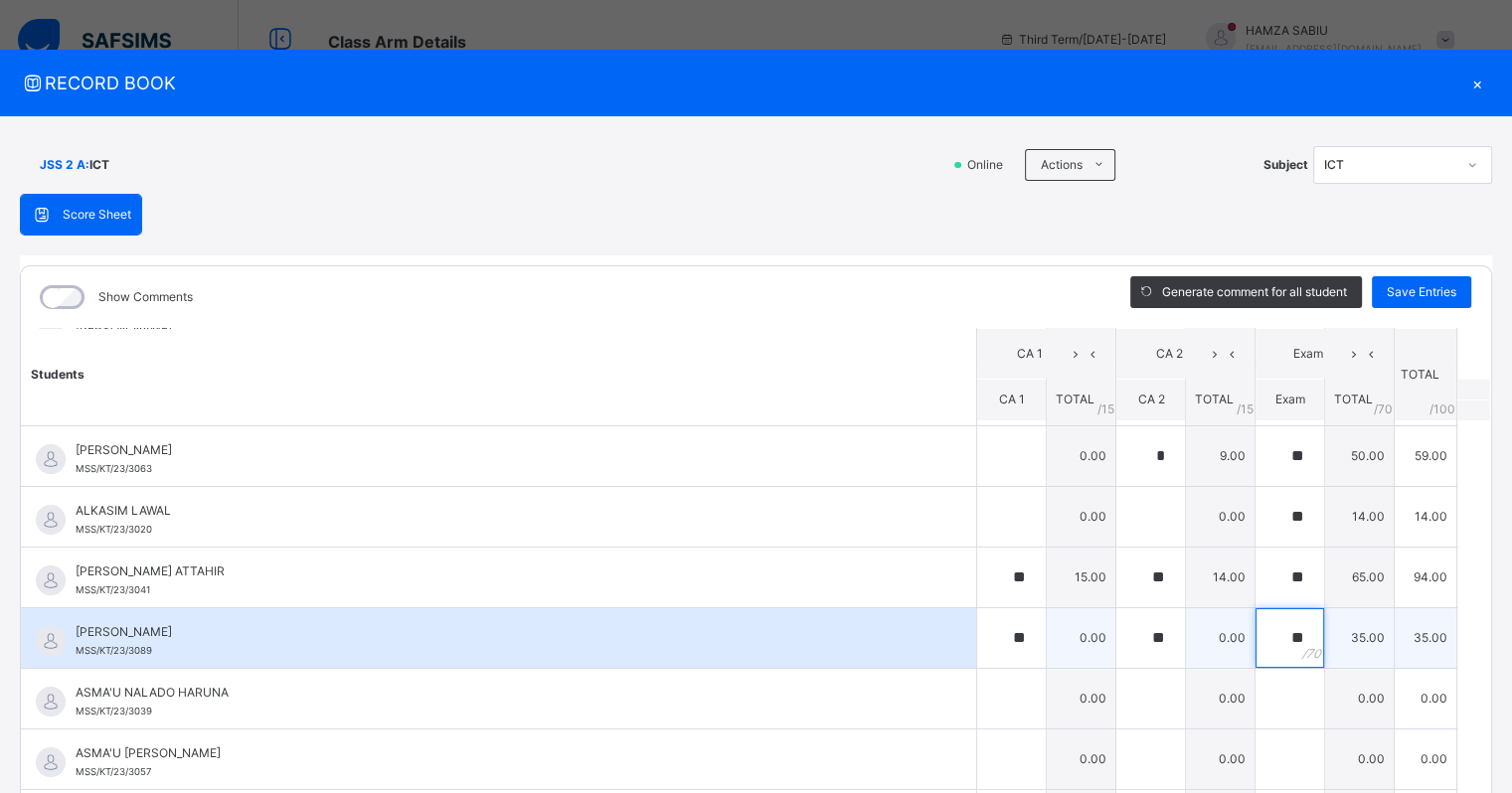type on "**" 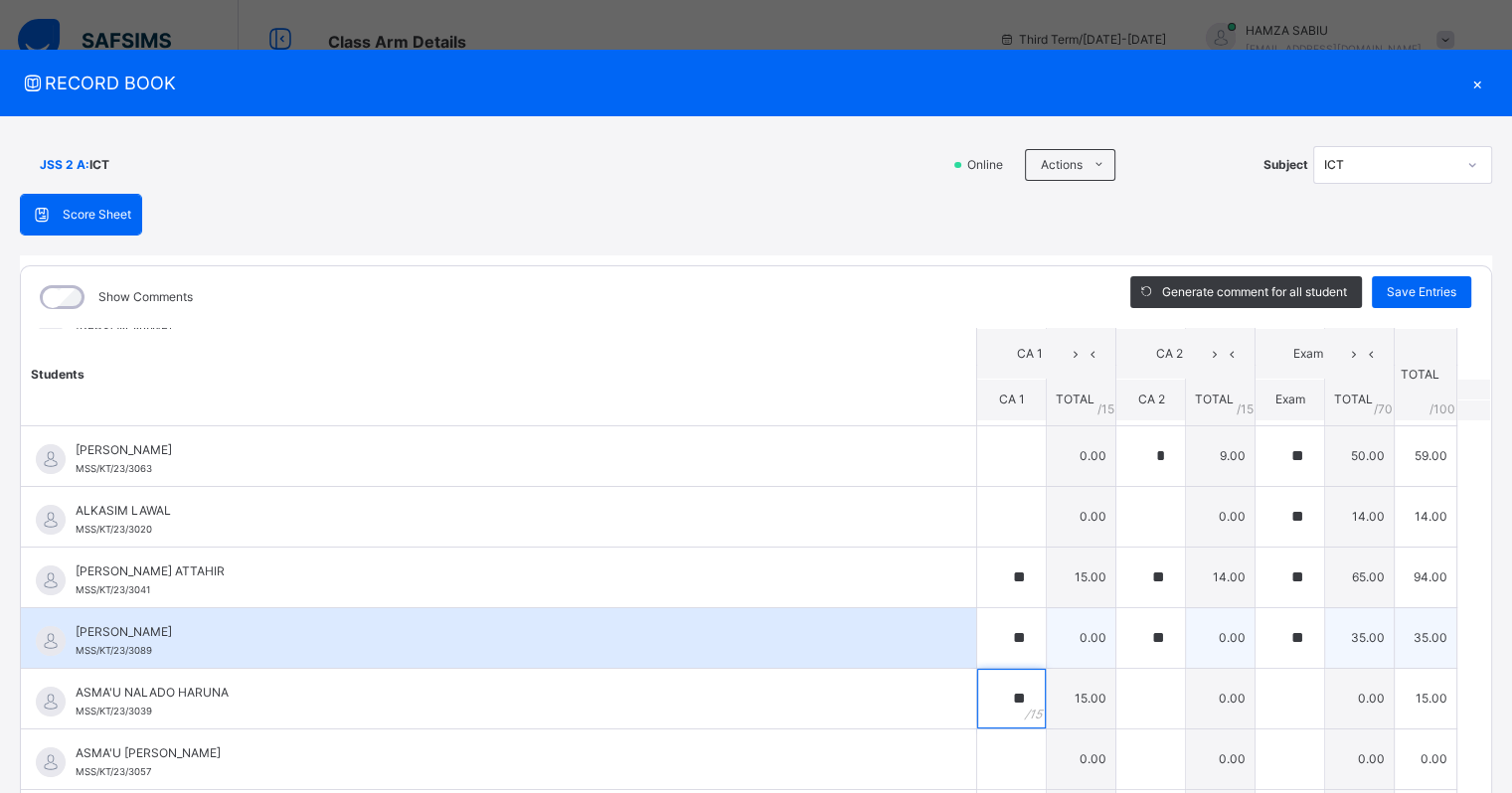 type on "**" 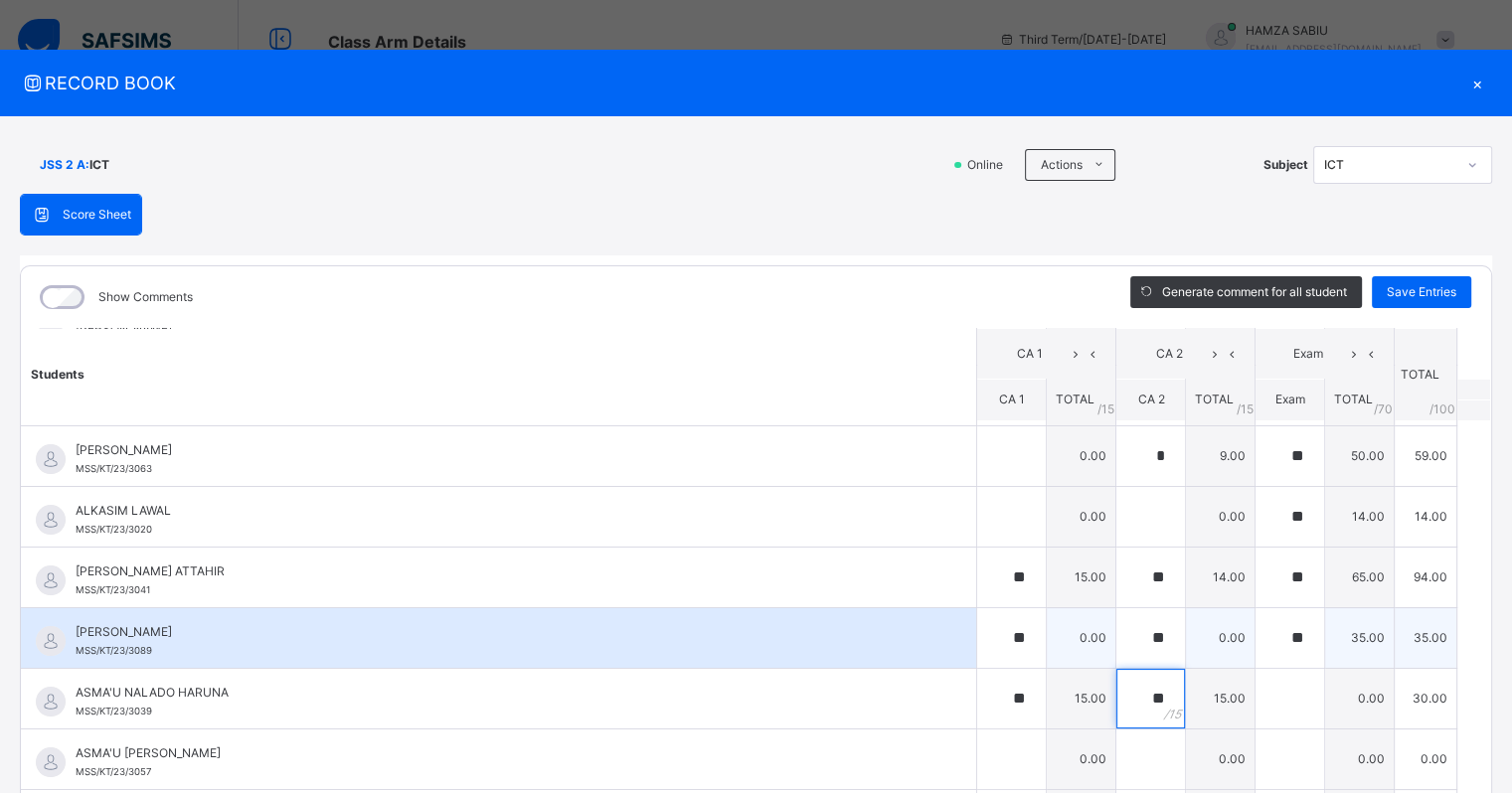 type on "**" 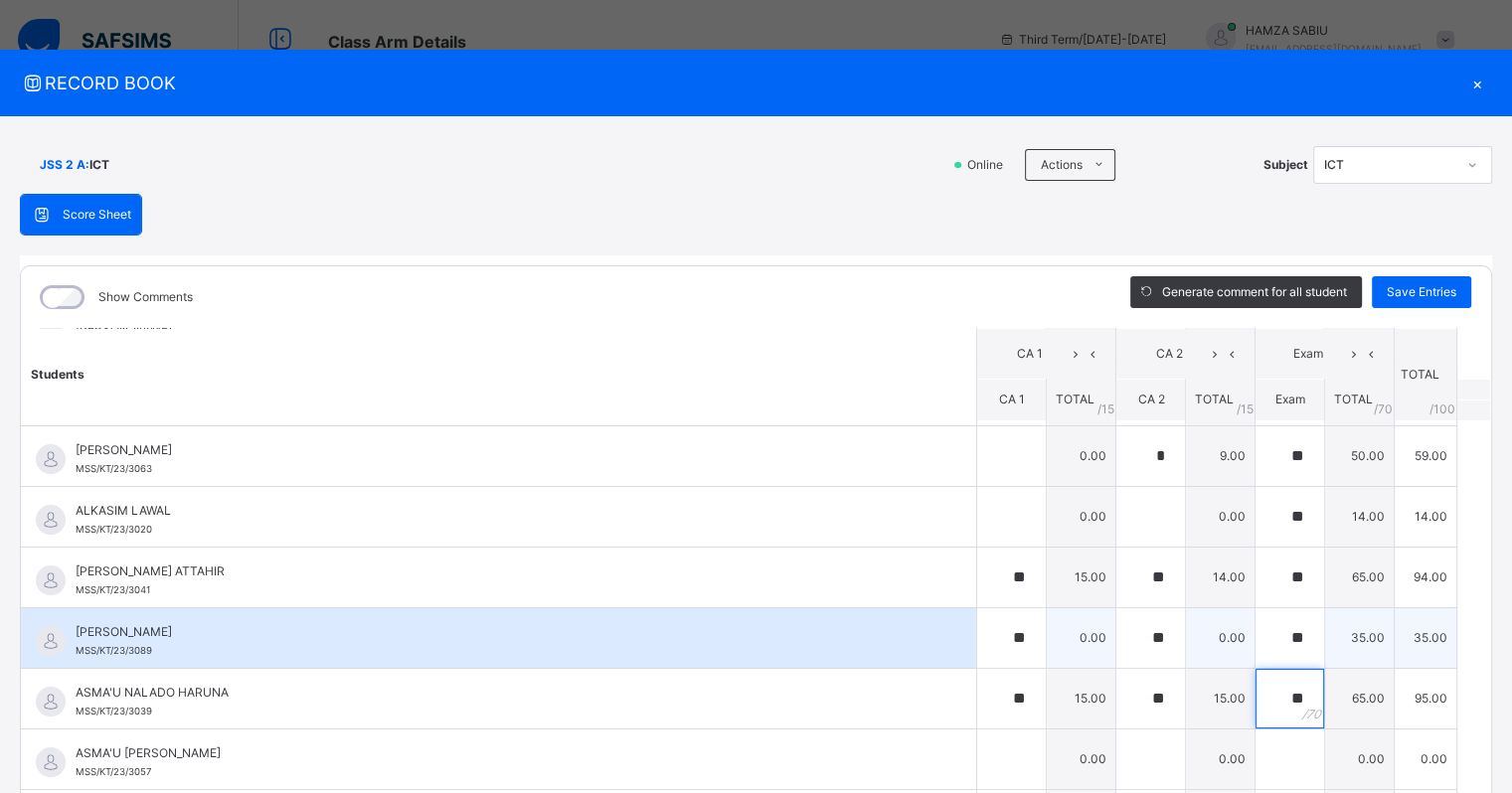 type on "**" 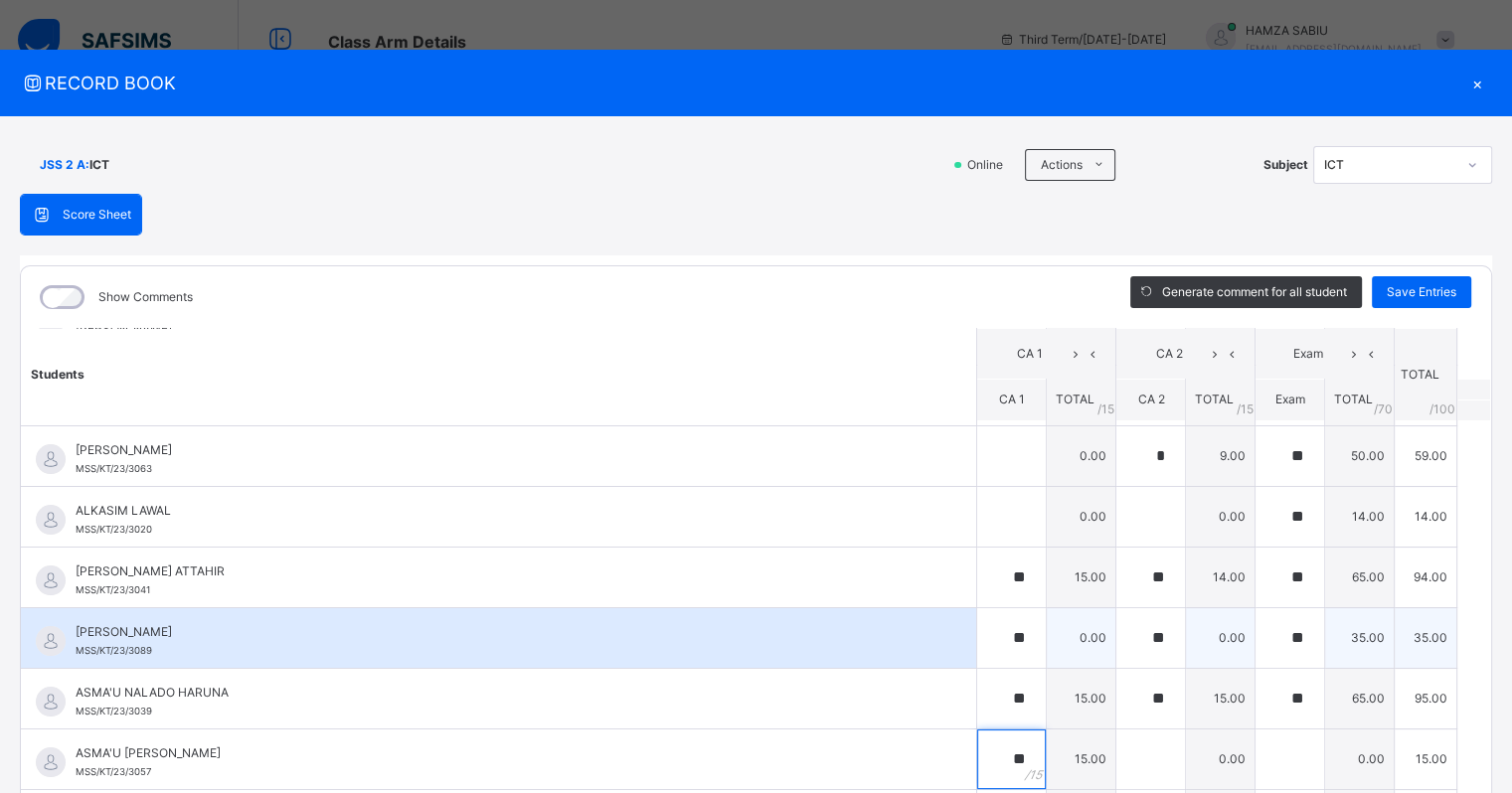 type on "**" 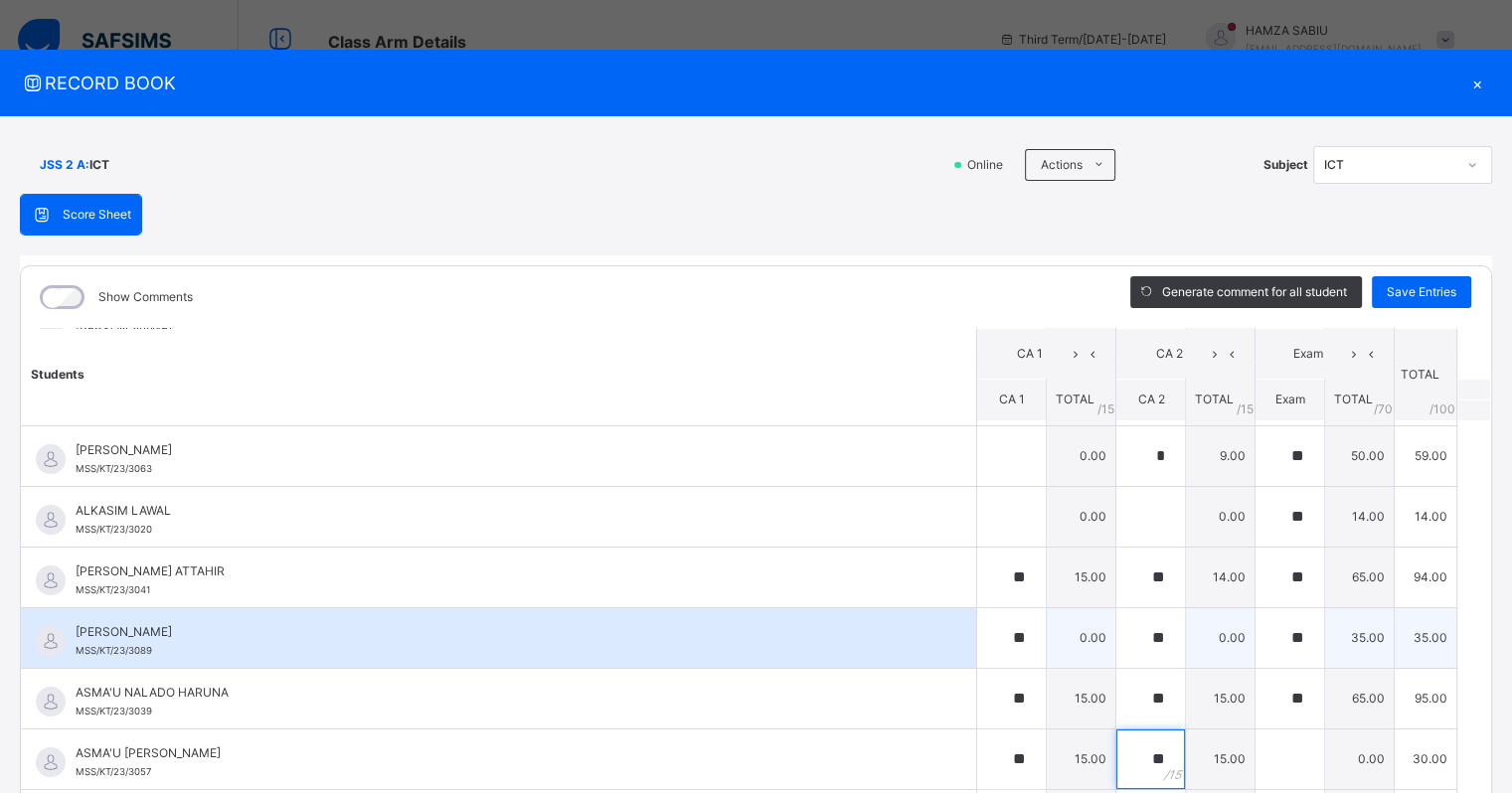 type on "**" 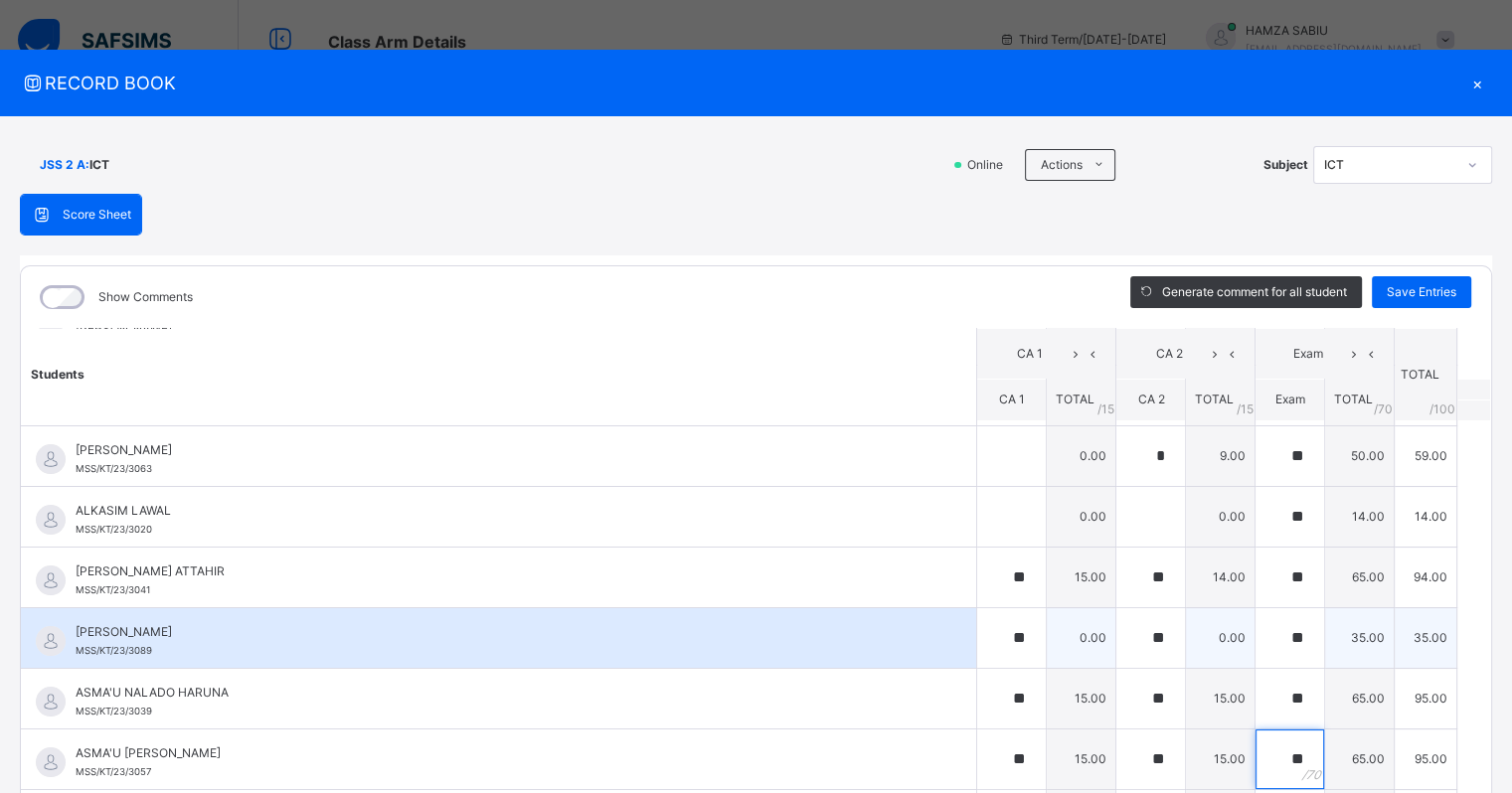 type on "**" 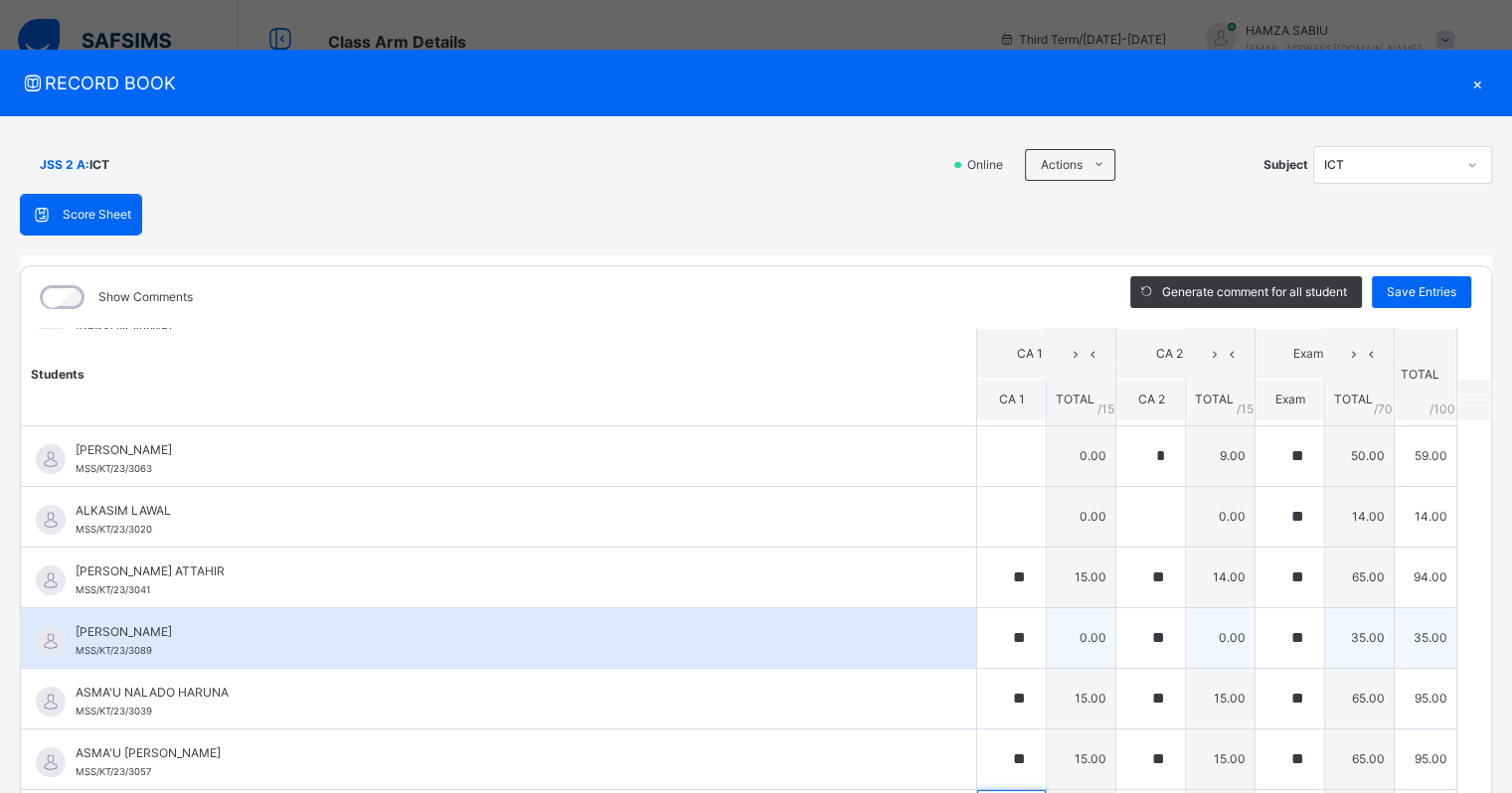 scroll, scrollTop: 319, scrollLeft: 0, axis: vertical 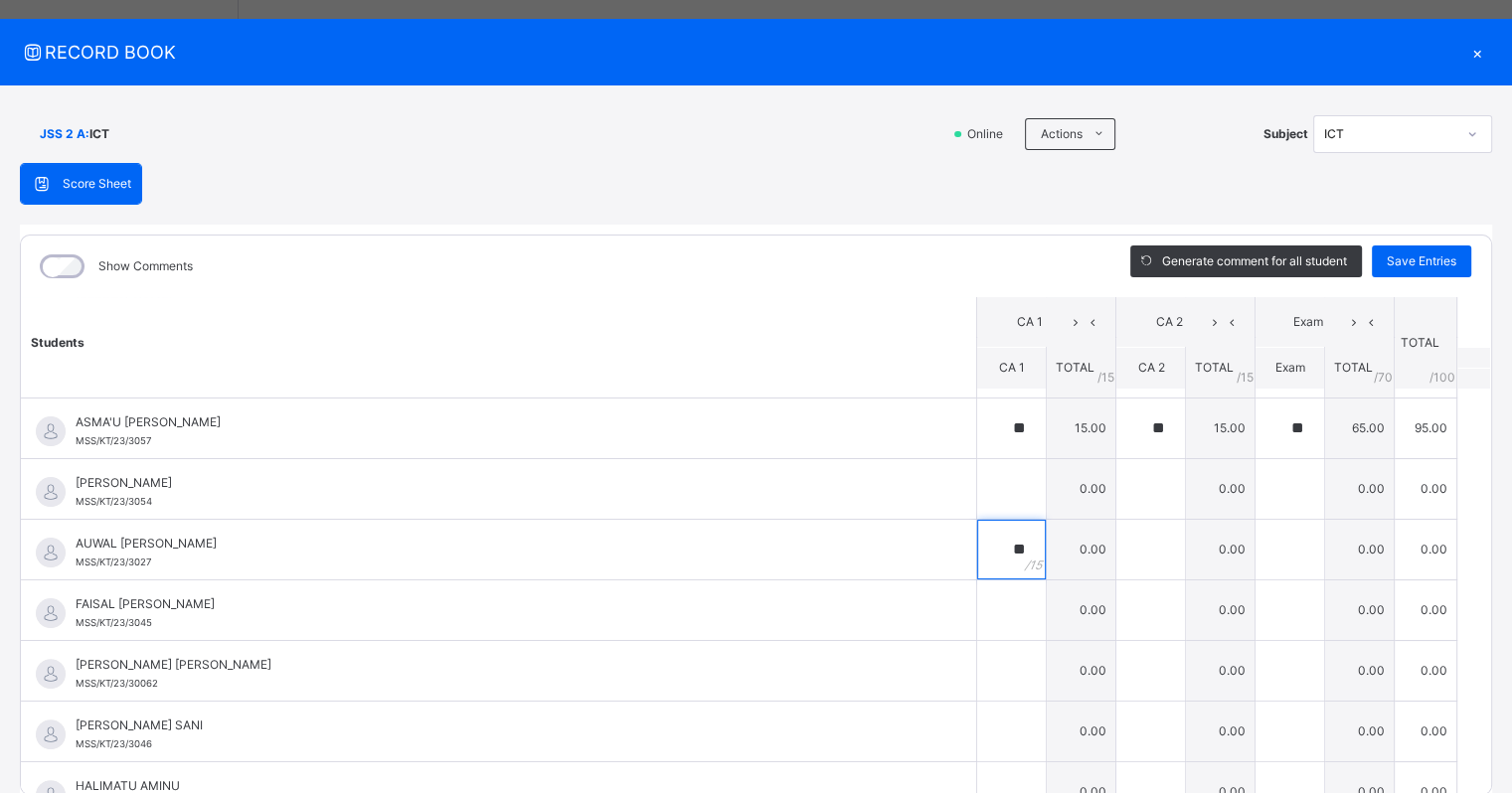 type on "**" 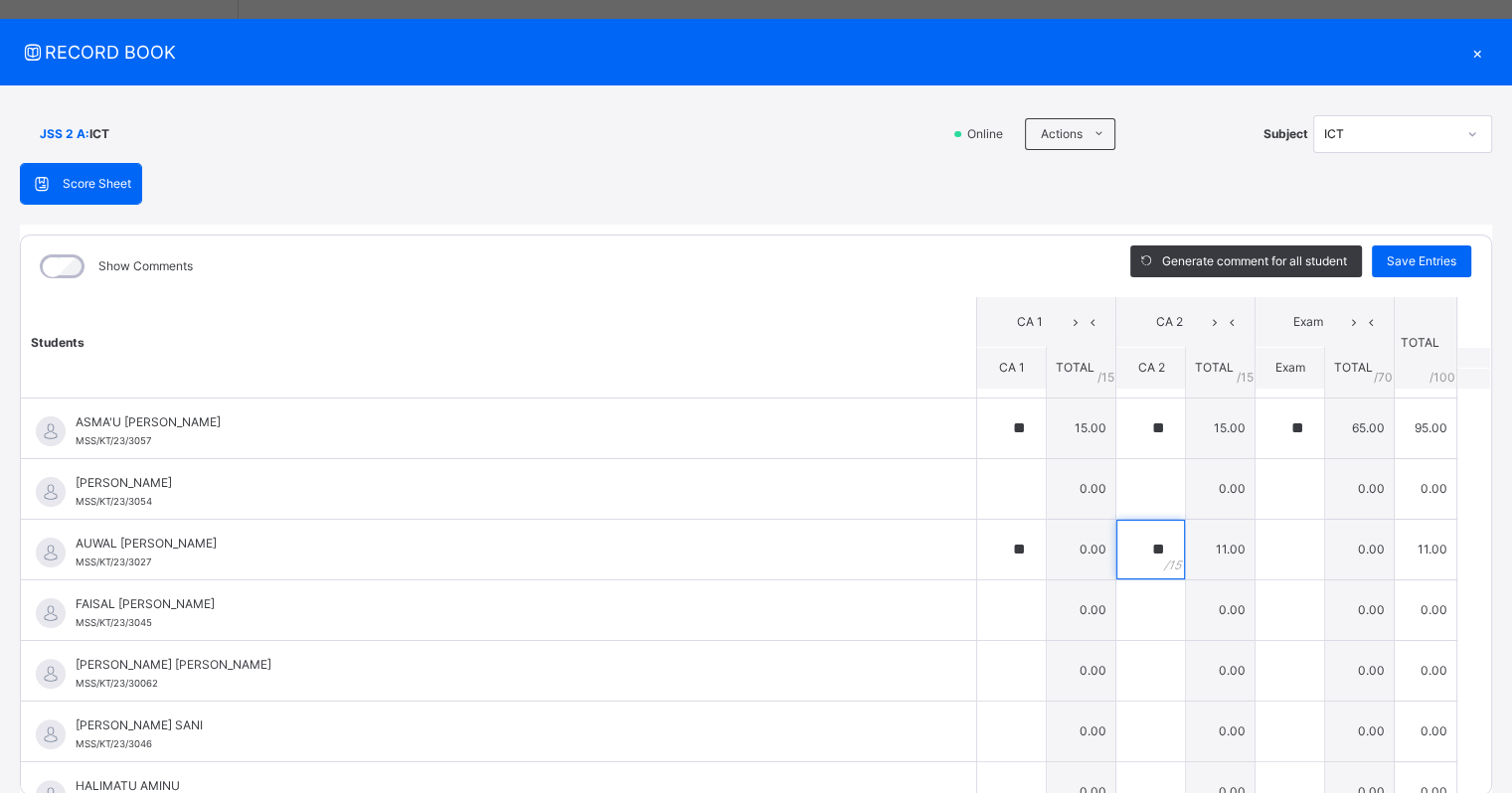 type on "**" 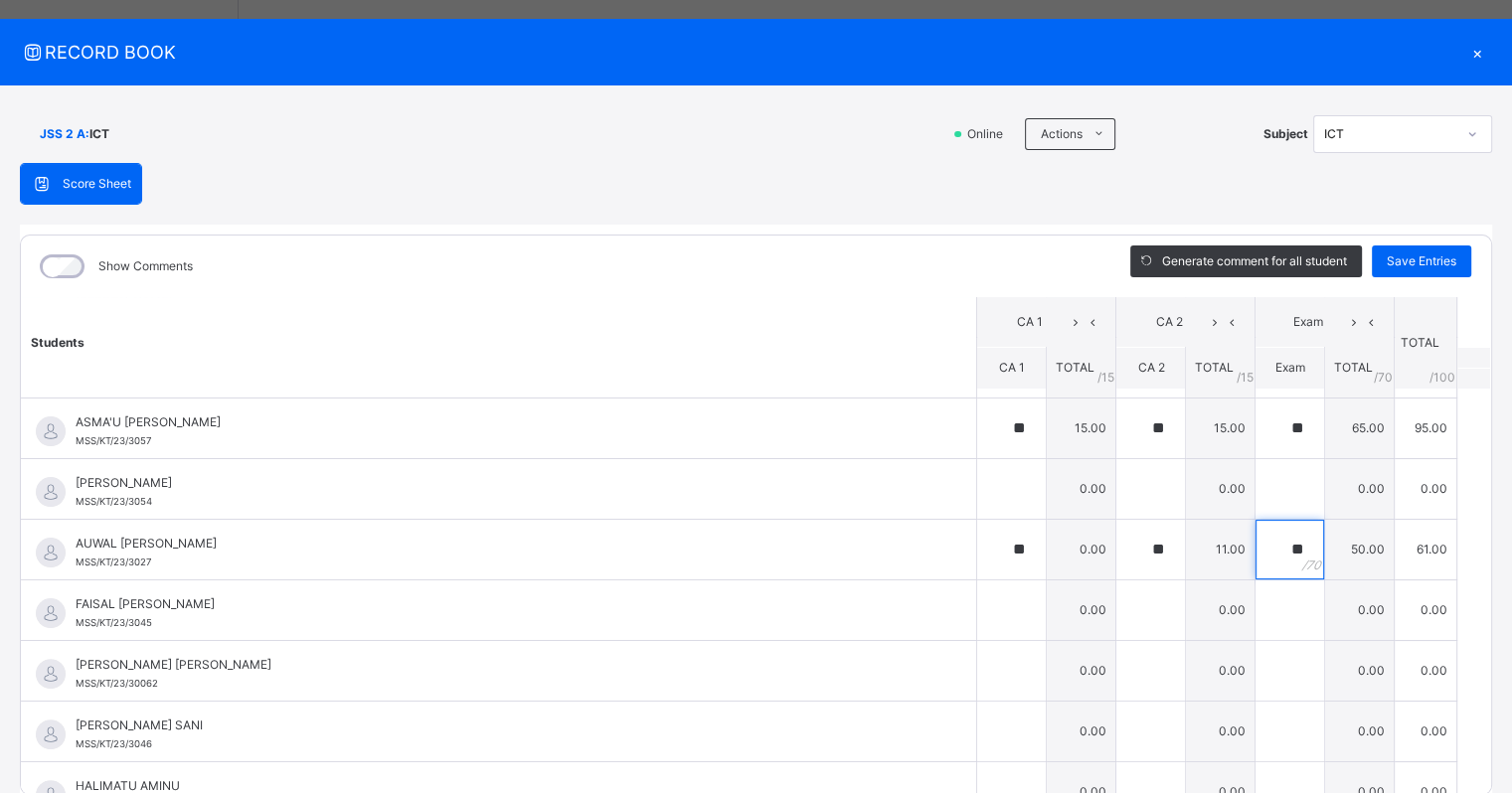 type on "**" 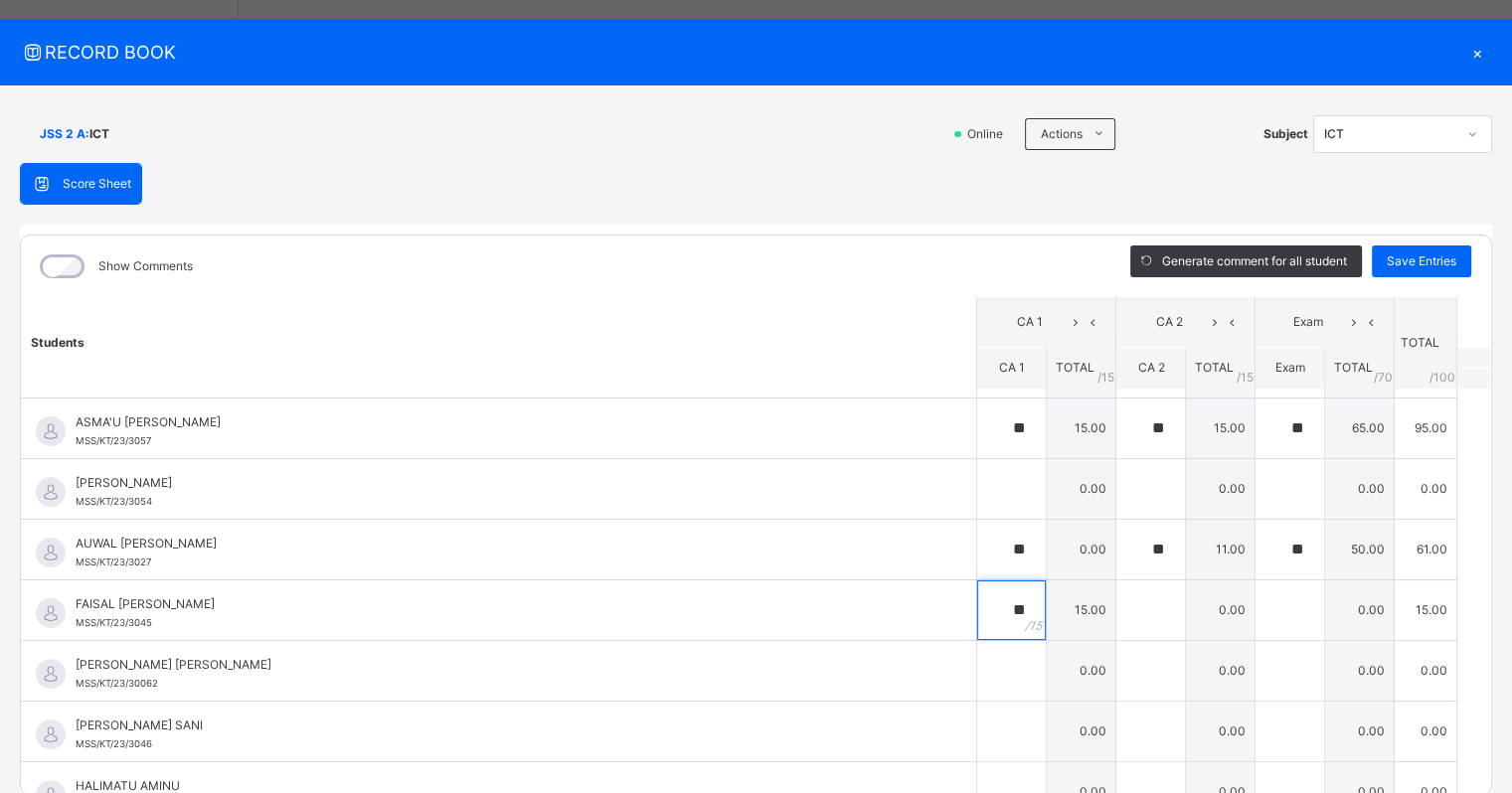 type on "**" 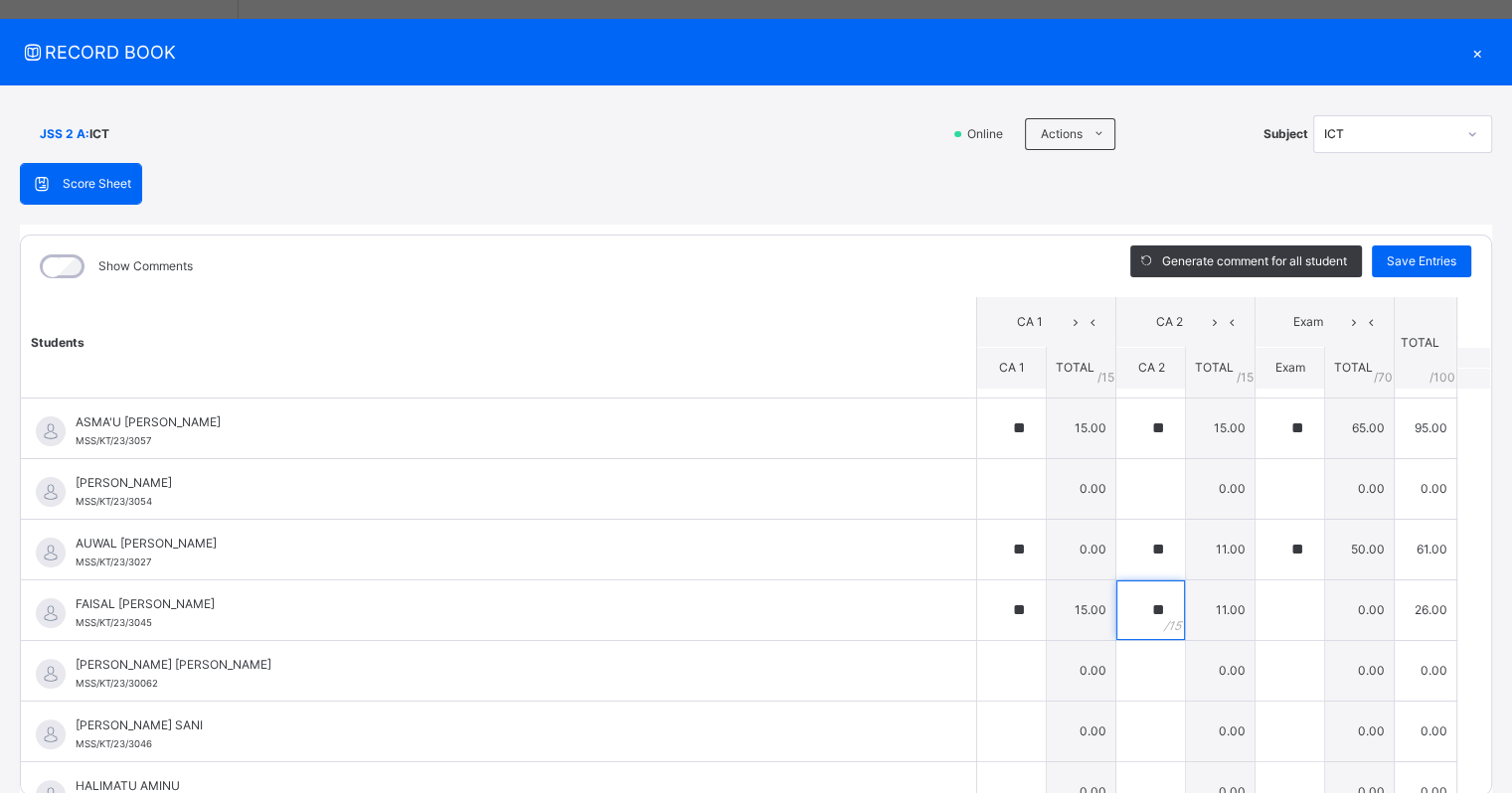 type on "**" 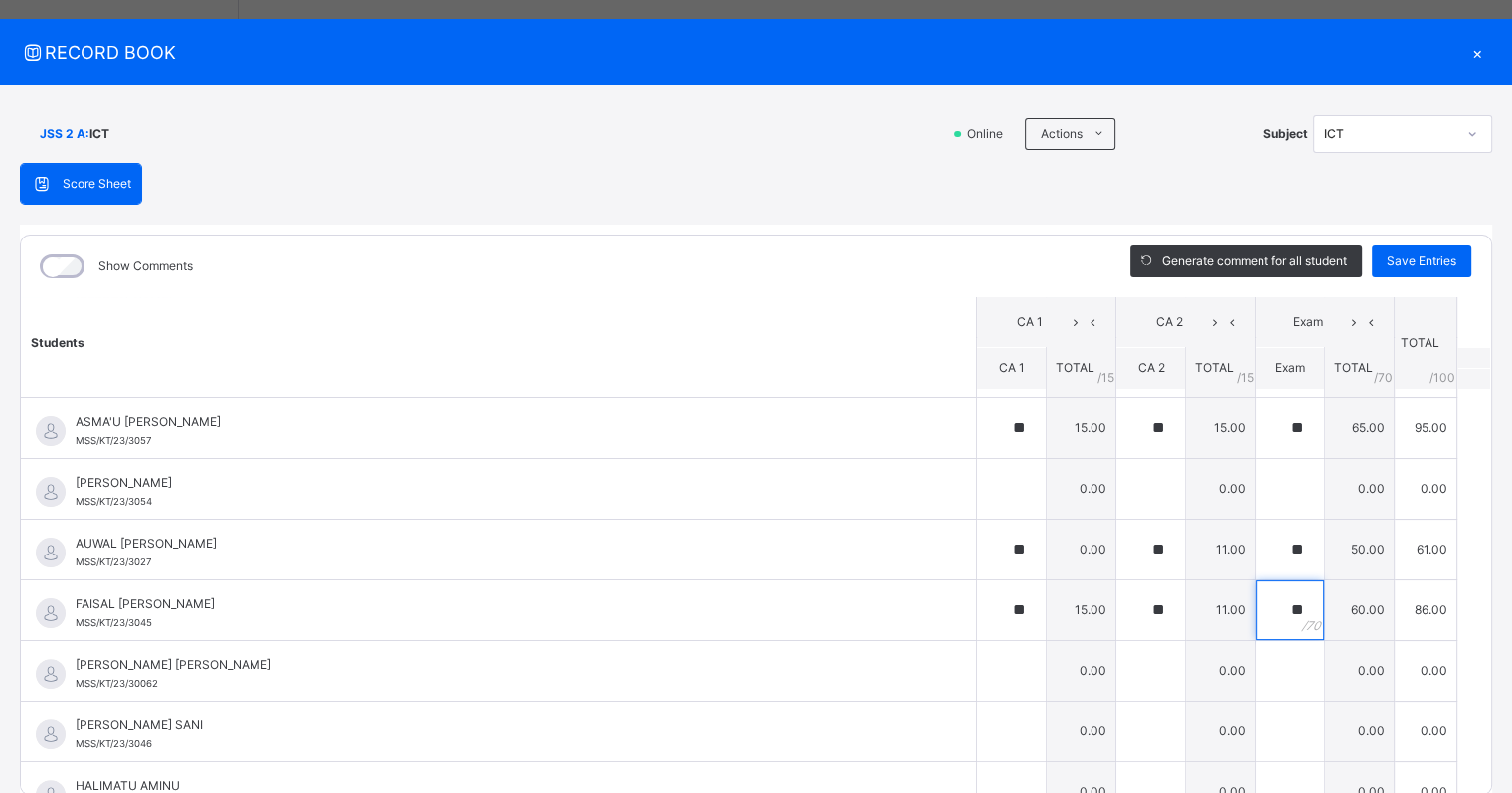 type on "**" 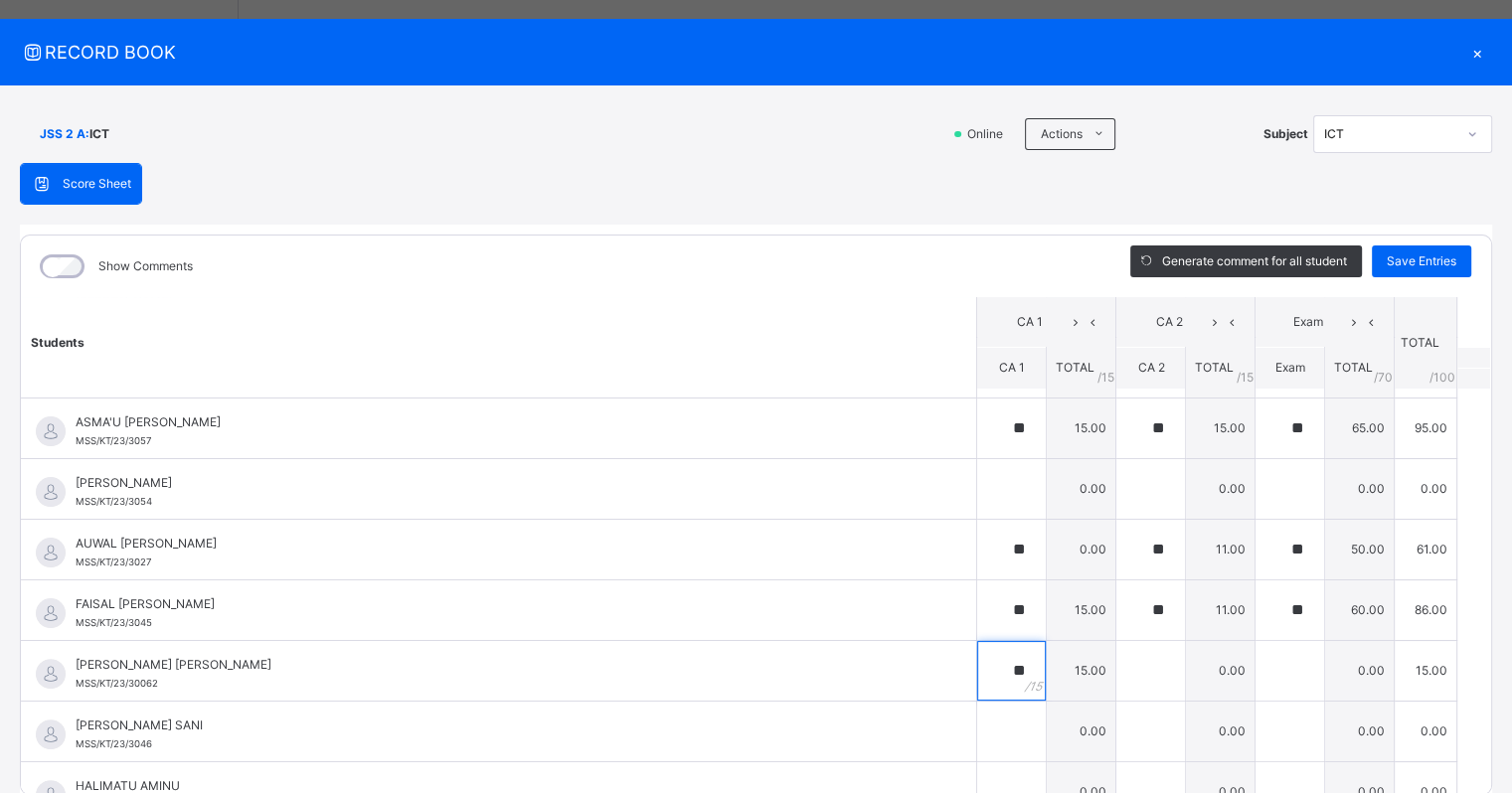 type on "**" 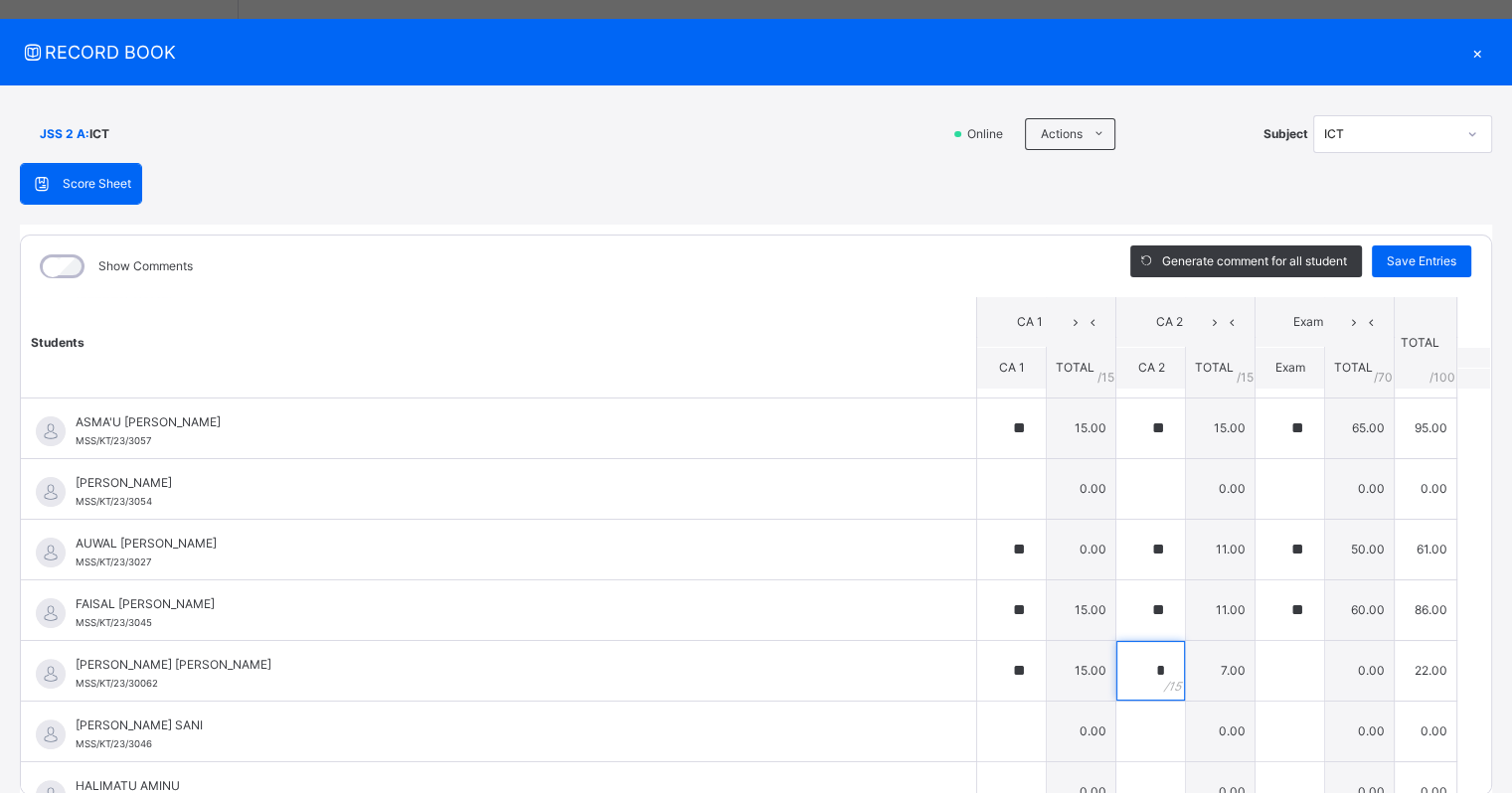 type on "*" 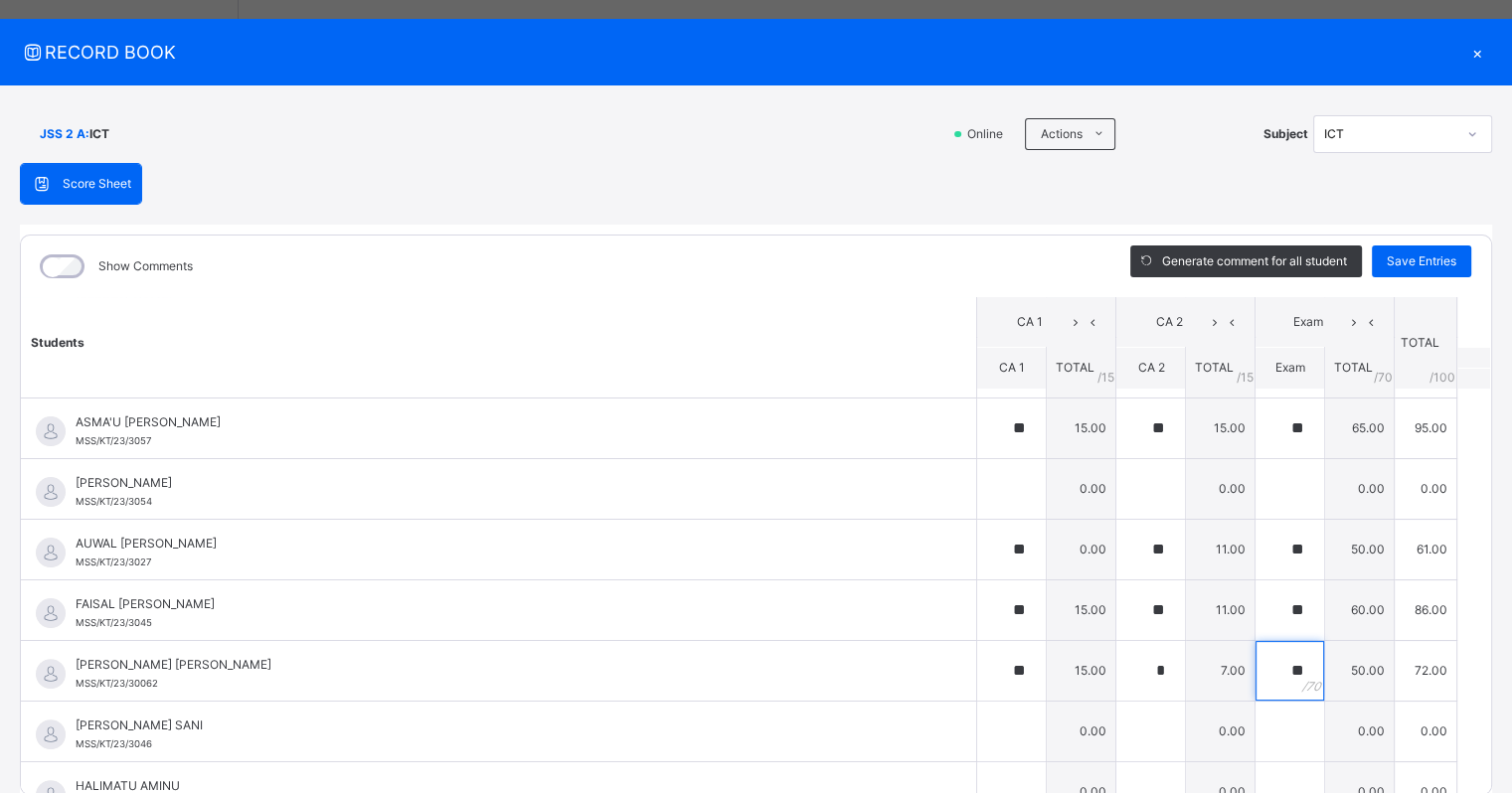 type on "**" 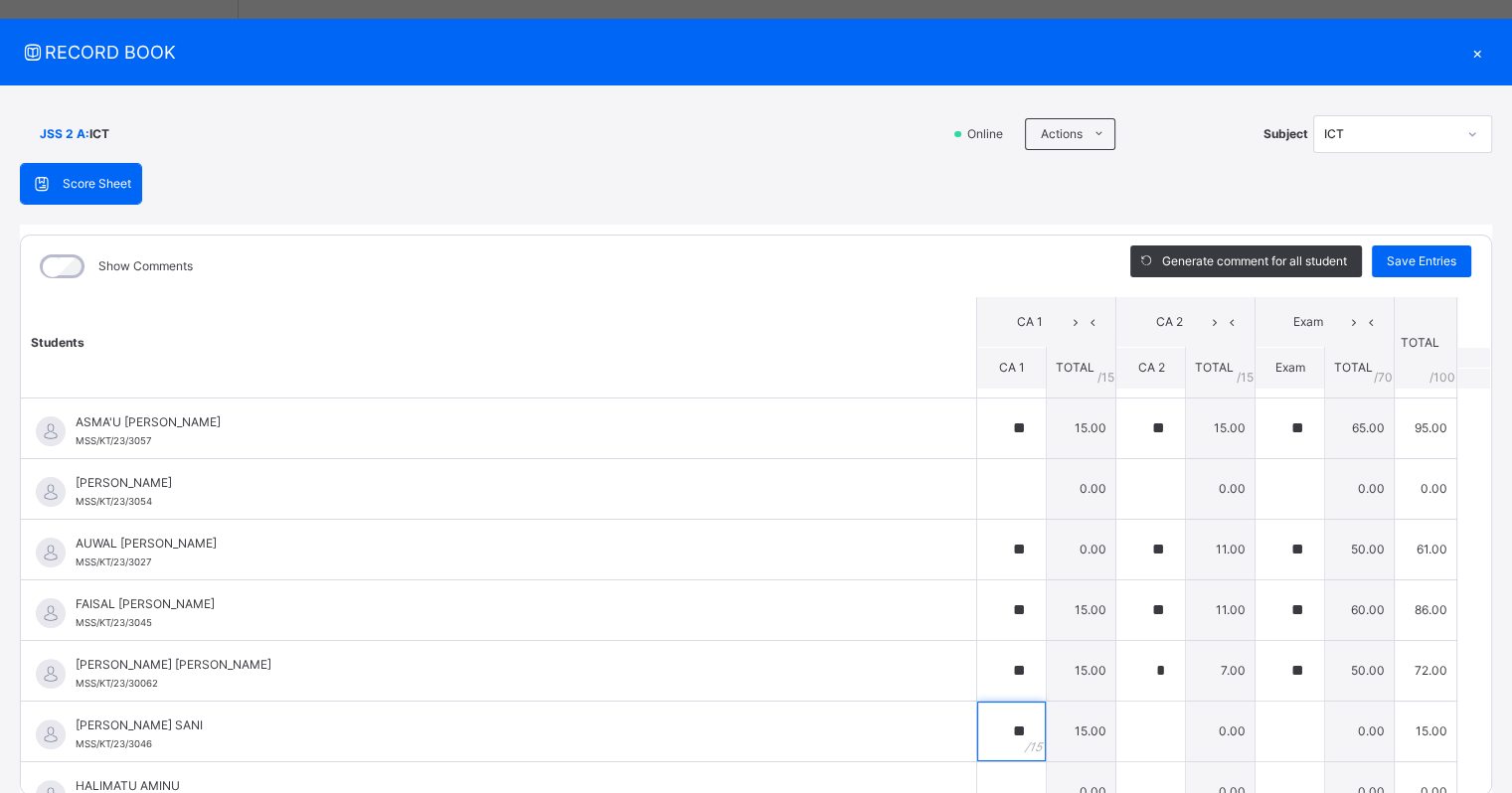 type on "**" 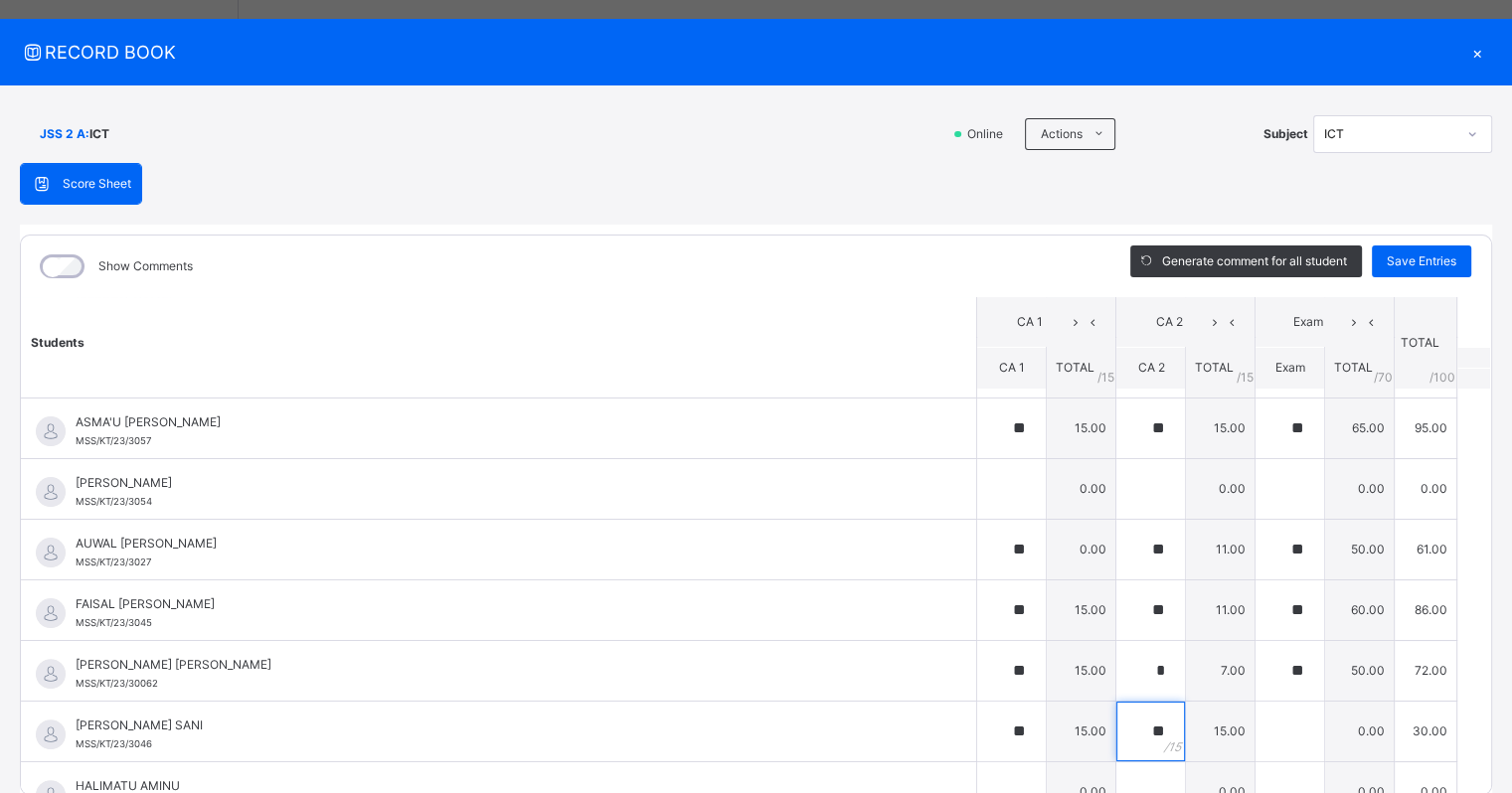 type on "**" 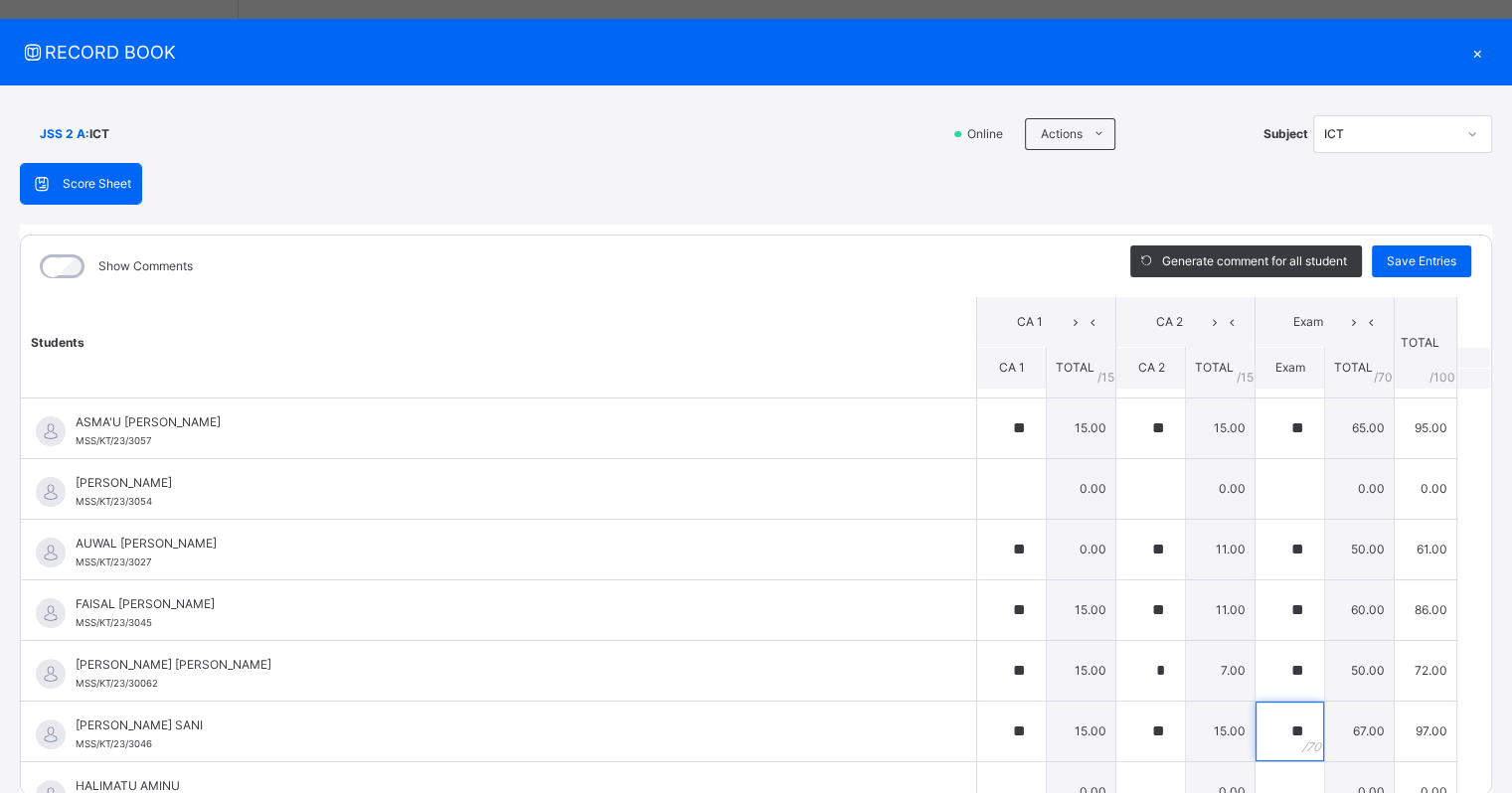 type on "**" 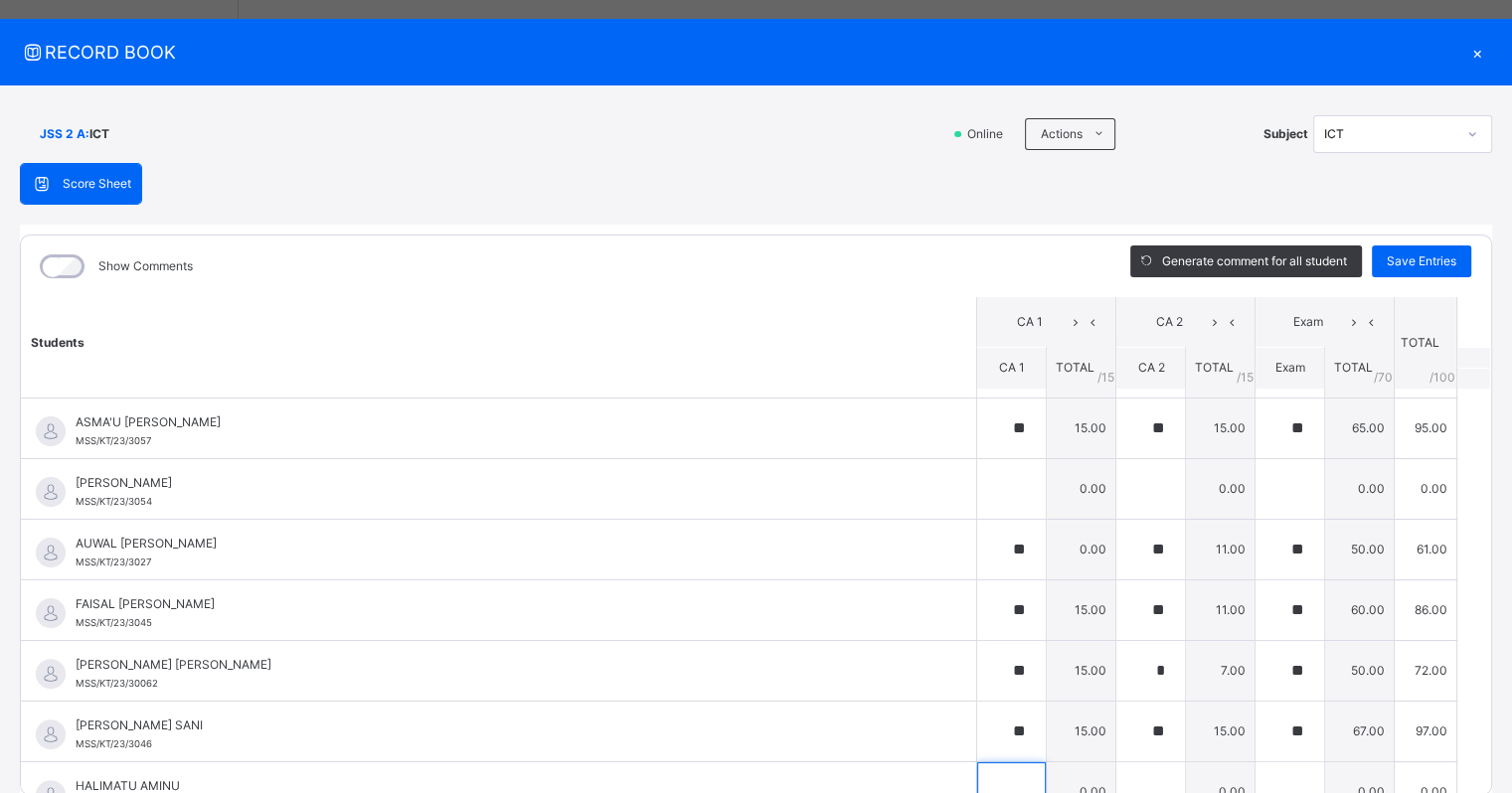 scroll, scrollTop: 621, scrollLeft: 0, axis: vertical 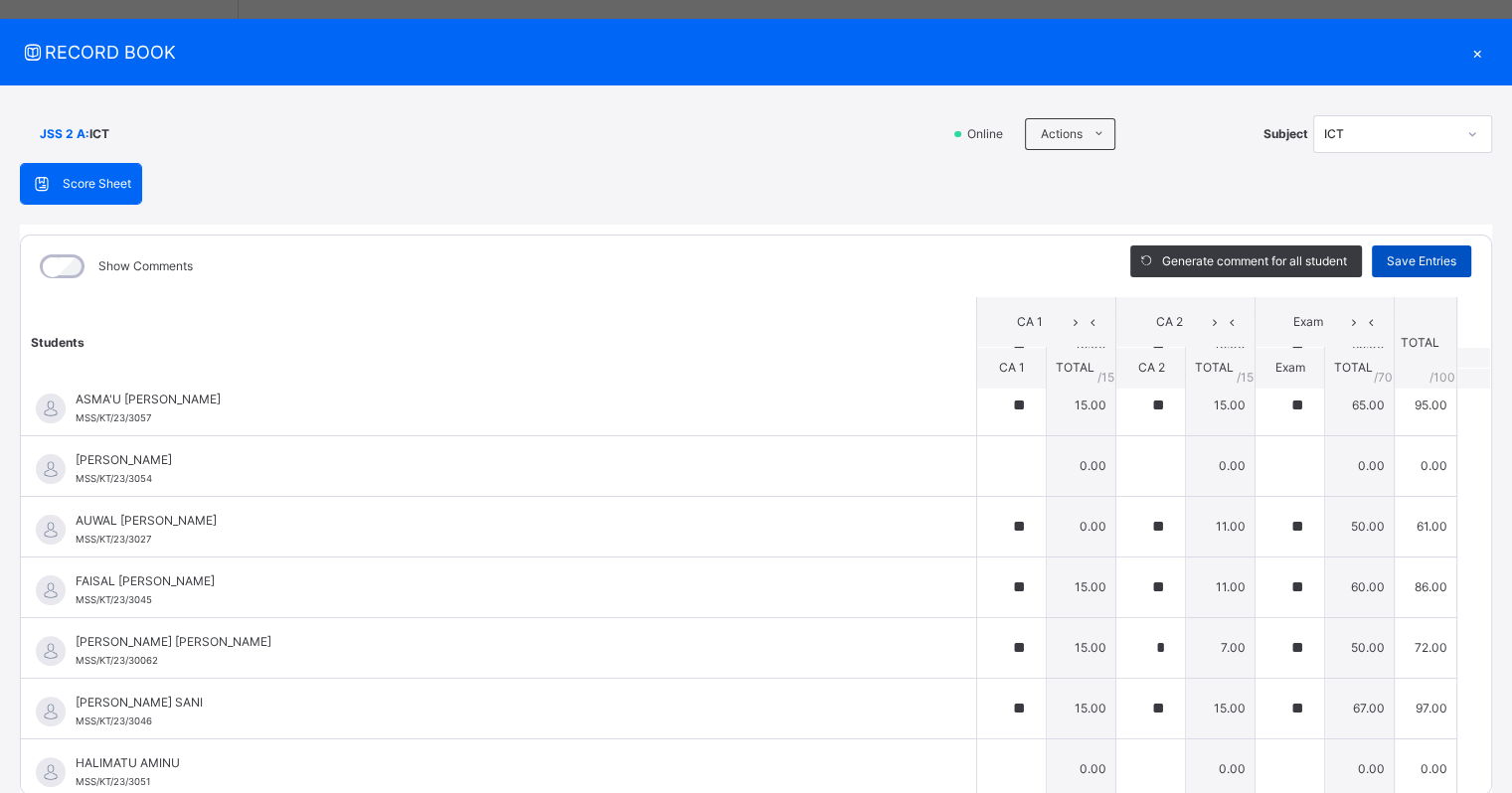click on "Save Entries" at bounding box center [1422, 261] 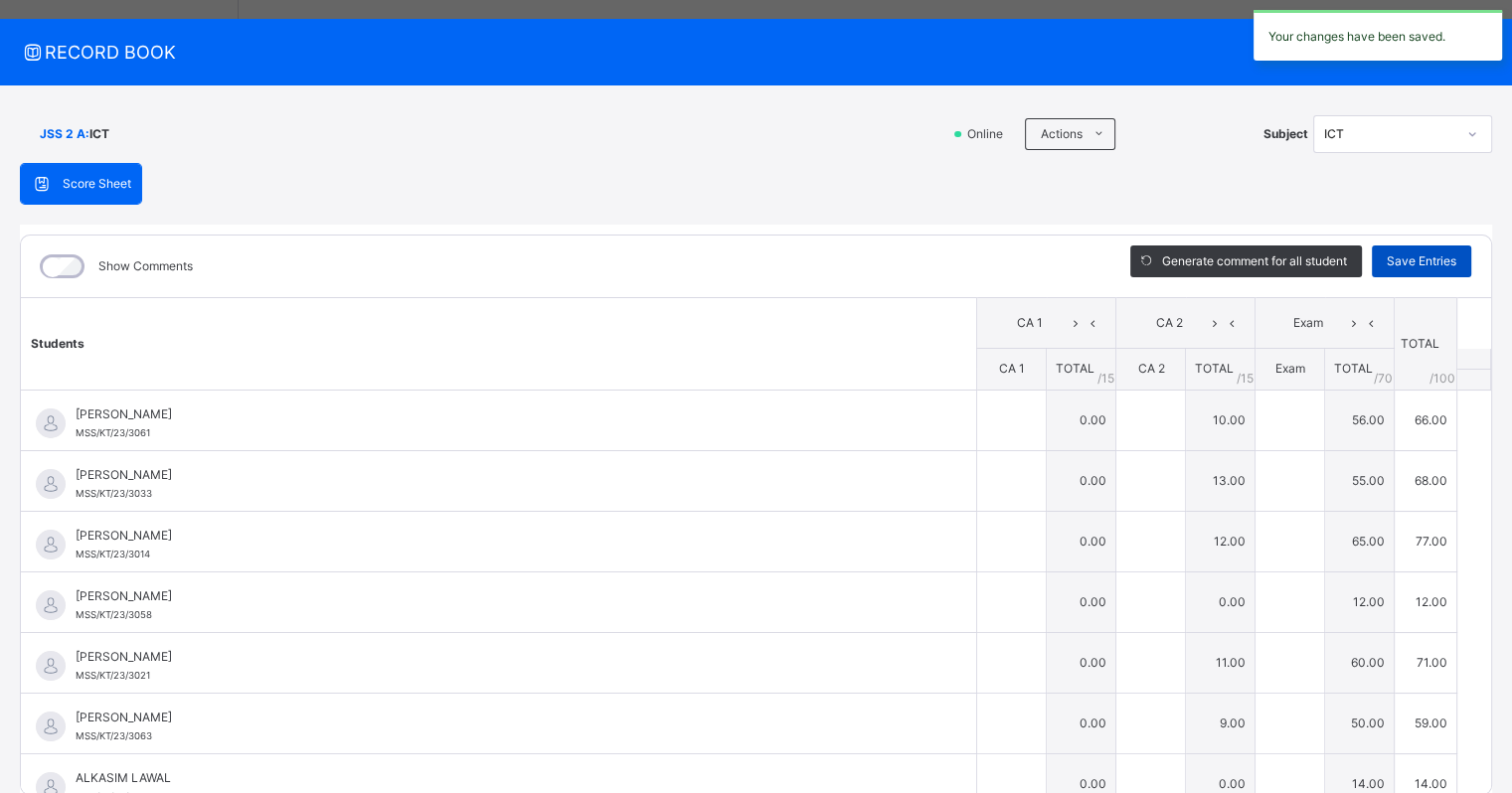 type on "**" 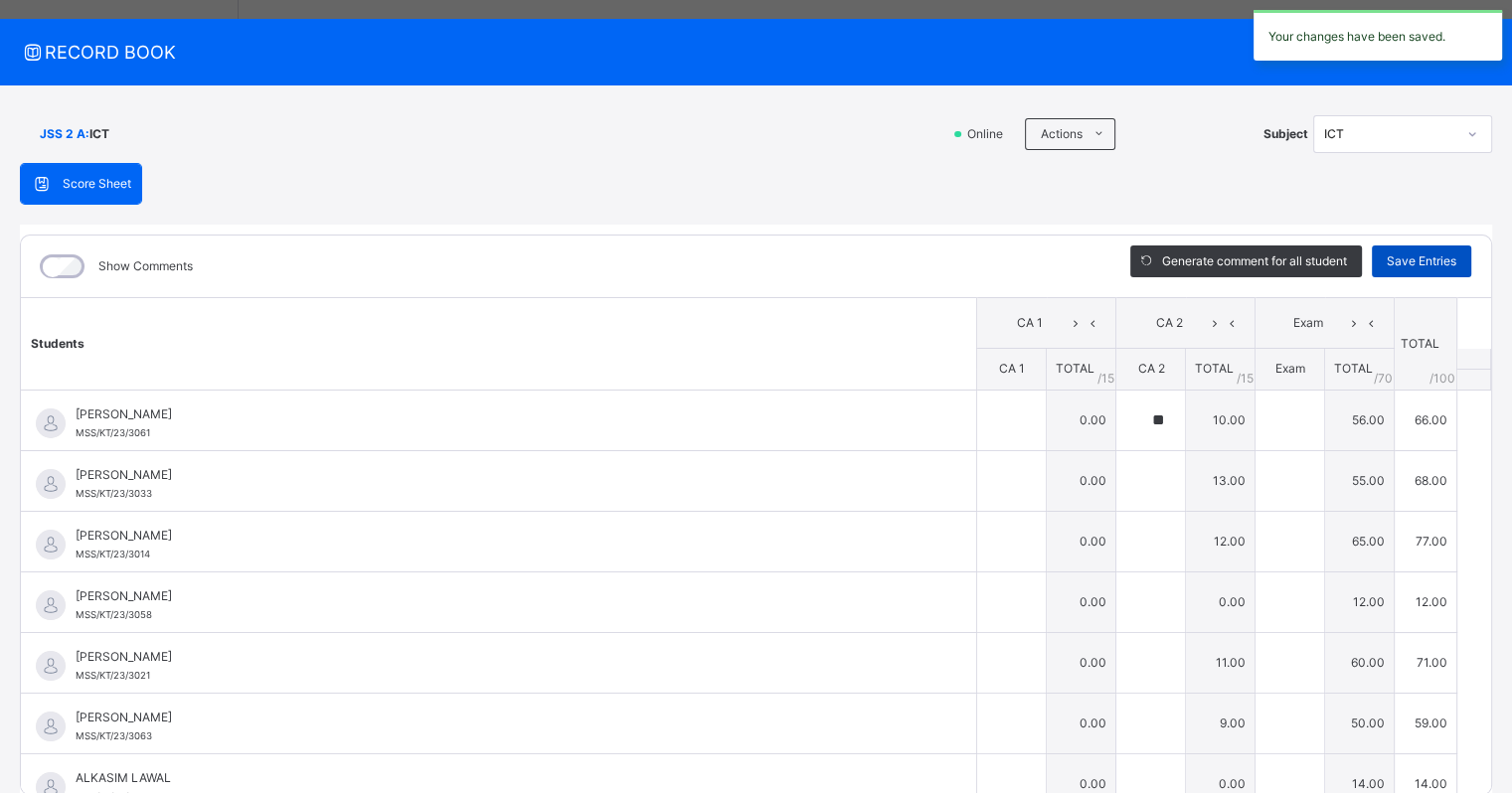type on "**" 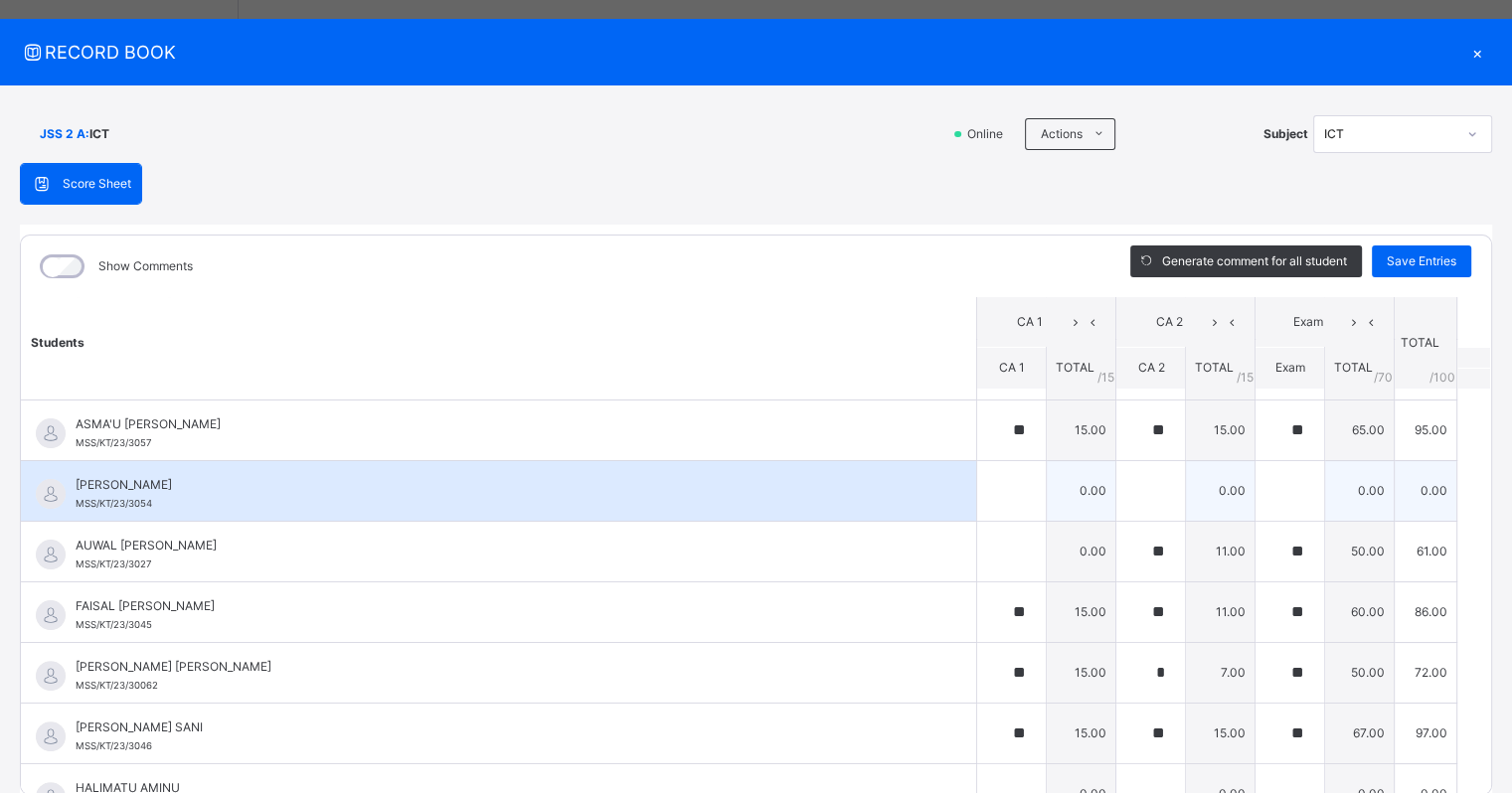 scroll, scrollTop: 894, scrollLeft: 0, axis: vertical 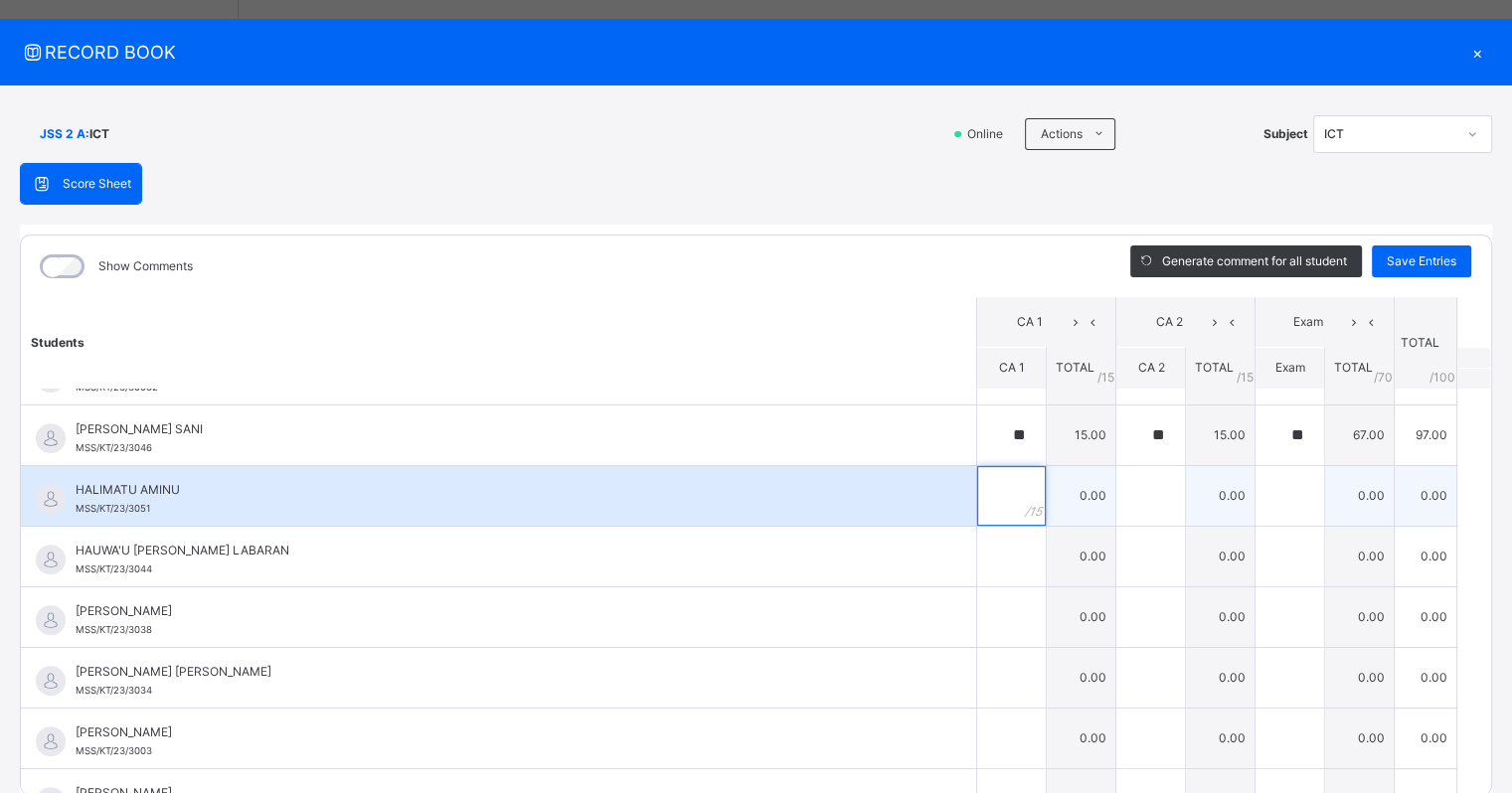 click at bounding box center (1011, 496) 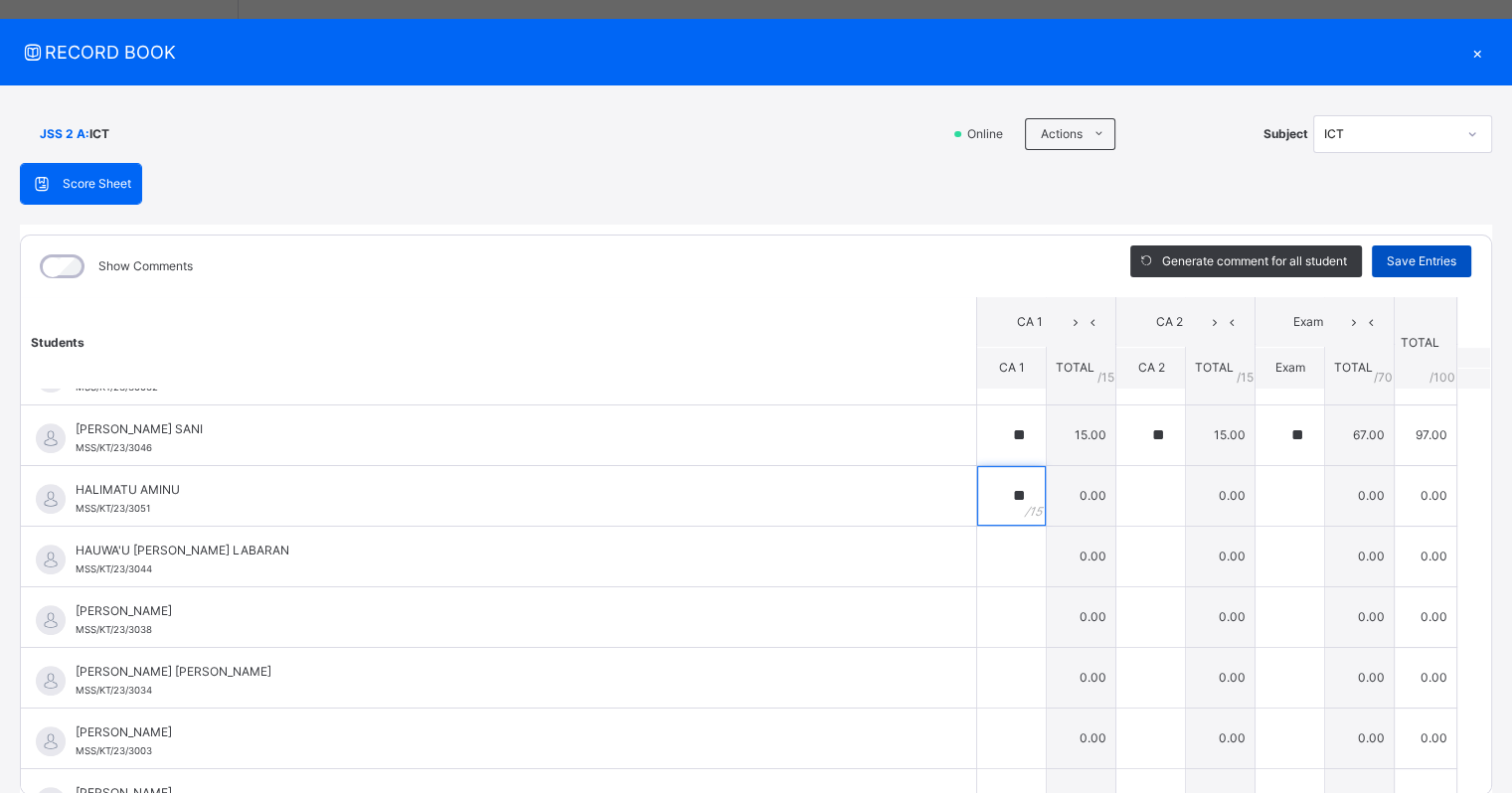 type on "**" 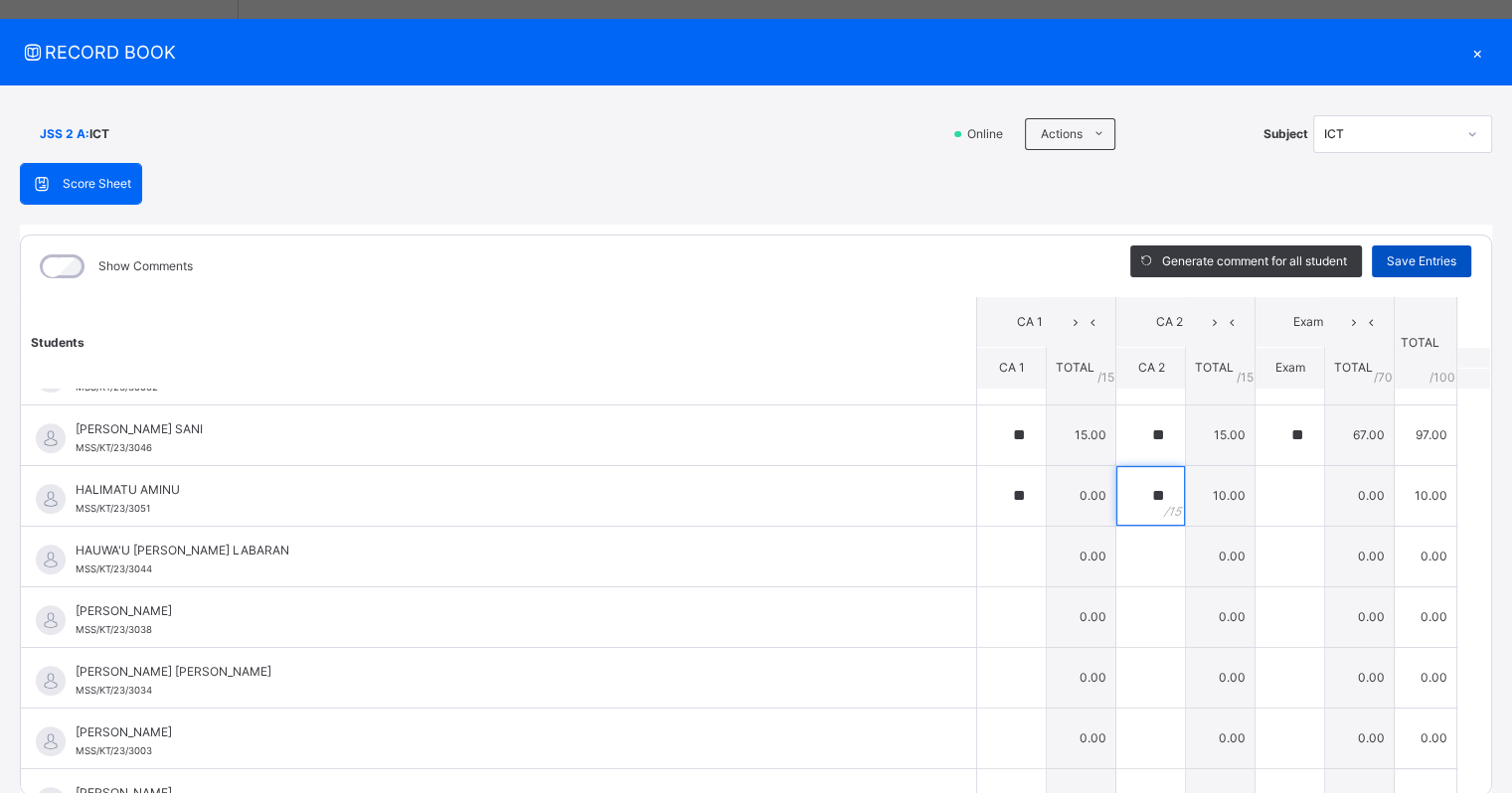 type on "**" 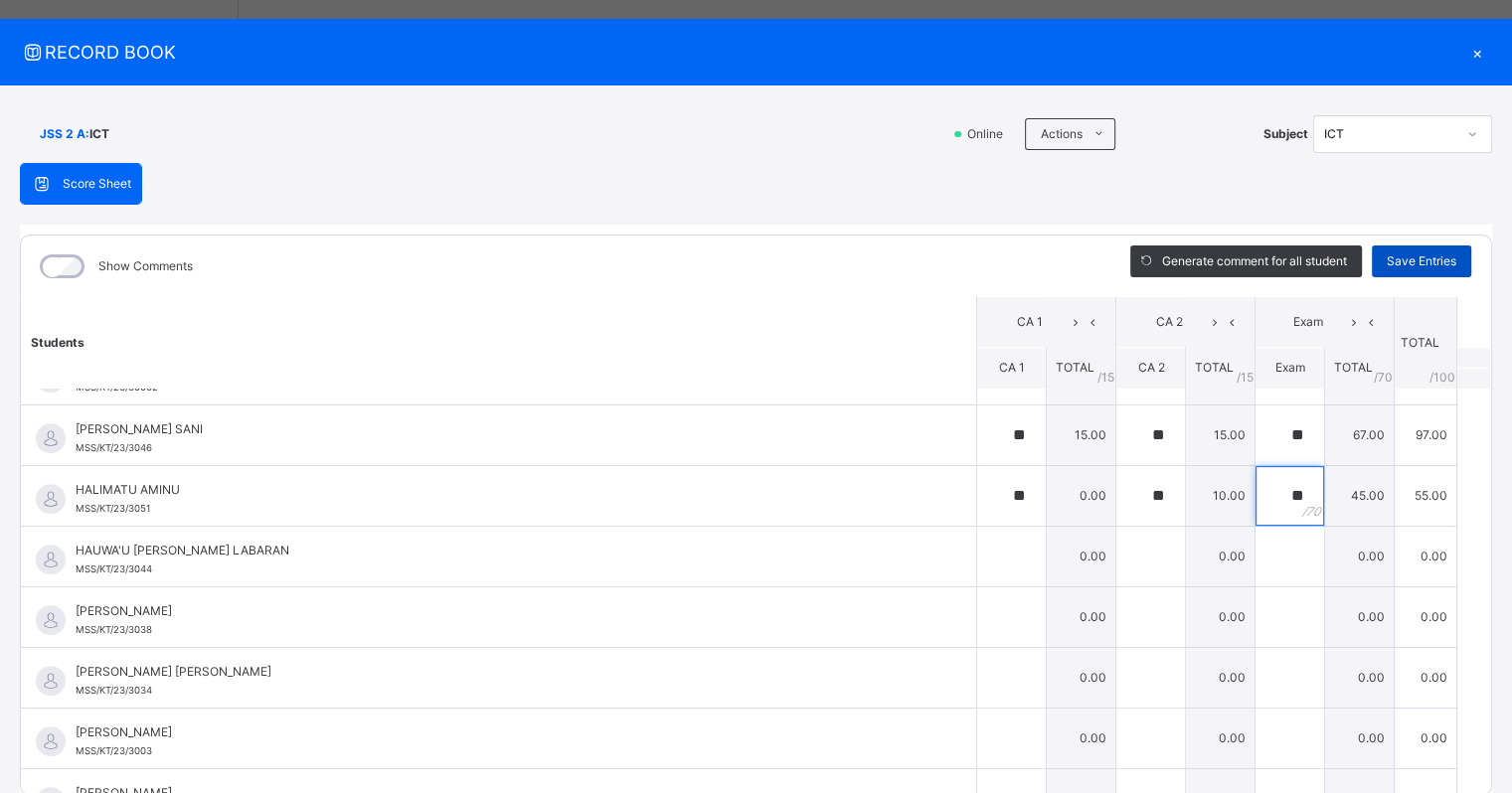 type on "**" 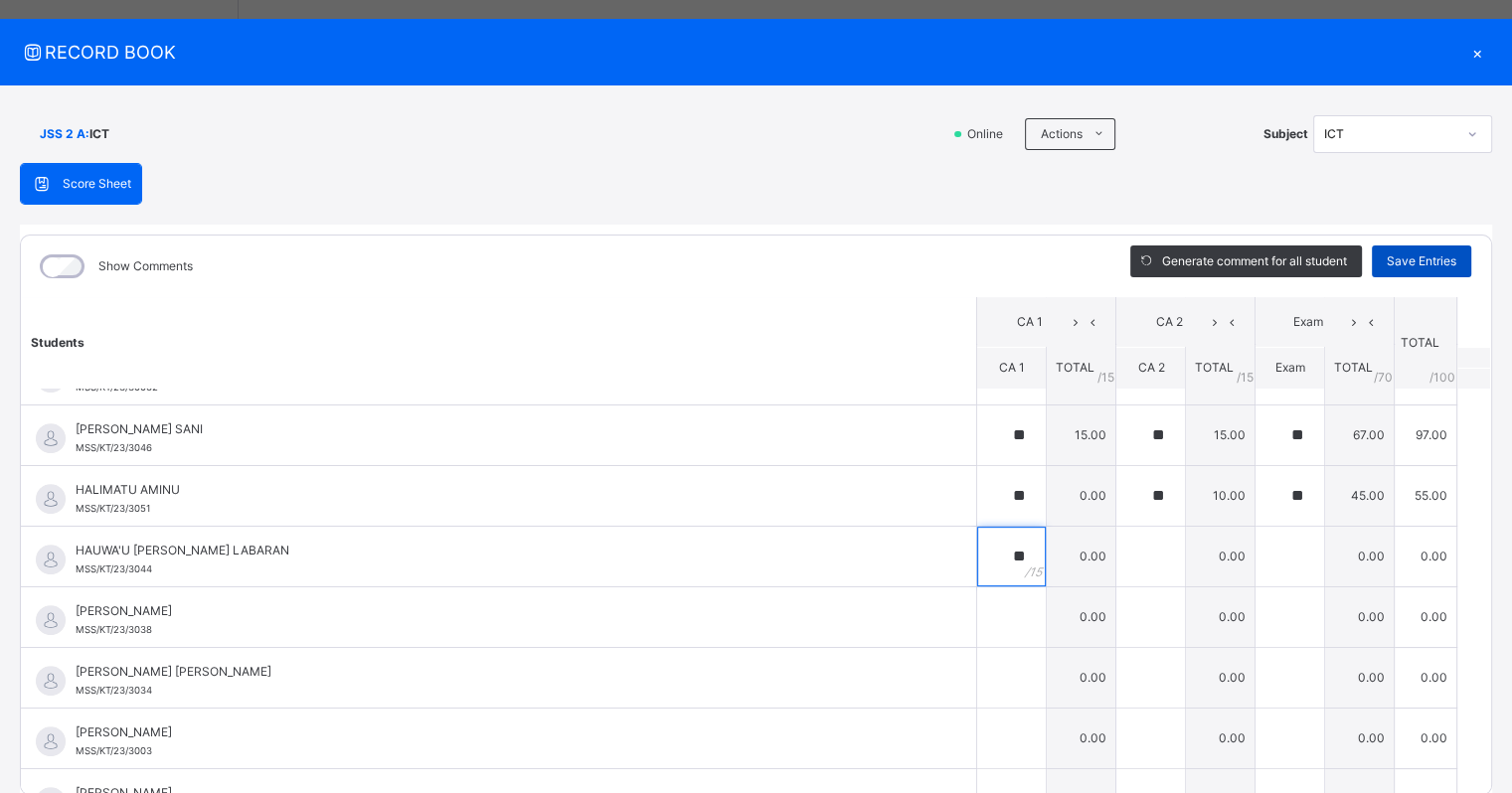 type on "**" 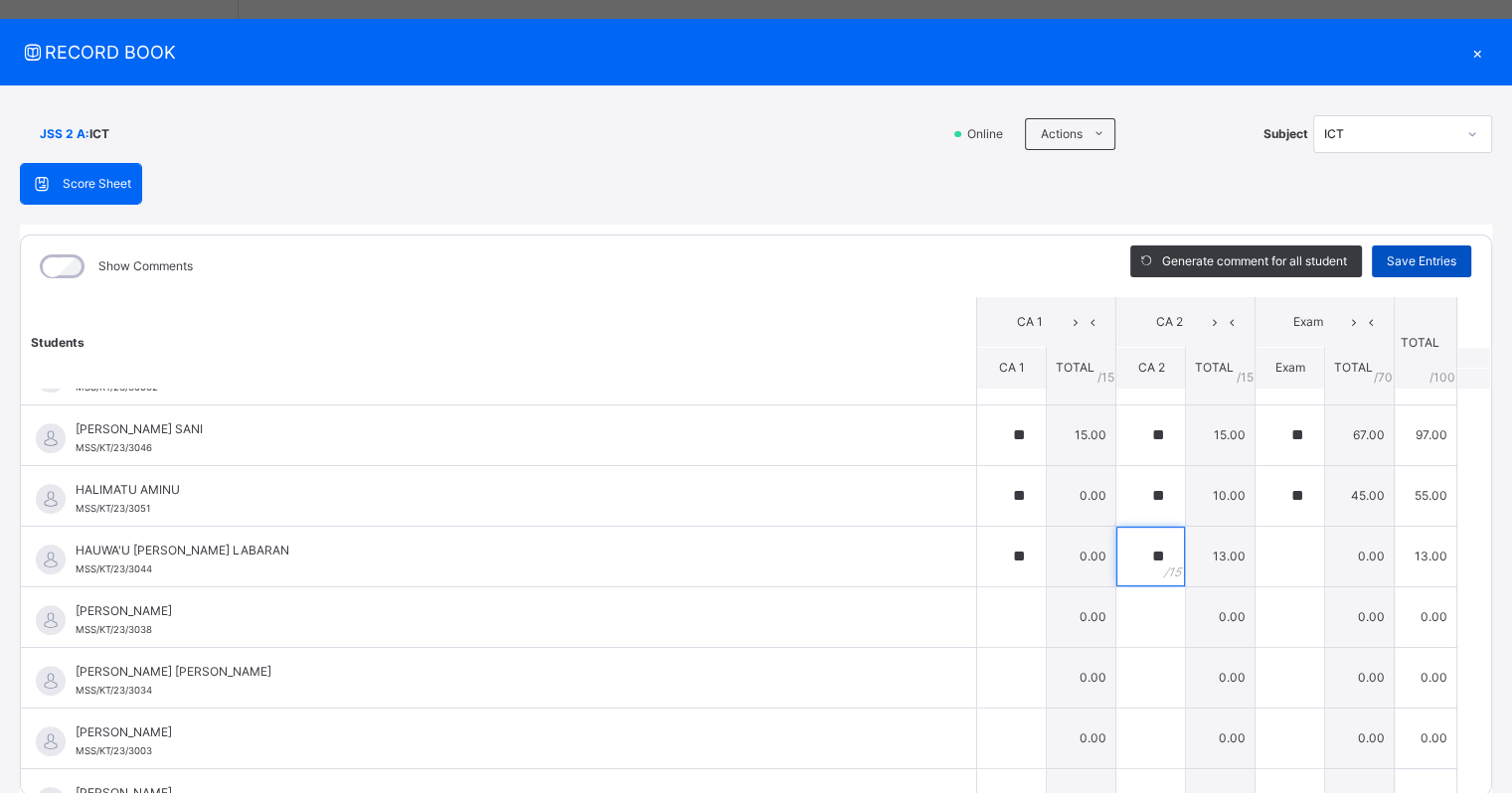type on "**" 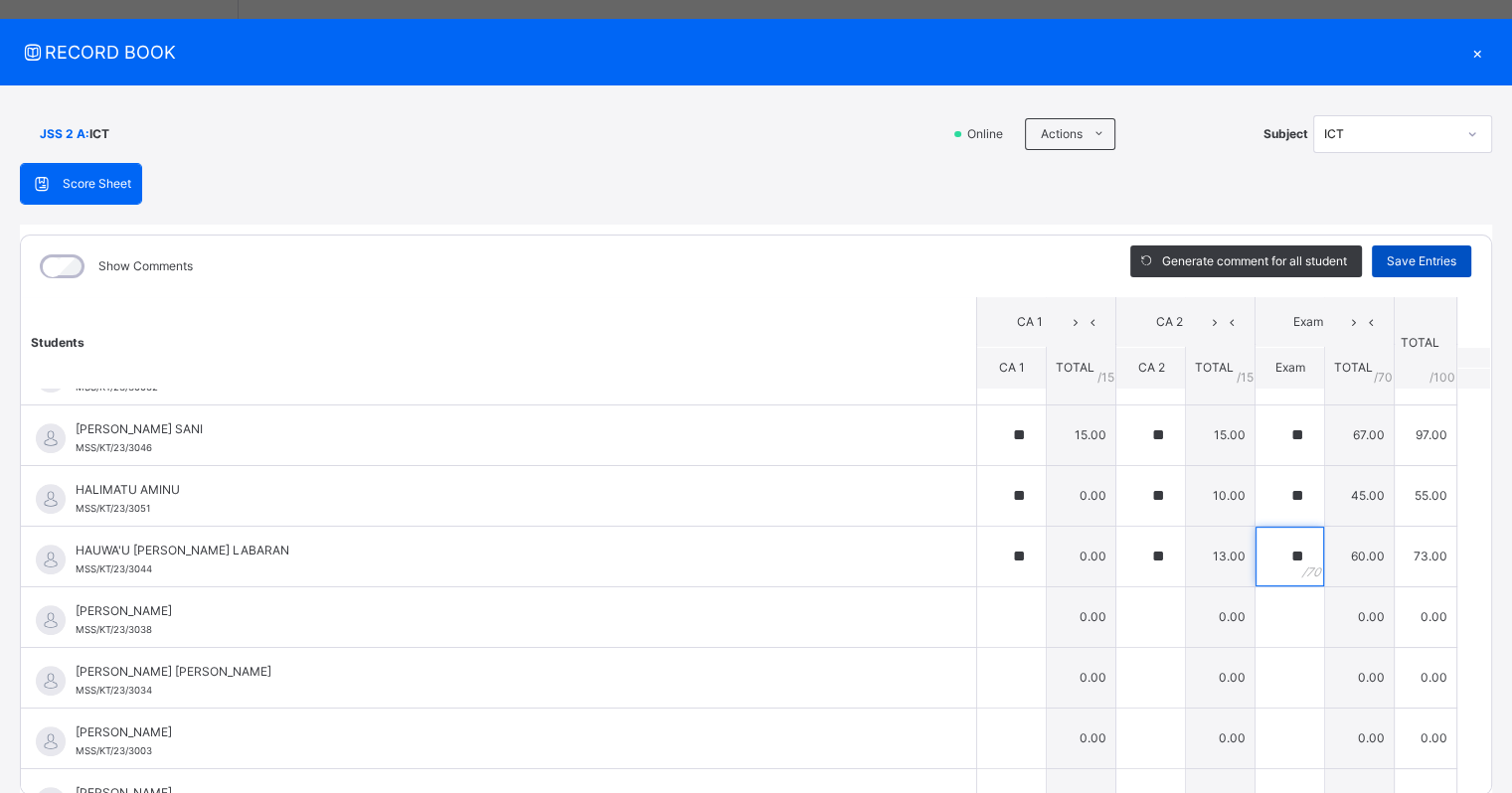 type on "**" 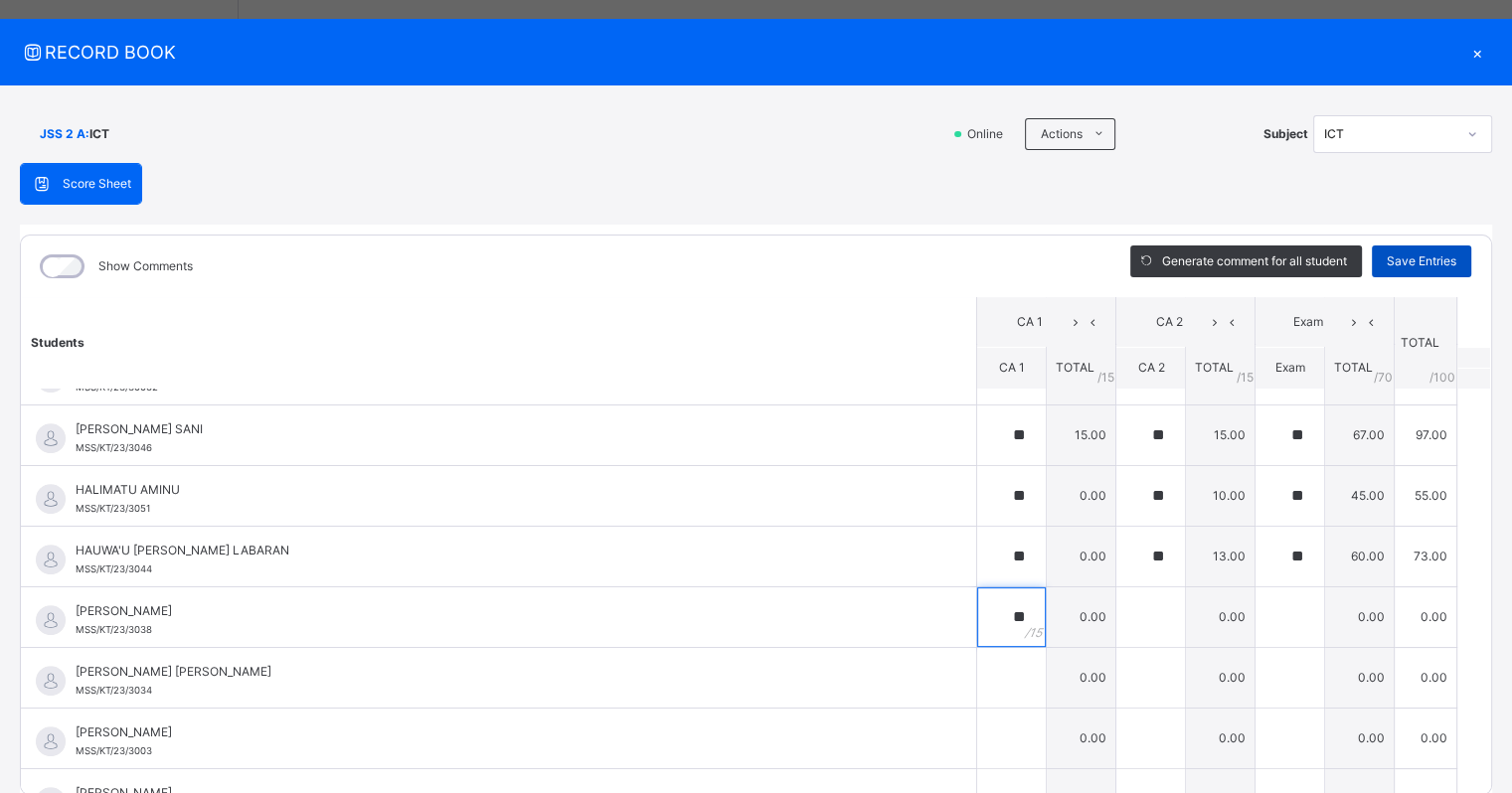 type on "**" 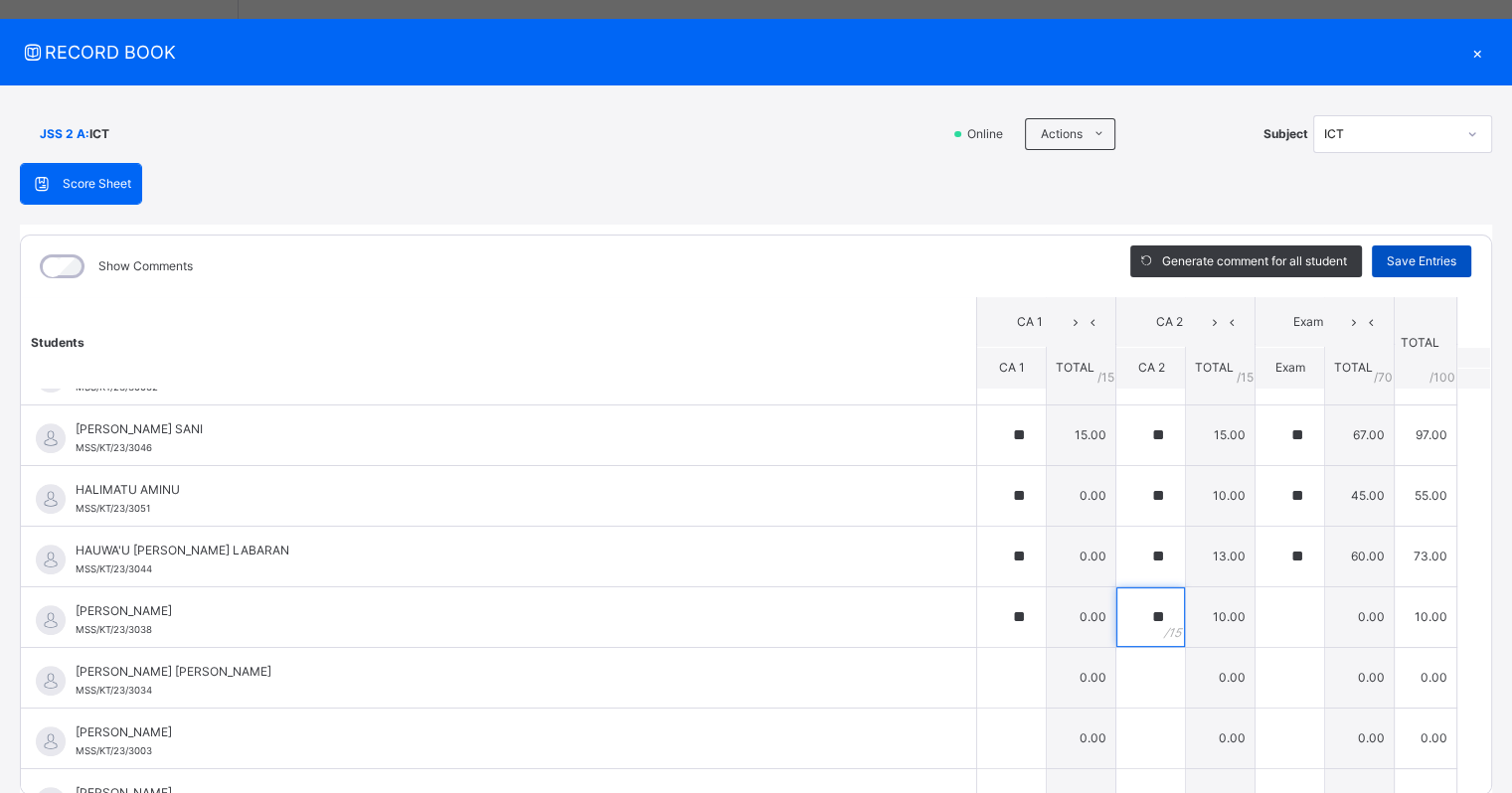type on "**" 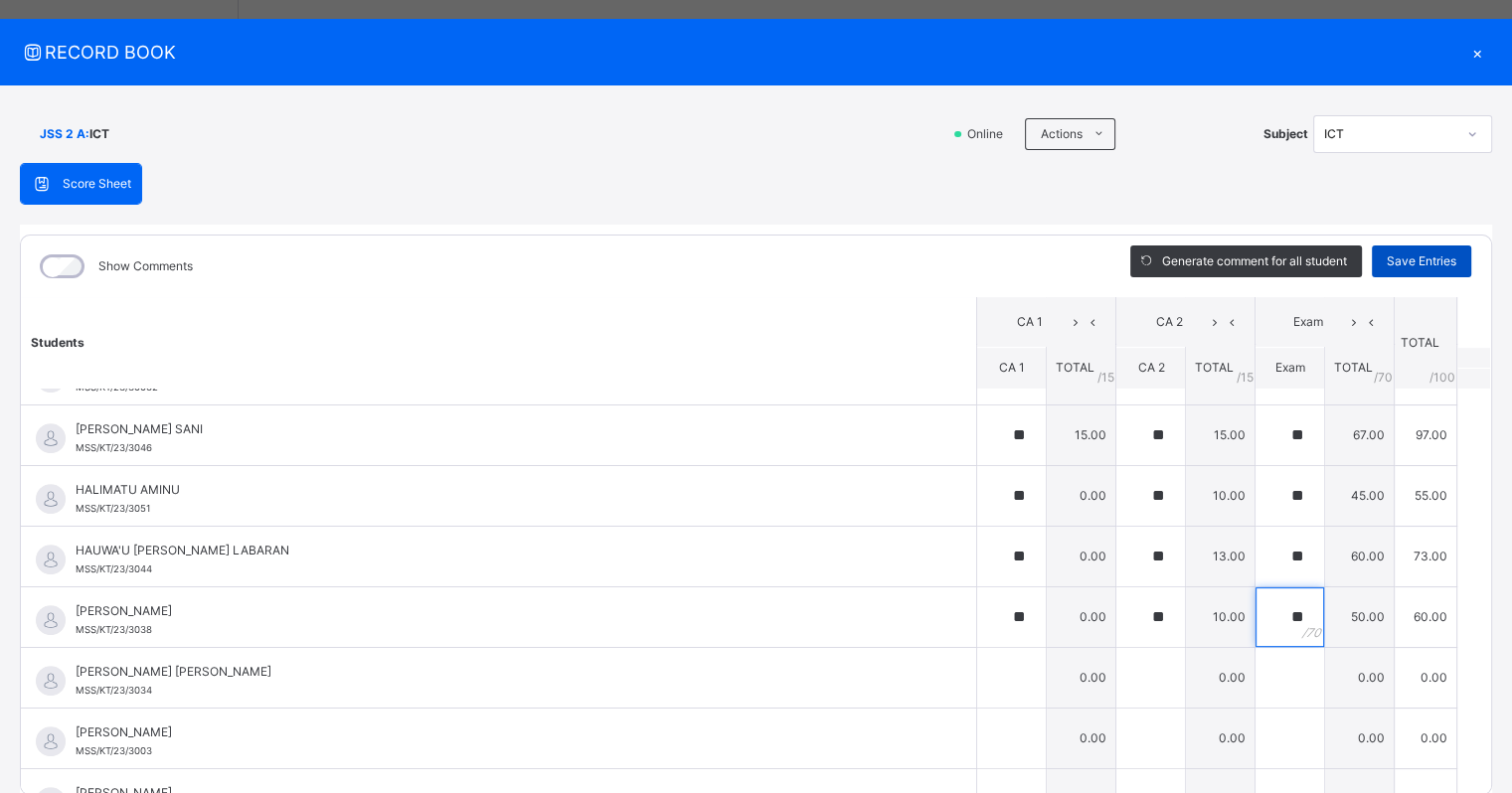 type on "**" 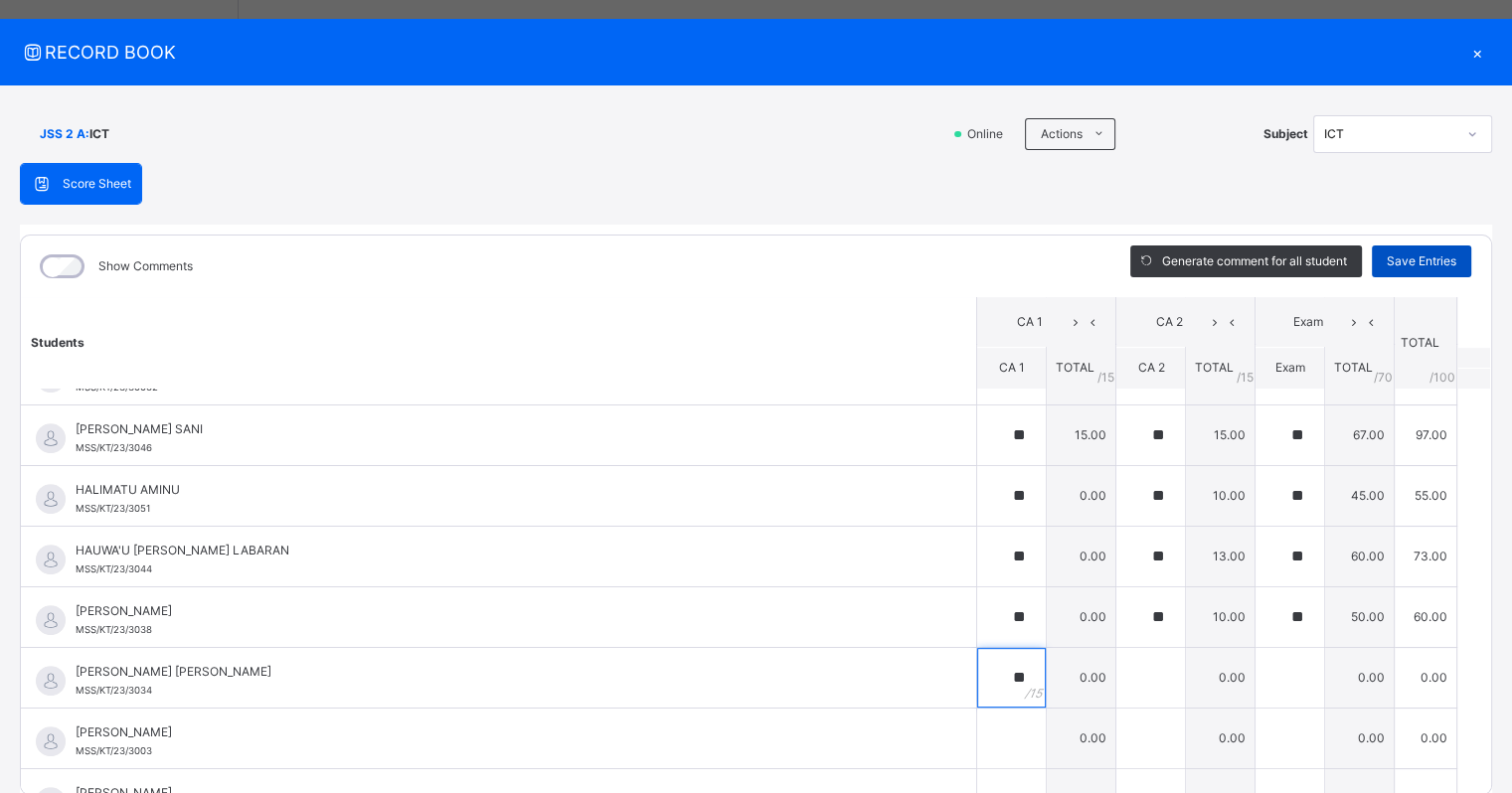 type on "**" 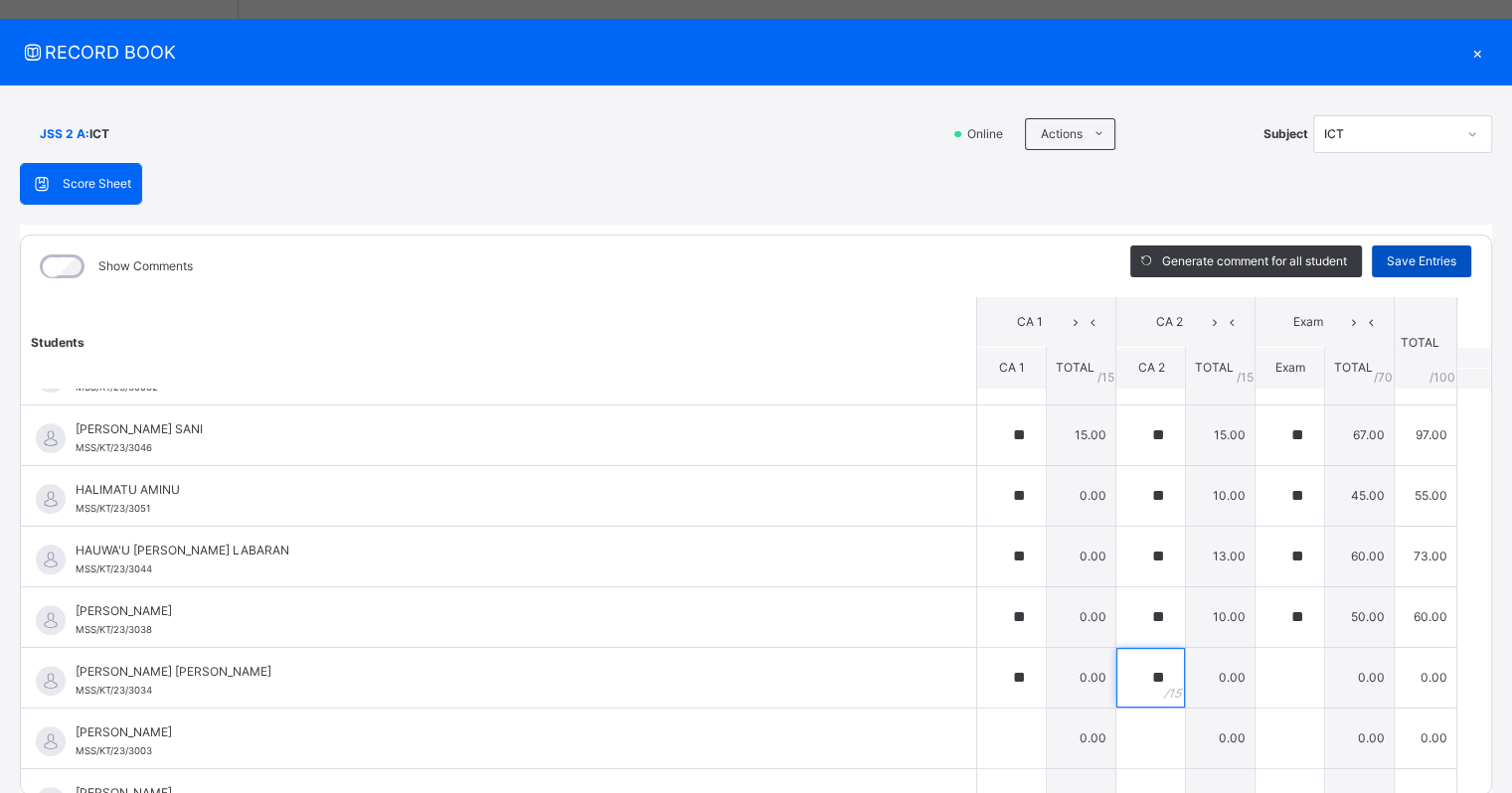 type on "**" 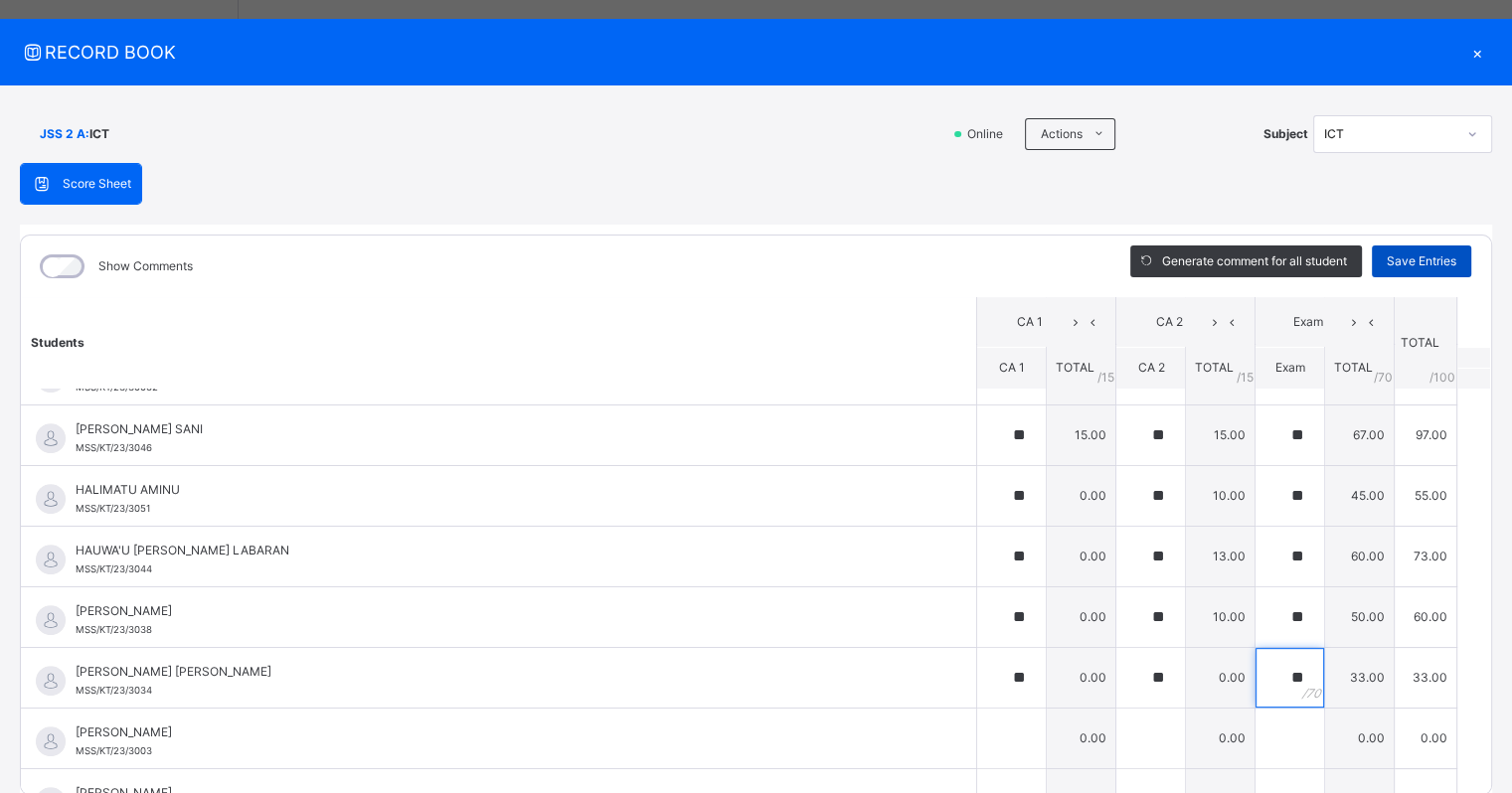 type on "**" 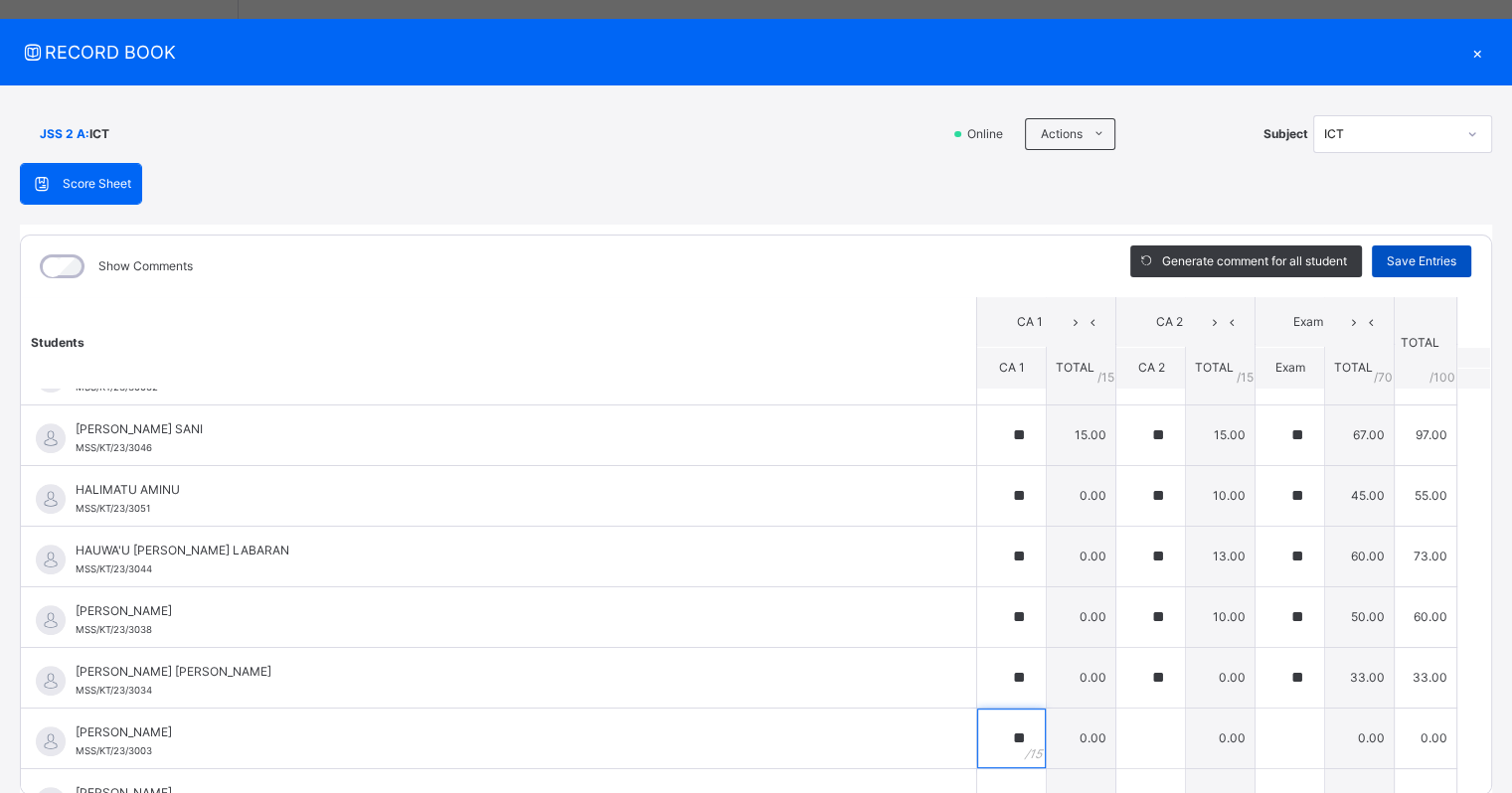 type on "**" 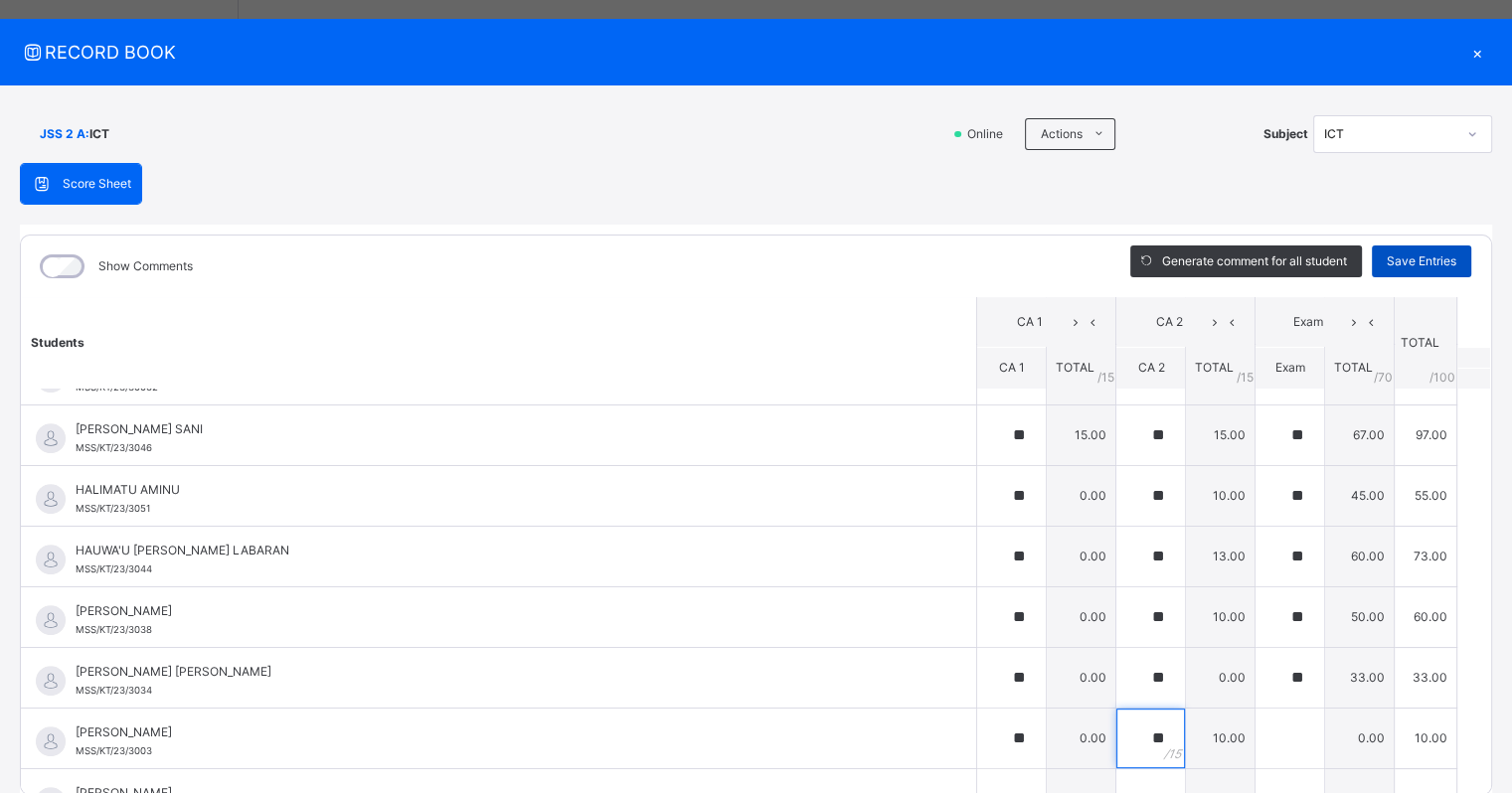 type on "**" 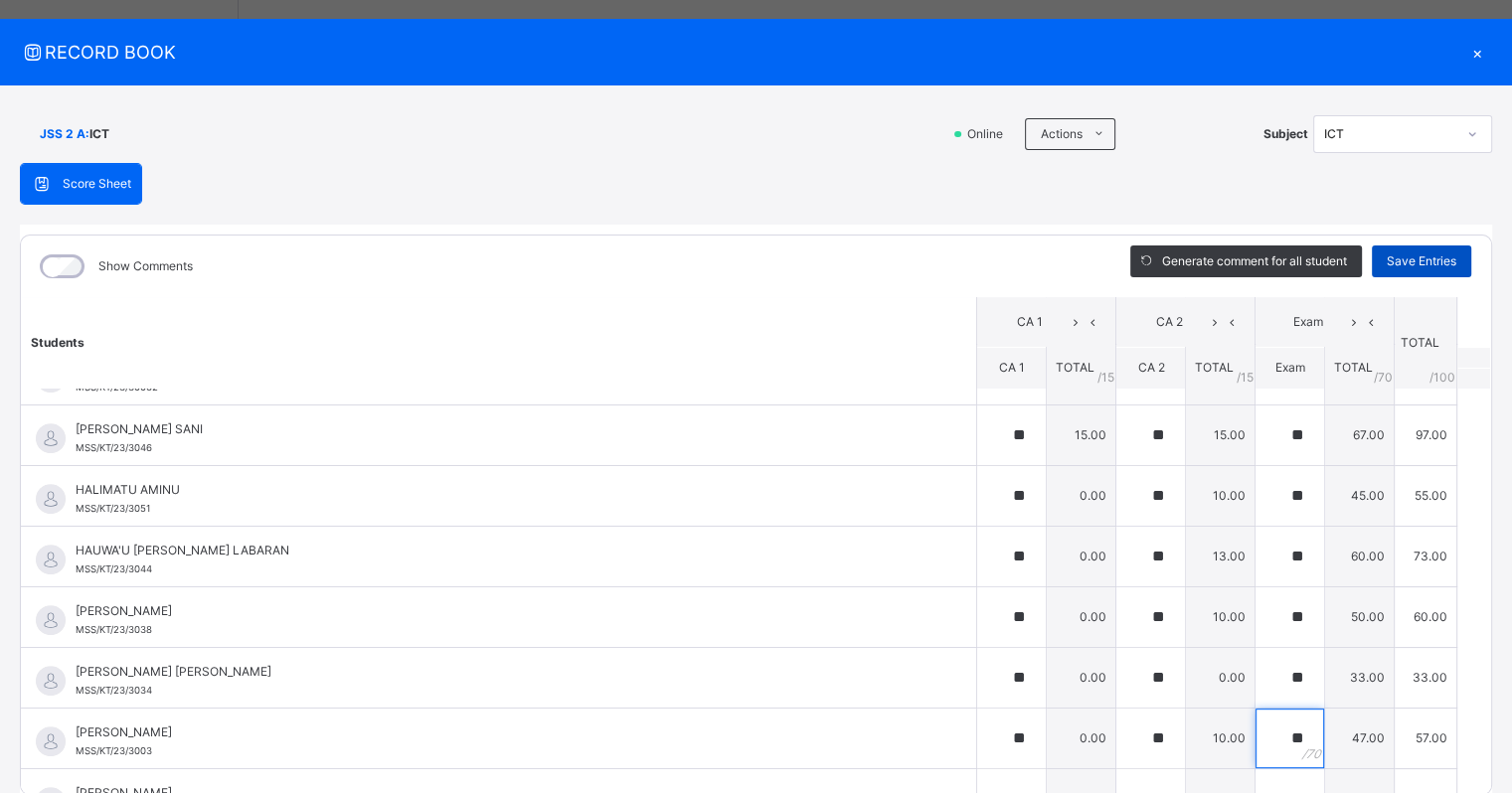type on "**" 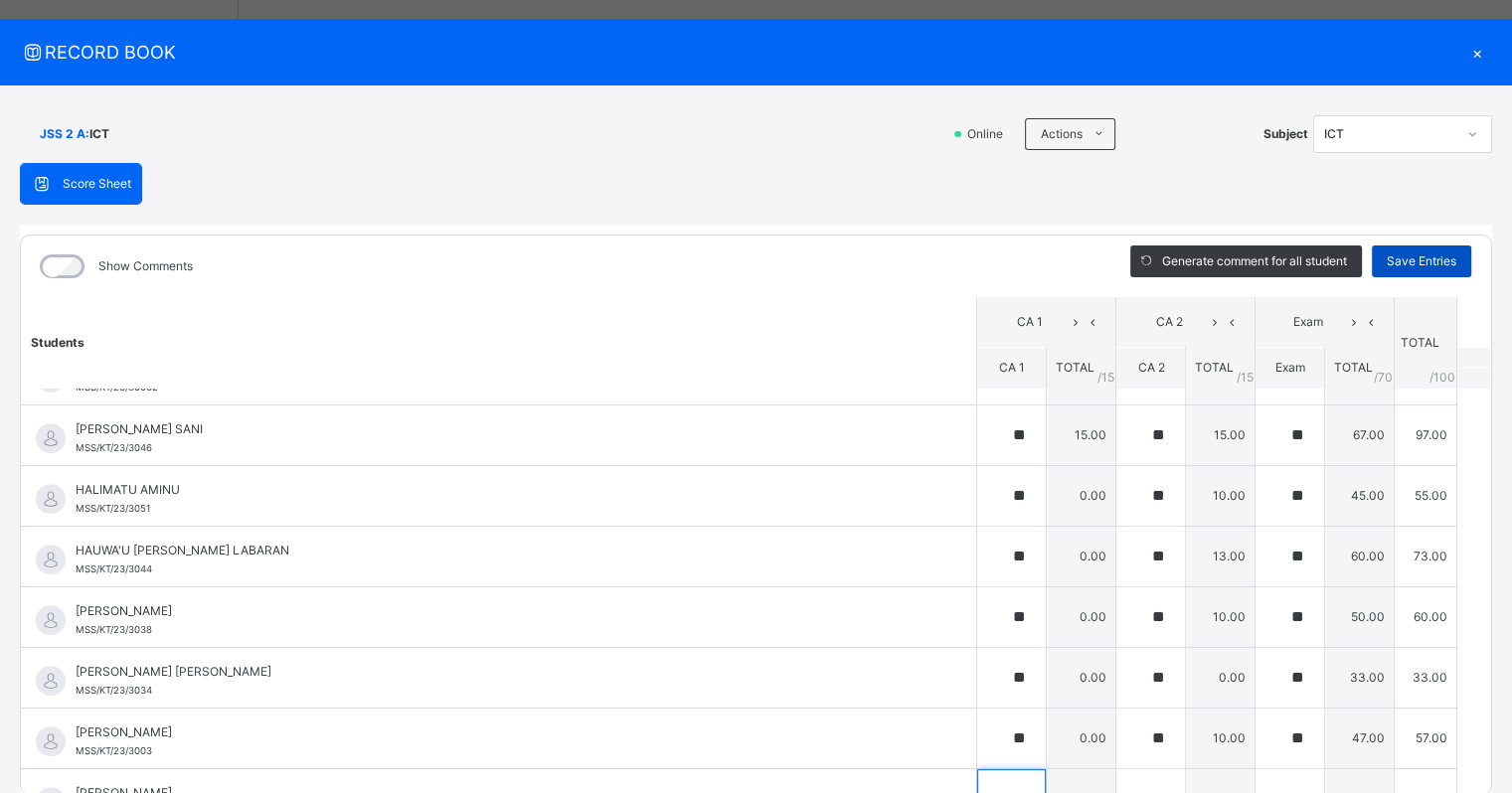 scroll, scrollTop: 923, scrollLeft: 0, axis: vertical 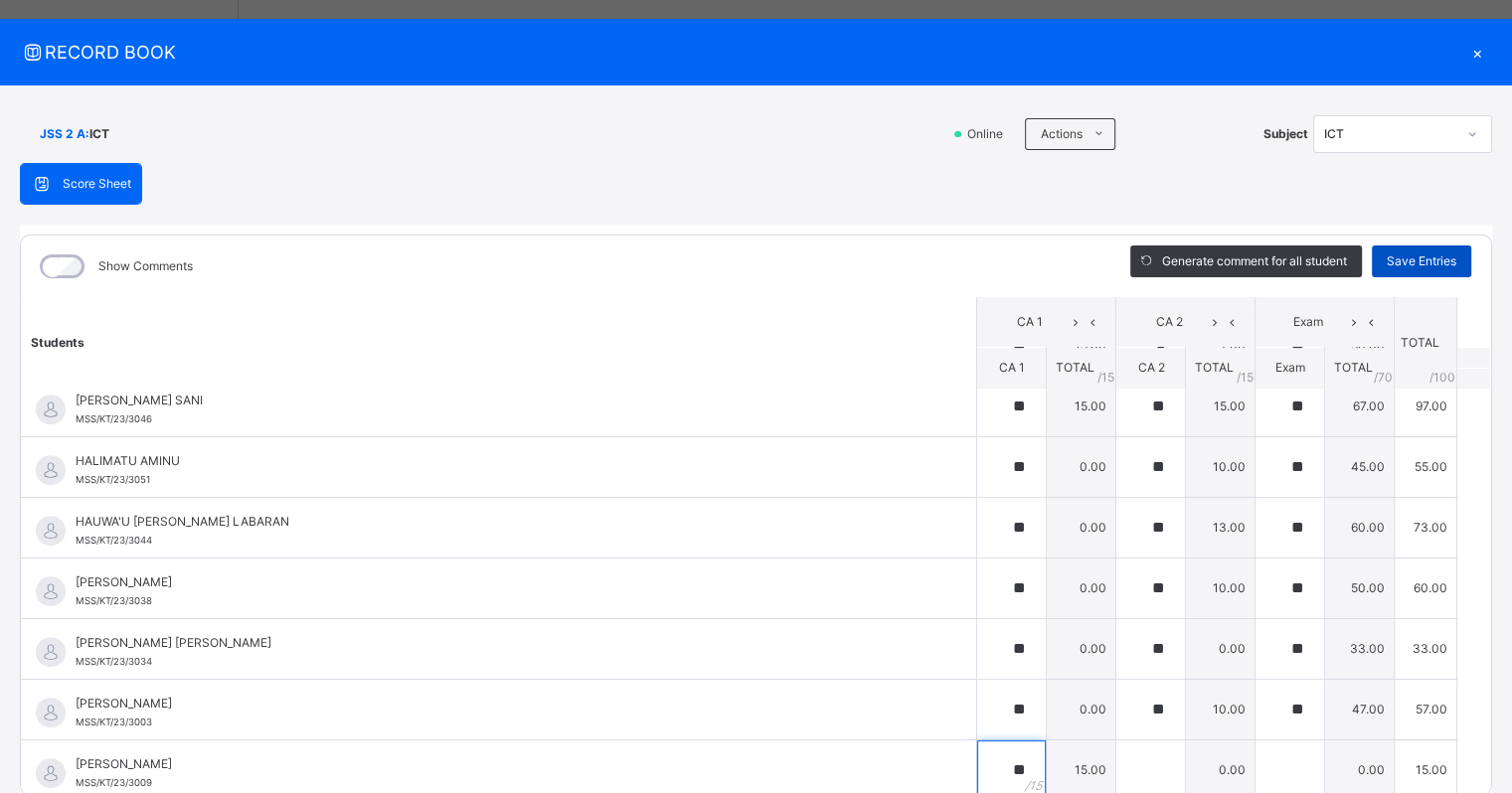 type on "**" 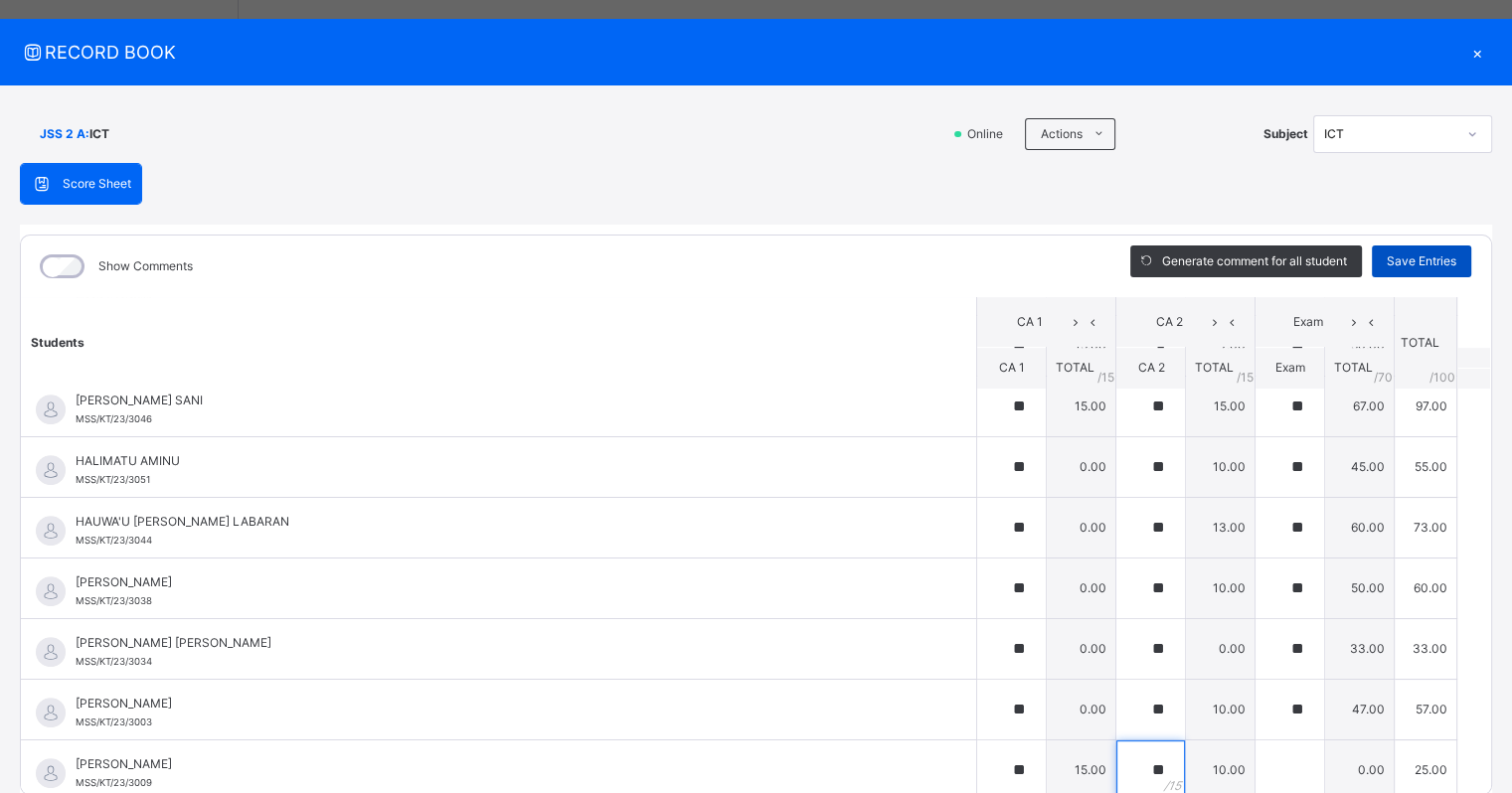 type on "**" 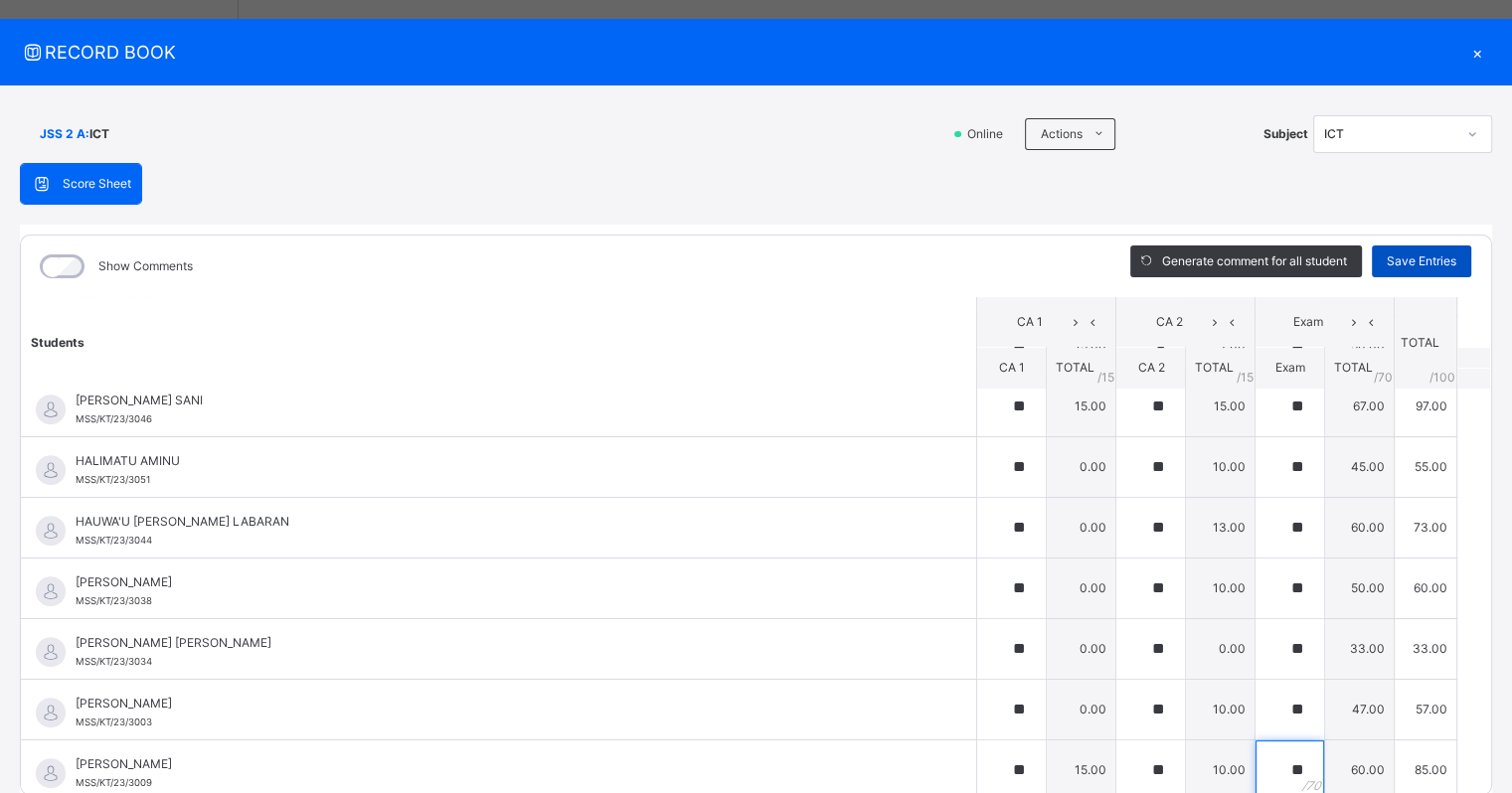 type on "**" 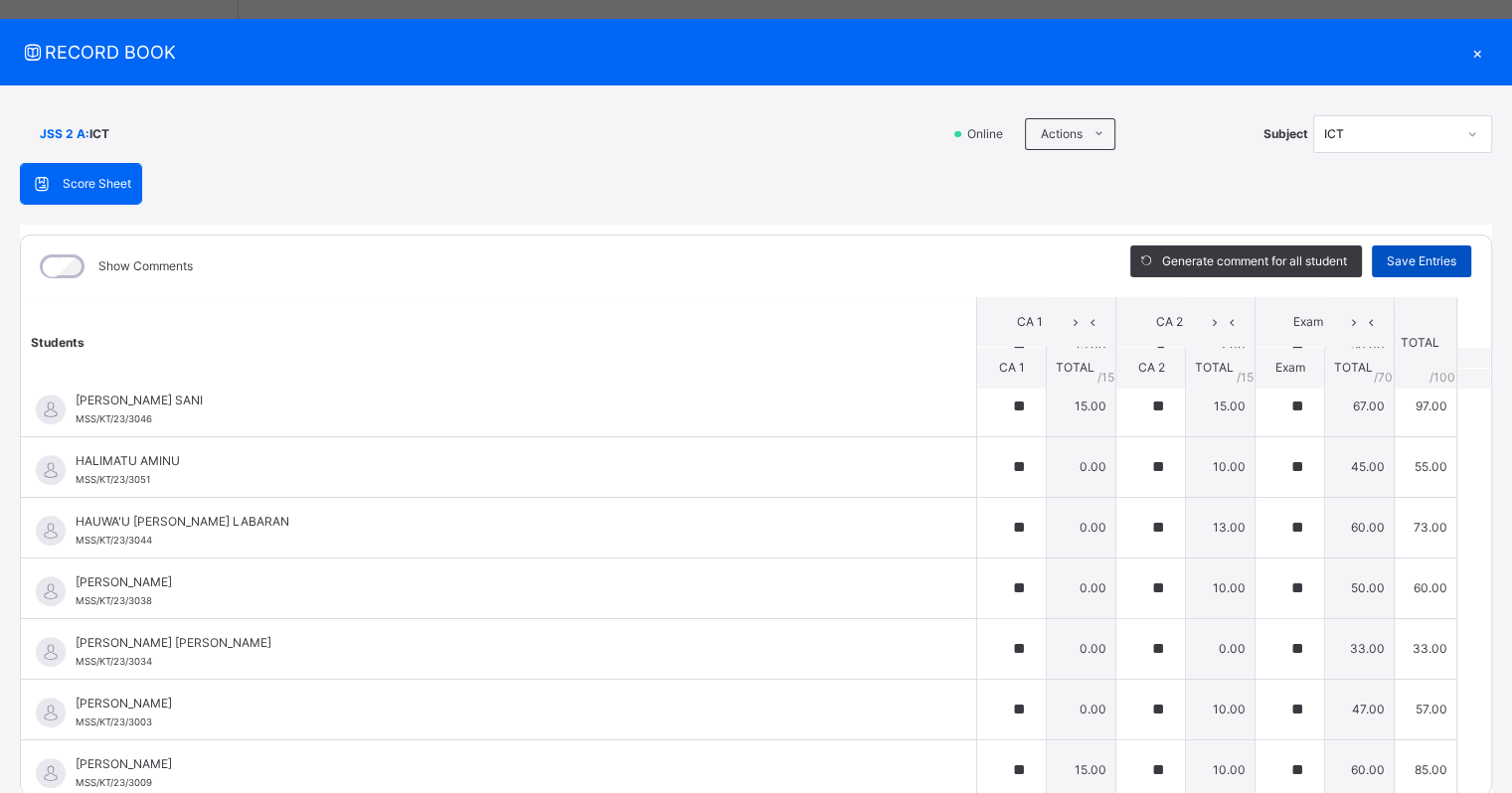 scroll, scrollTop: 1202, scrollLeft: 0, axis: vertical 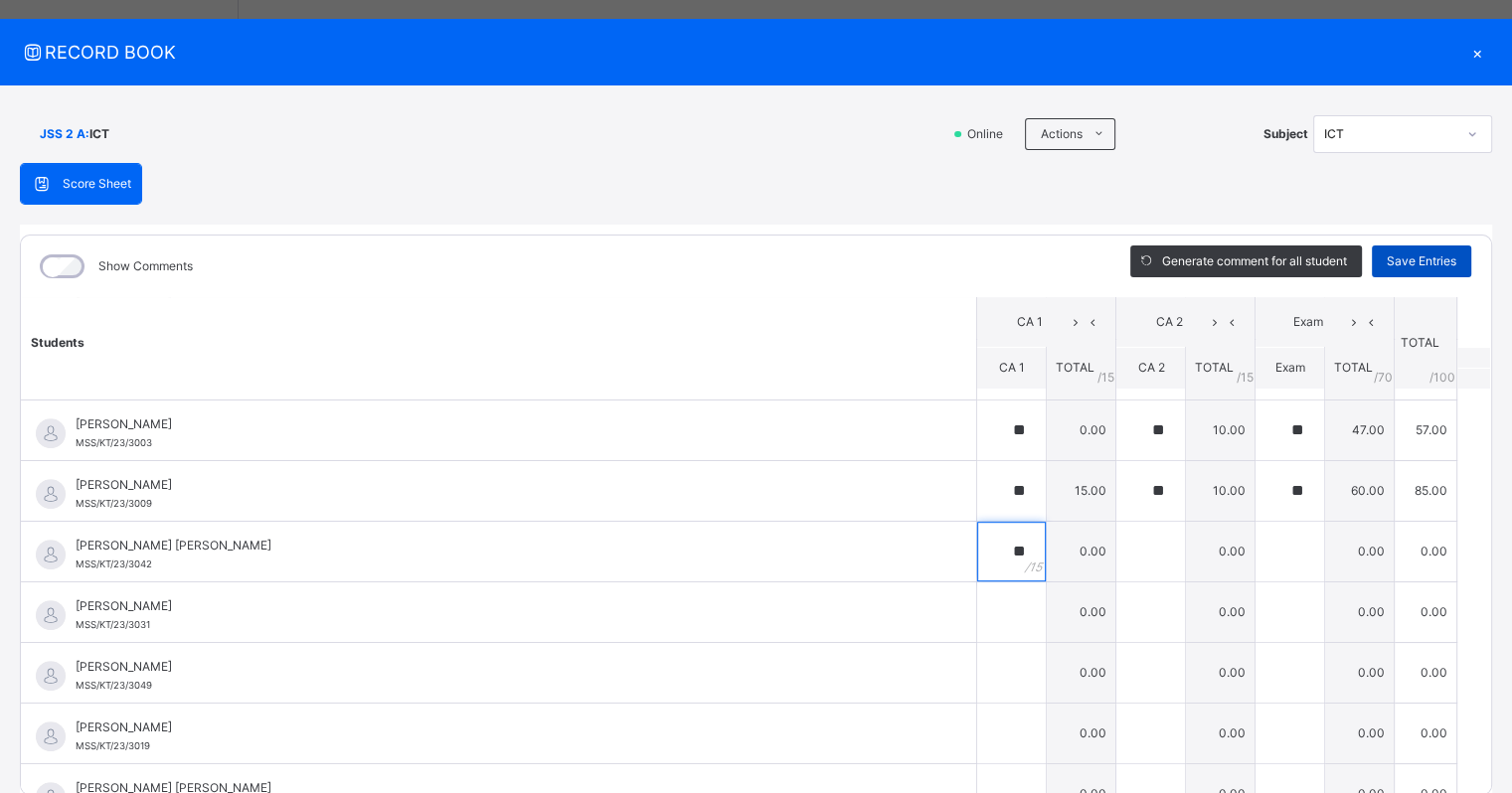 type on "**" 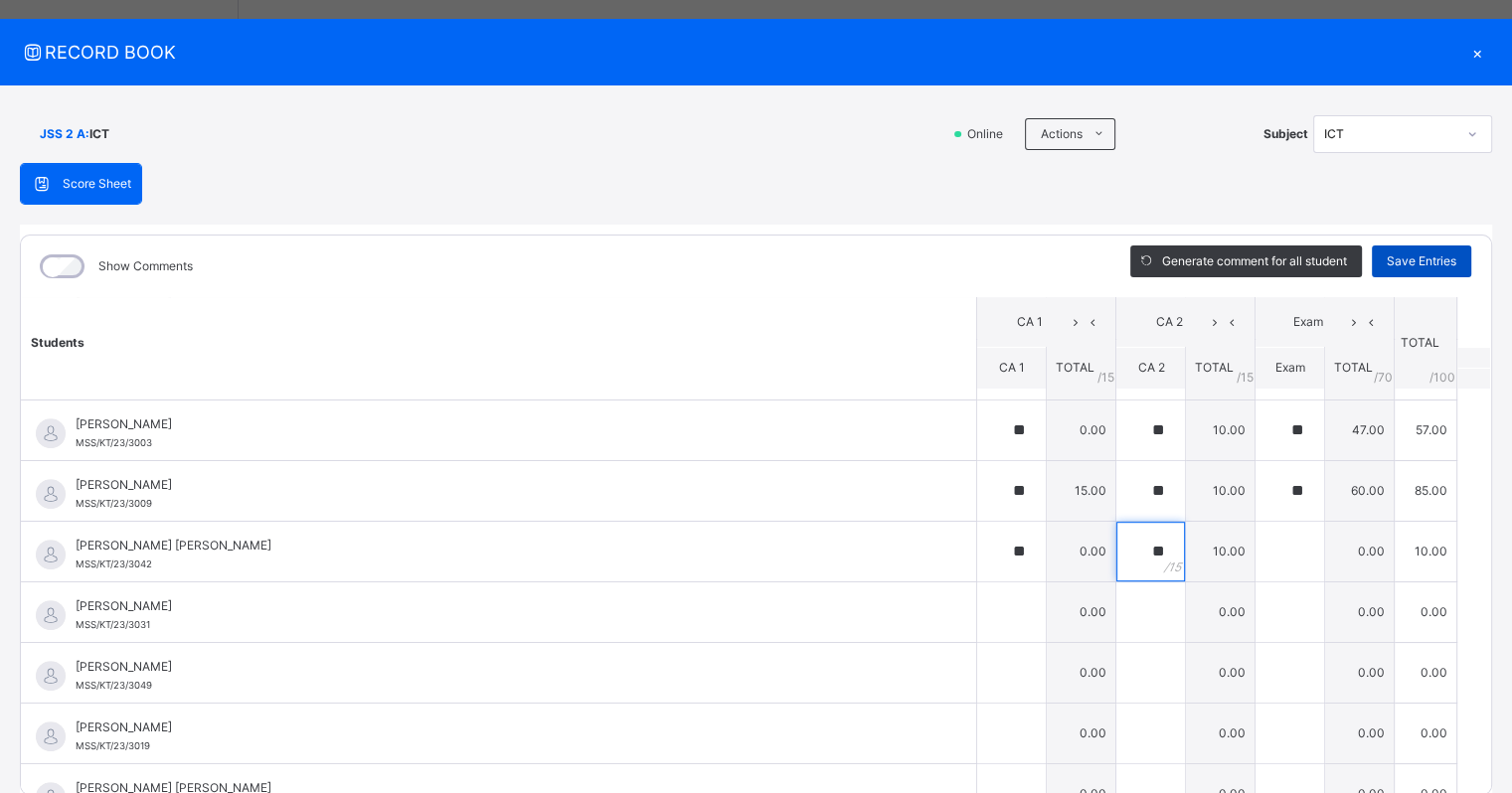 type on "**" 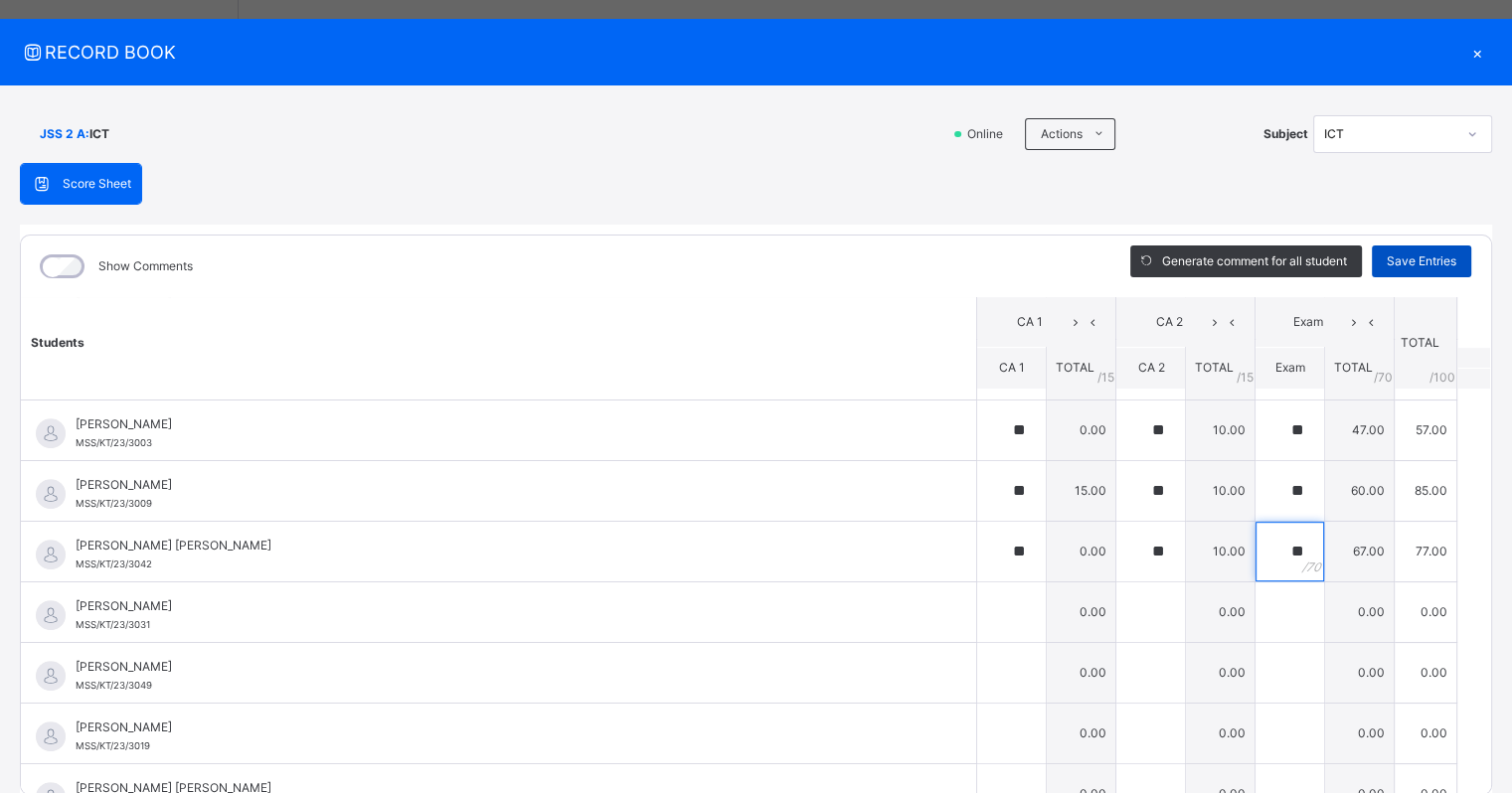 type on "**" 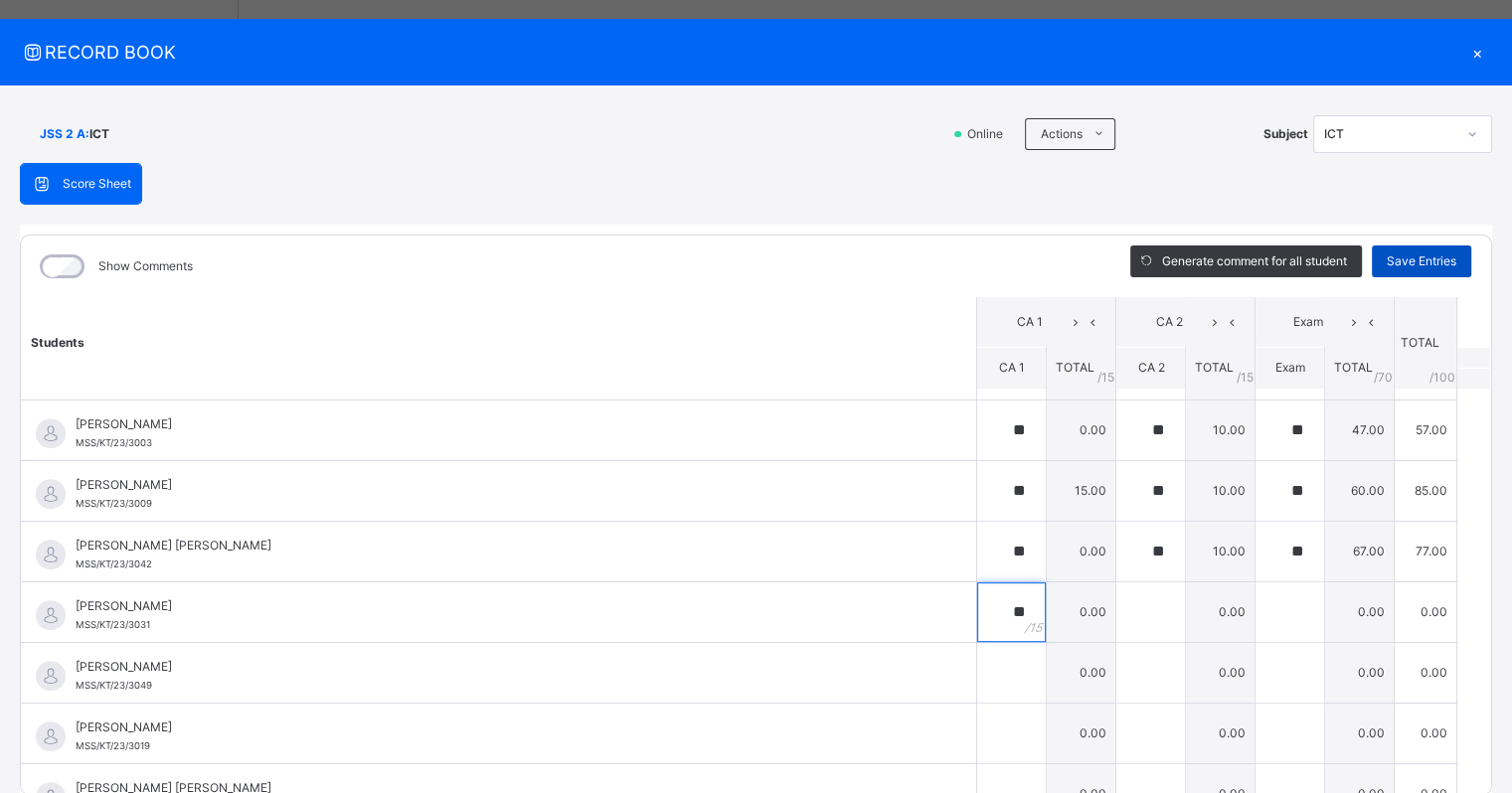 type on "**" 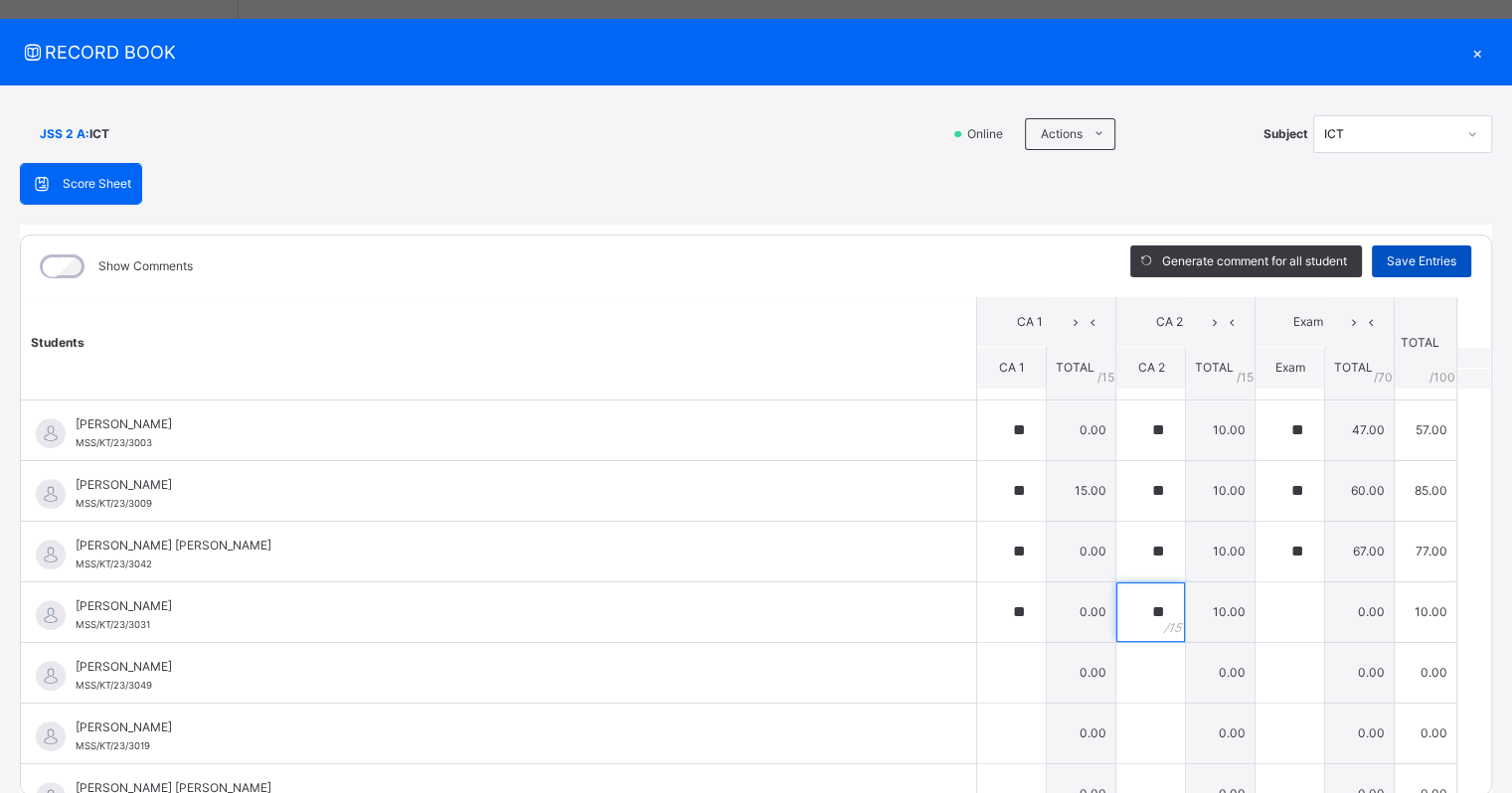 type on "**" 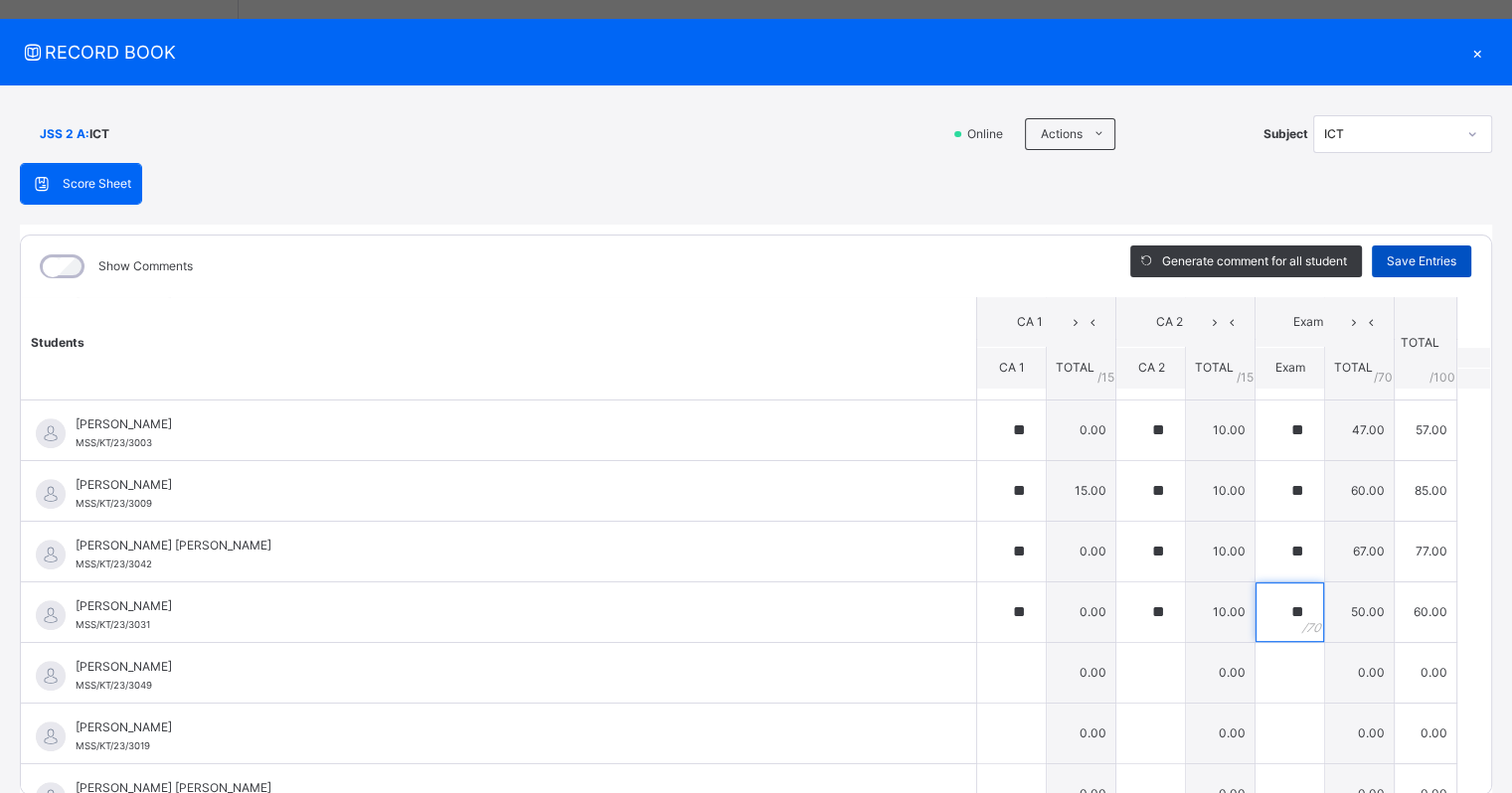 type on "**" 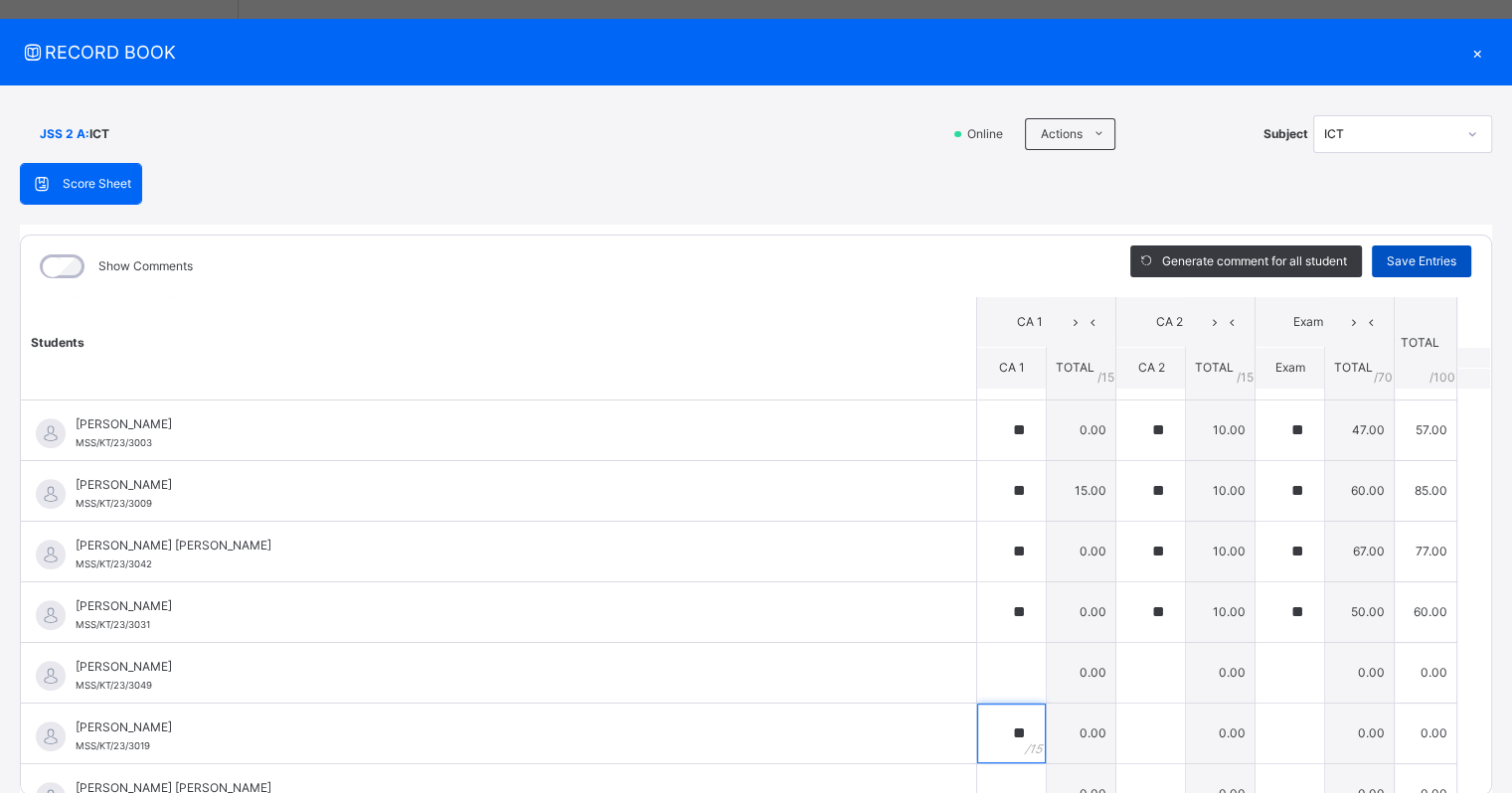 type on "**" 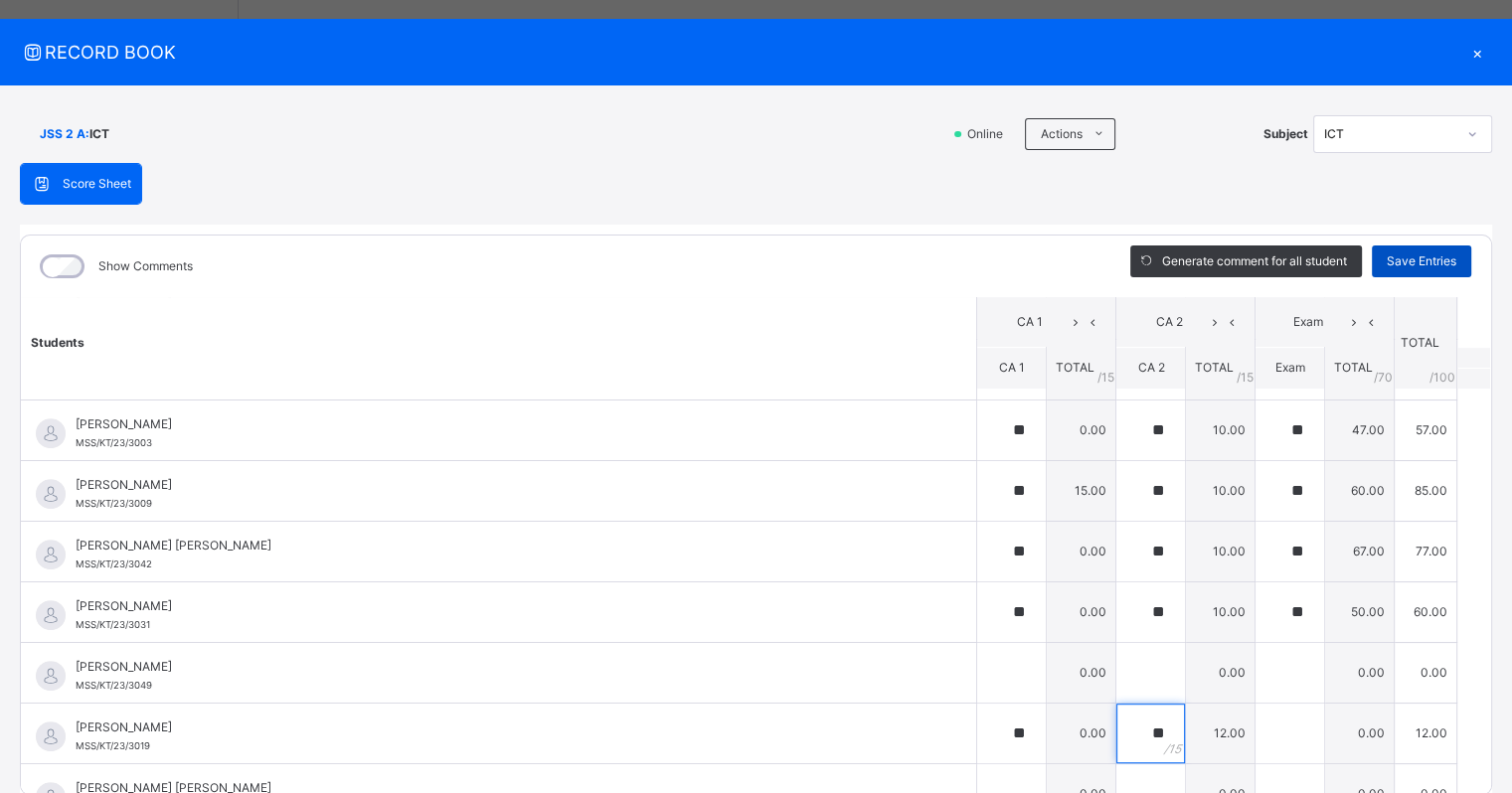 type on "**" 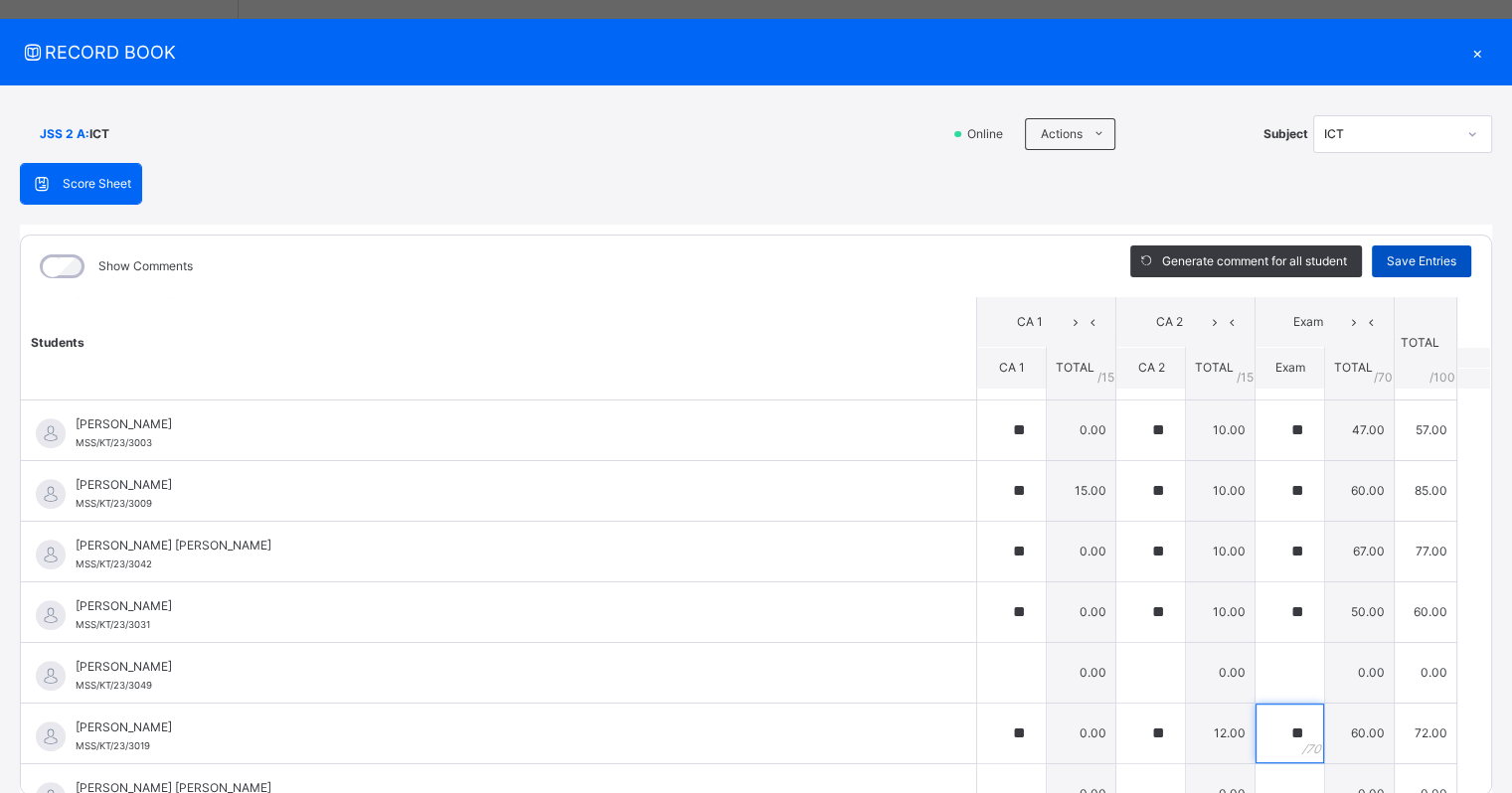 type on "**" 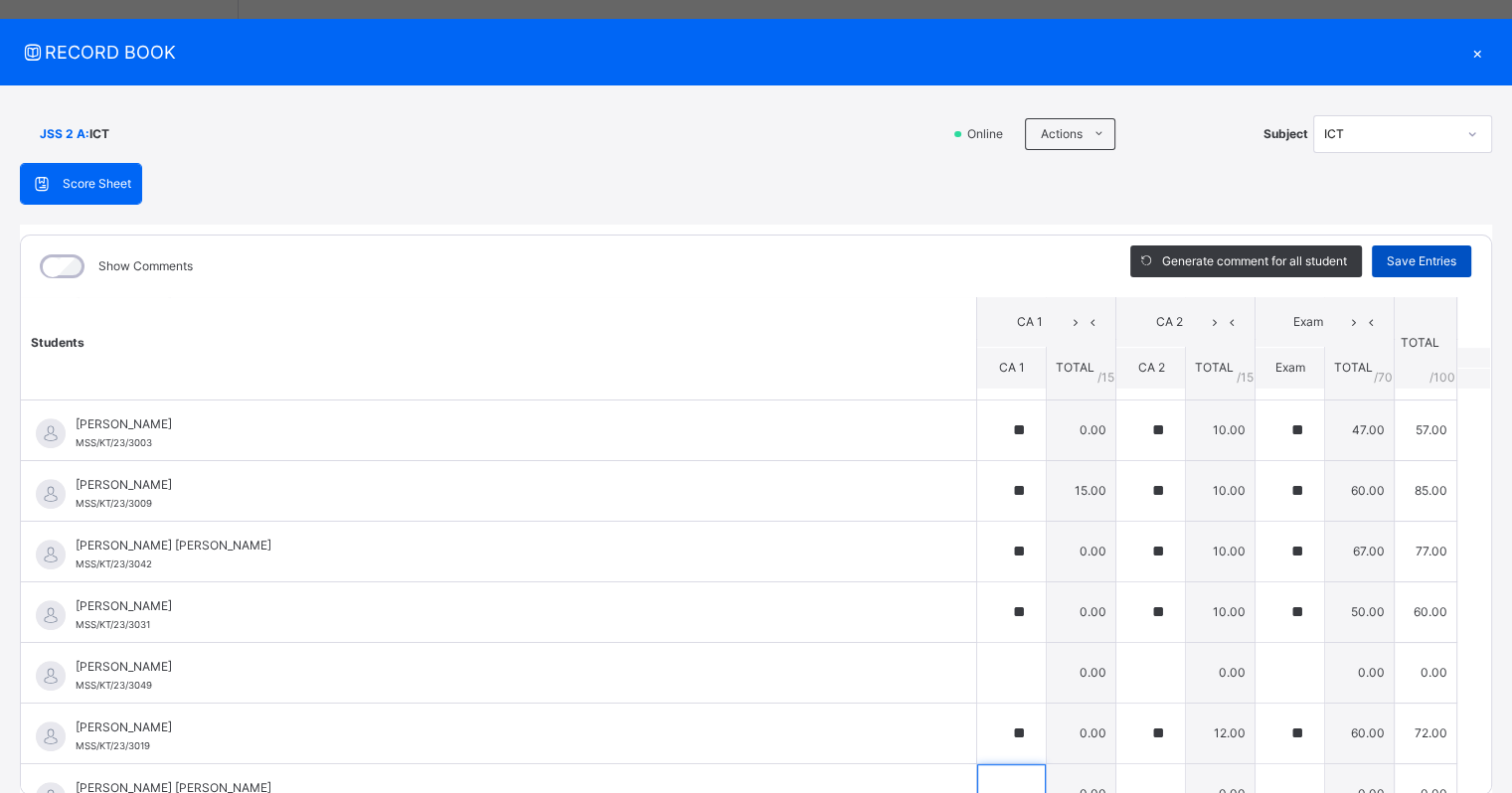 scroll, scrollTop: 1225, scrollLeft: 0, axis: vertical 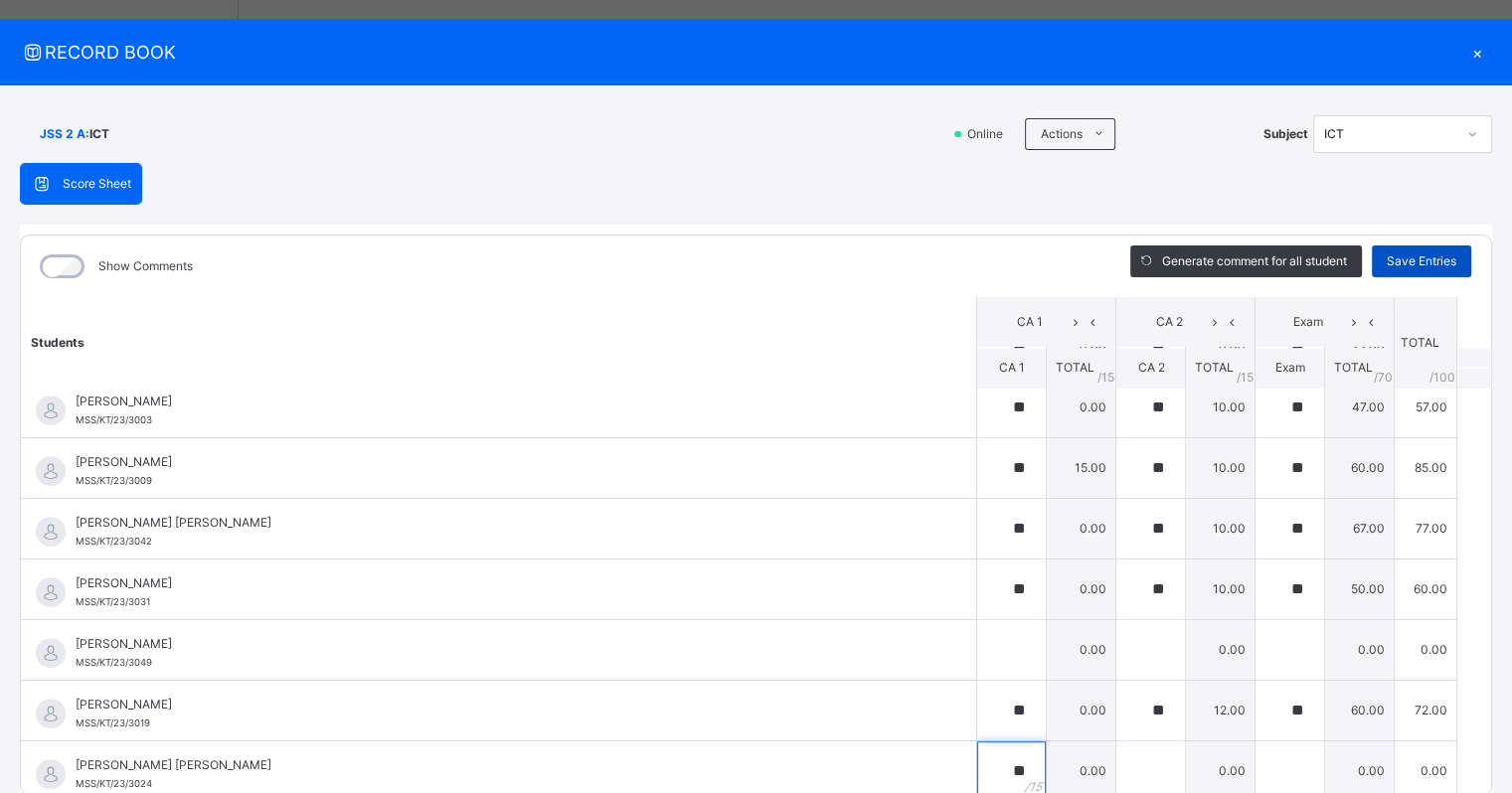 type on "**" 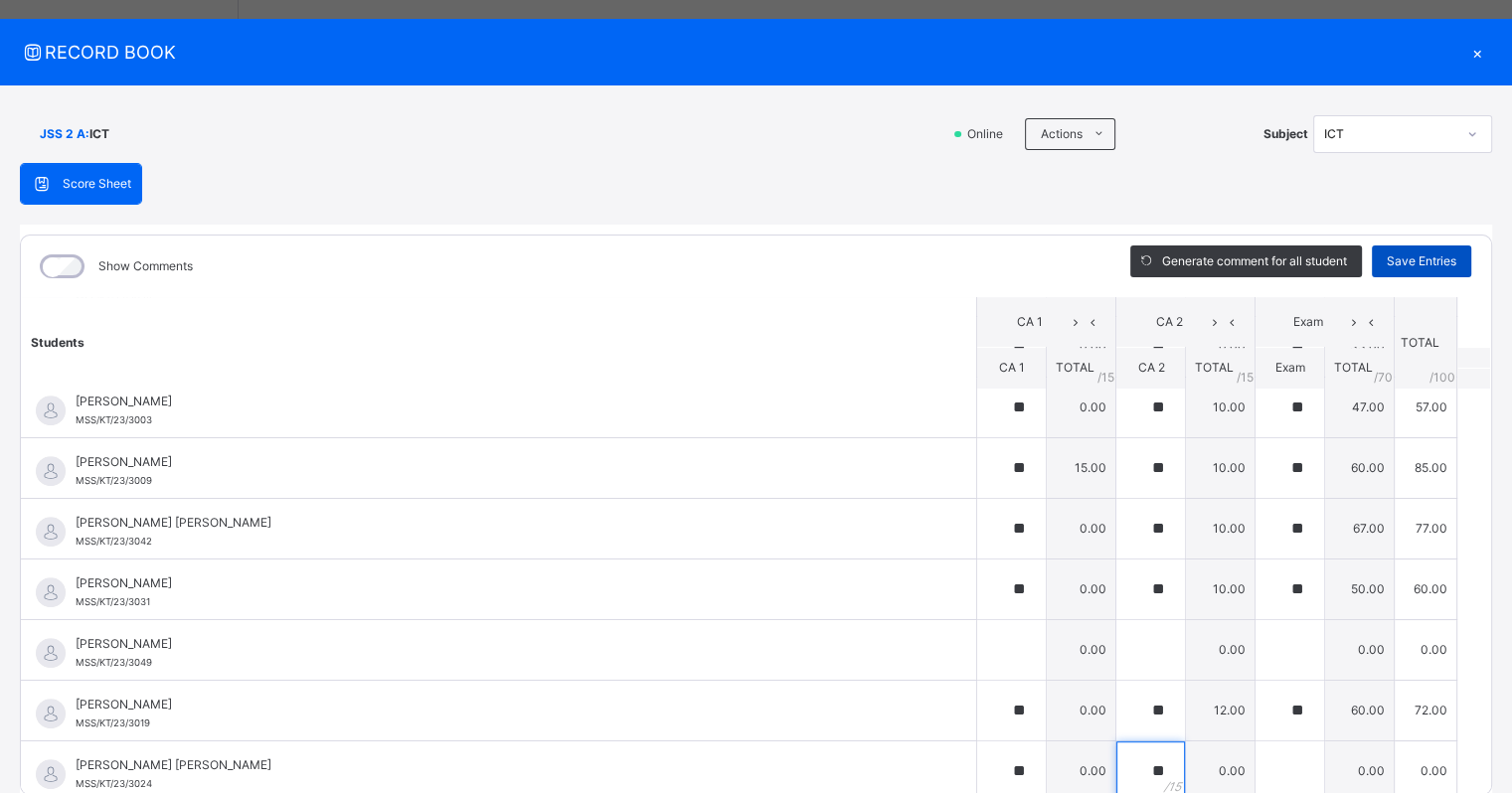 type on "**" 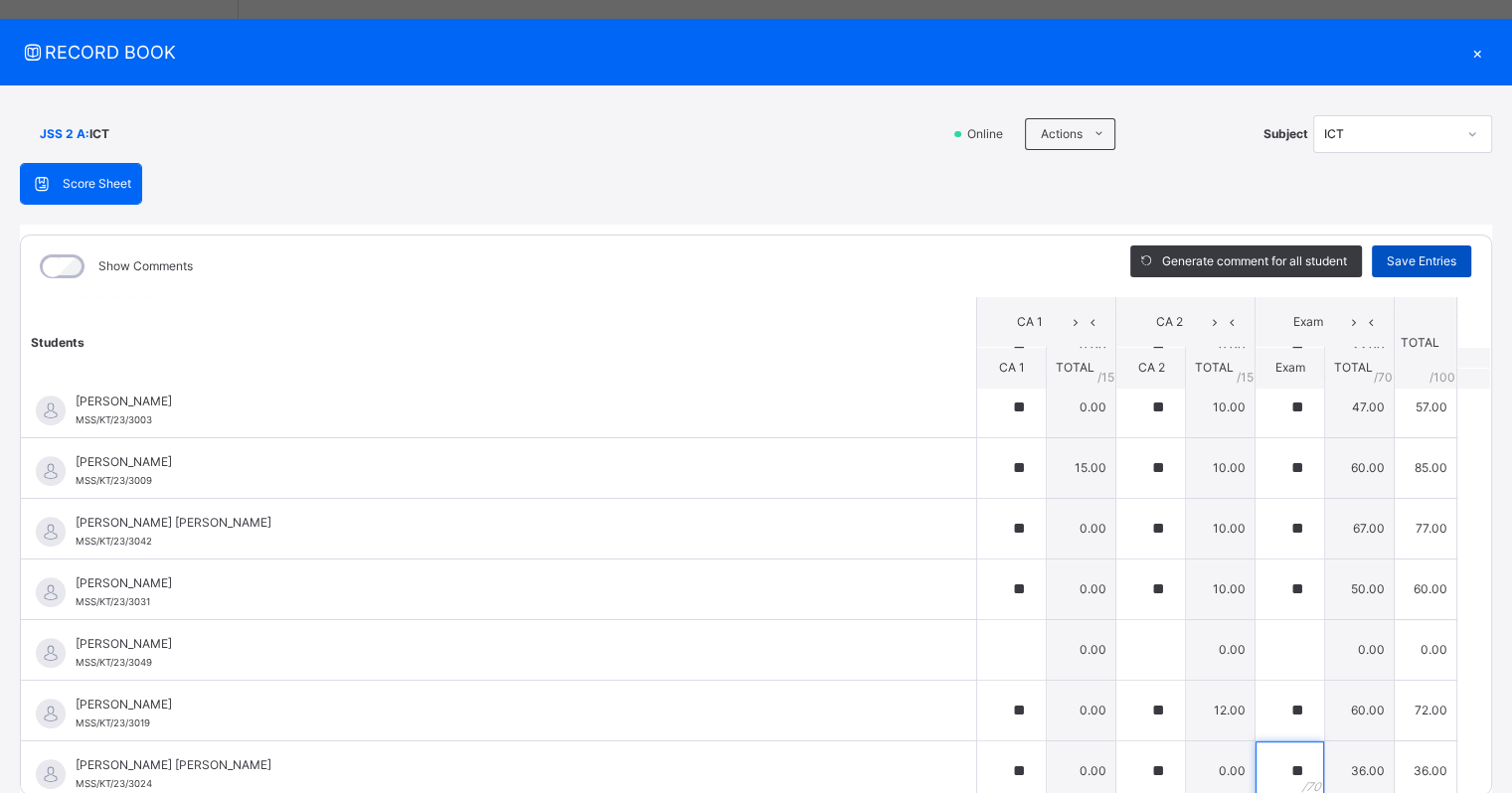 type on "**" 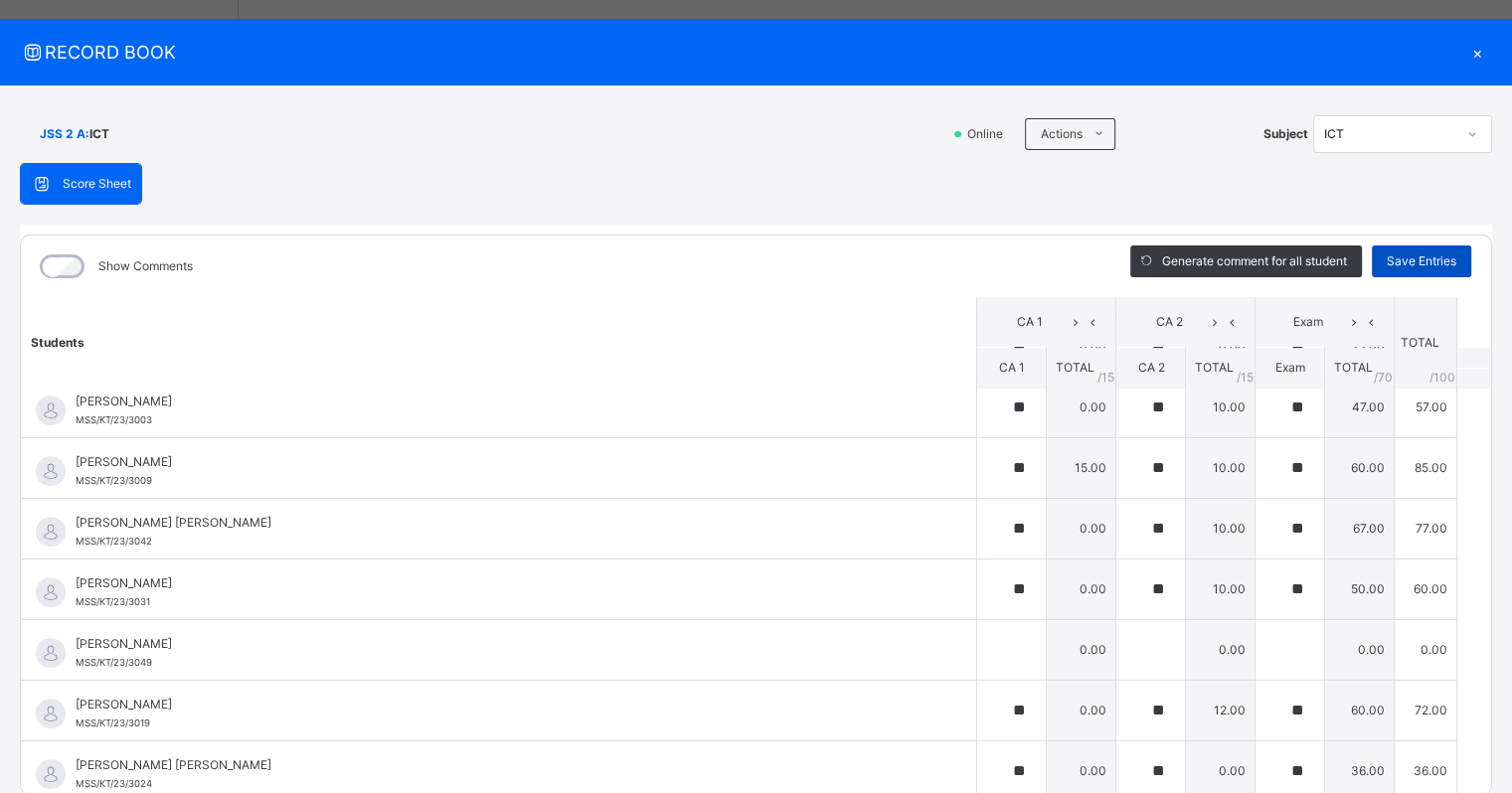 scroll, scrollTop: 1505, scrollLeft: 0, axis: vertical 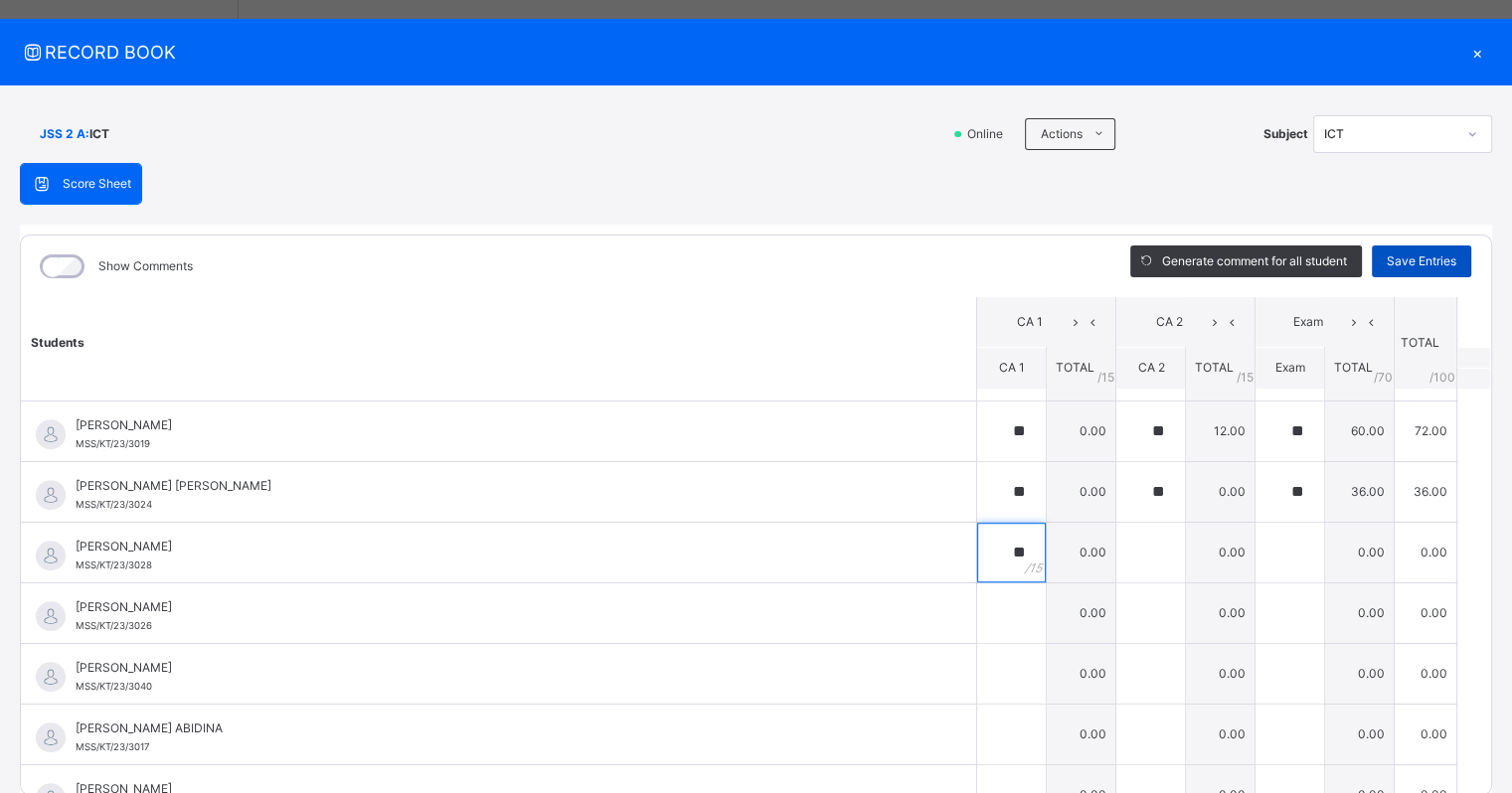 type on "**" 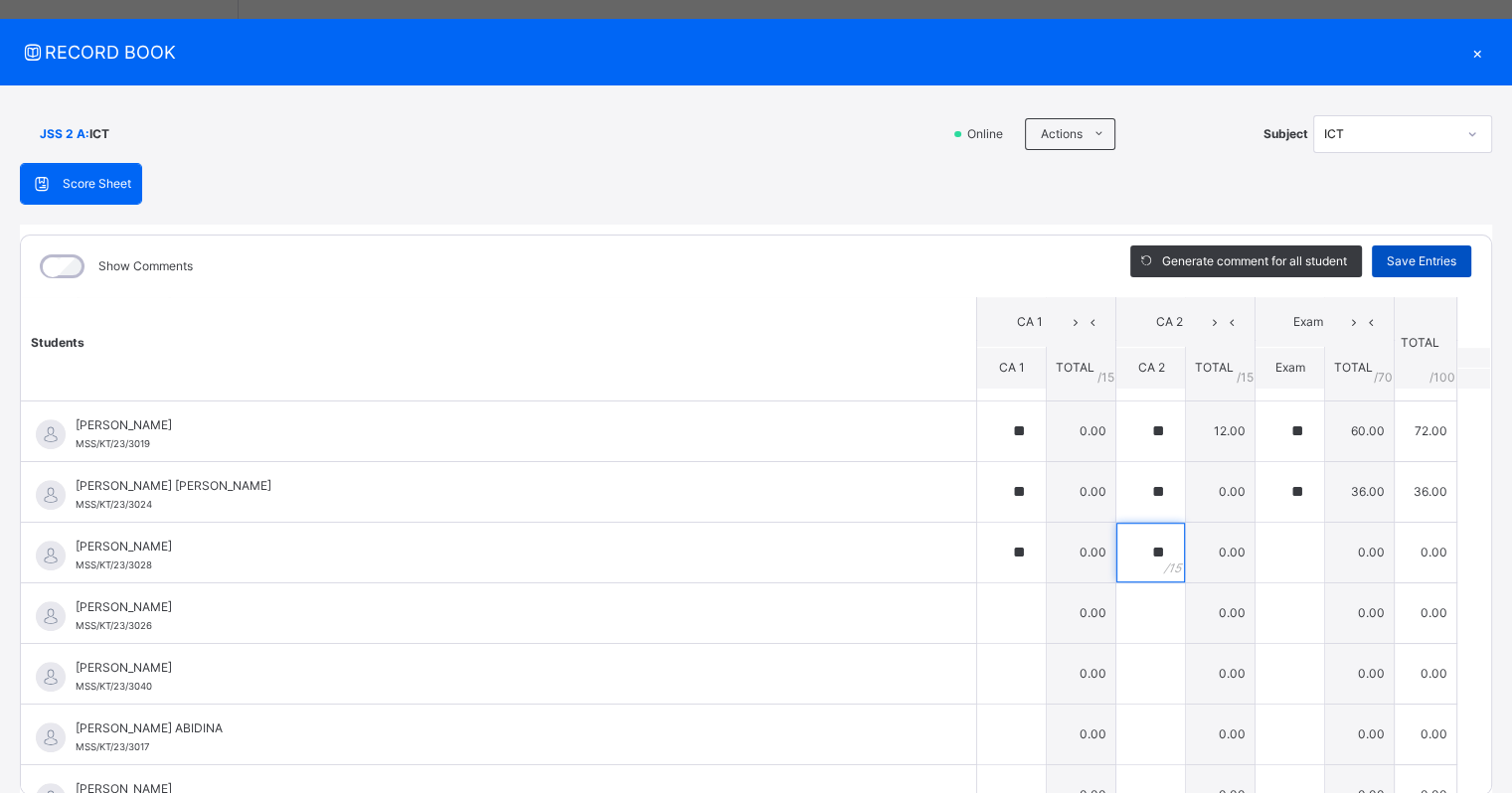 type on "**" 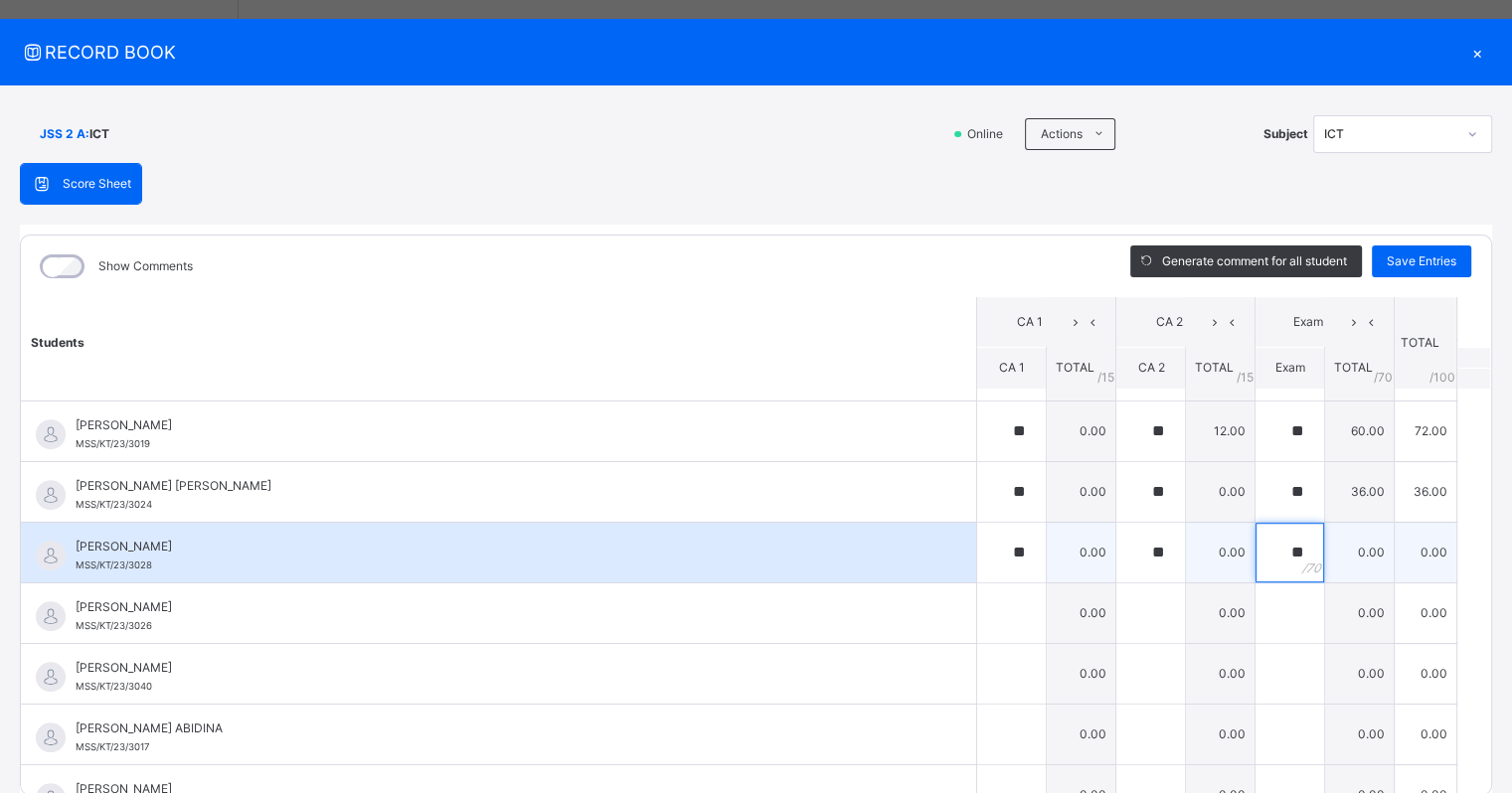 click on "**" at bounding box center [1289, 553] 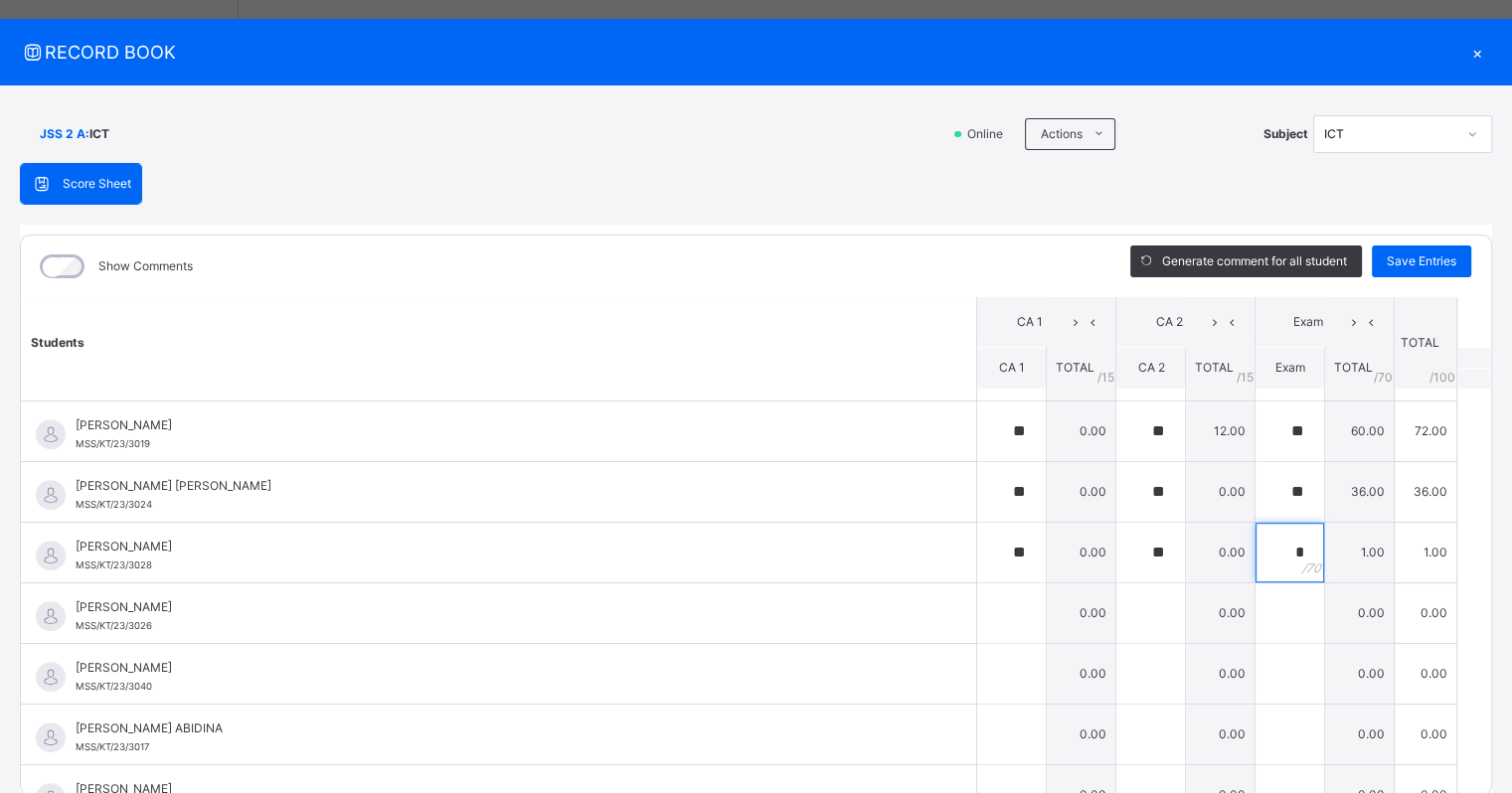 type on "*" 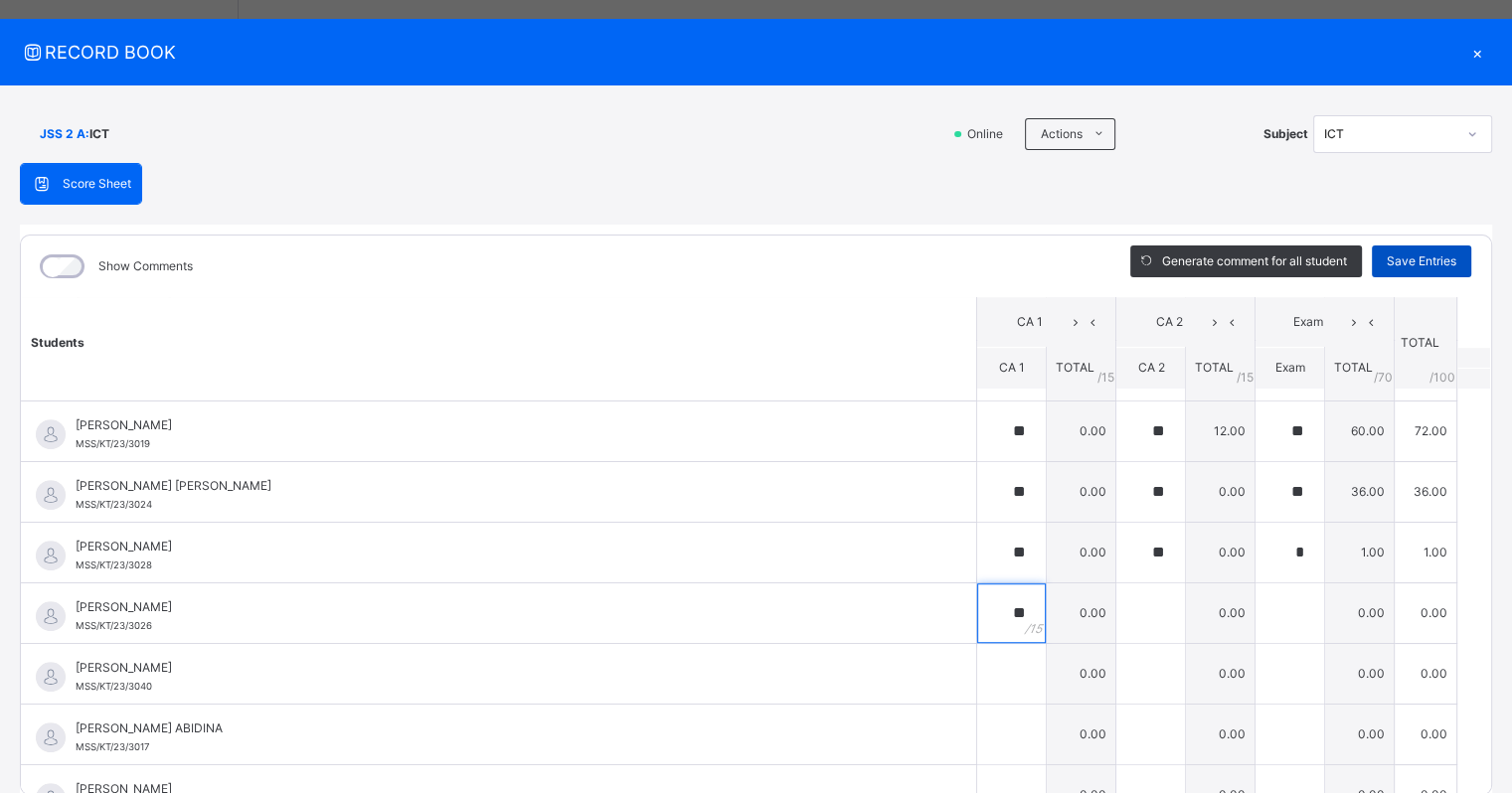 type on "**" 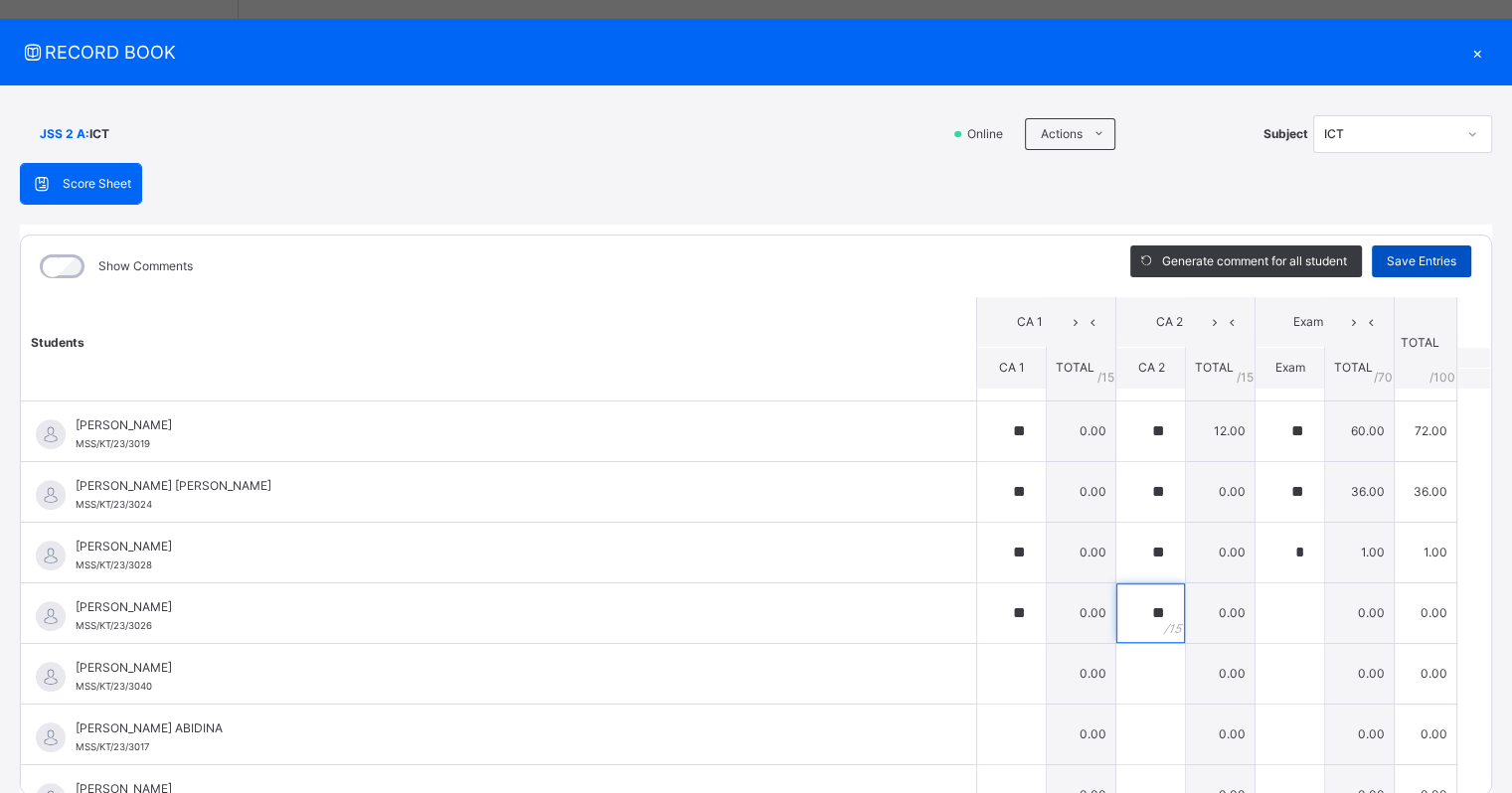 type on "**" 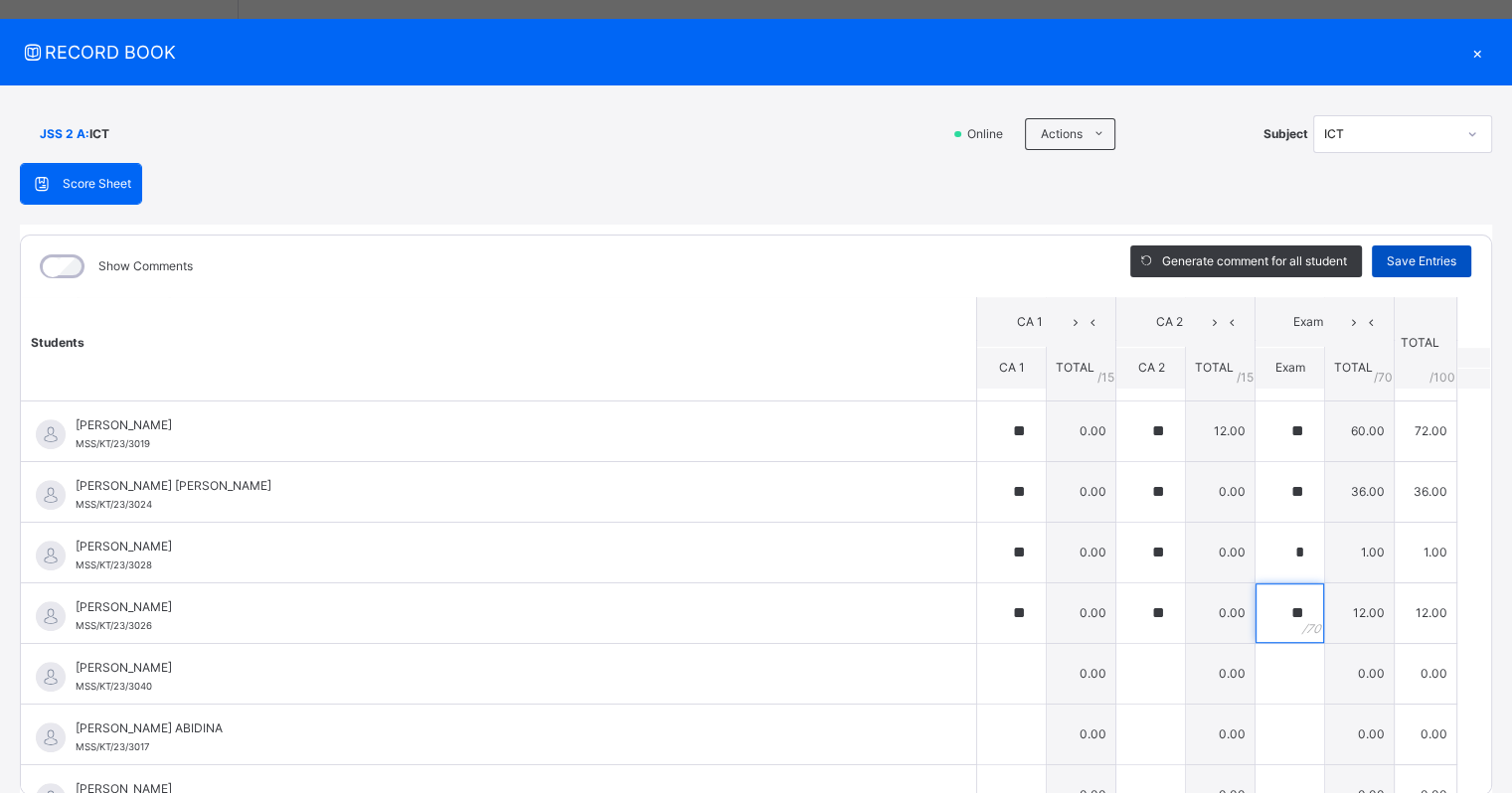 type on "**" 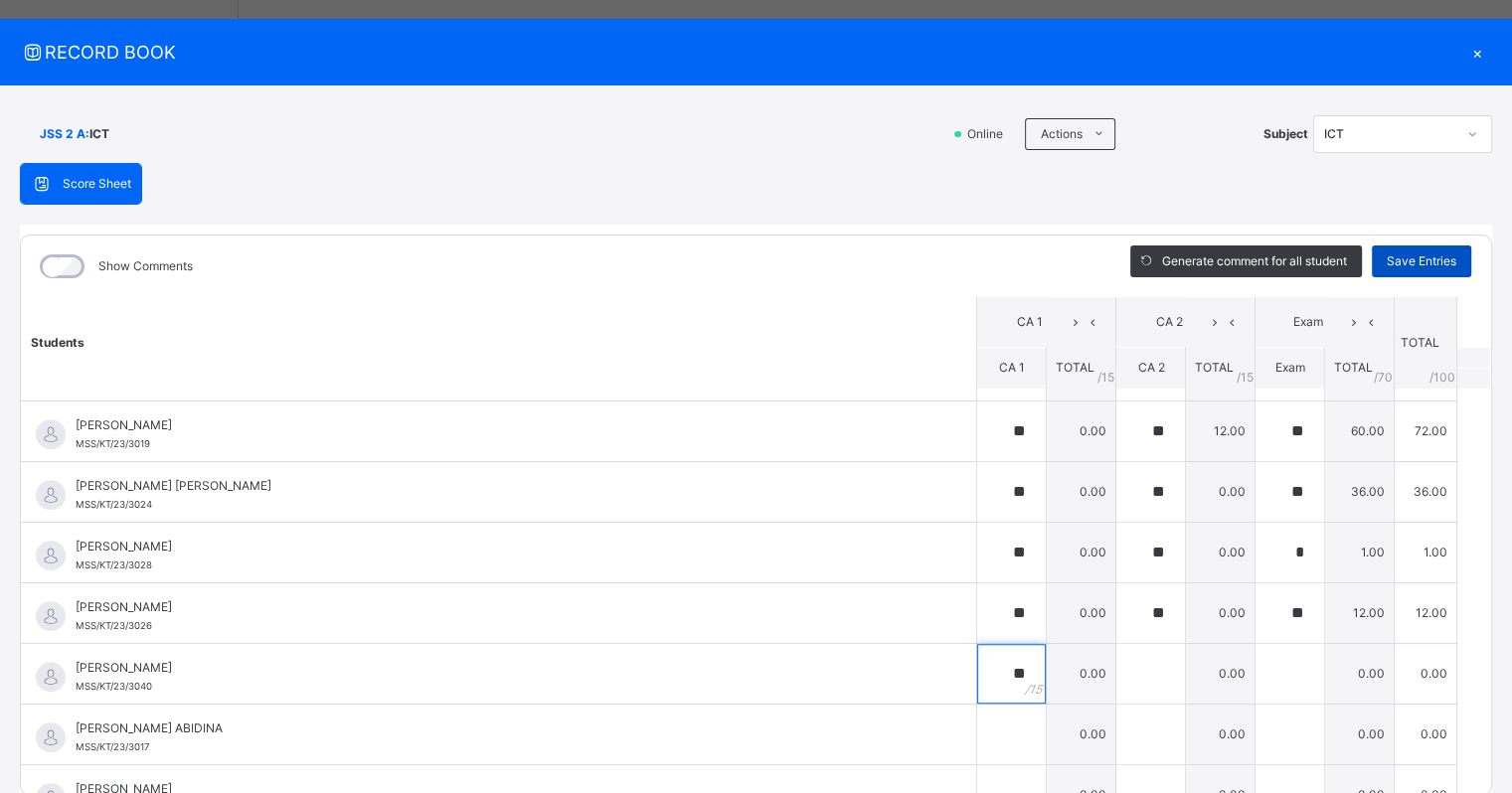 type on "**" 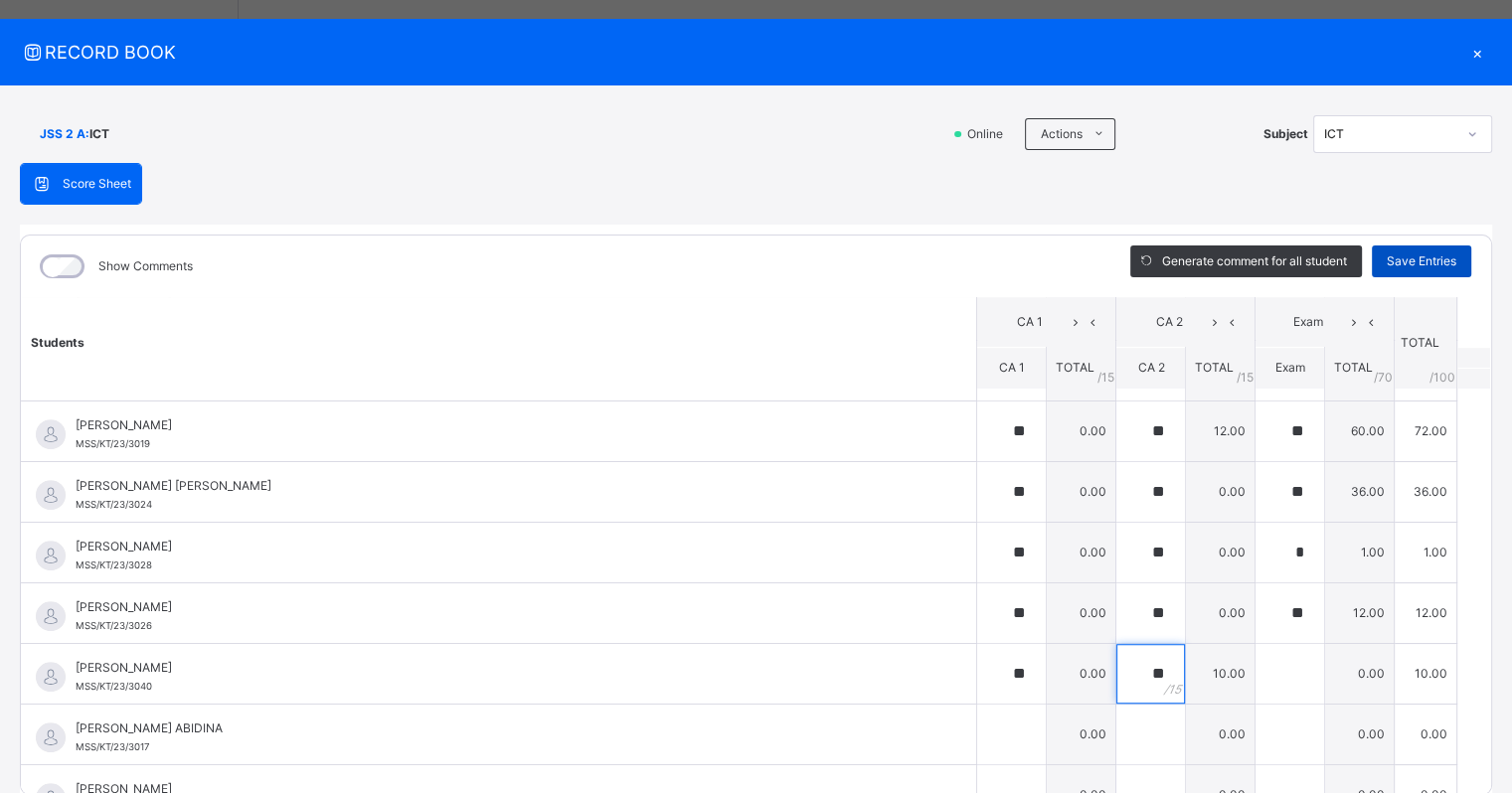 type on "**" 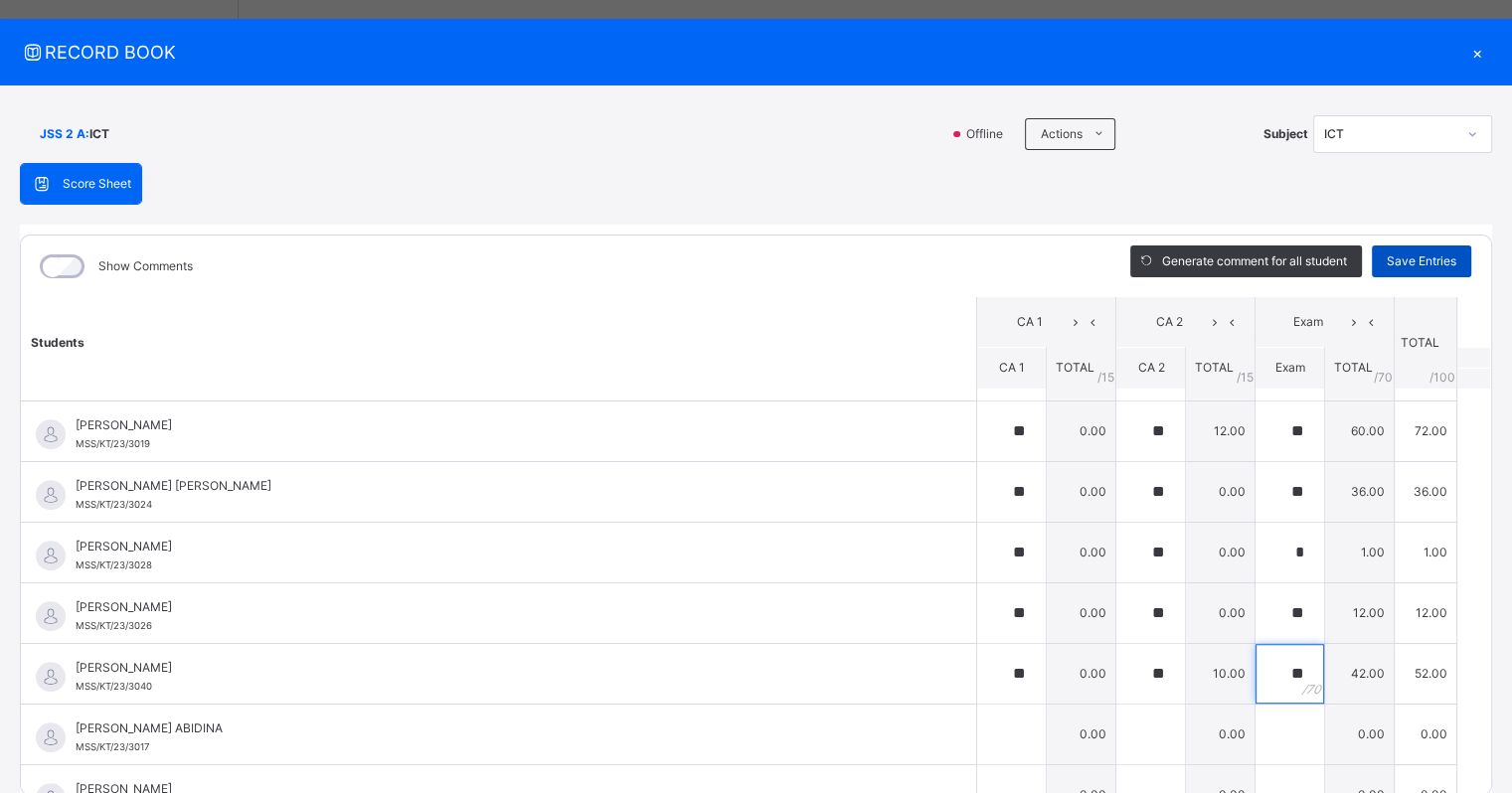 type on "**" 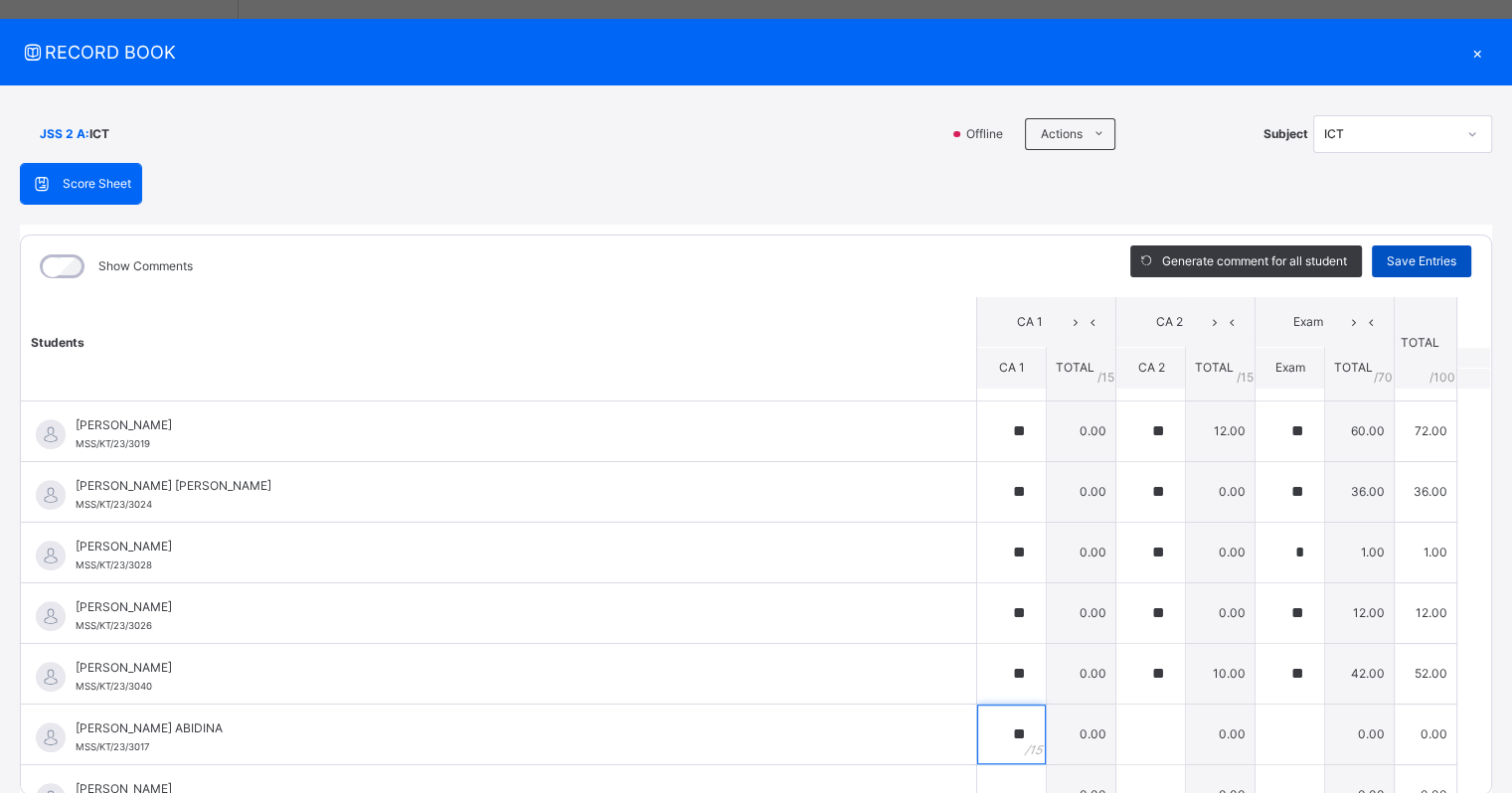 type on "**" 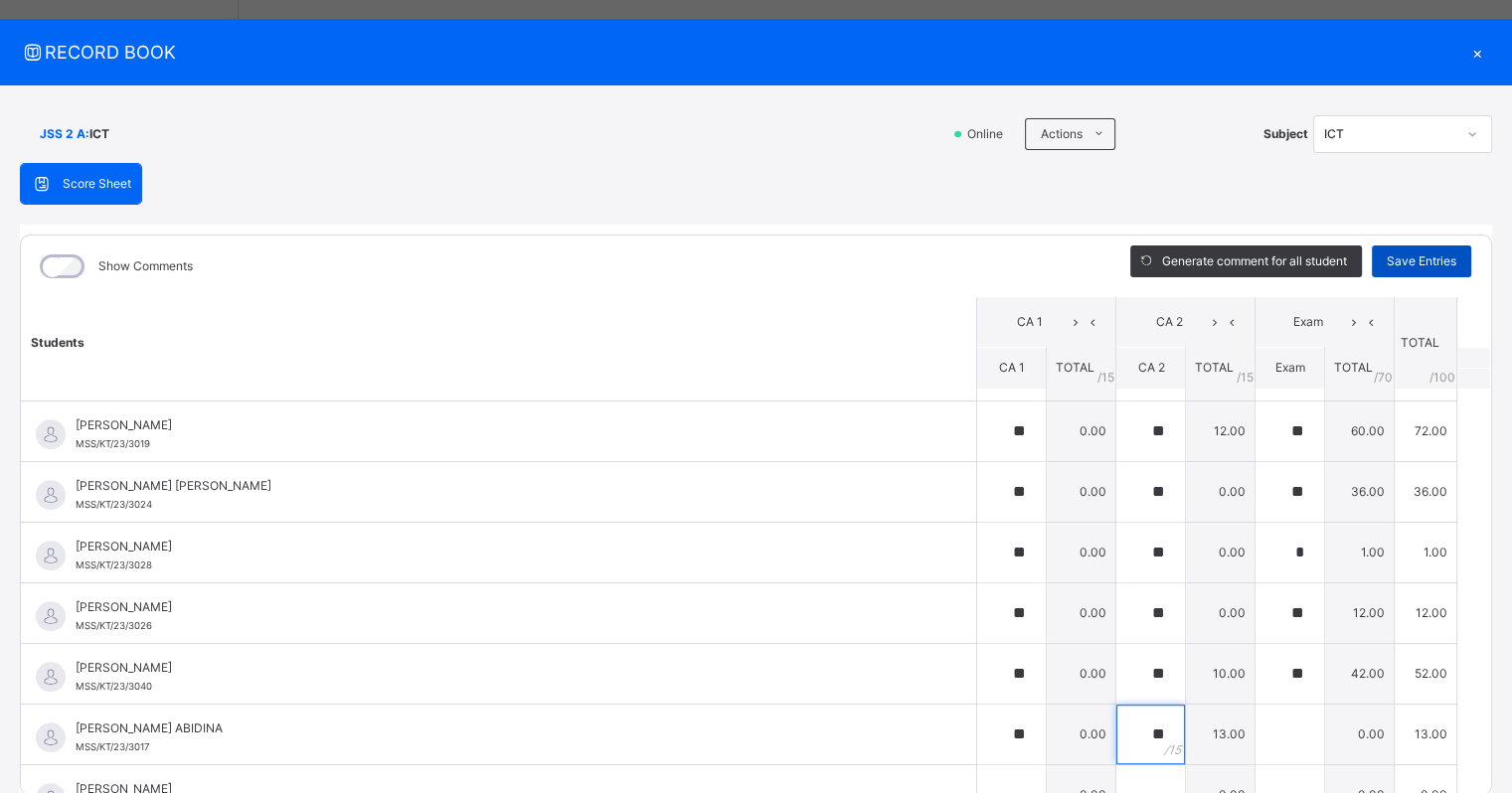 type on "**" 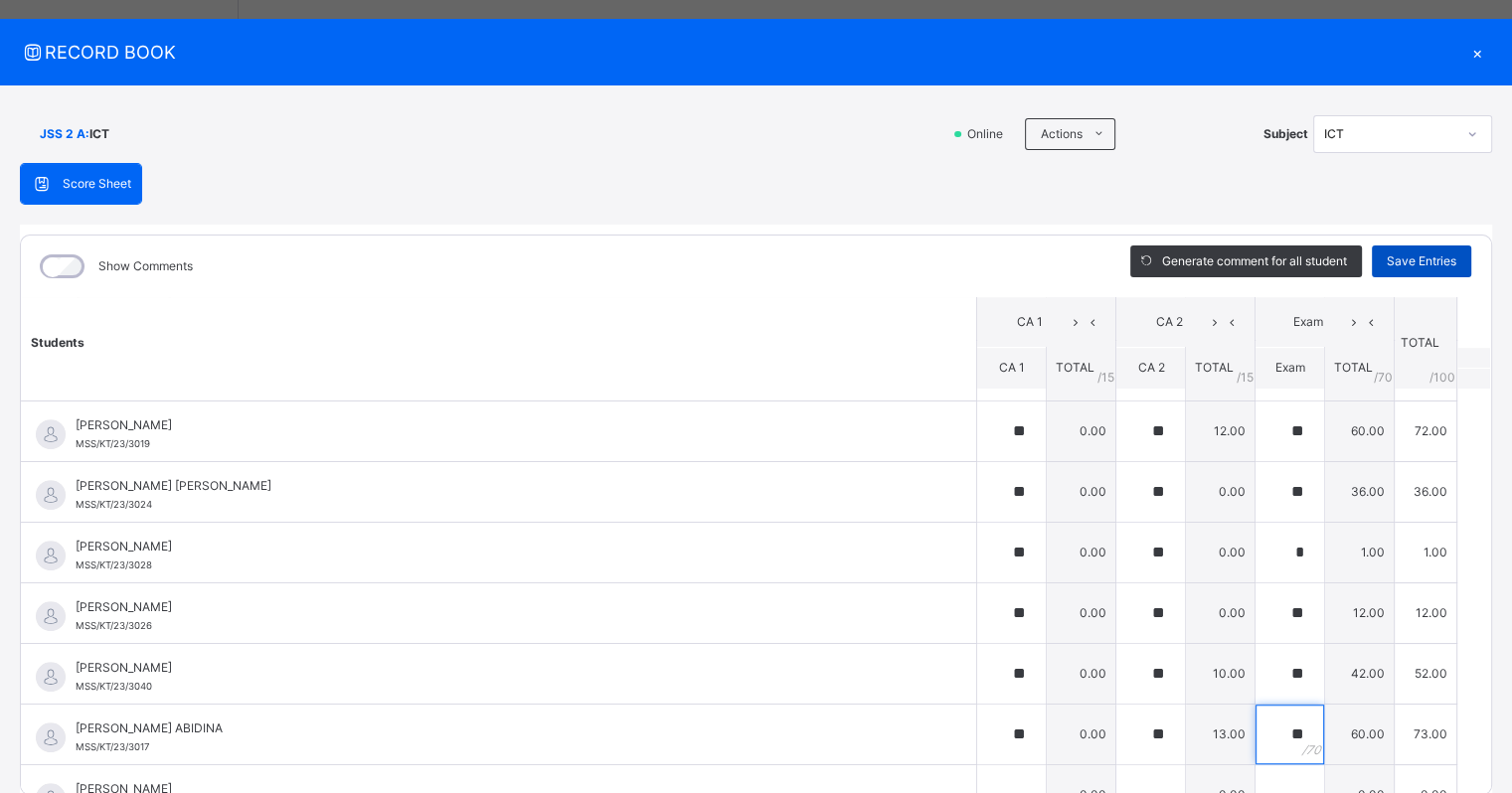 type on "**" 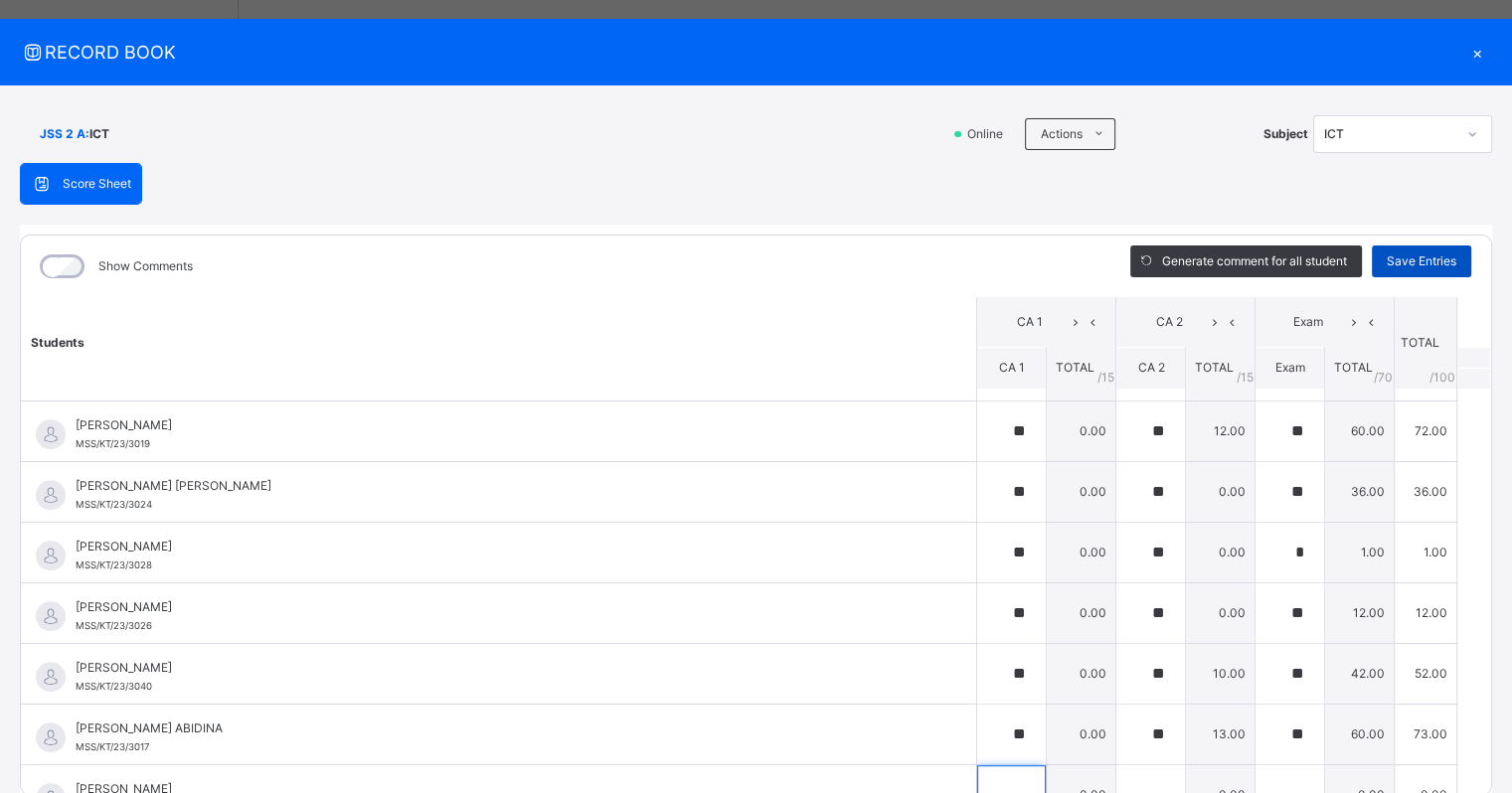 scroll, scrollTop: 1527, scrollLeft: 0, axis: vertical 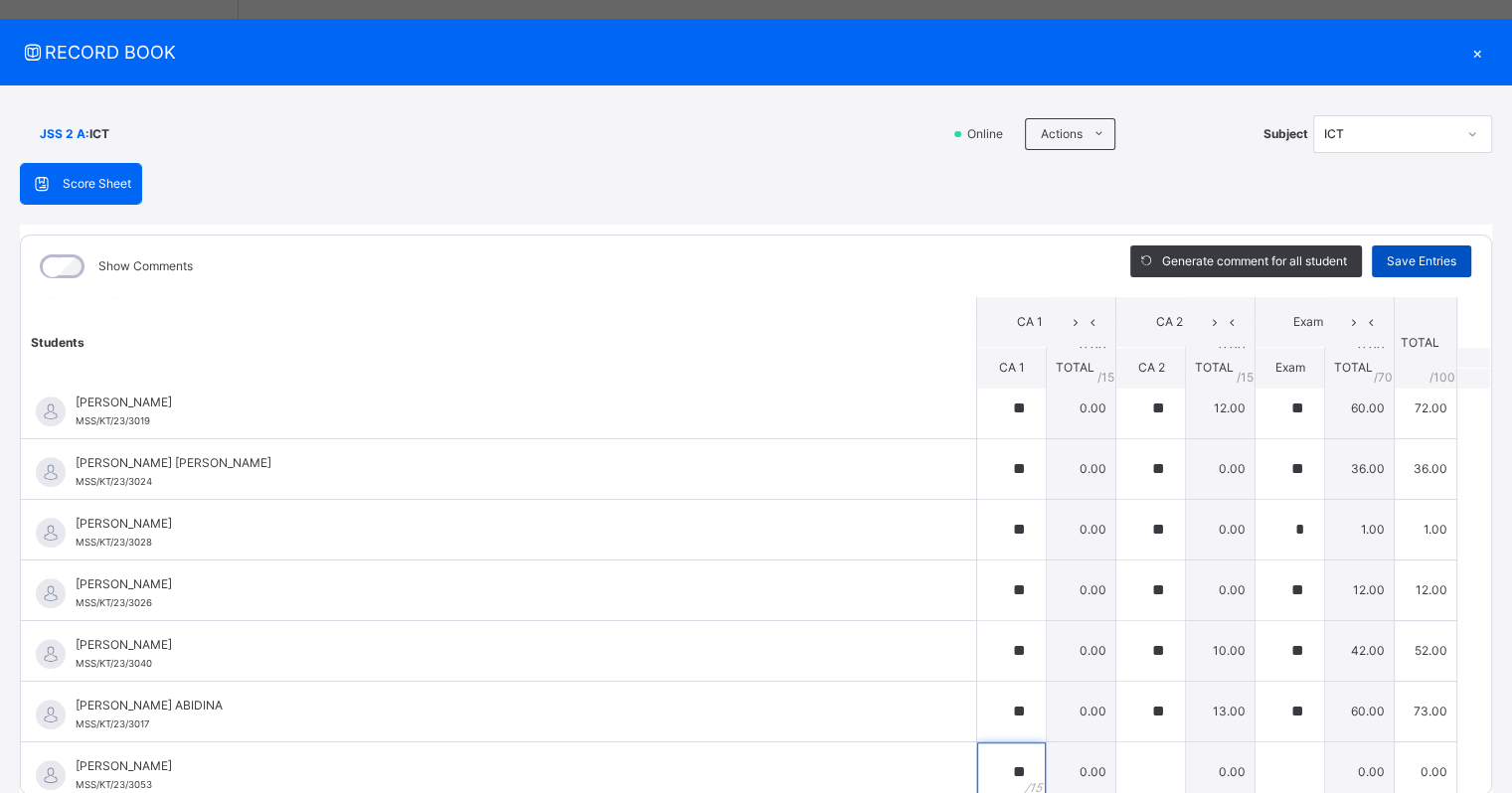 type on "**" 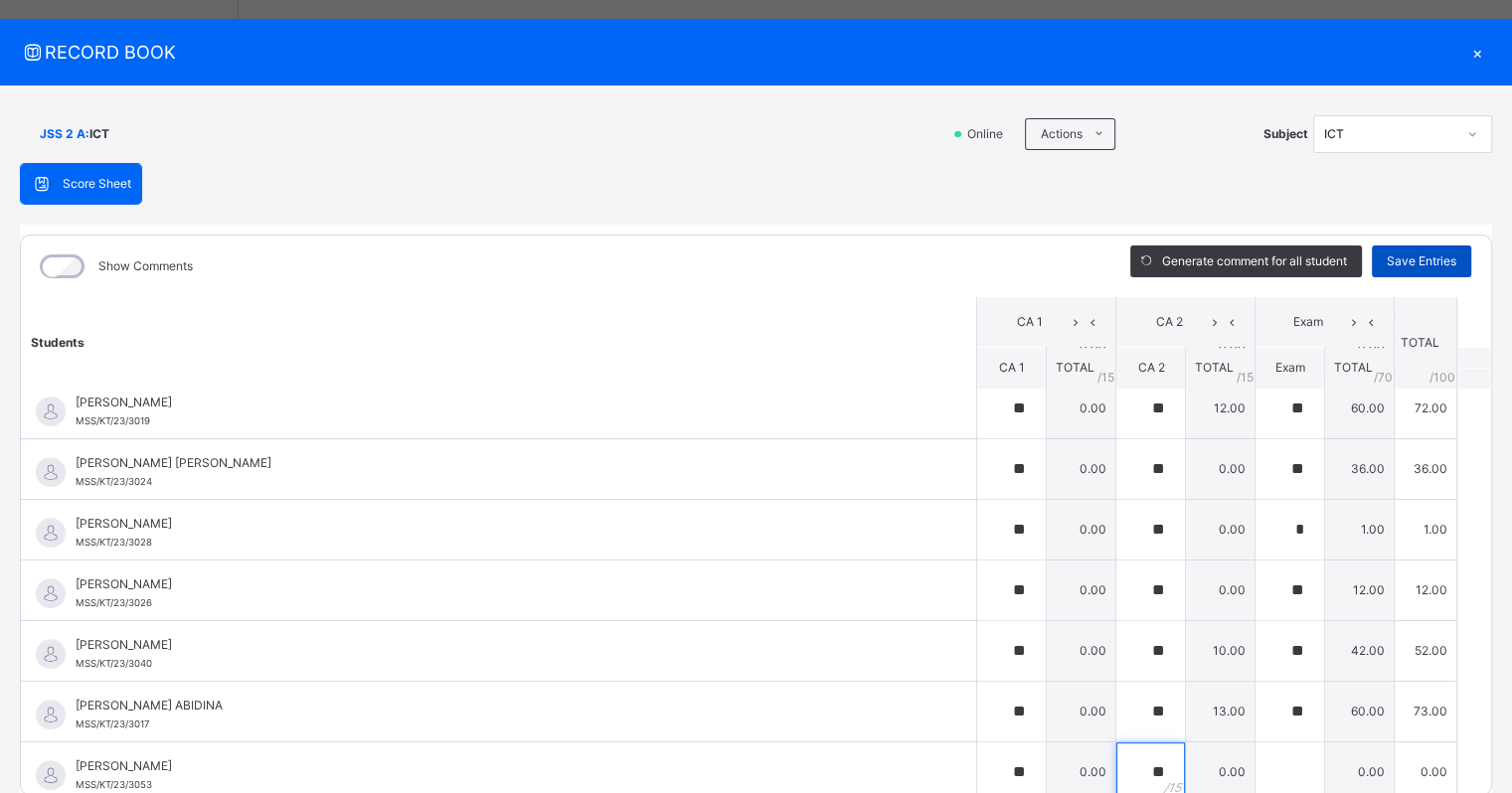 type on "**" 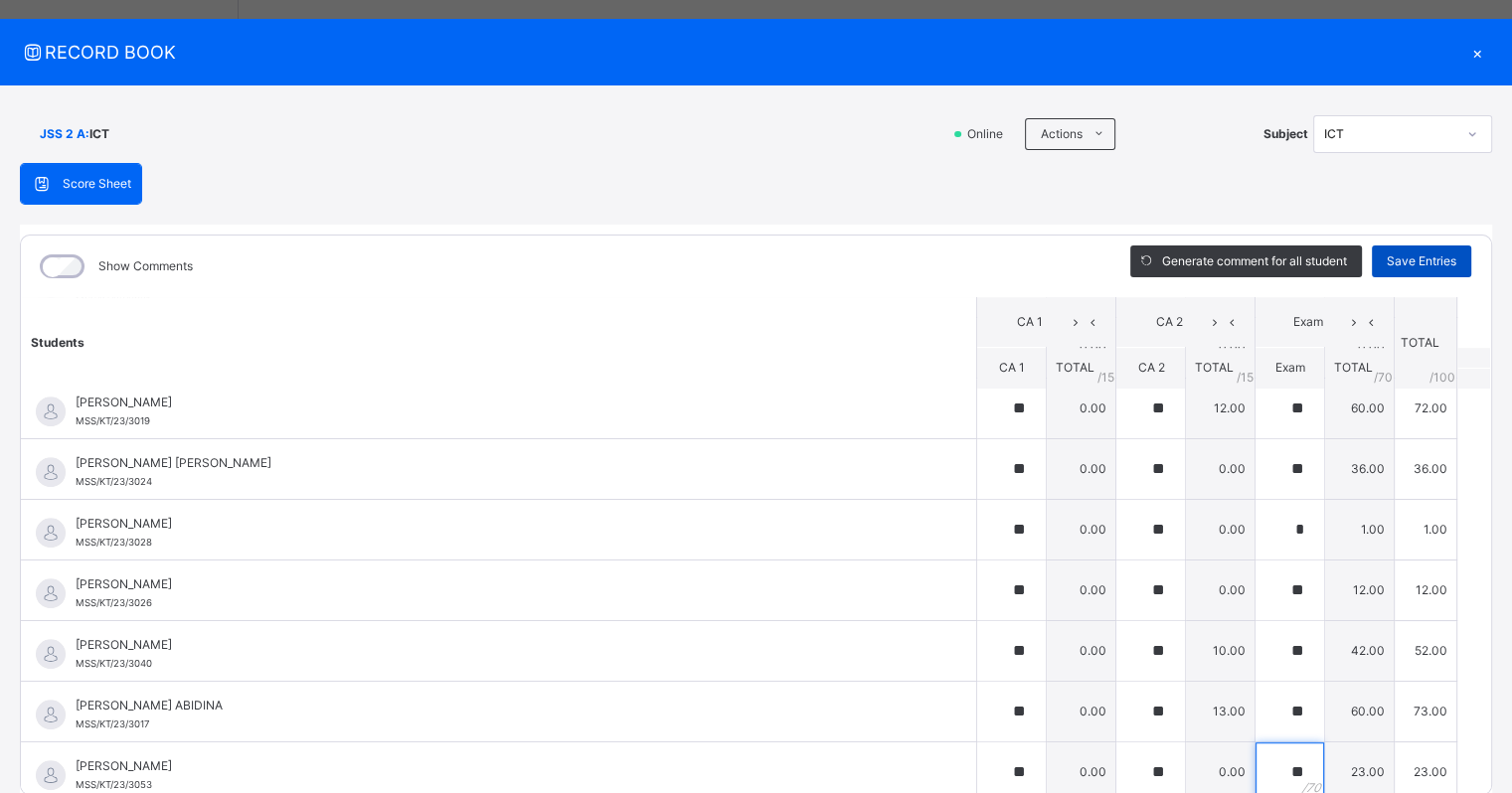 type on "**" 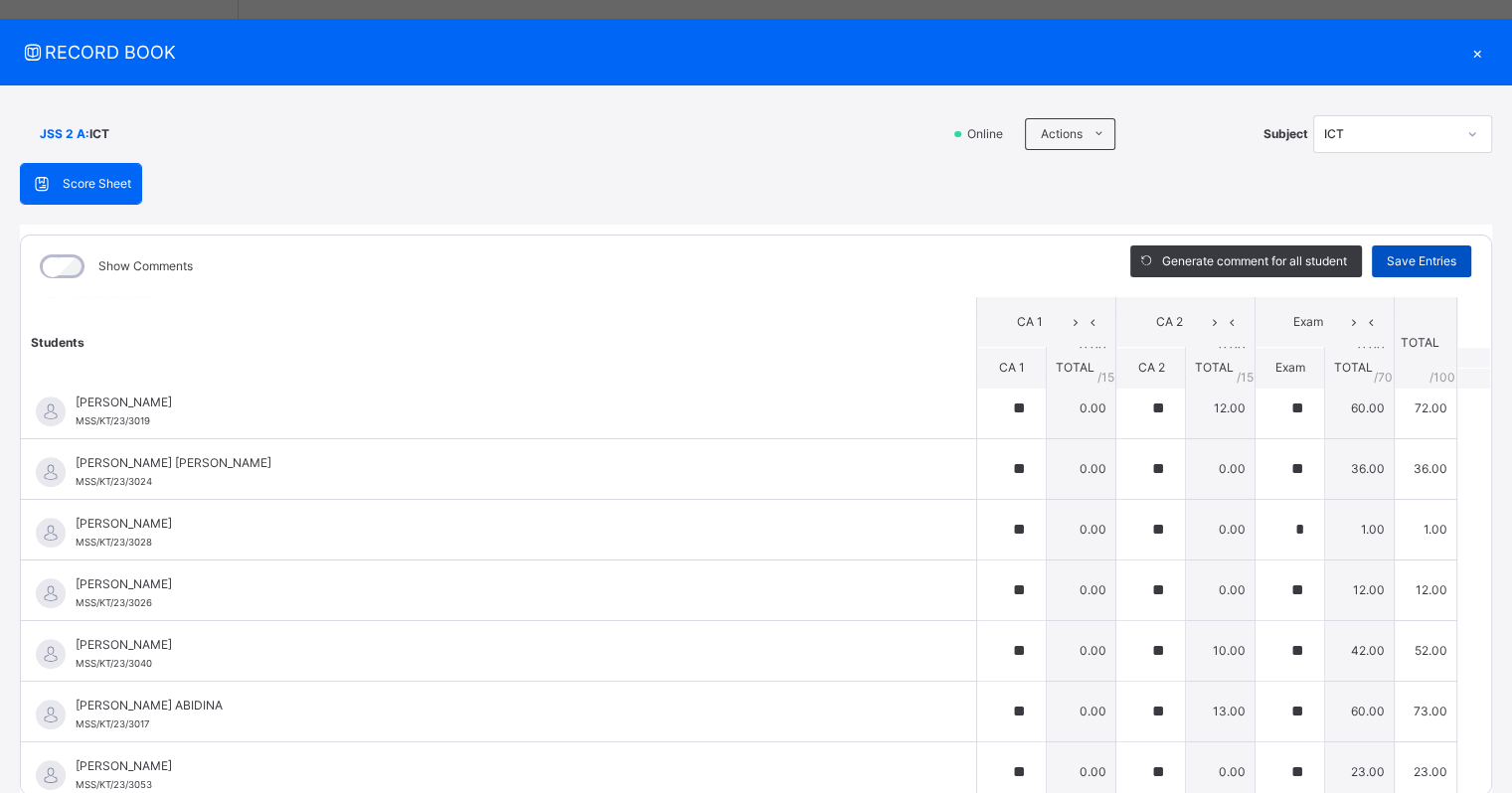 scroll, scrollTop: 1650, scrollLeft: 0, axis: vertical 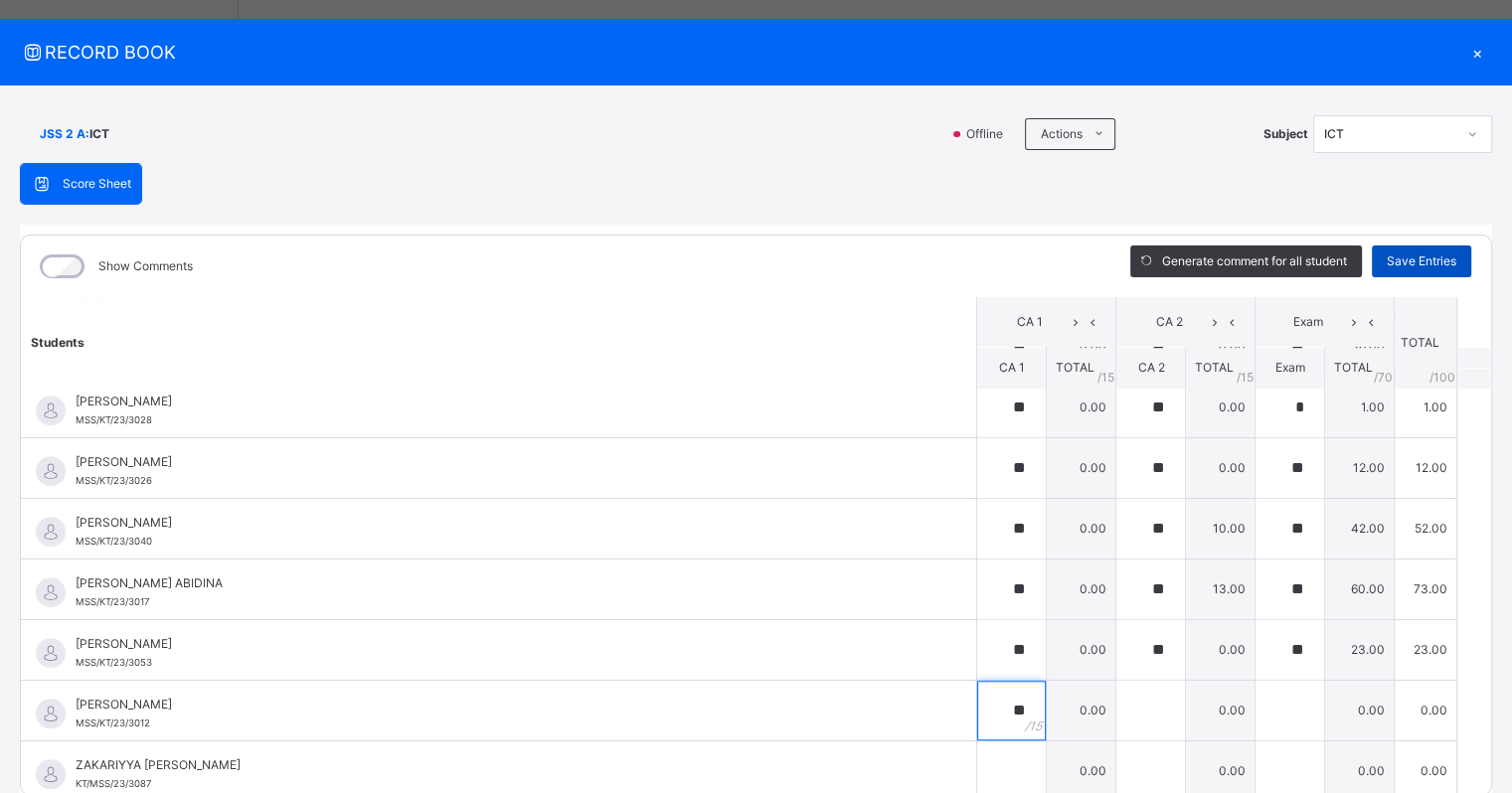 type on "**" 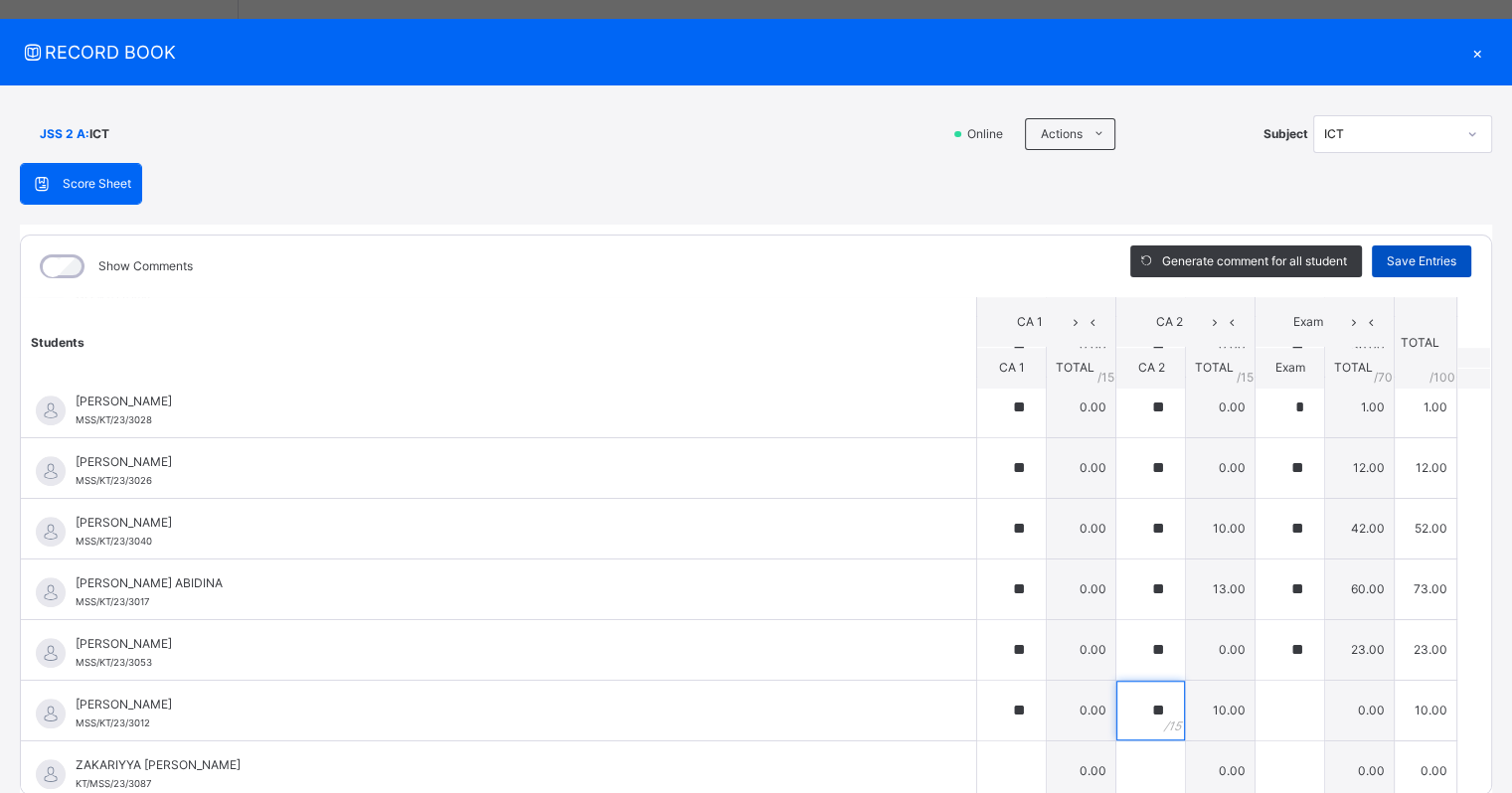 type on "**" 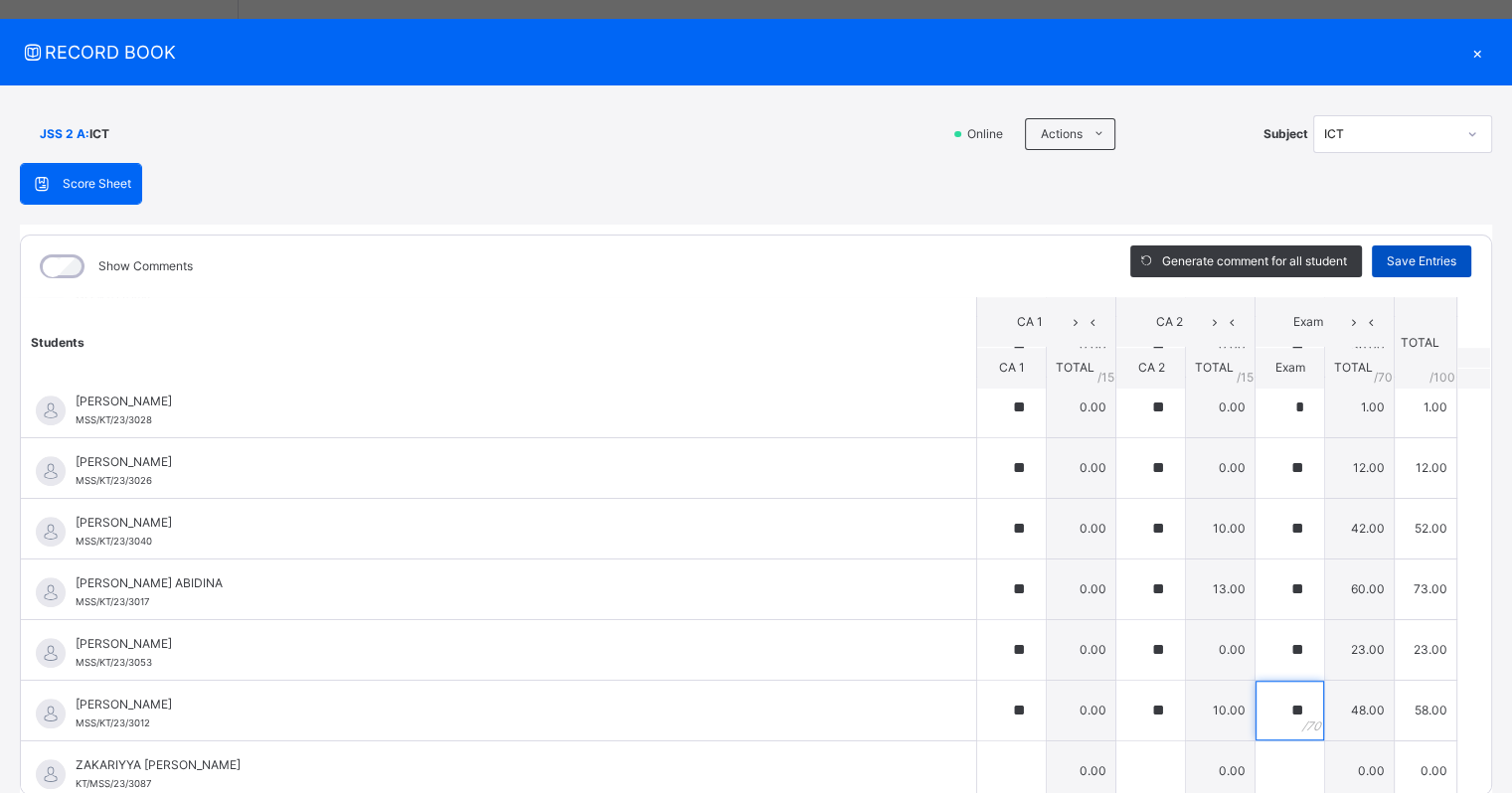 type on "**" 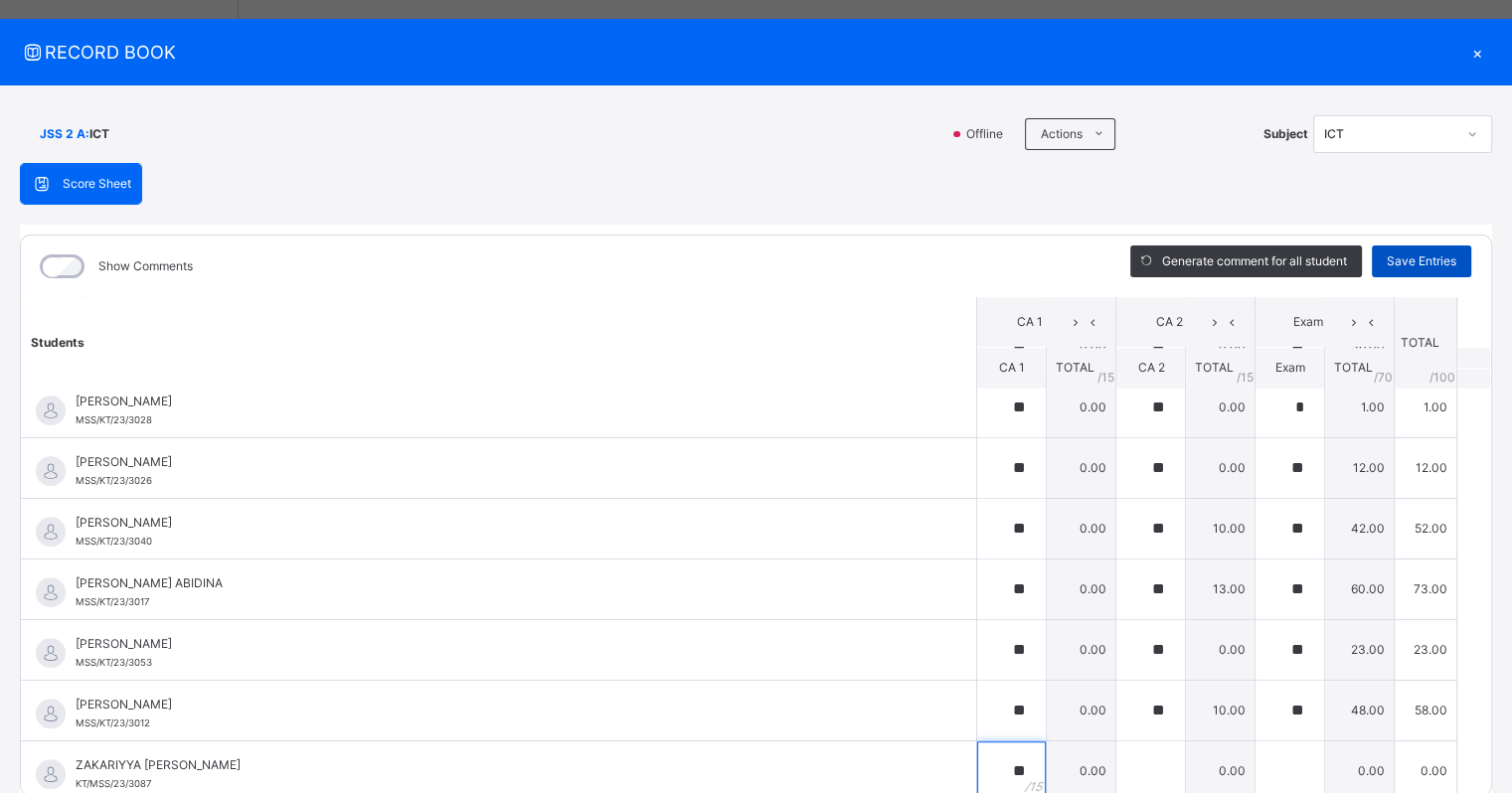 type on "**" 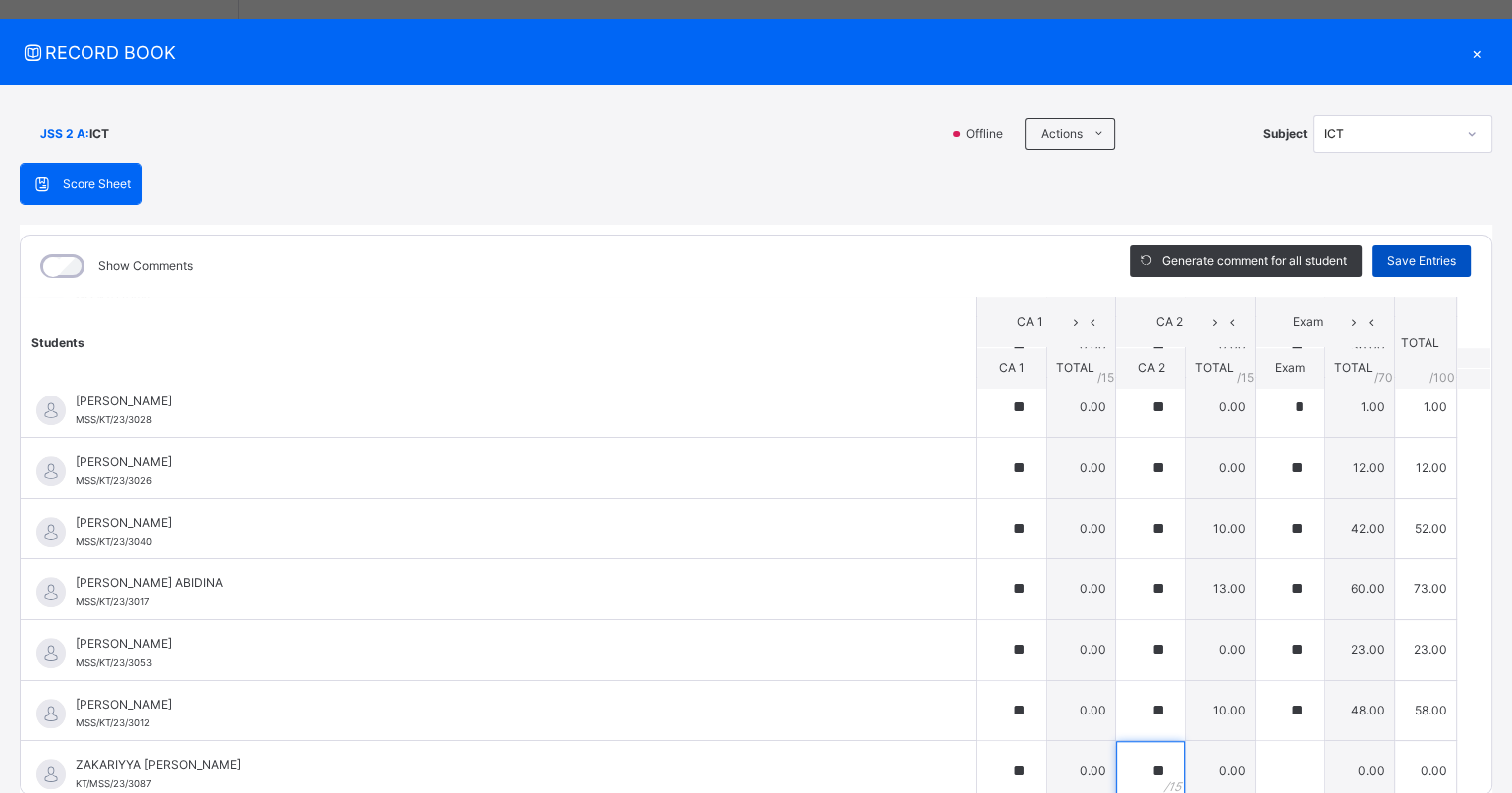 type on "**" 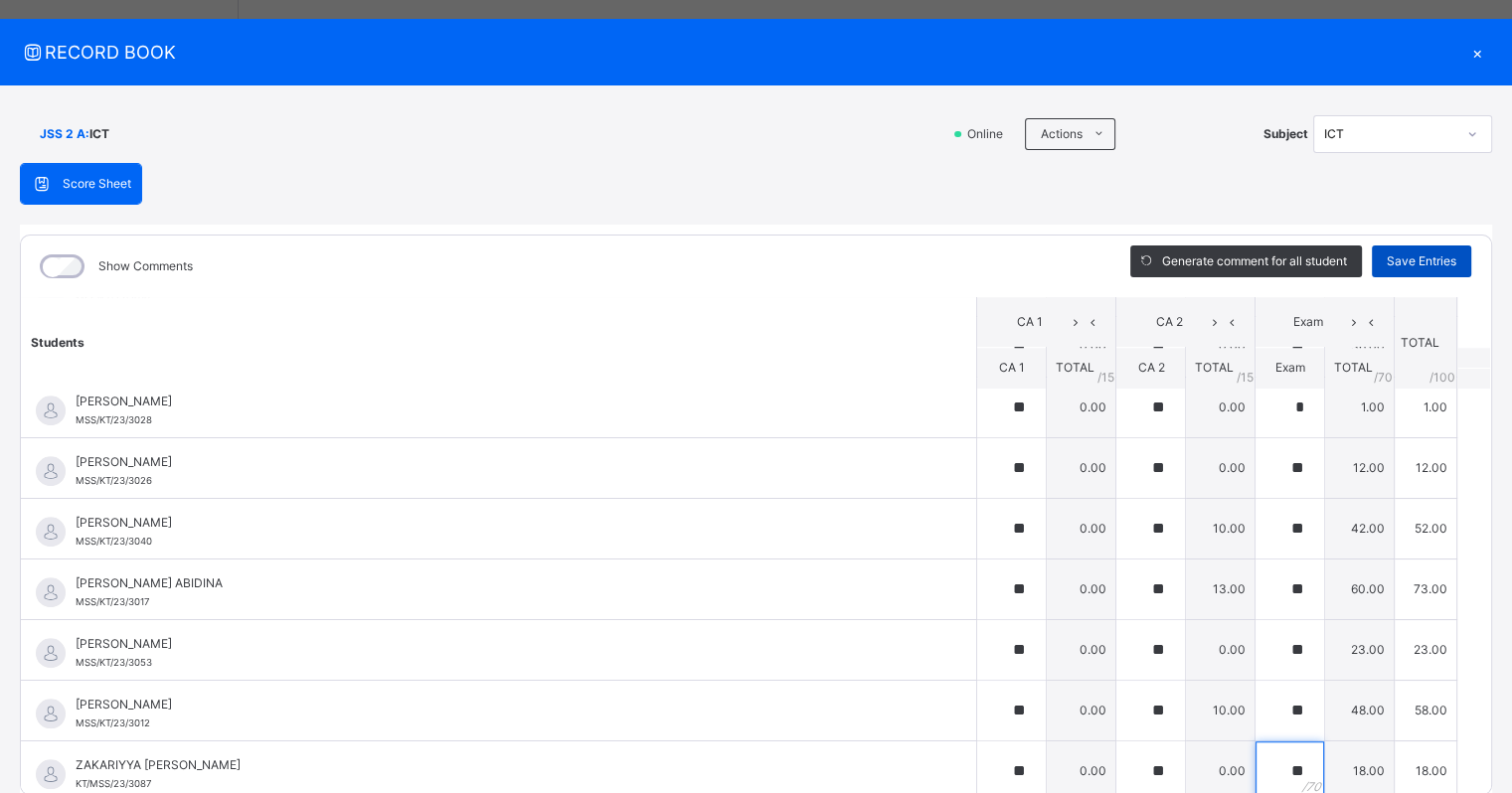 type on "**" 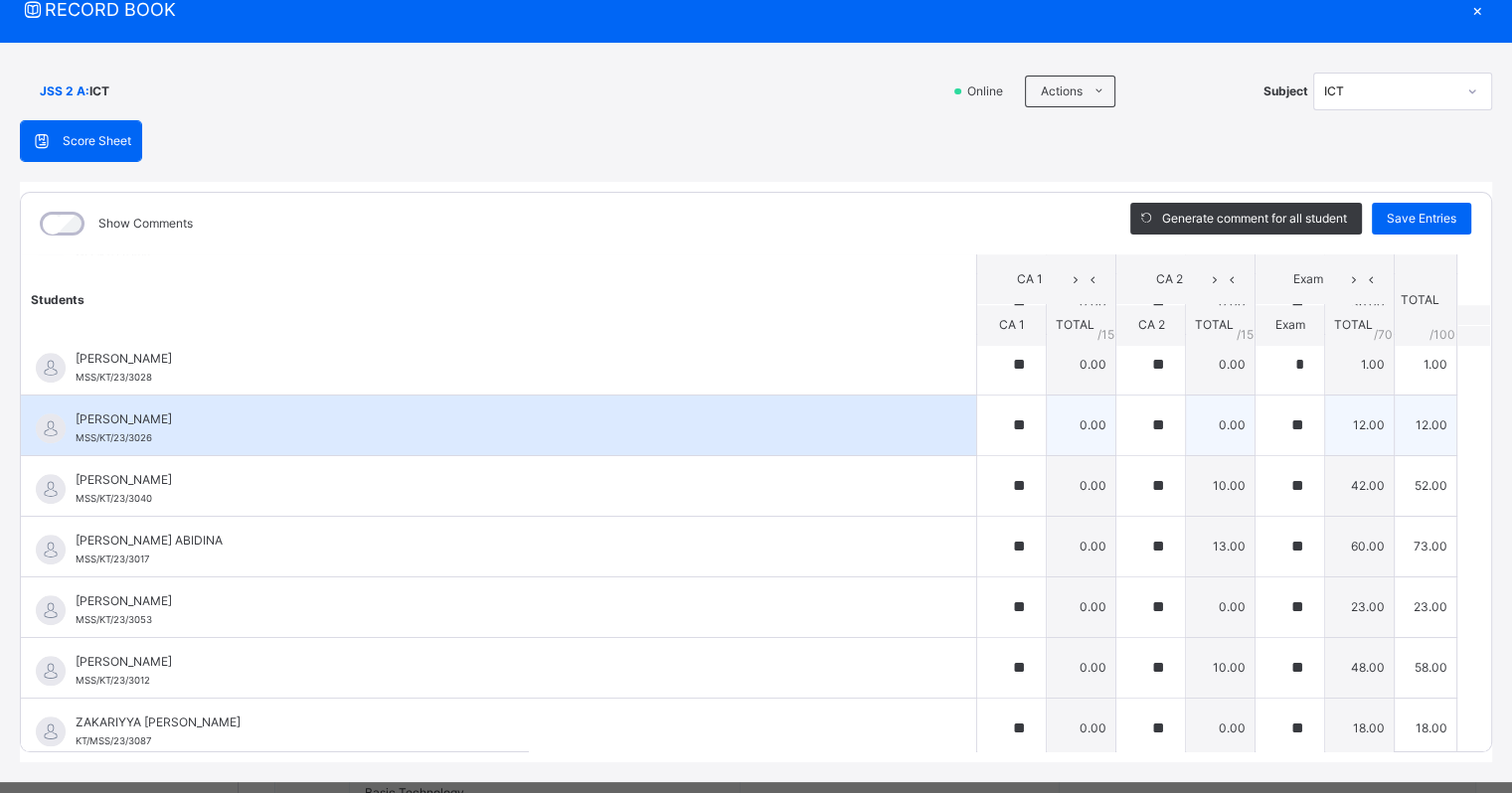 scroll, scrollTop: 111, scrollLeft: 0, axis: vertical 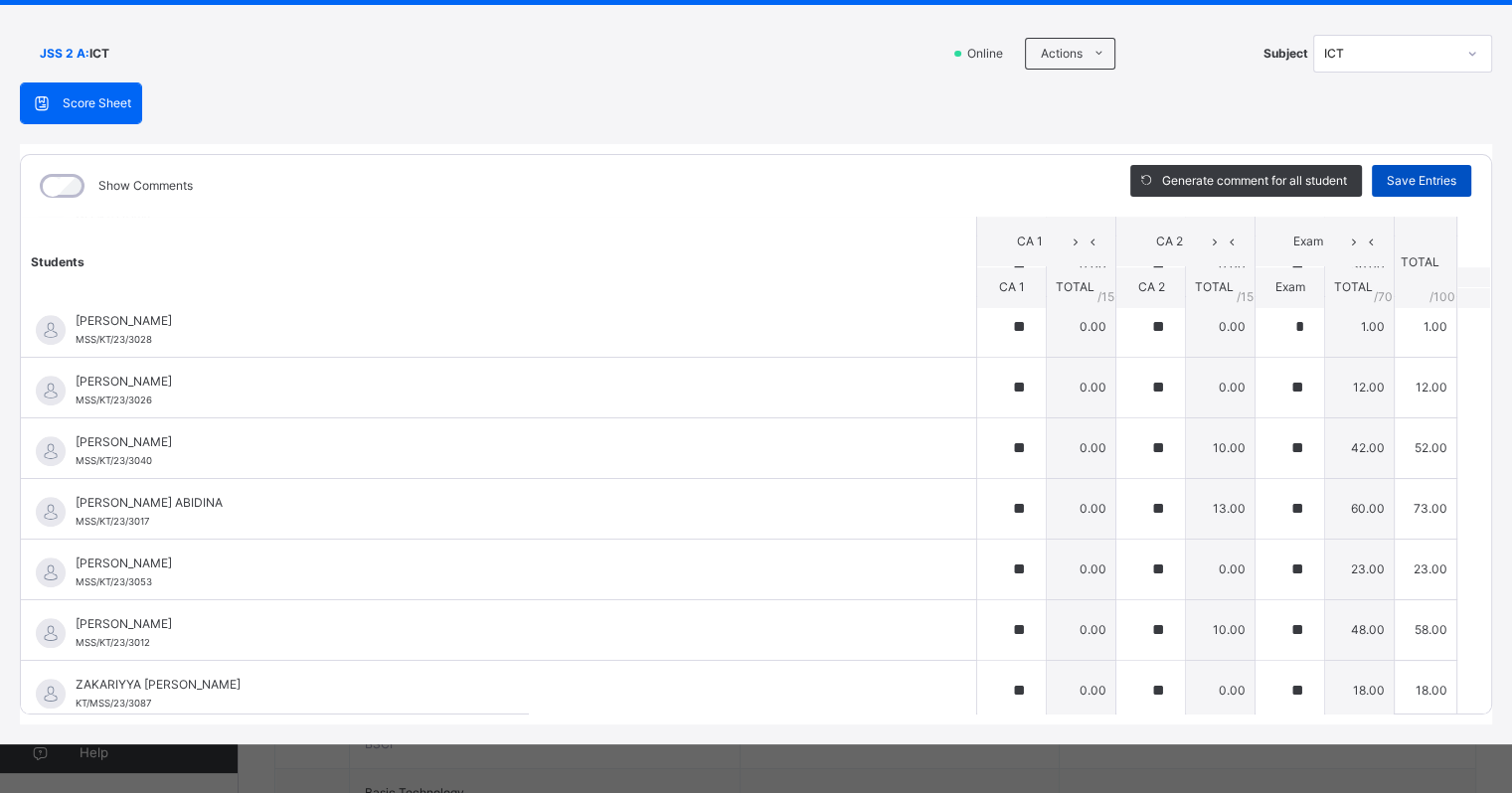 click on "Save Entries" at bounding box center [1422, 181] 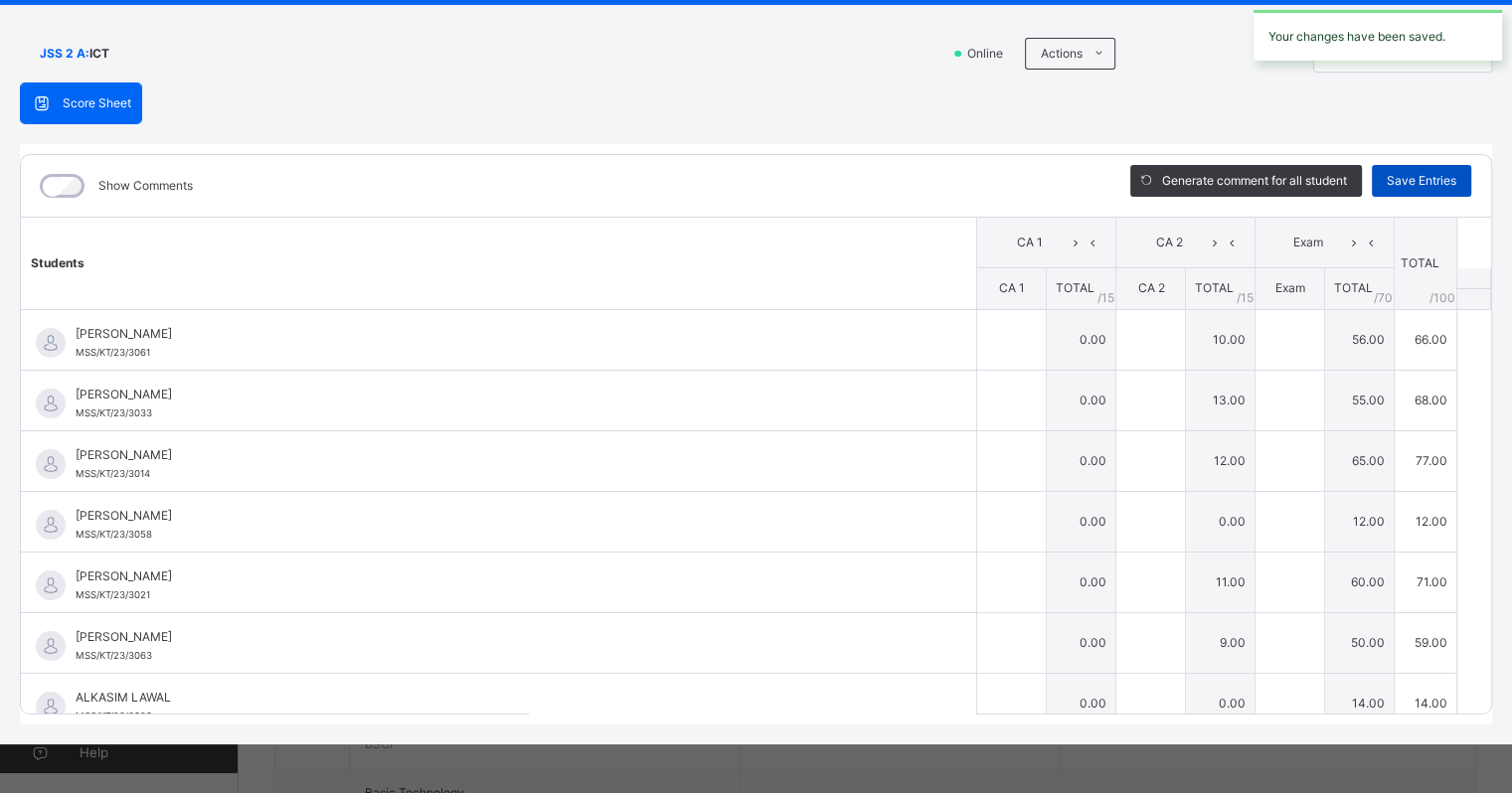 type on "**" 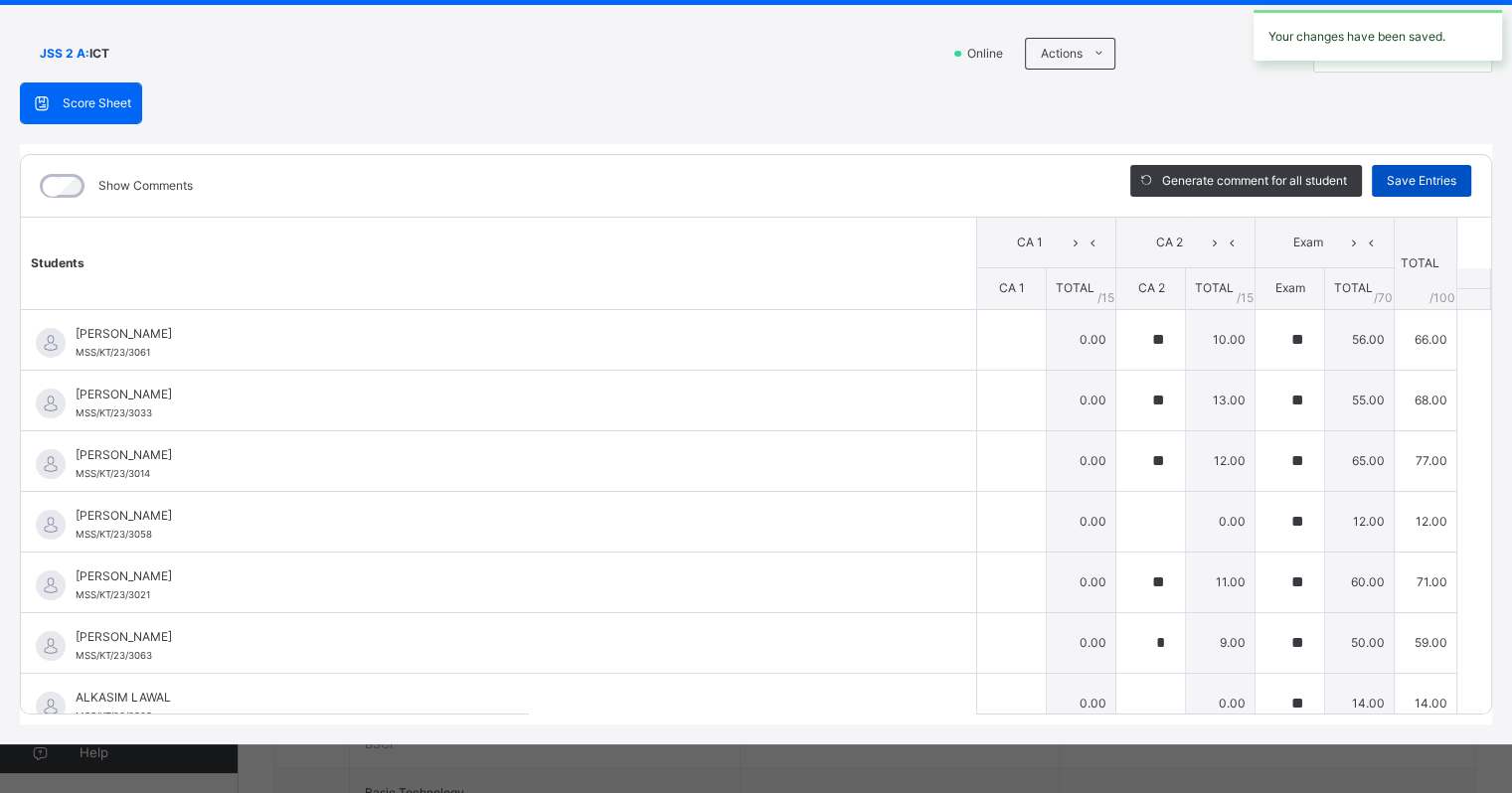 type on "**" 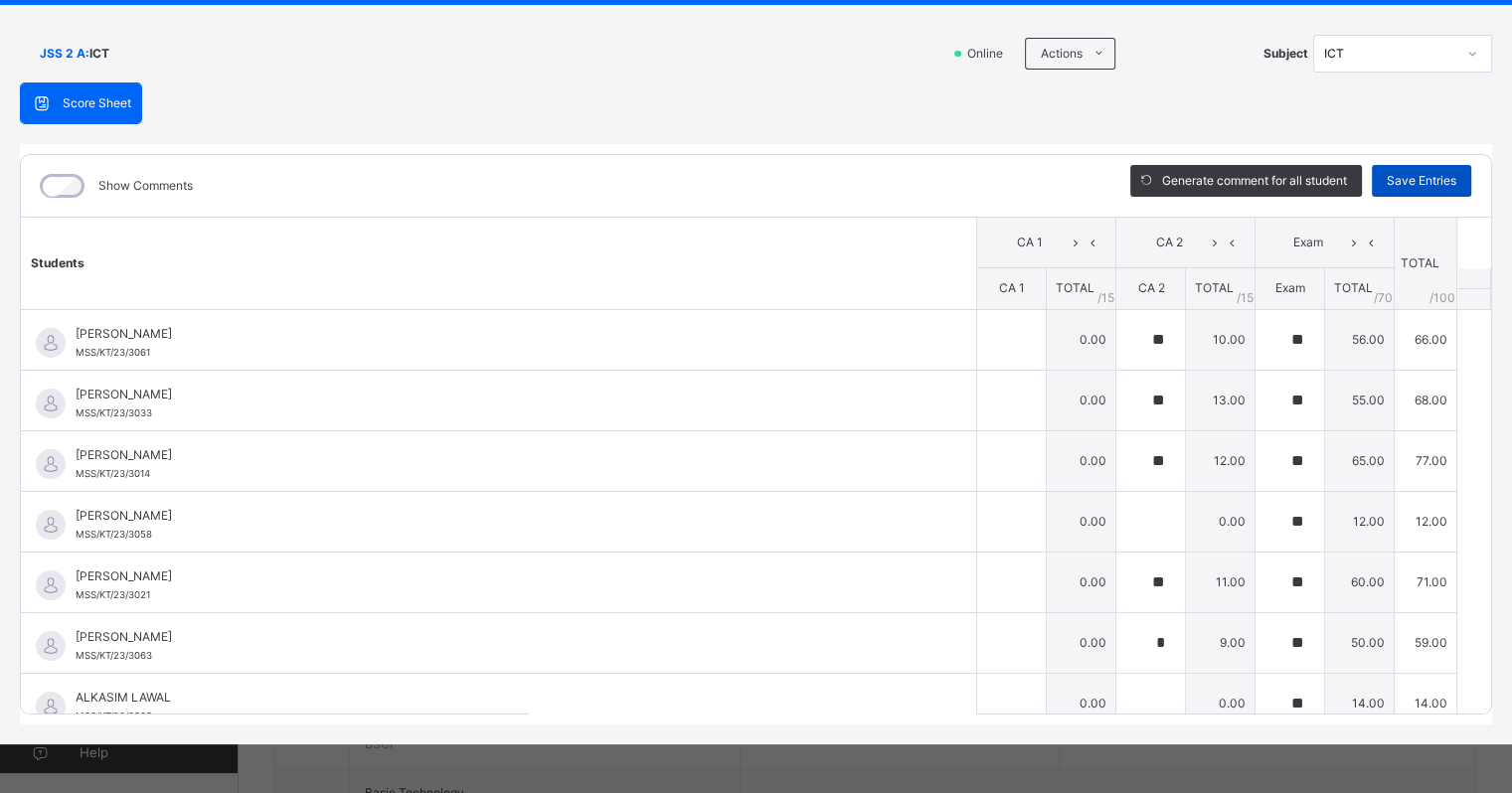 click on "Save Entries" at bounding box center [1422, 181] 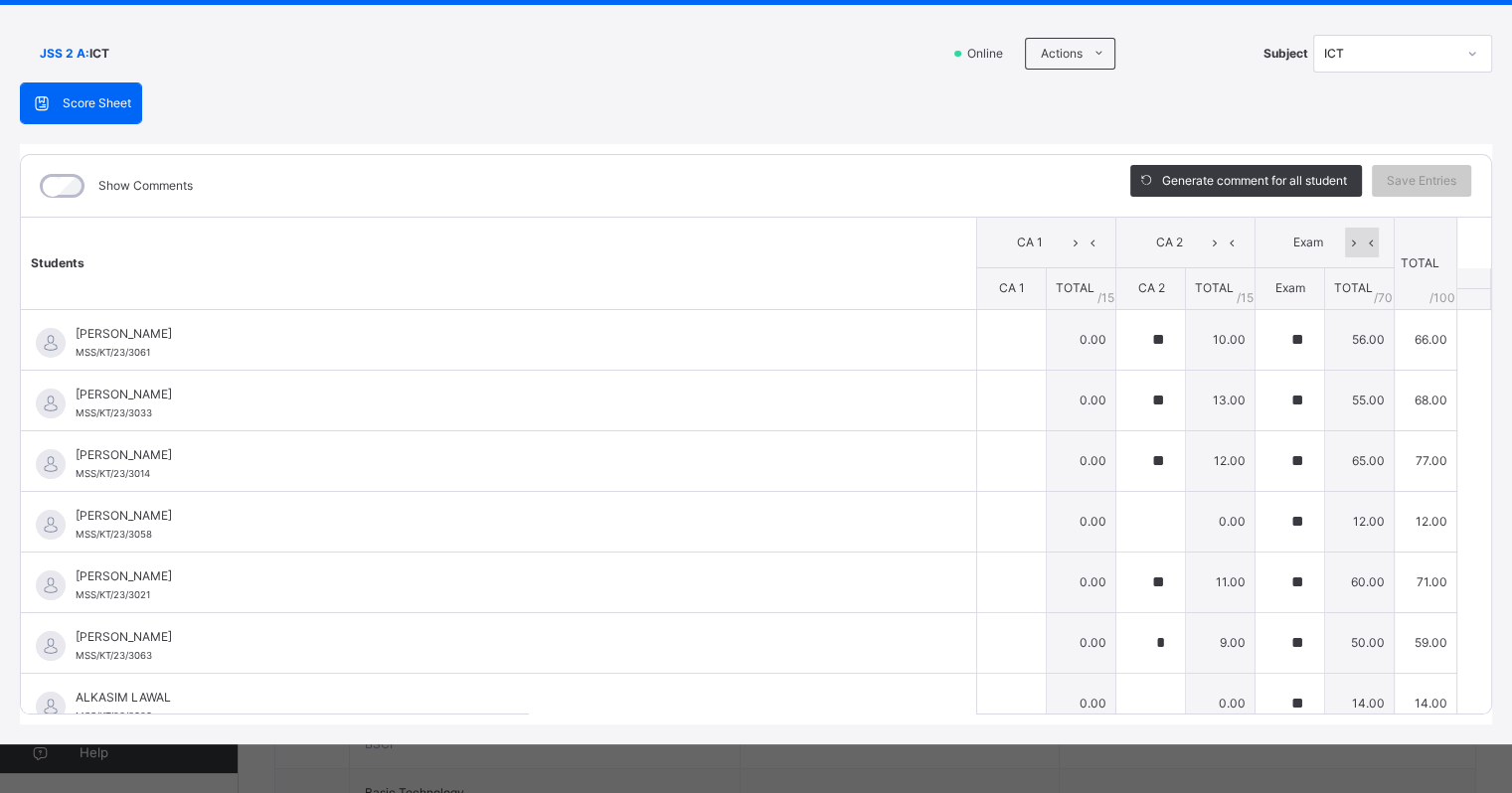 scroll, scrollTop: 298, scrollLeft: 0, axis: vertical 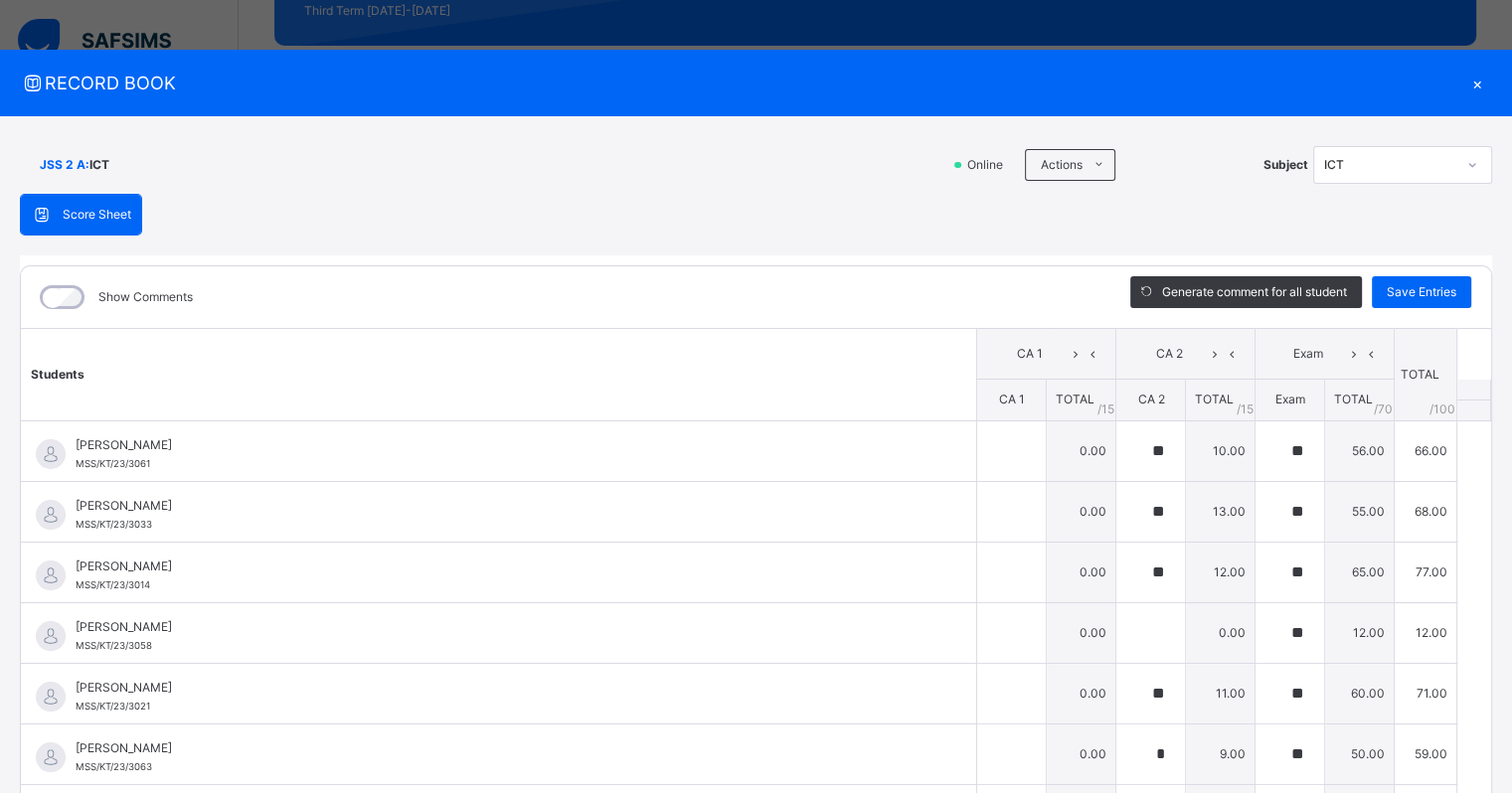 click on "×" at bounding box center [1477, 82] 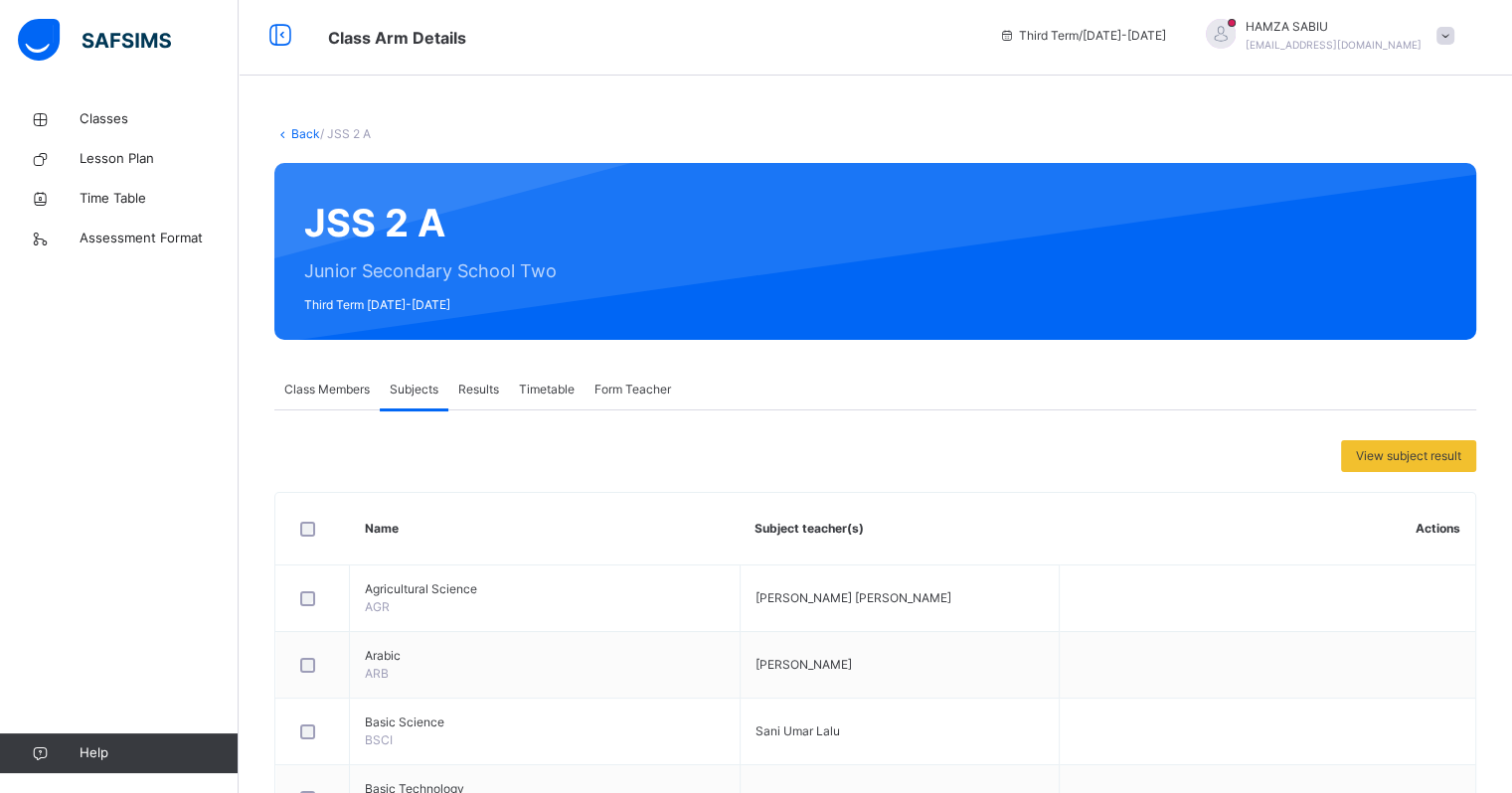 scroll, scrollTop: 0, scrollLeft: 0, axis: both 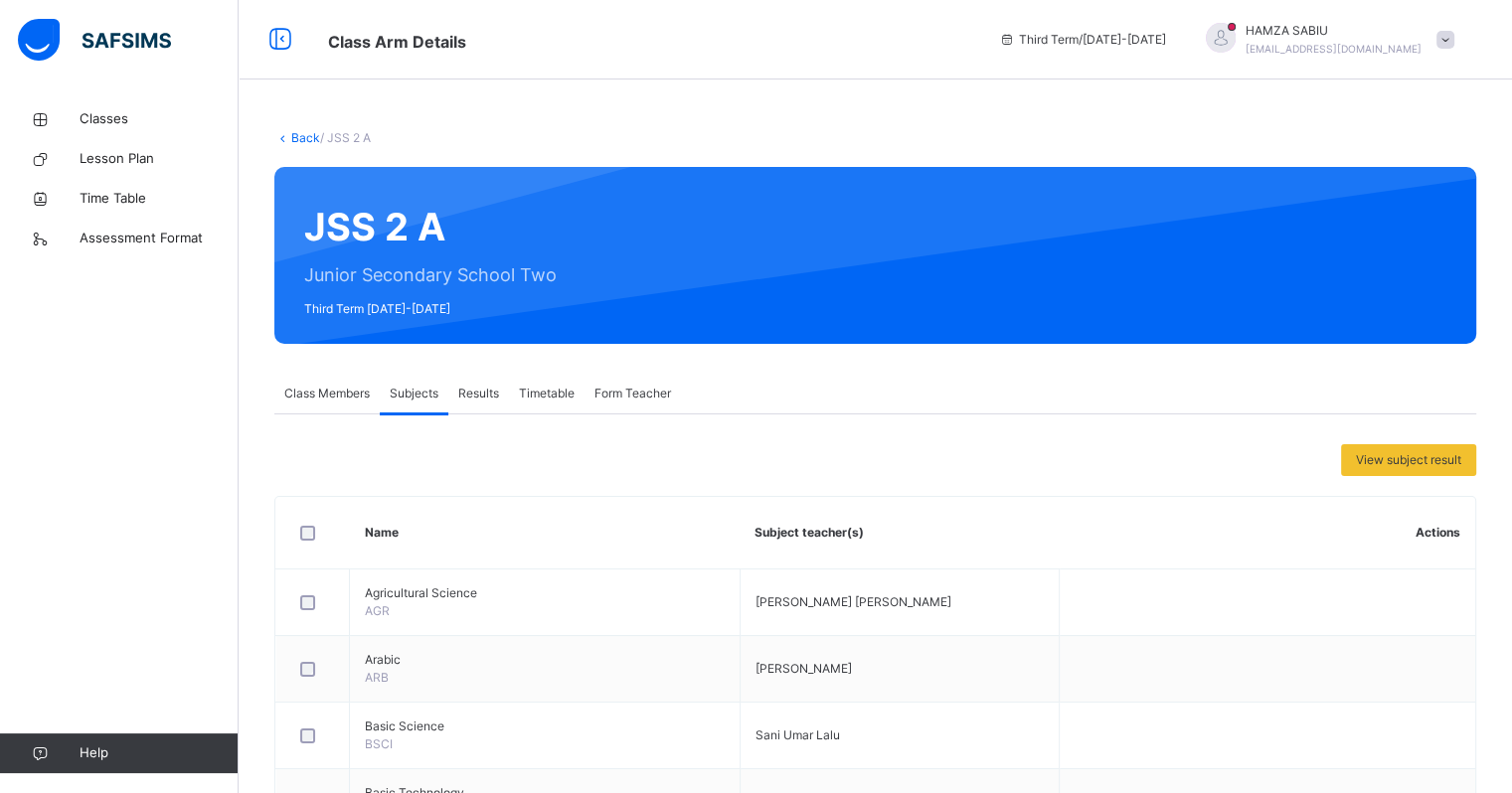 click at bounding box center [282, 137] 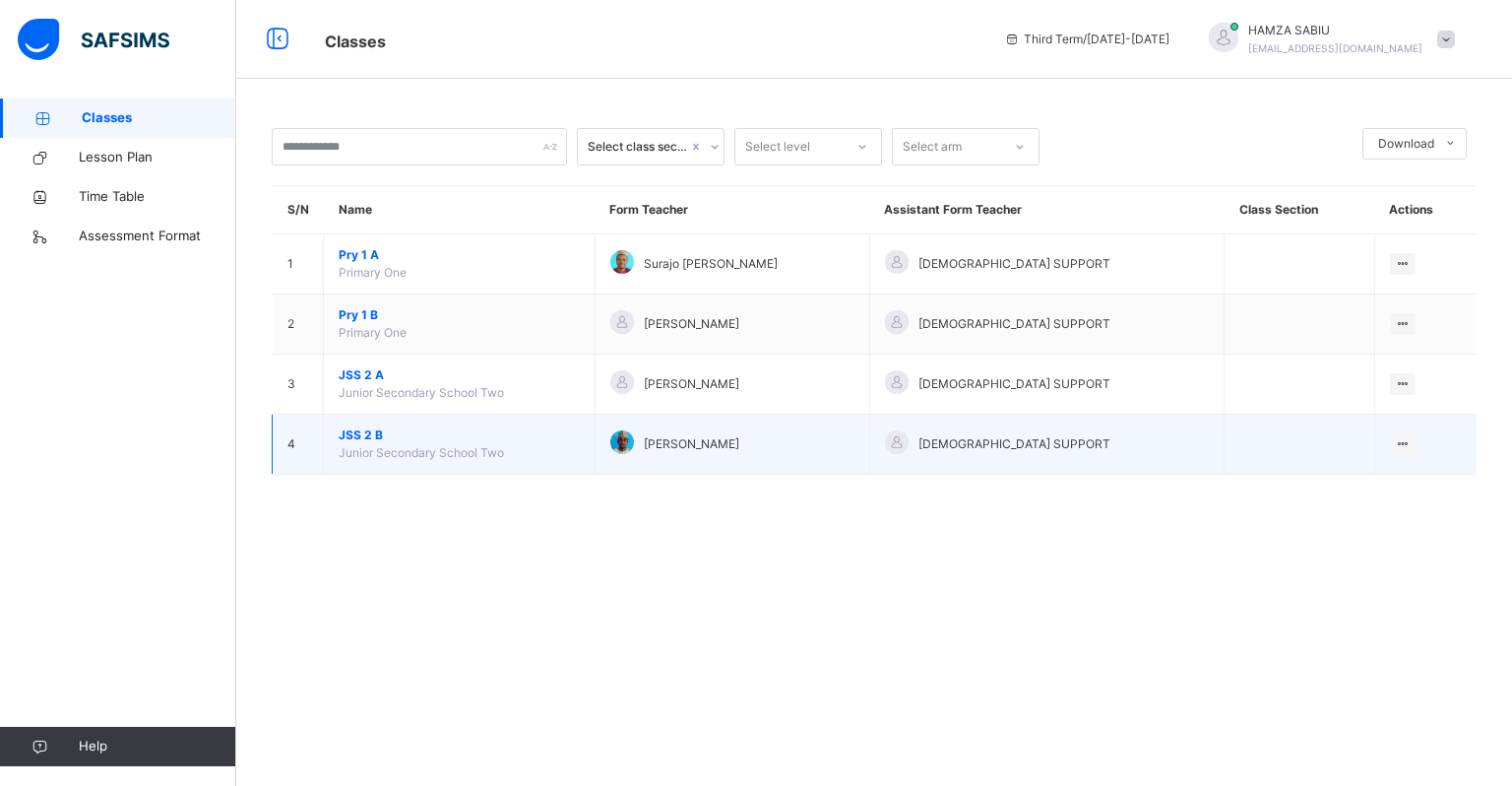 click on "JSS 2   B" at bounding box center [459, 435] 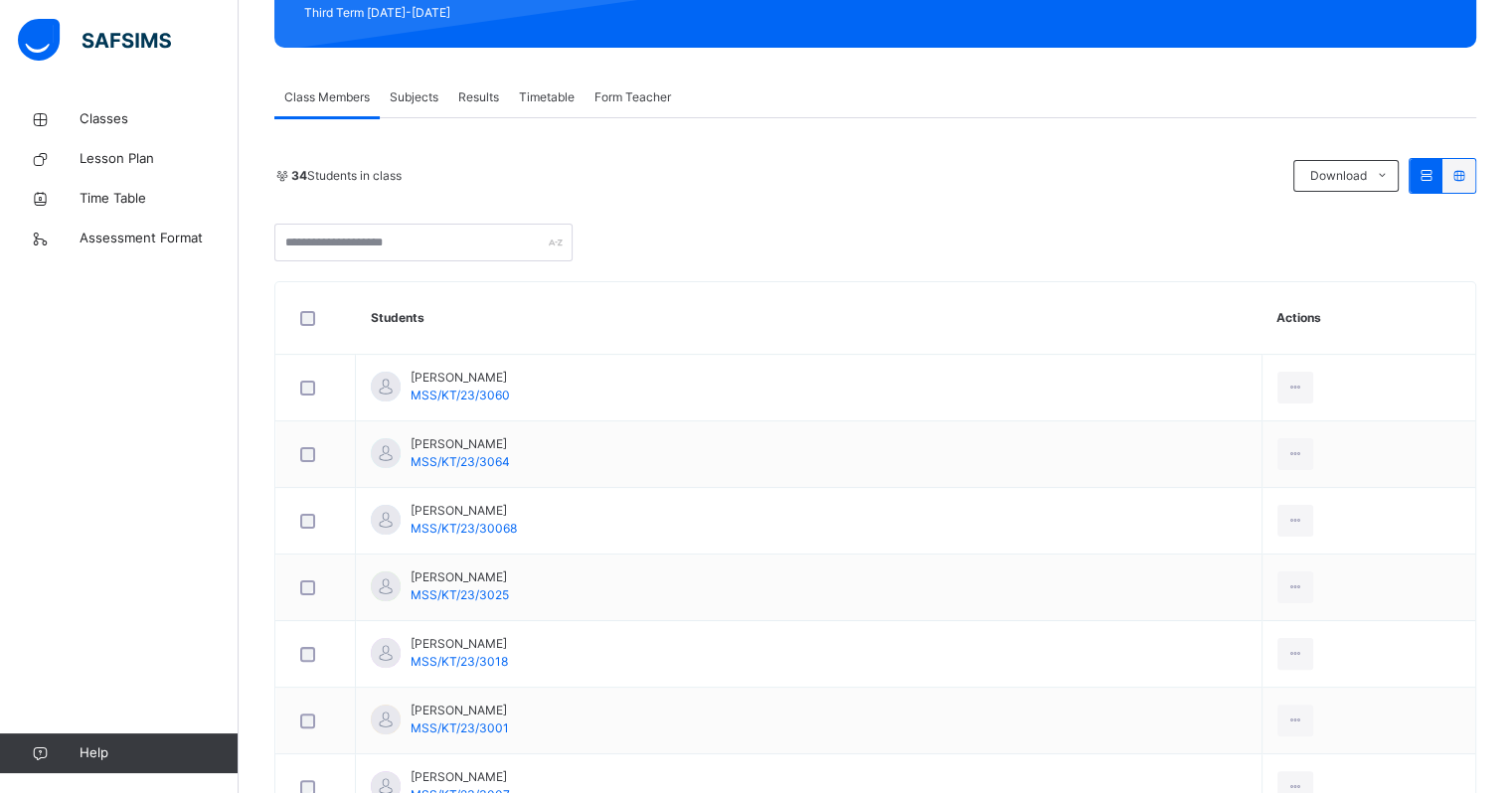 scroll, scrollTop: 298, scrollLeft: 0, axis: vertical 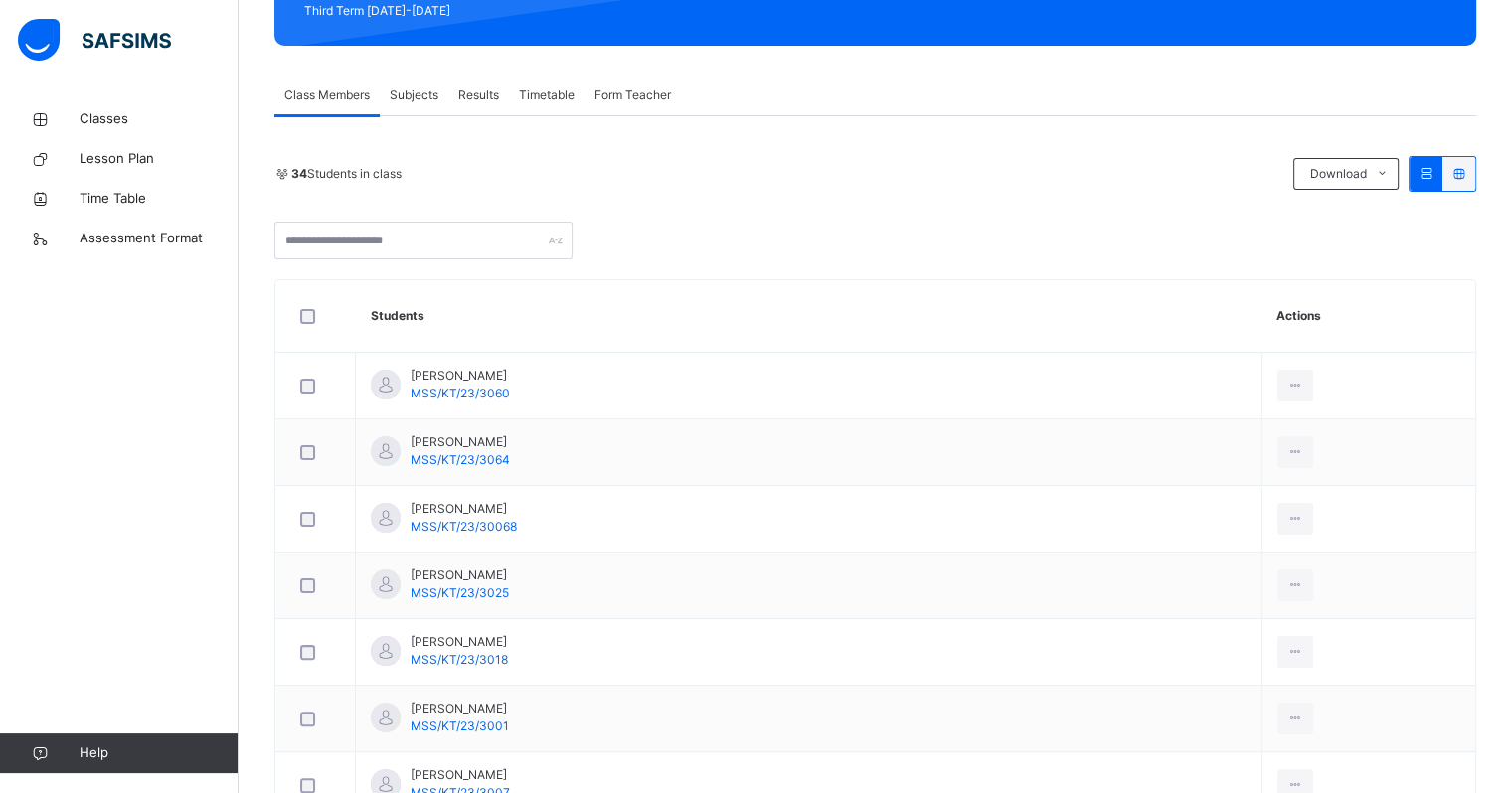 click on "Subjects" at bounding box center [414, 95] 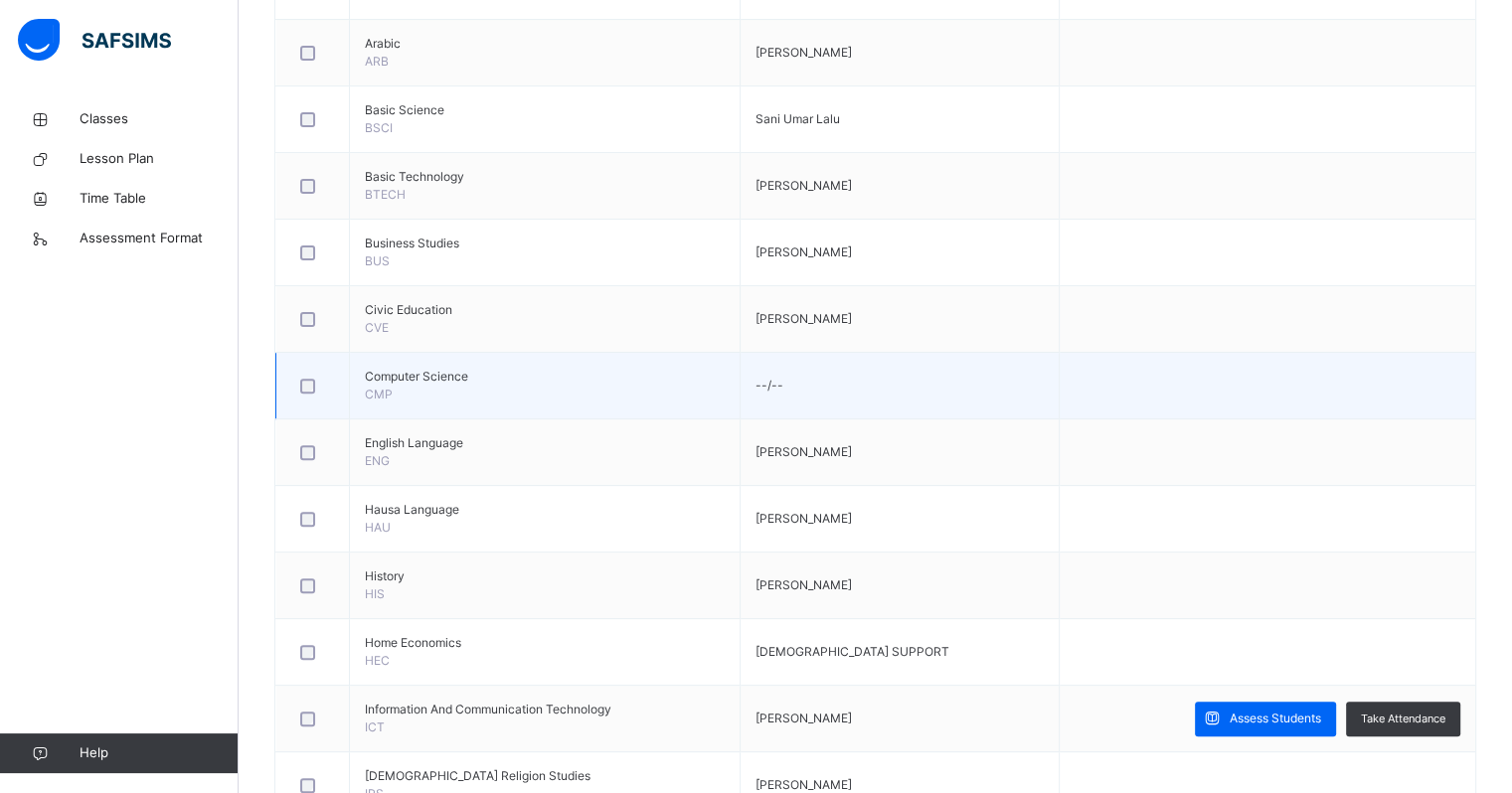 scroll, scrollTop: 894, scrollLeft: 0, axis: vertical 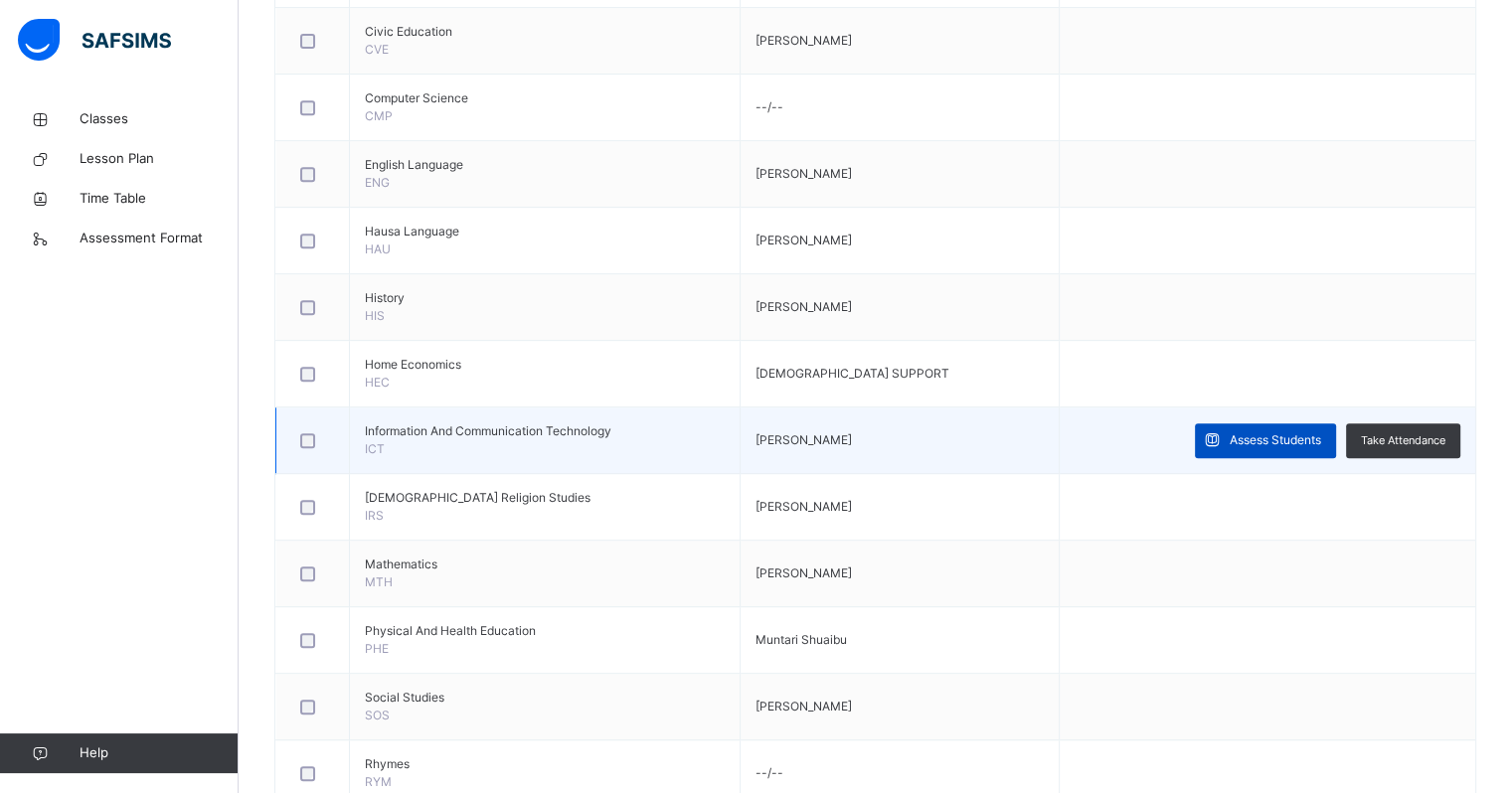 click on "Assess Students" at bounding box center [1275, 440] 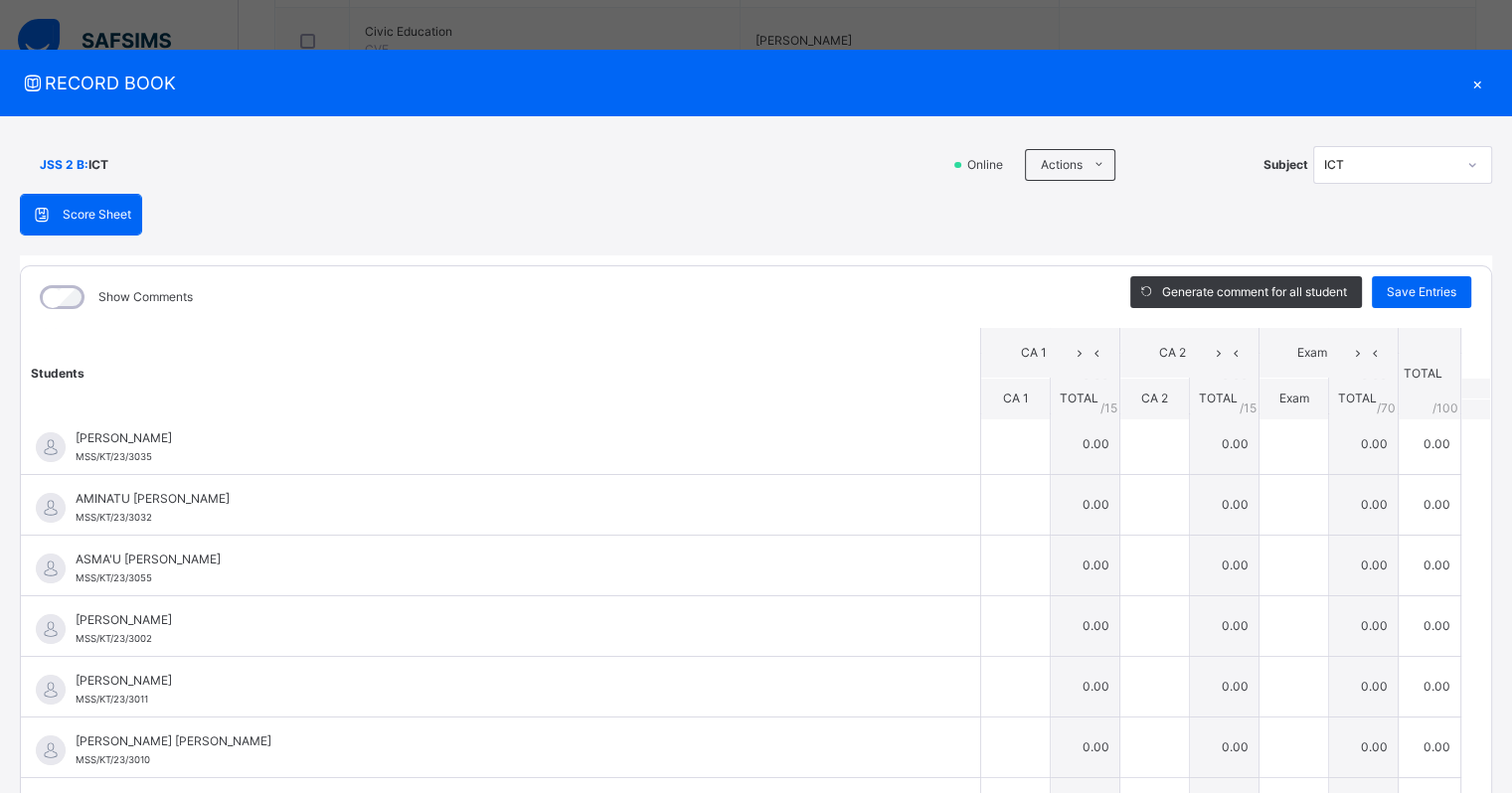 scroll, scrollTop: 0, scrollLeft: 0, axis: both 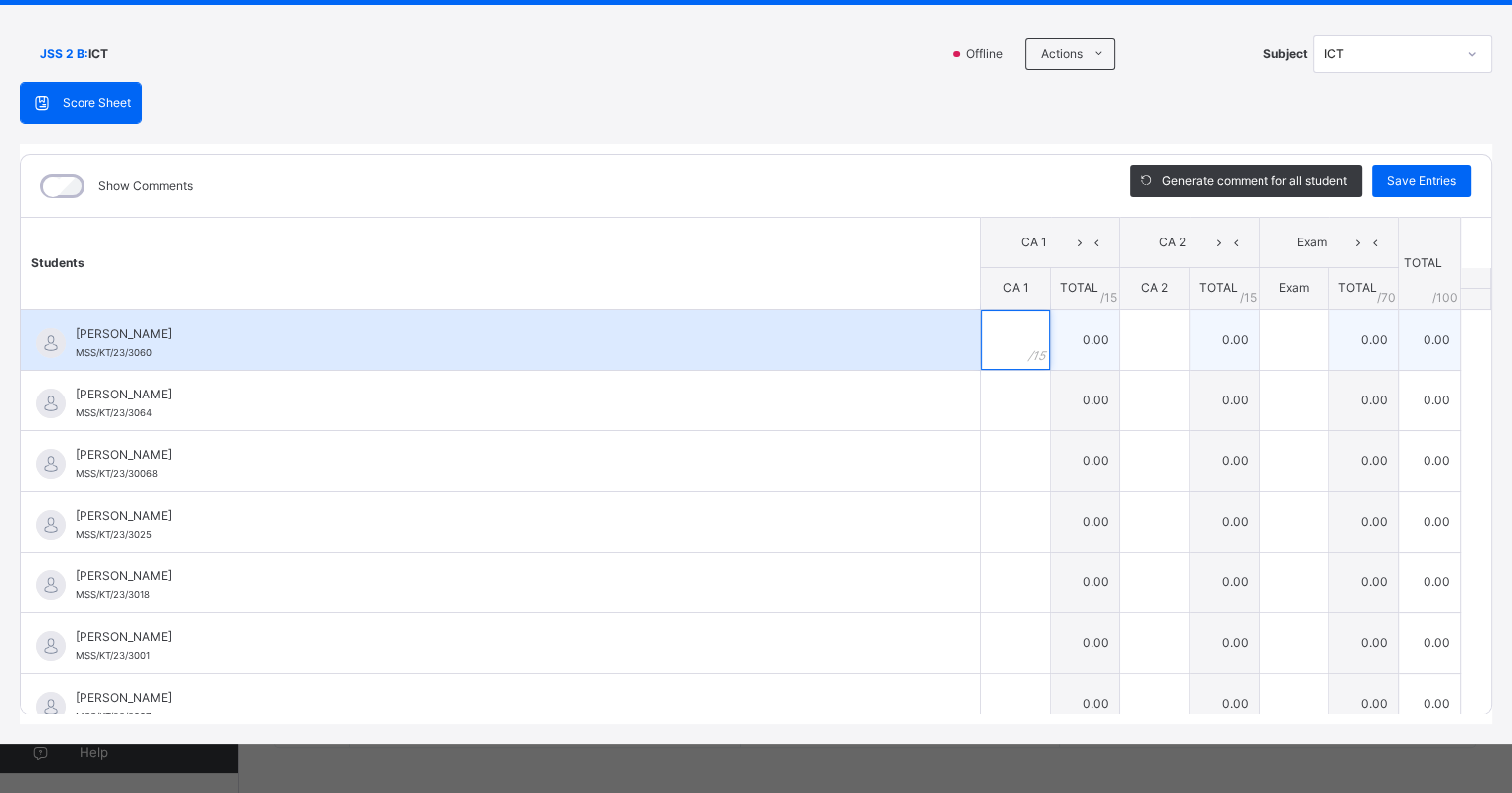 click at bounding box center [1015, 340] 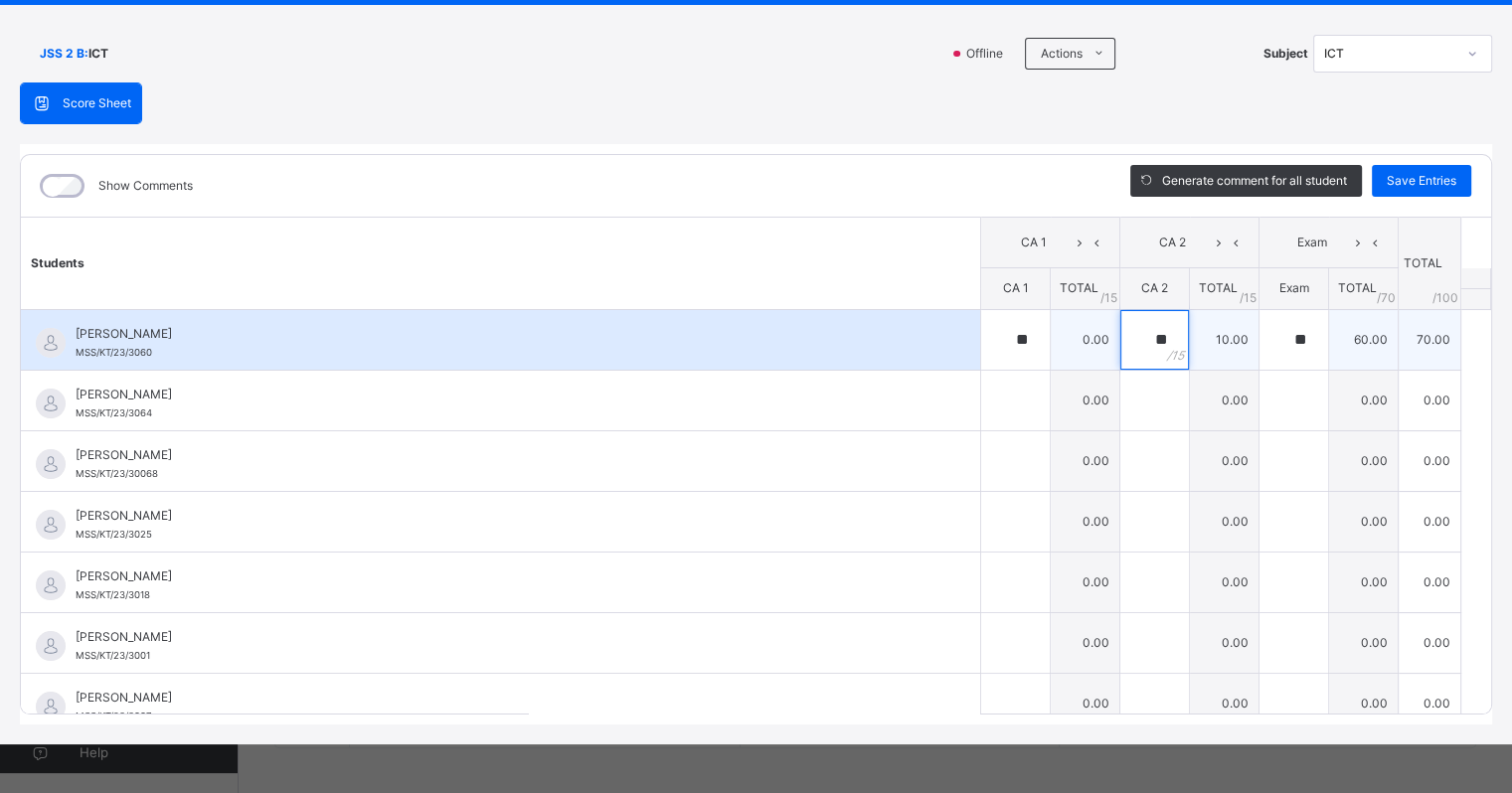 click on "**" at bounding box center (1154, 340) 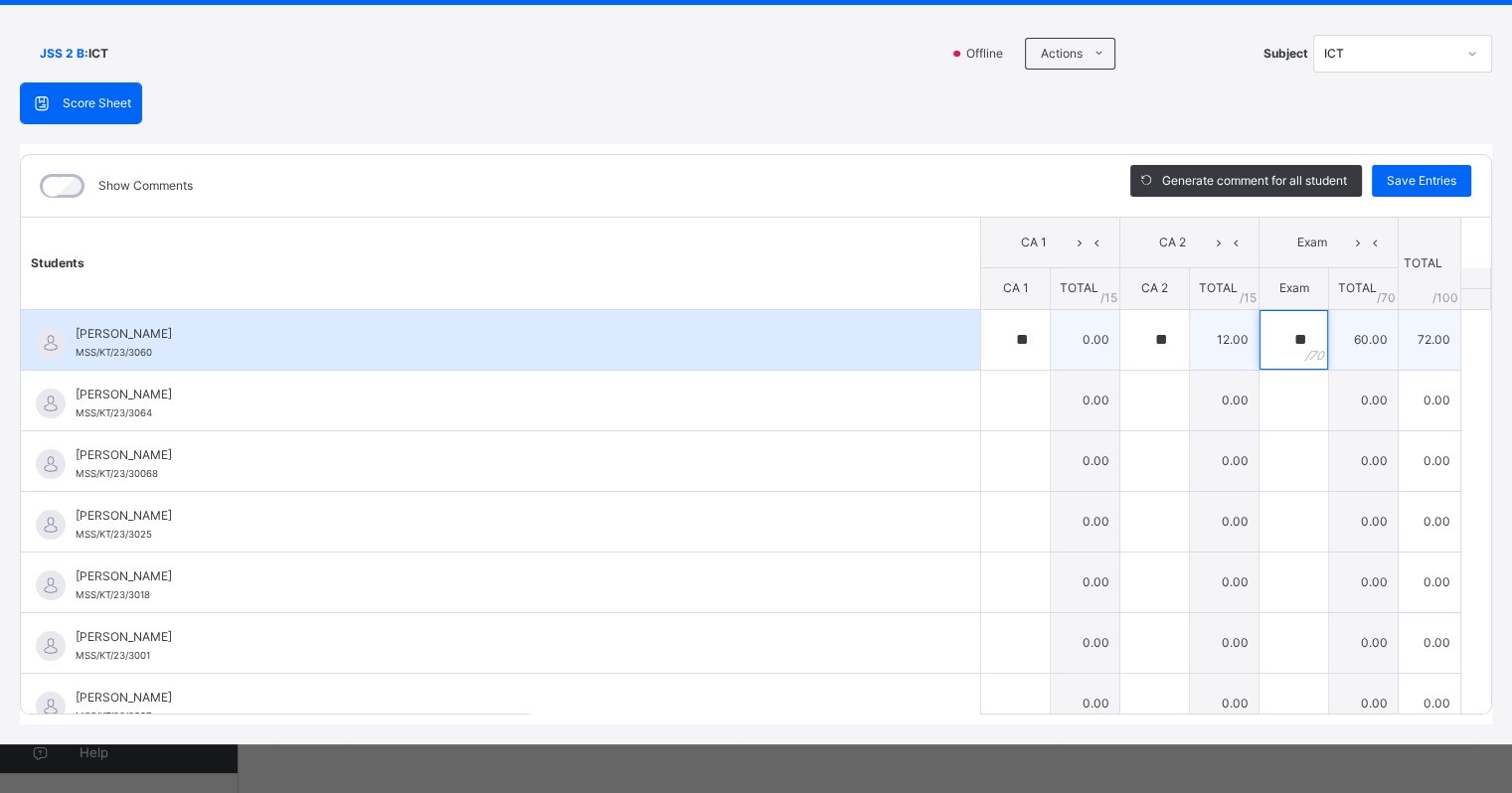 click on "**" at bounding box center (1293, 340) 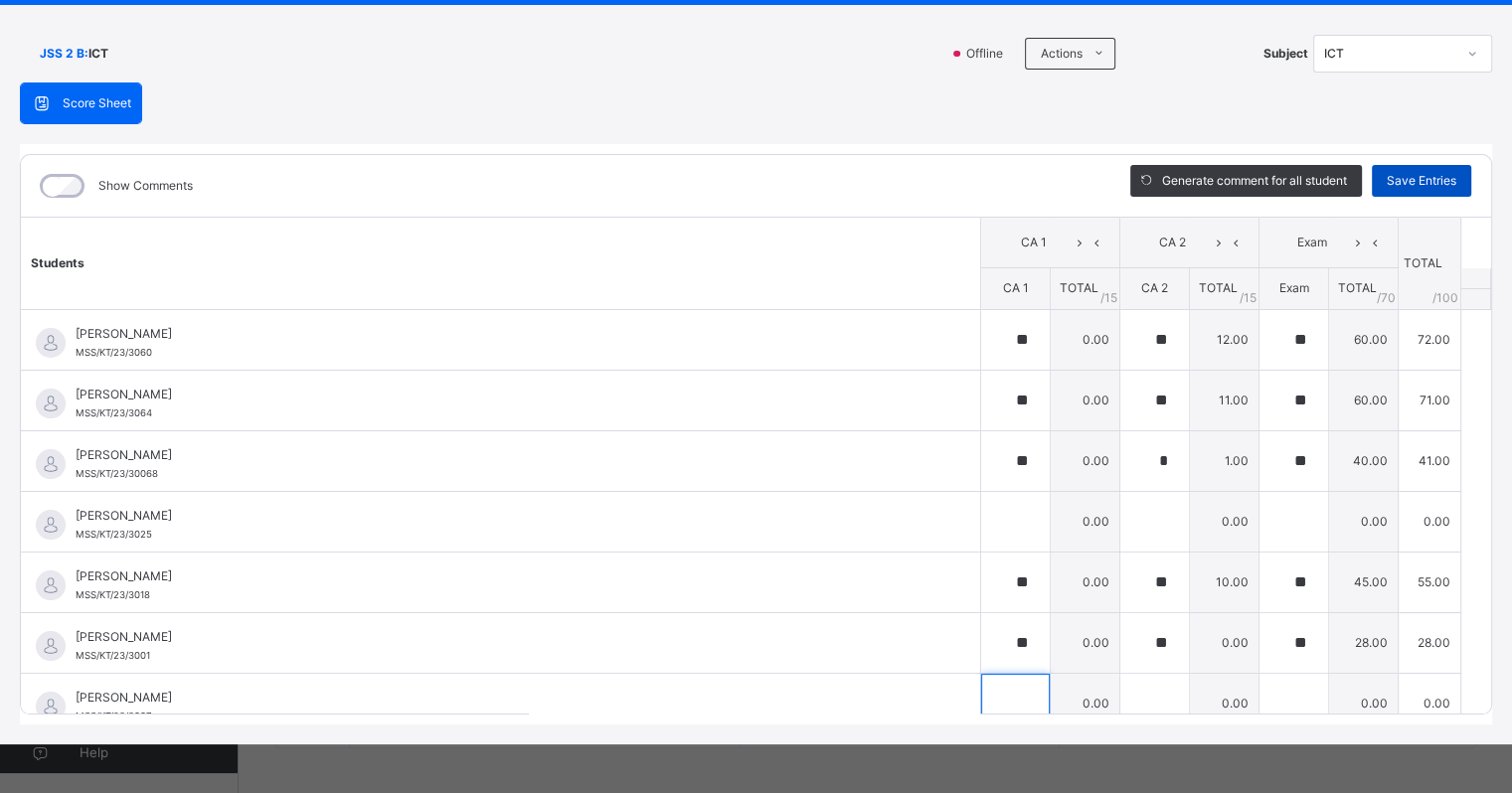 scroll, scrollTop: 17, scrollLeft: 0, axis: vertical 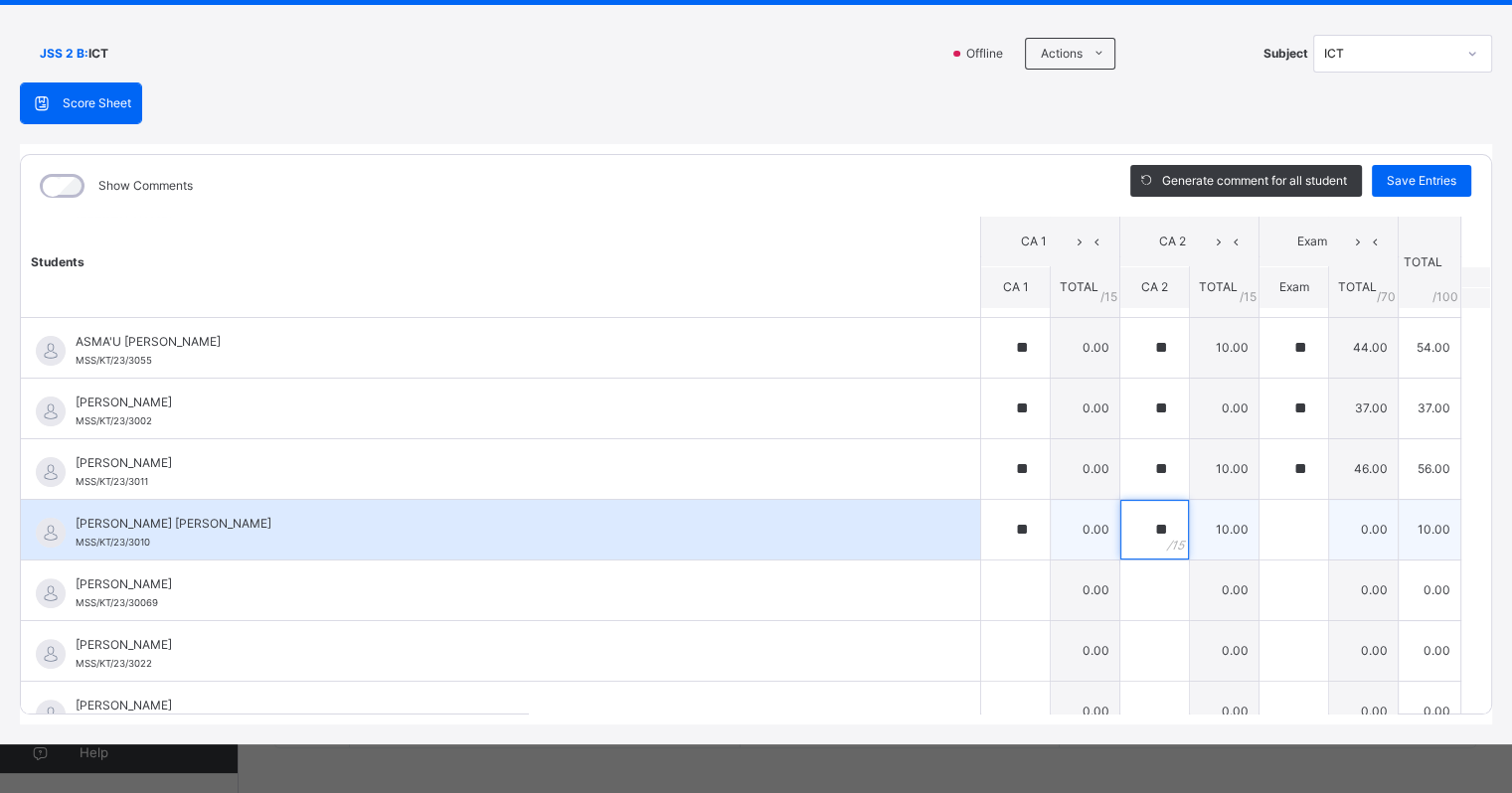 click on "**" at bounding box center [1154, 530] 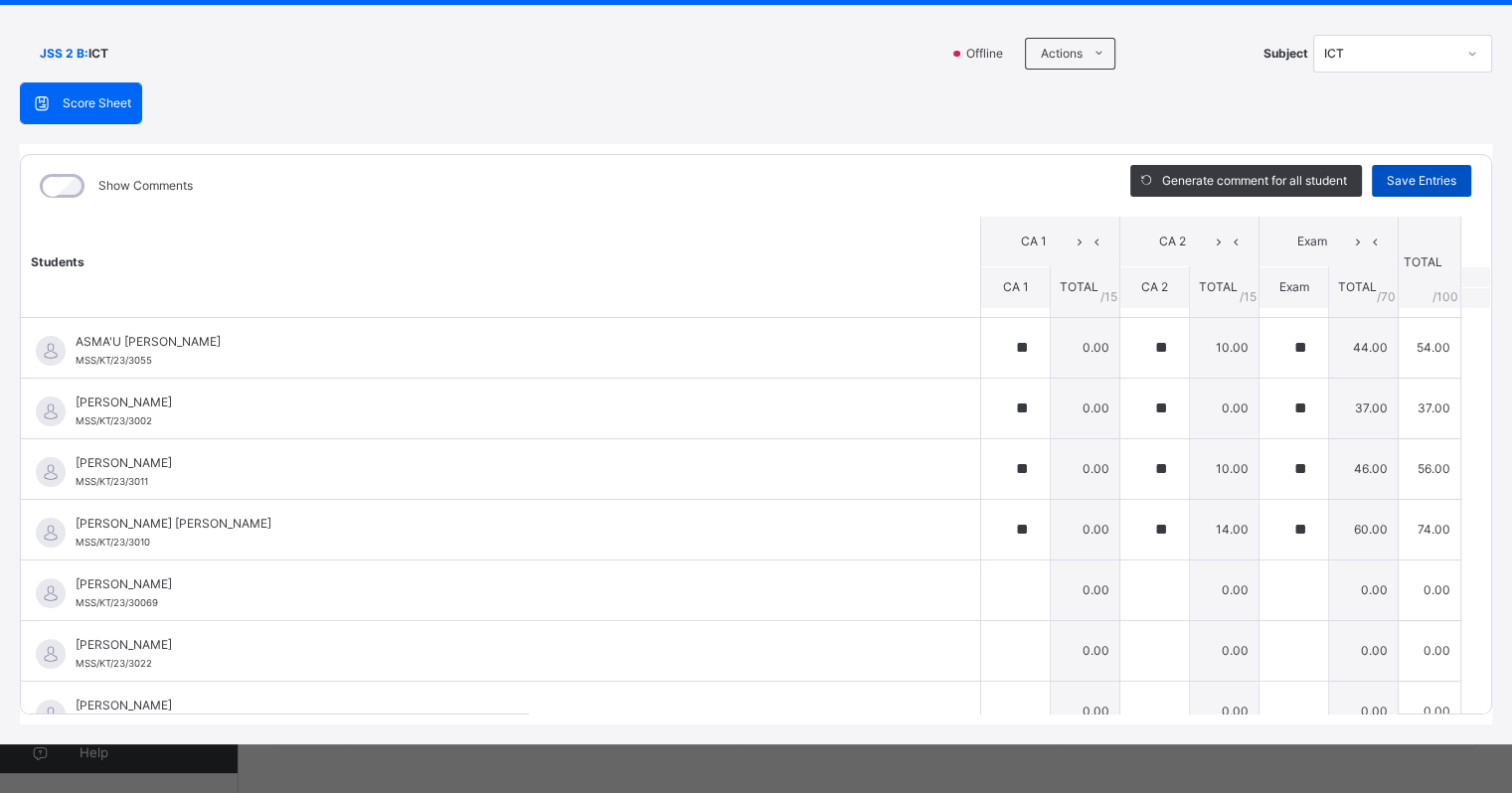 click on "Save Entries" at bounding box center (1422, 181) 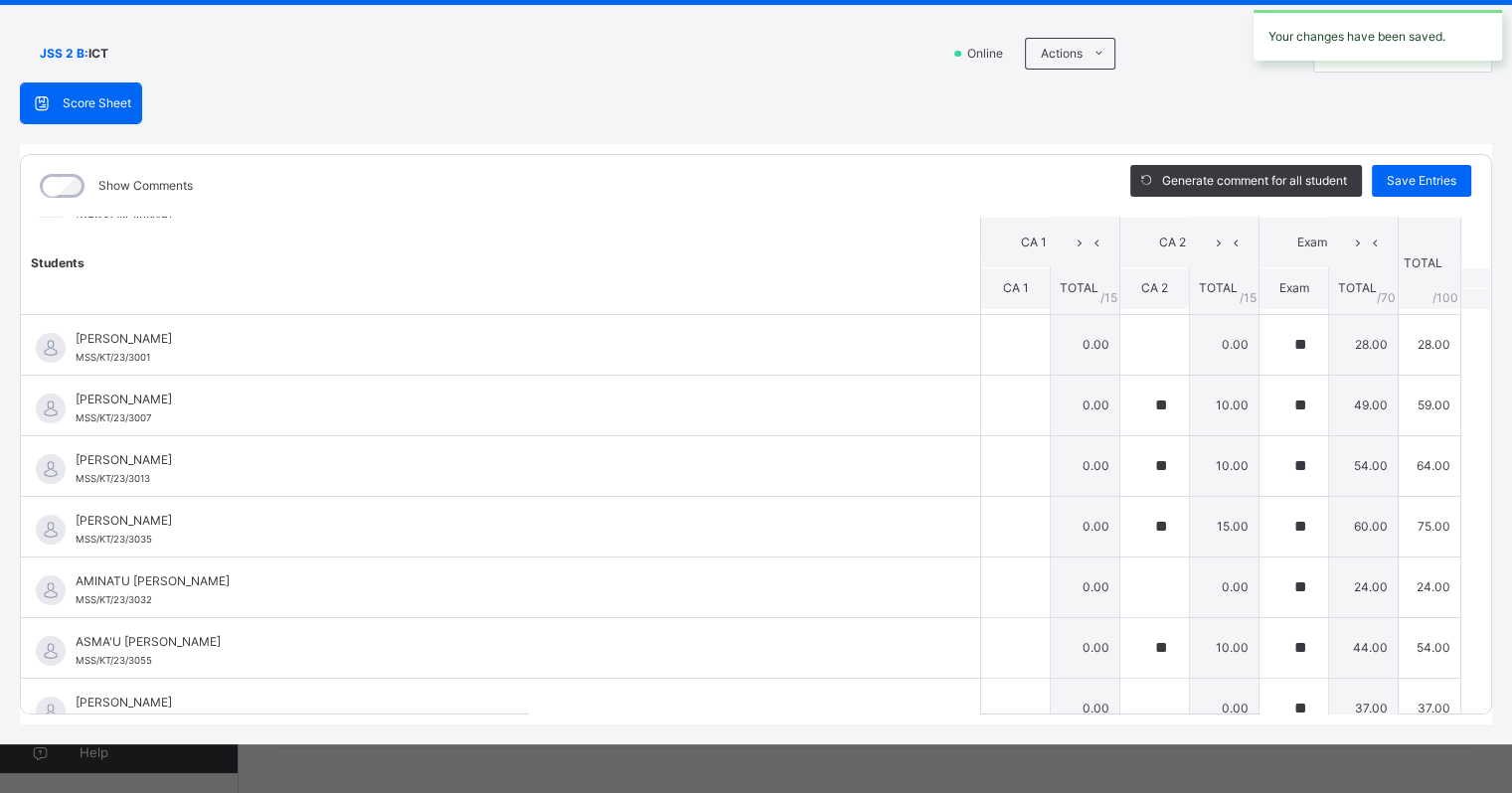 scroll, scrollTop: 596, scrollLeft: 0, axis: vertical 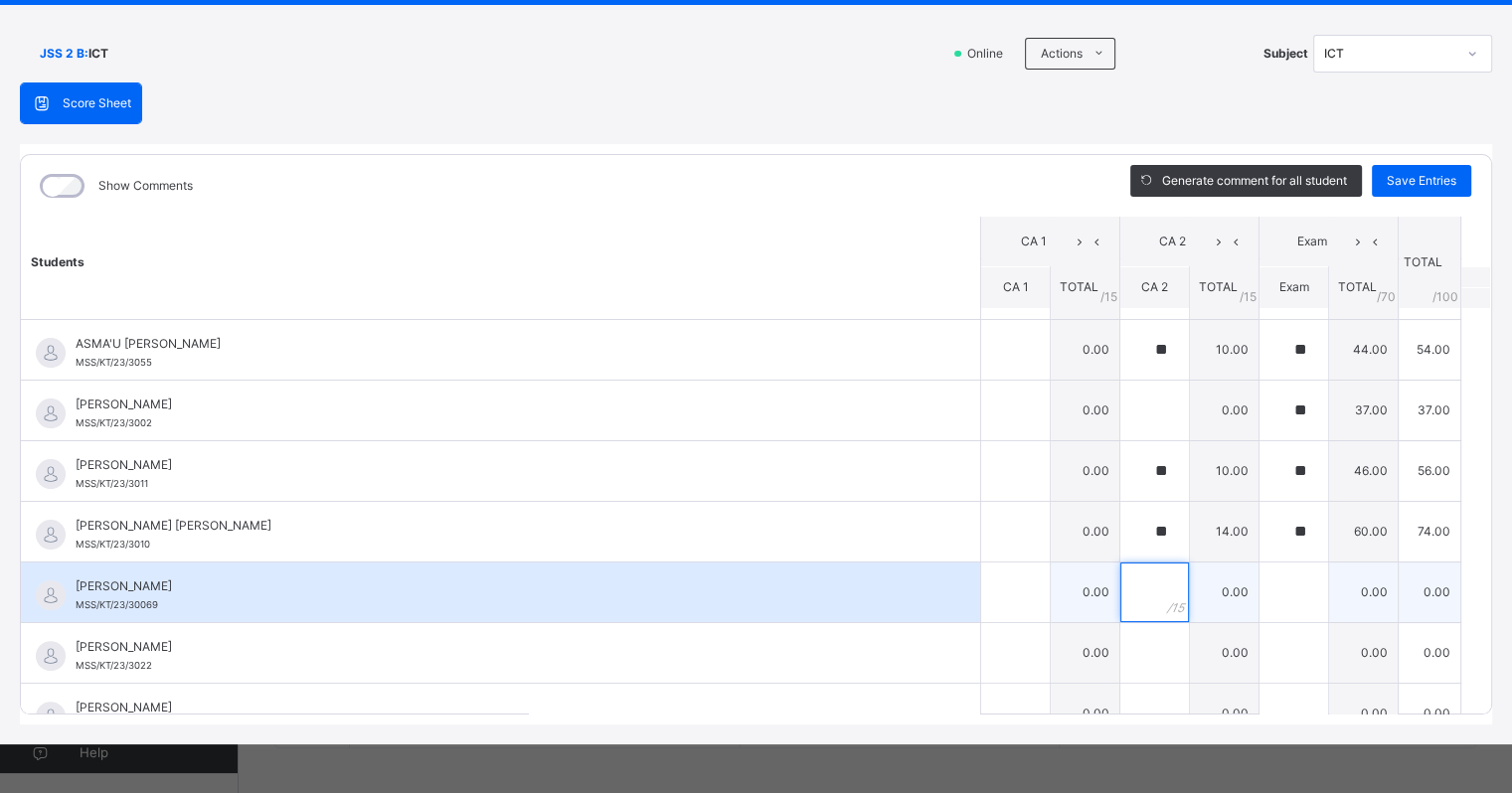 click at bounding box center (1154, 592) 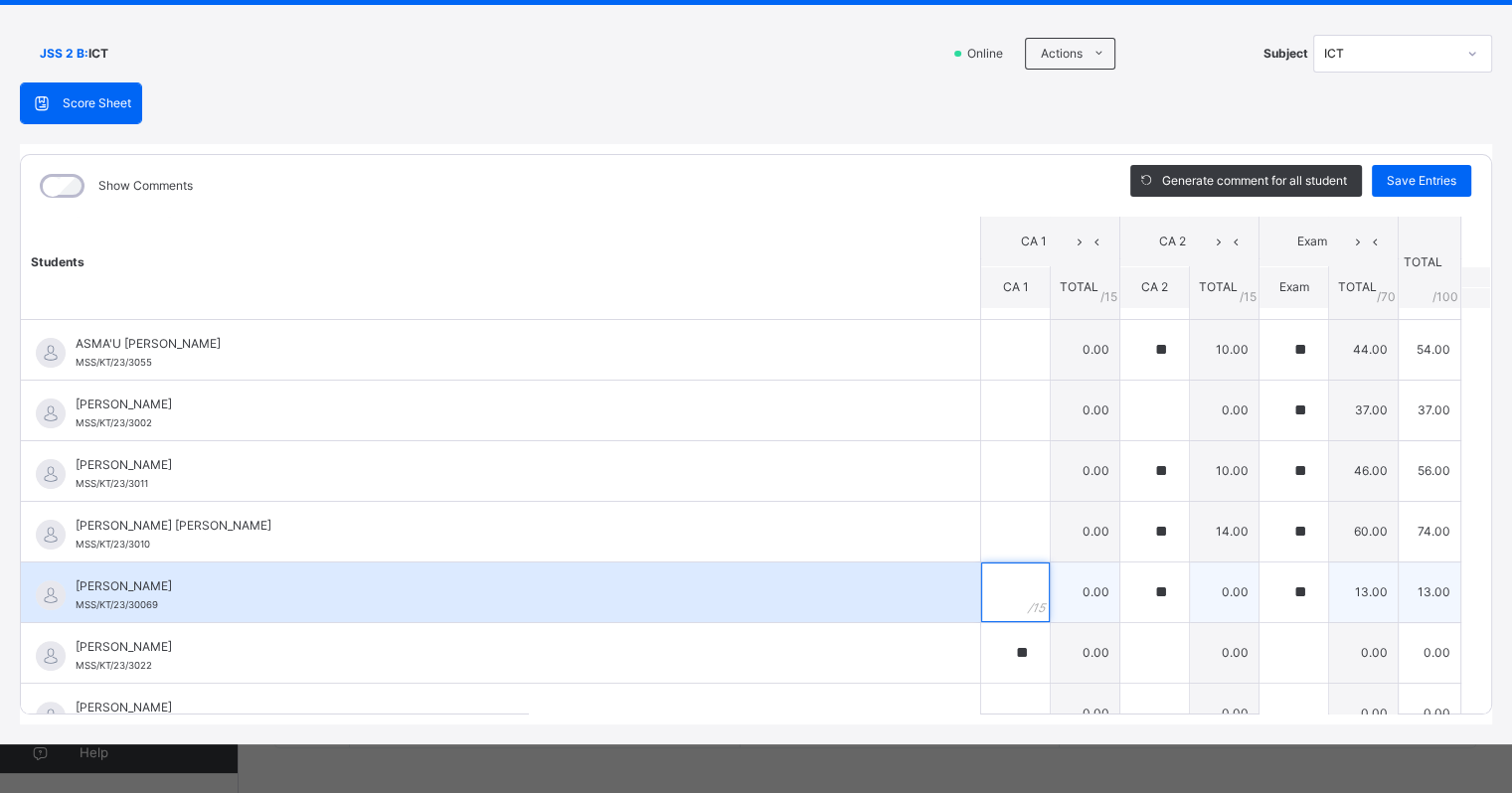 click at bounding box center [1015, 592] 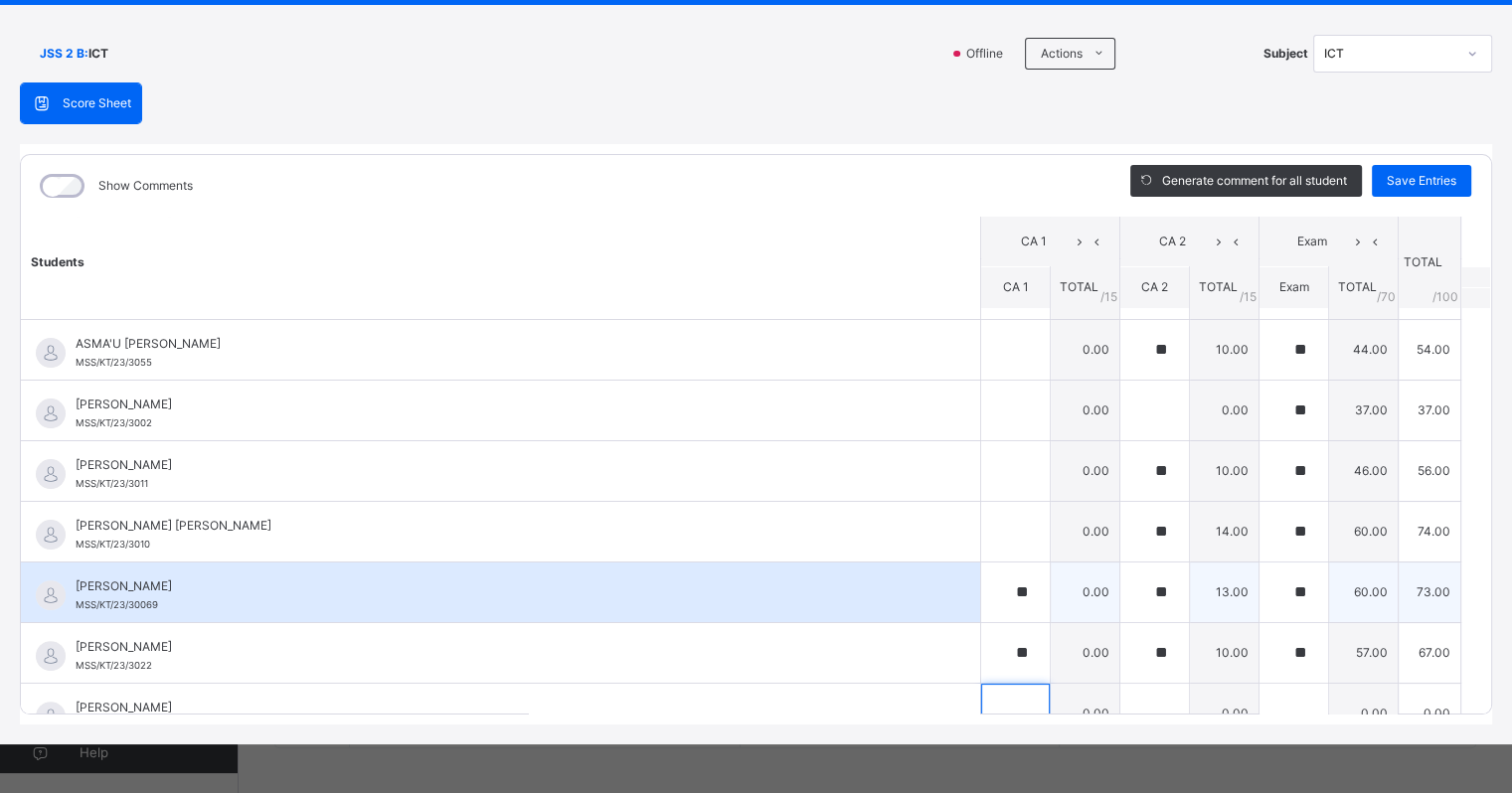 scroll, scrollTop: 621, scrollLeft: 0, axis: vertical 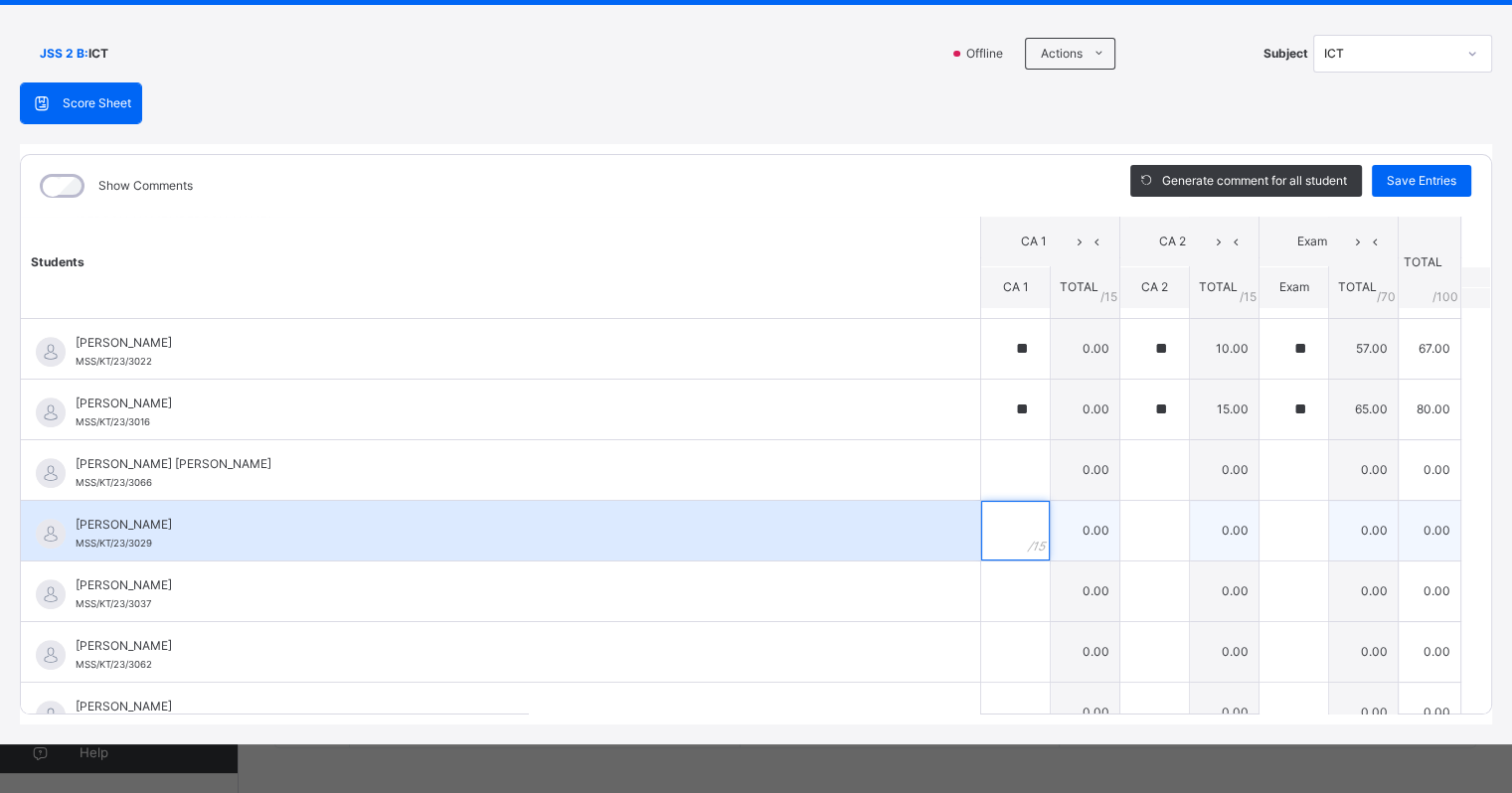 click at bounding box center (1015, 531) 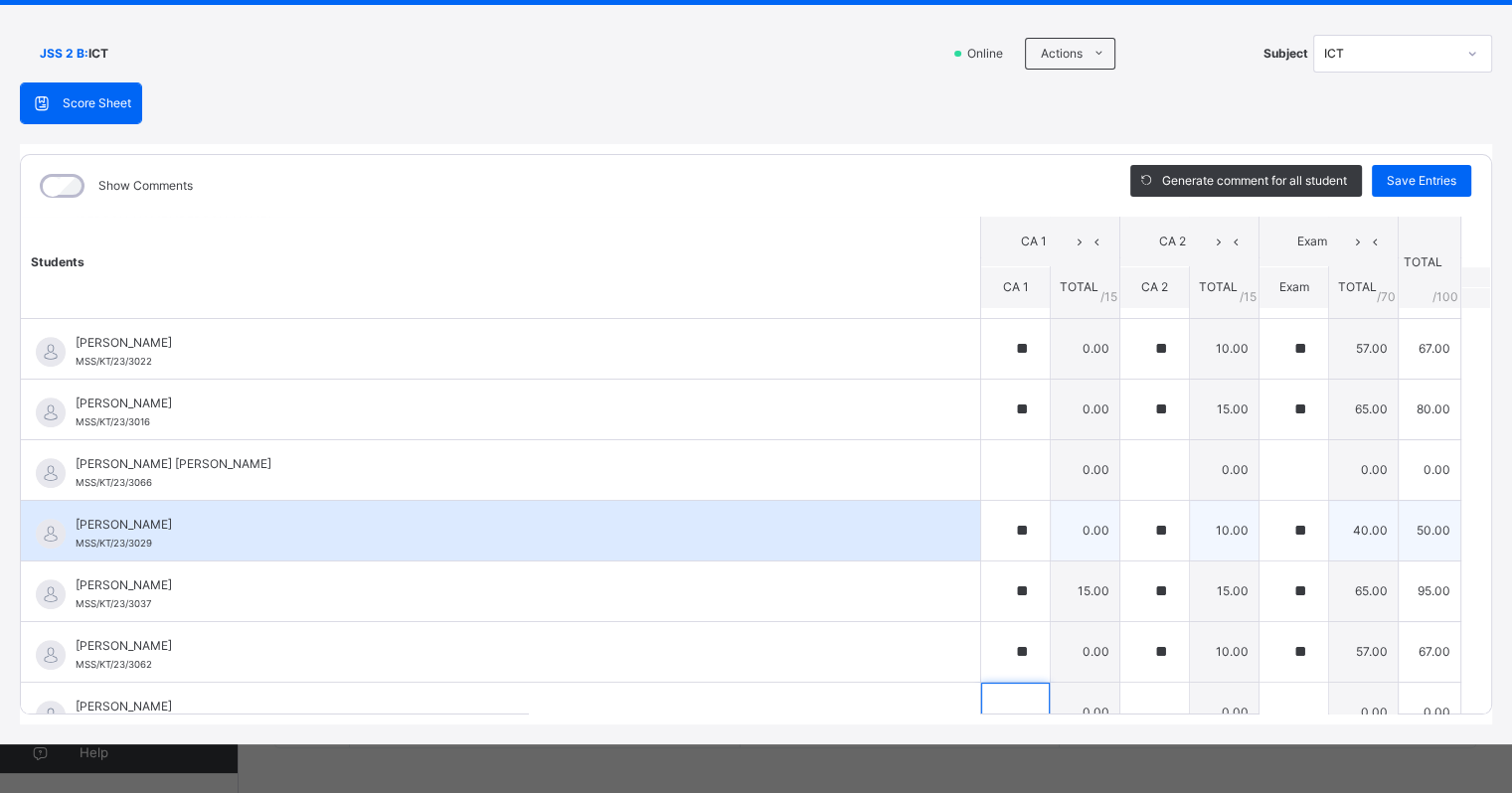 scroll, scrollTop: 923, scrollLeft: 0, axis: vertical 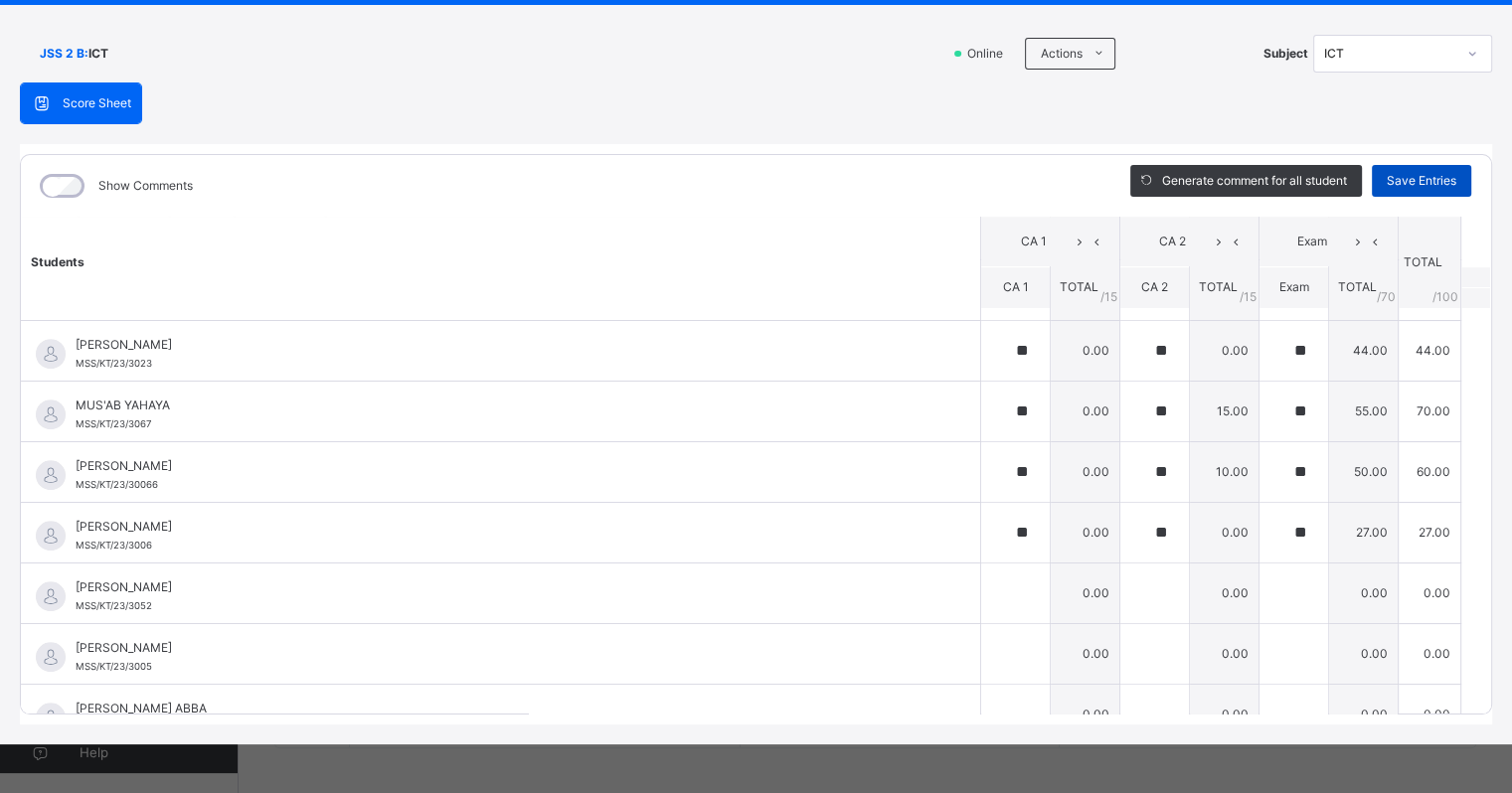 click on "Save Entries" at bounding box center [1422, 181] 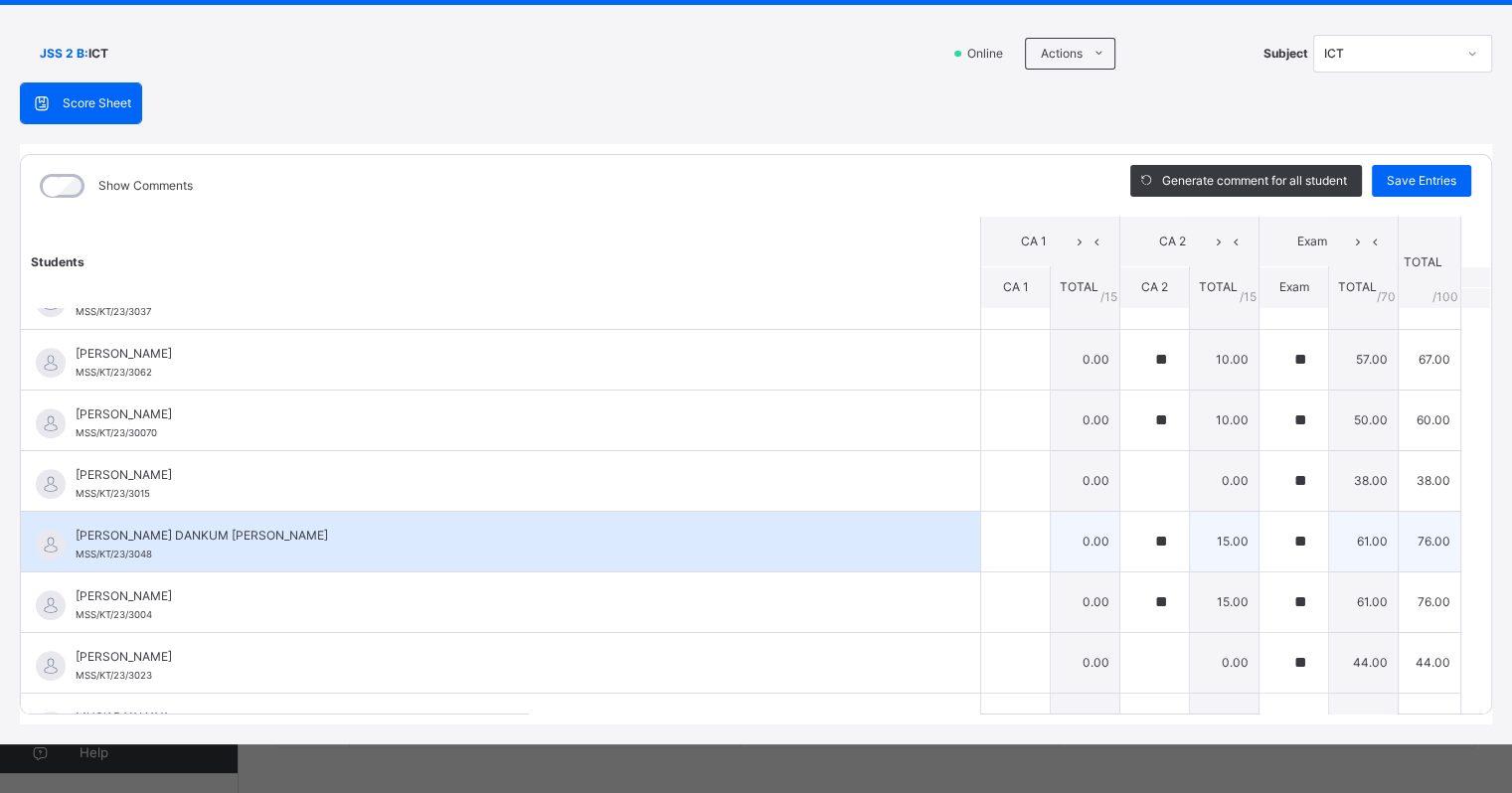 scroll, scrollTop: 1491, scrollLeft: 0, axis: vertical 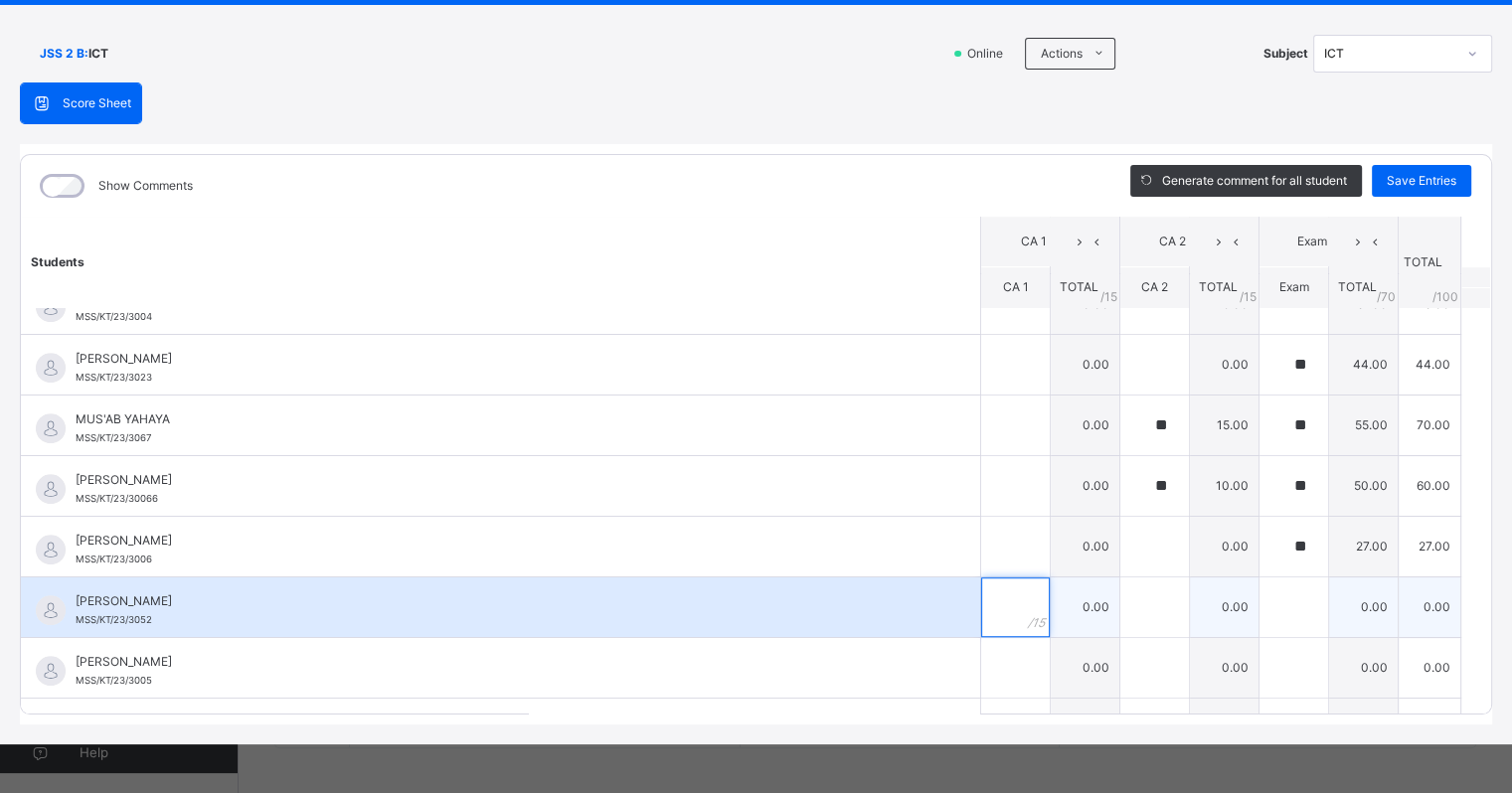 click at bounding box center (1015, 607) 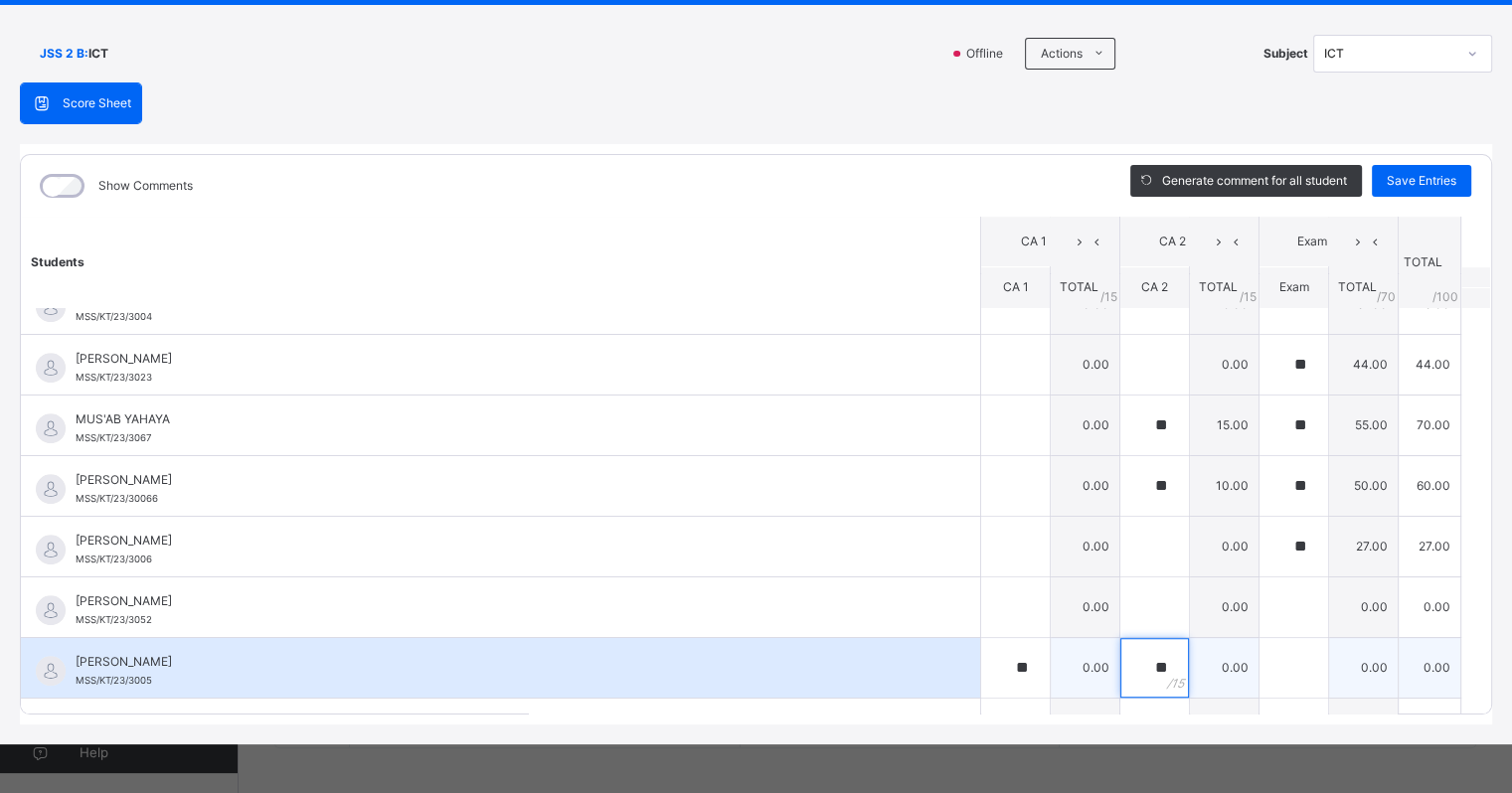 click on "**" at bounding box center [1154, 668] 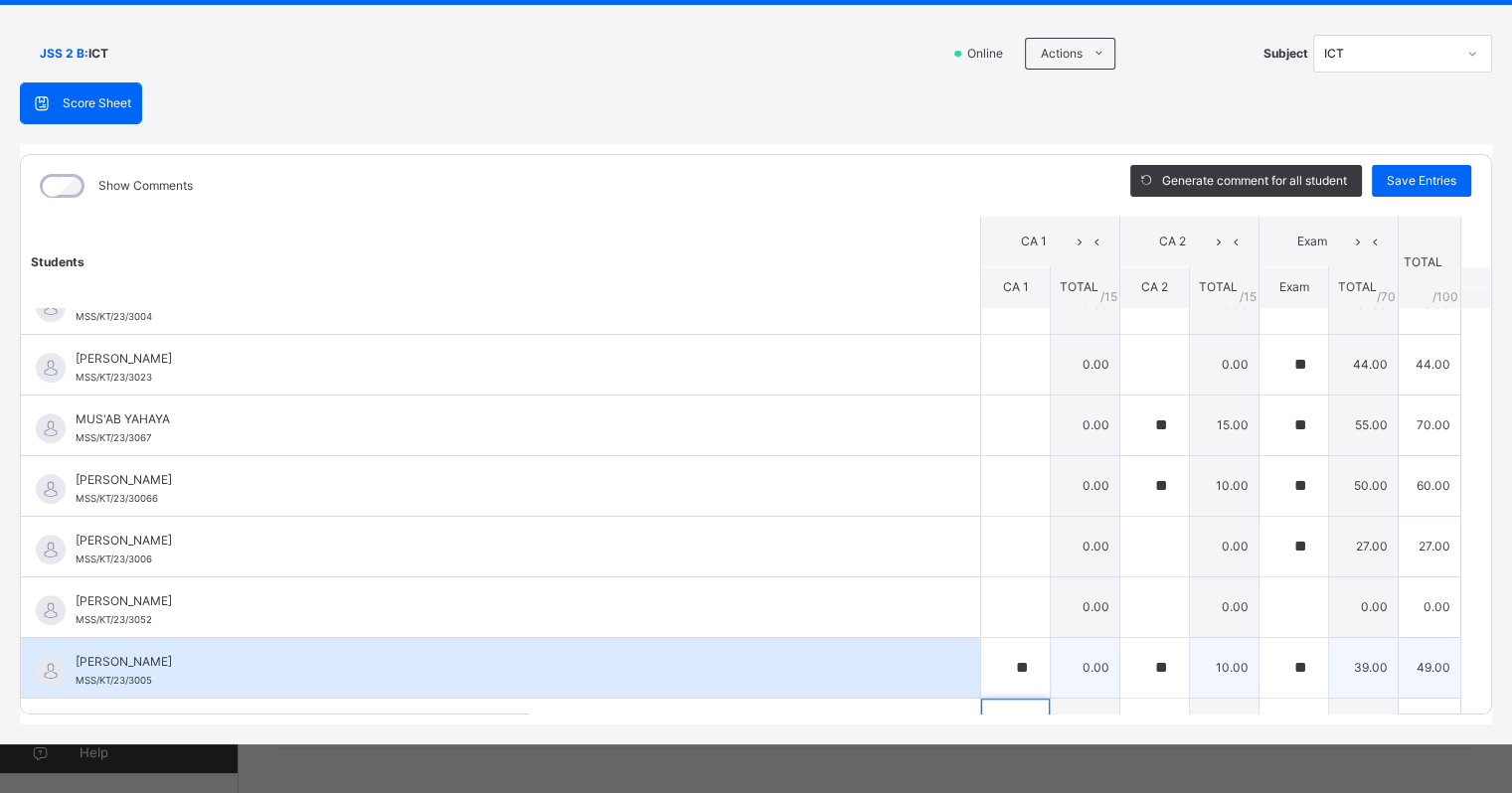 scroll, scrollTop: 1527, scrollLeft: 0, axis: vertical 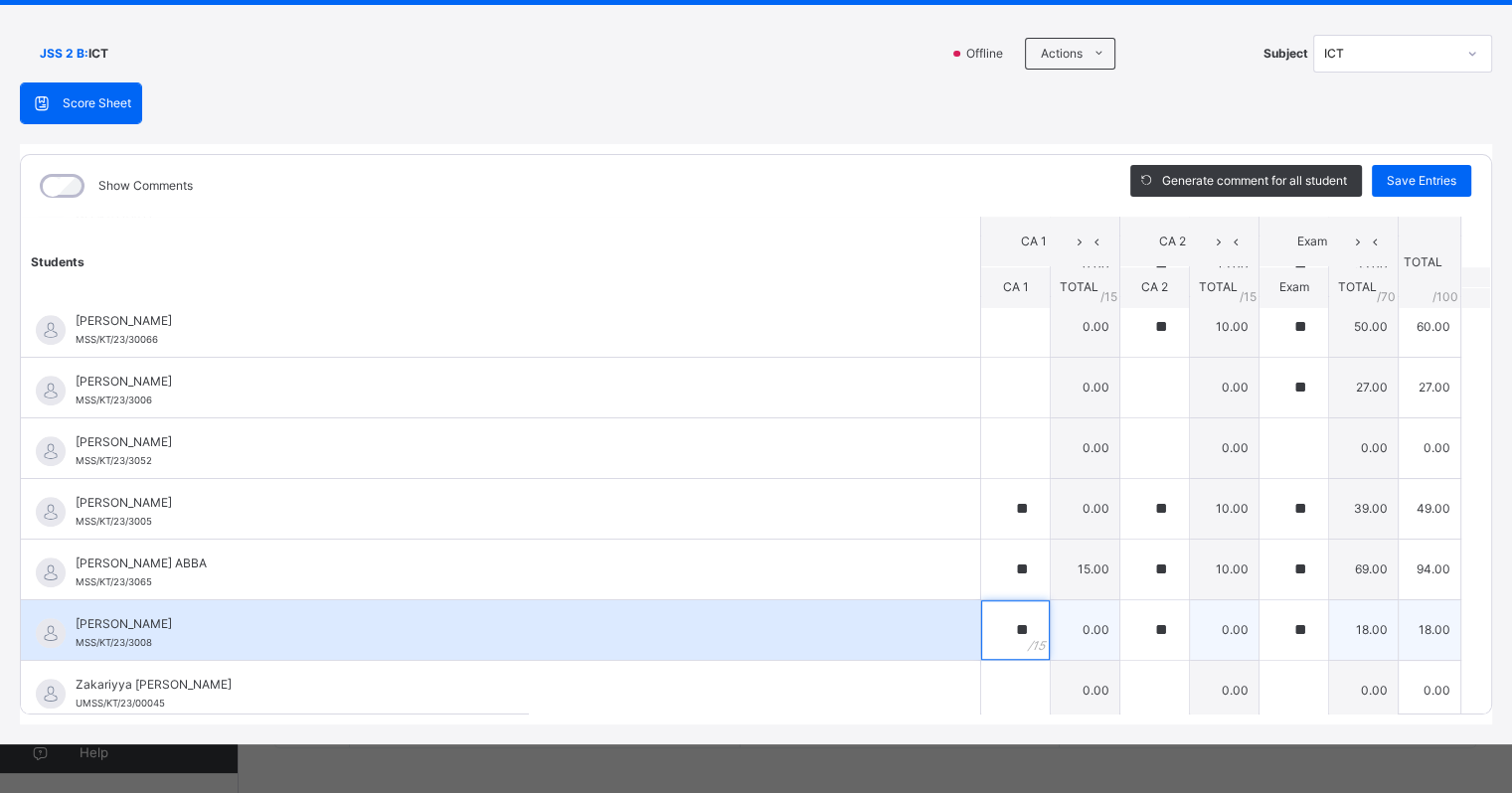 click on "**" at bounding box center (1015, 630) 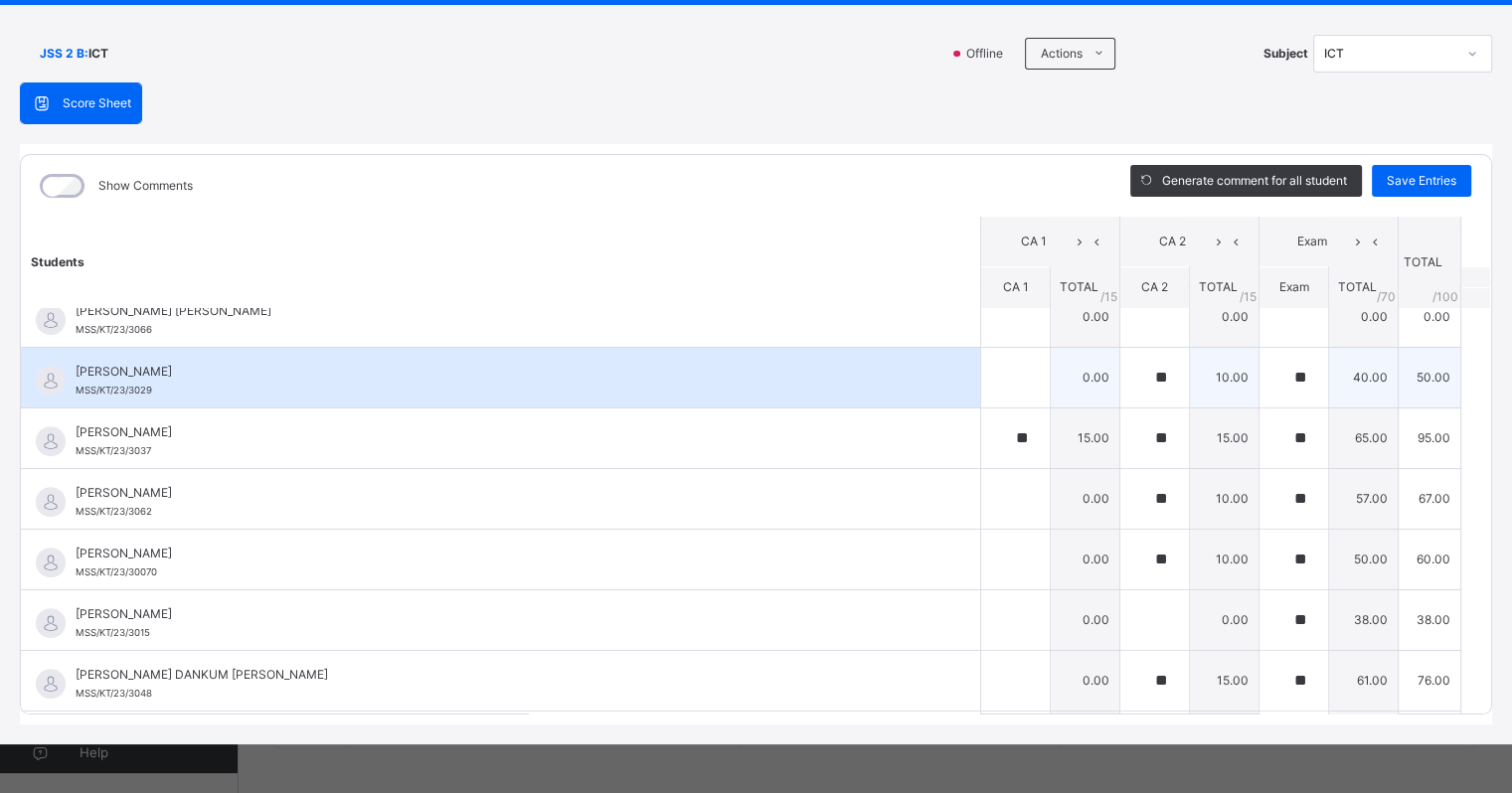 scroll, scrollTop: 755, scrollLeft: 0, axis: vertical 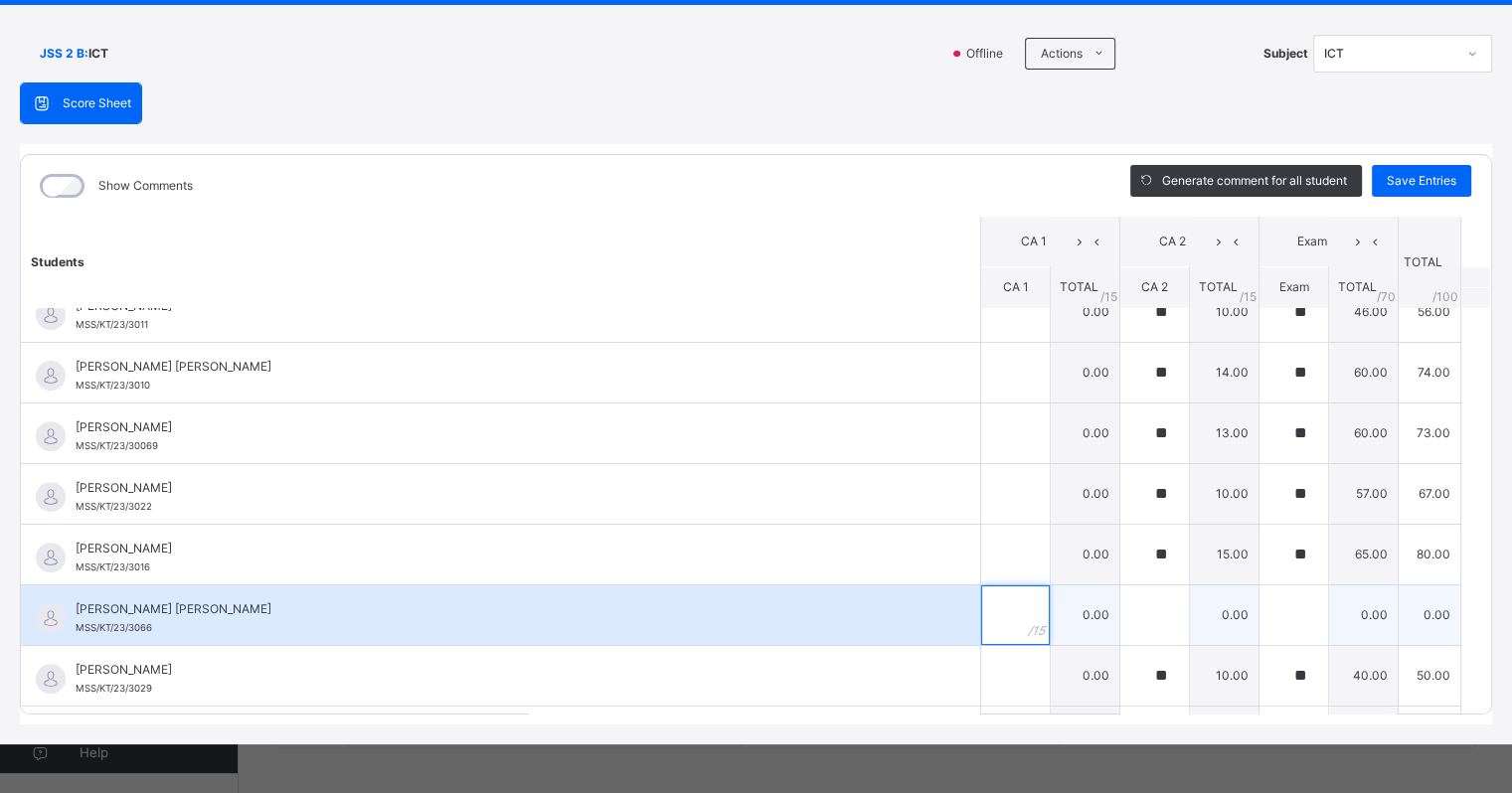 click at bounding box center [1015, 615] 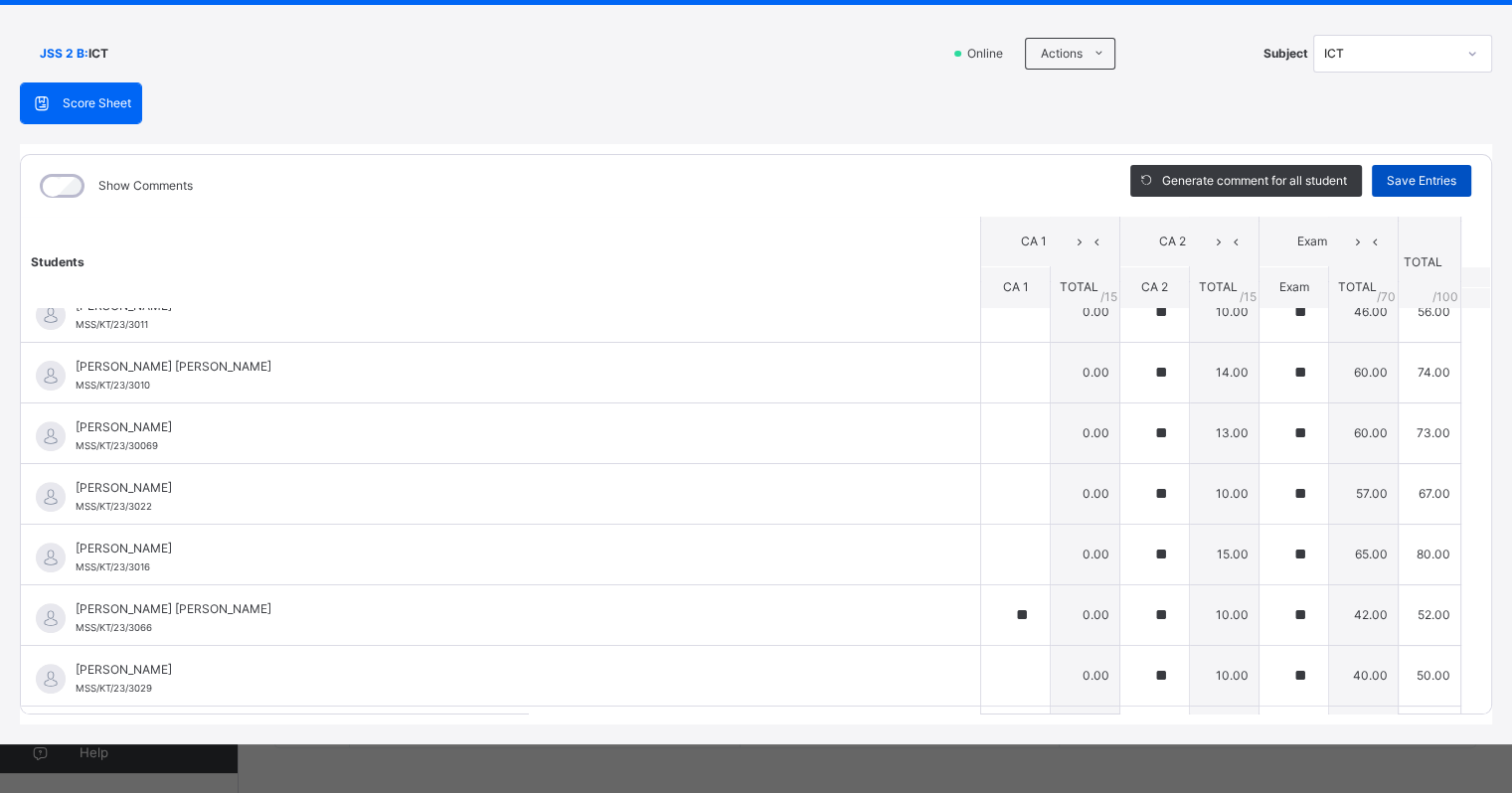 click on "Save Entries" at bounding box center (1422, 181) 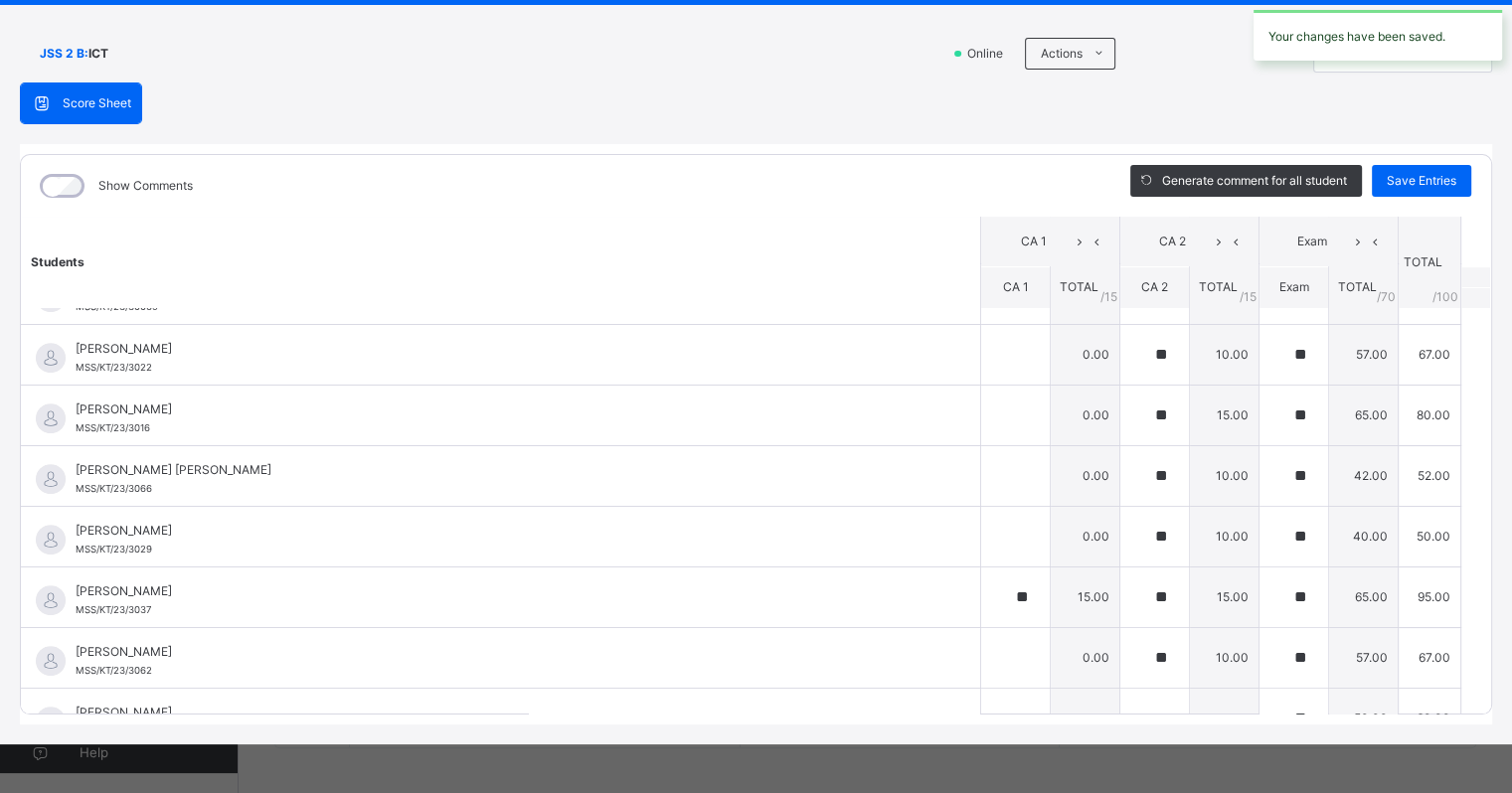 scroll, scrollTop: 1650, scrollLeft: 0, axis: vertical 